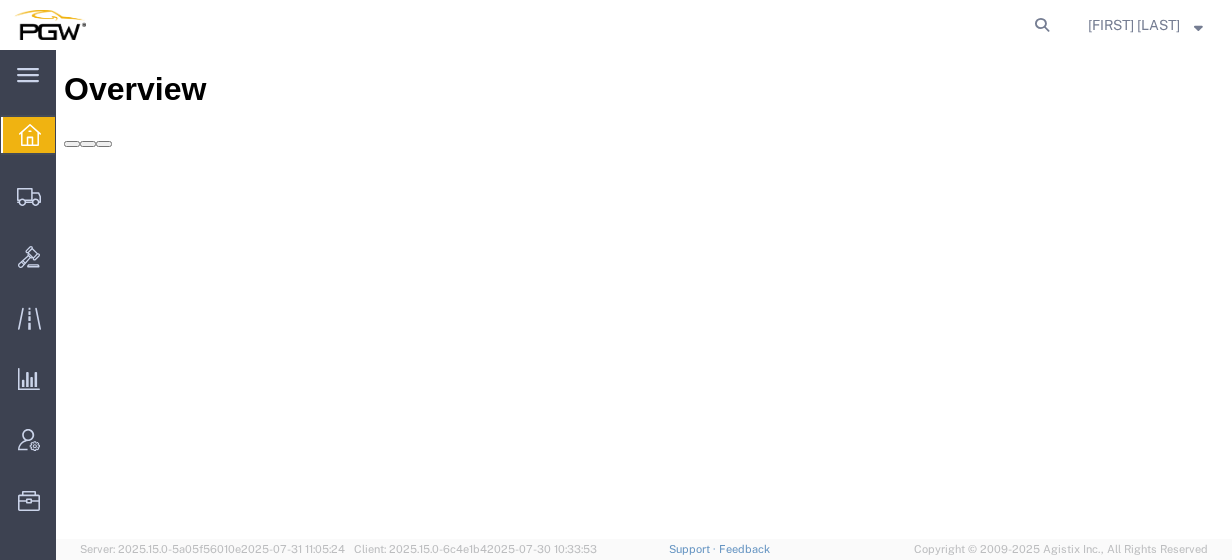 scroll, scrollTop: 0, scrollLeft: 0, axis: both 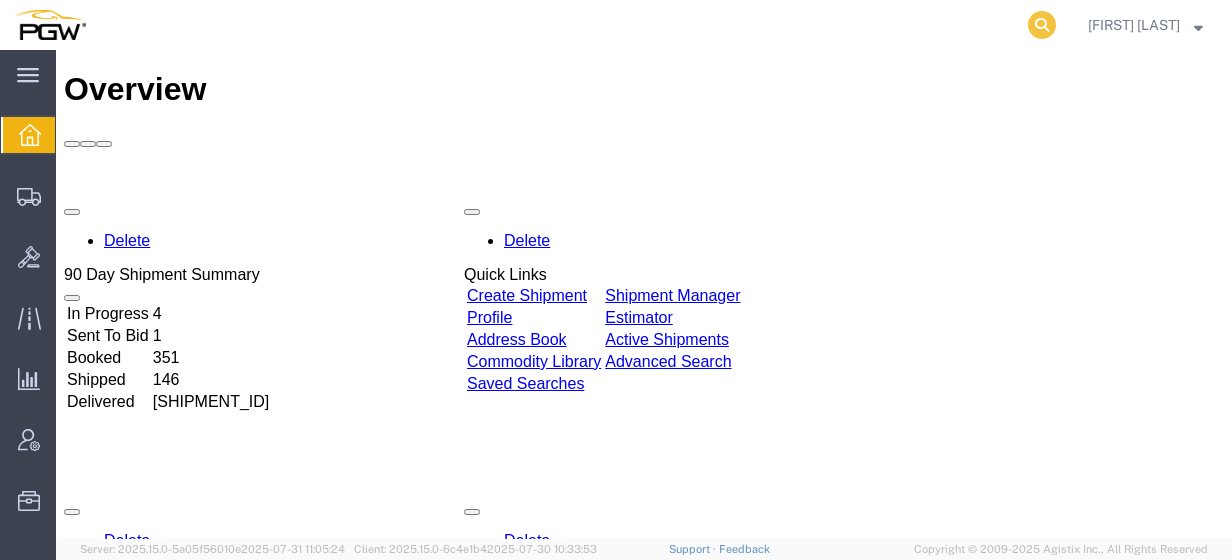 click 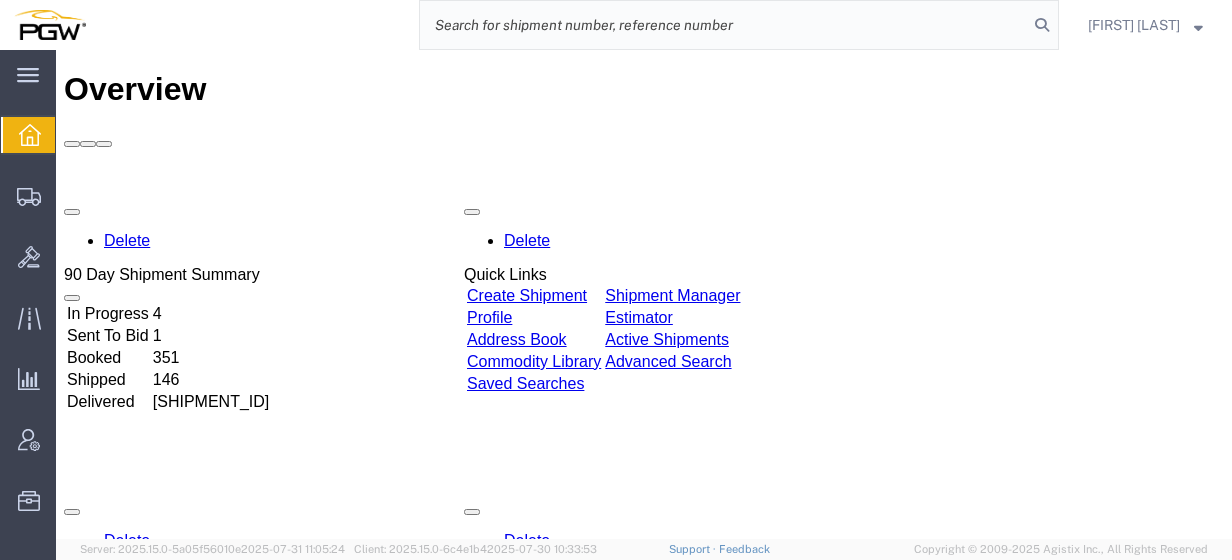 paste on "56362764" 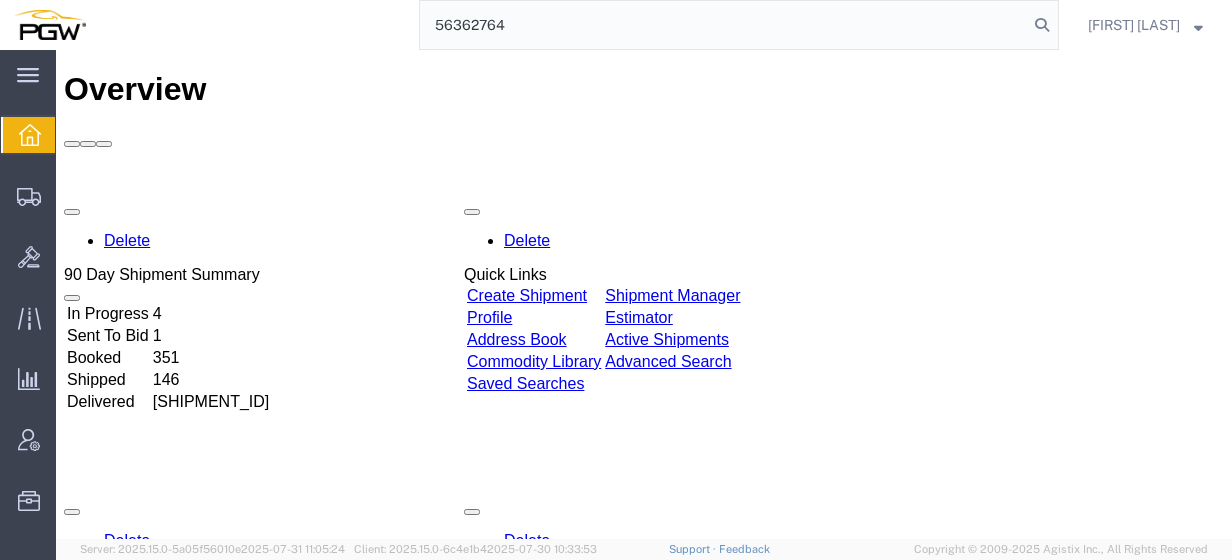 type on "56362764" 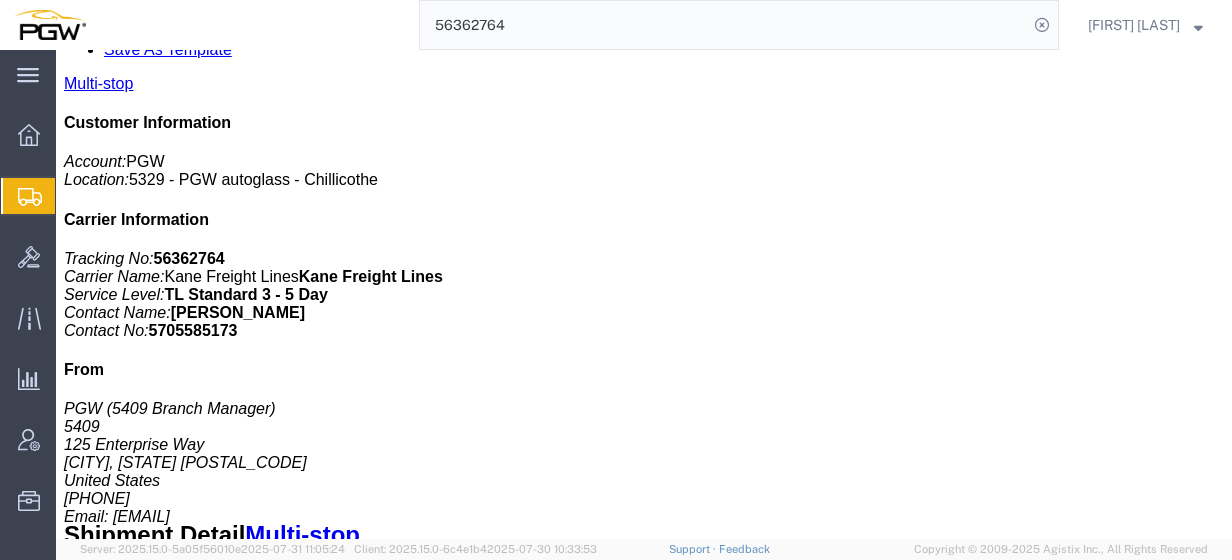 scroll, scrollTop: 416, scrollLeft: 0, axis: vertical 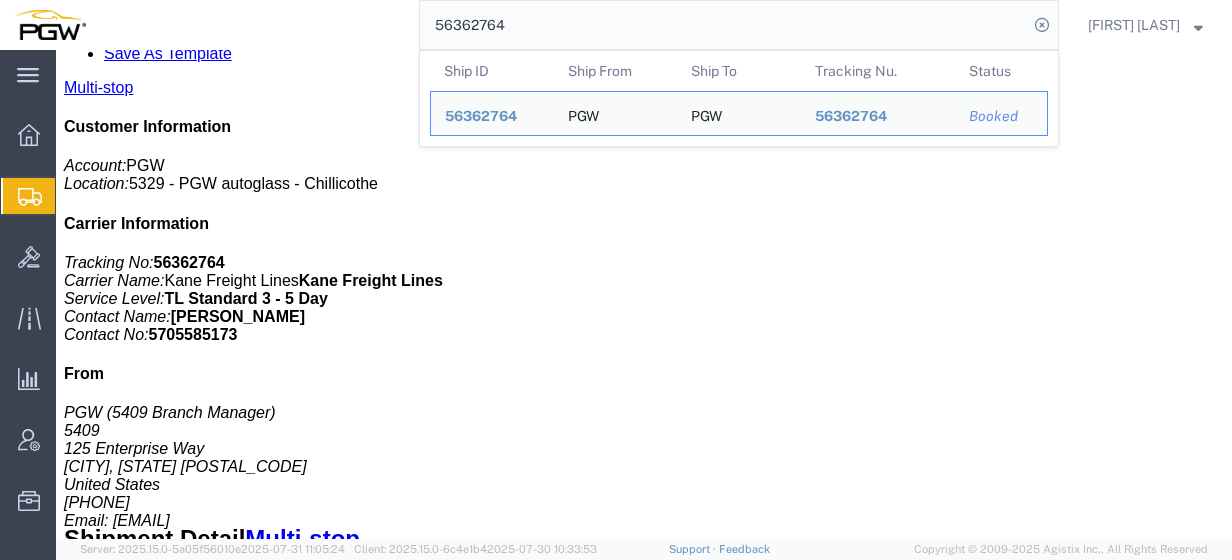 click on "Create from Template" 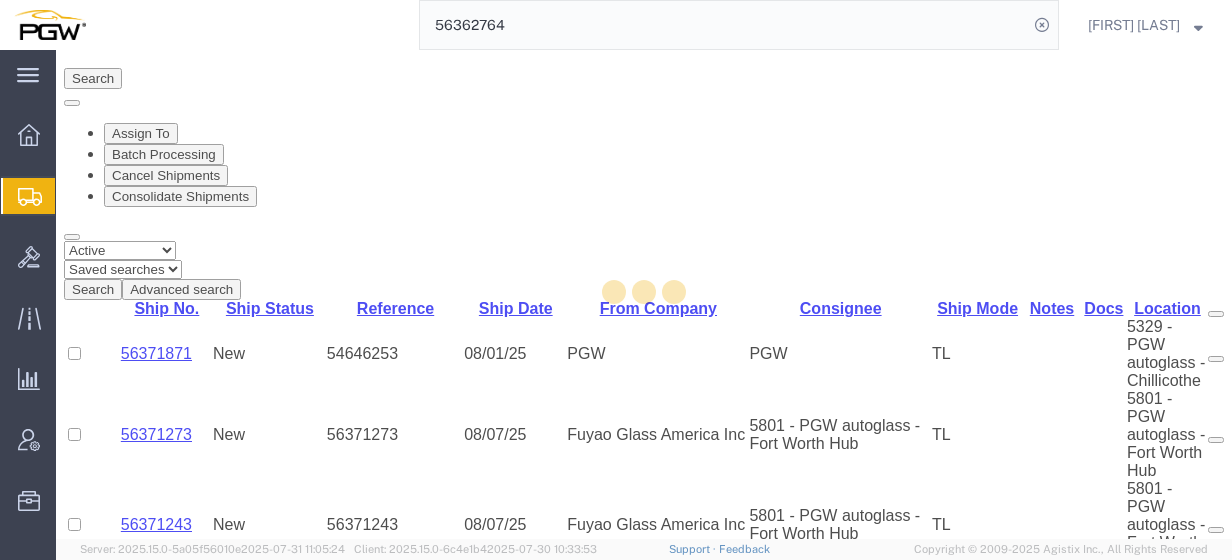 scroll, scrollTop: 189, scrollLeft: 0, axis: vertical 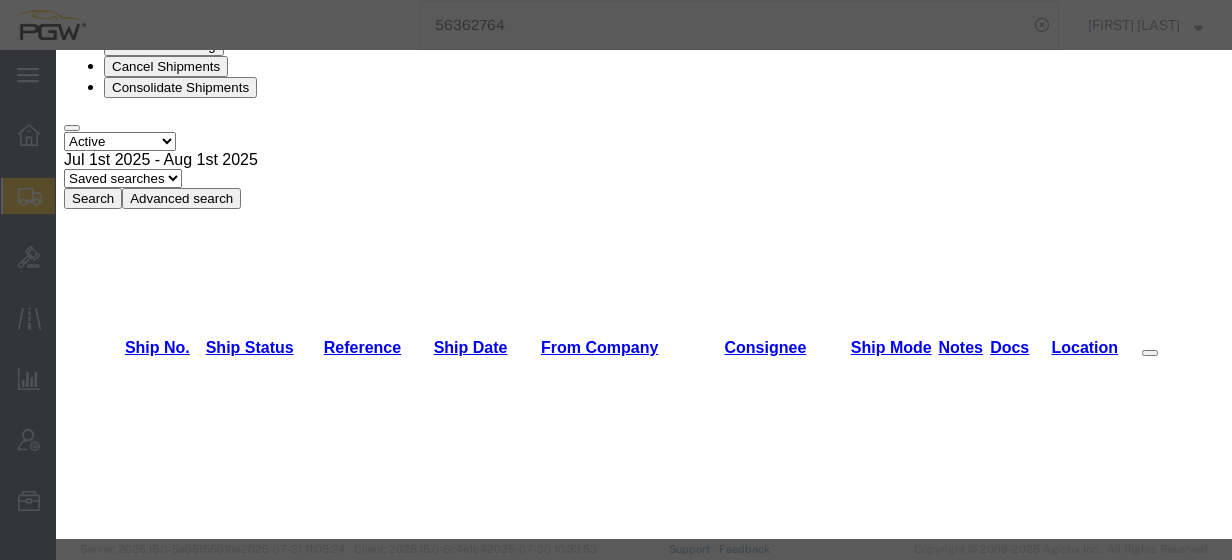click on "Rack Returns! - Rack Returns" at bounding box center [210, 6408] 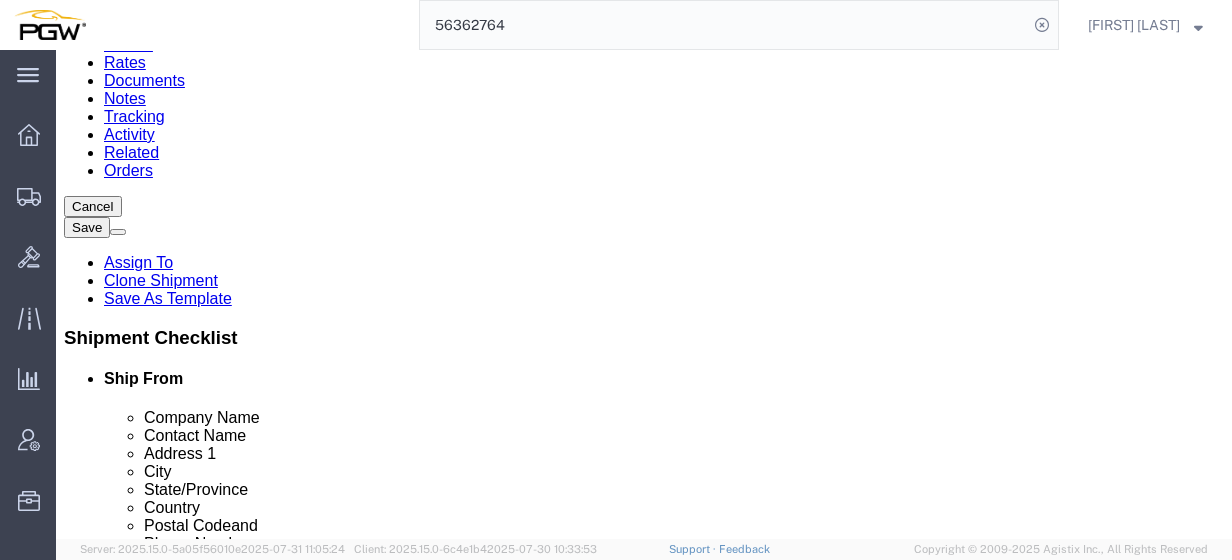 select on "28281" 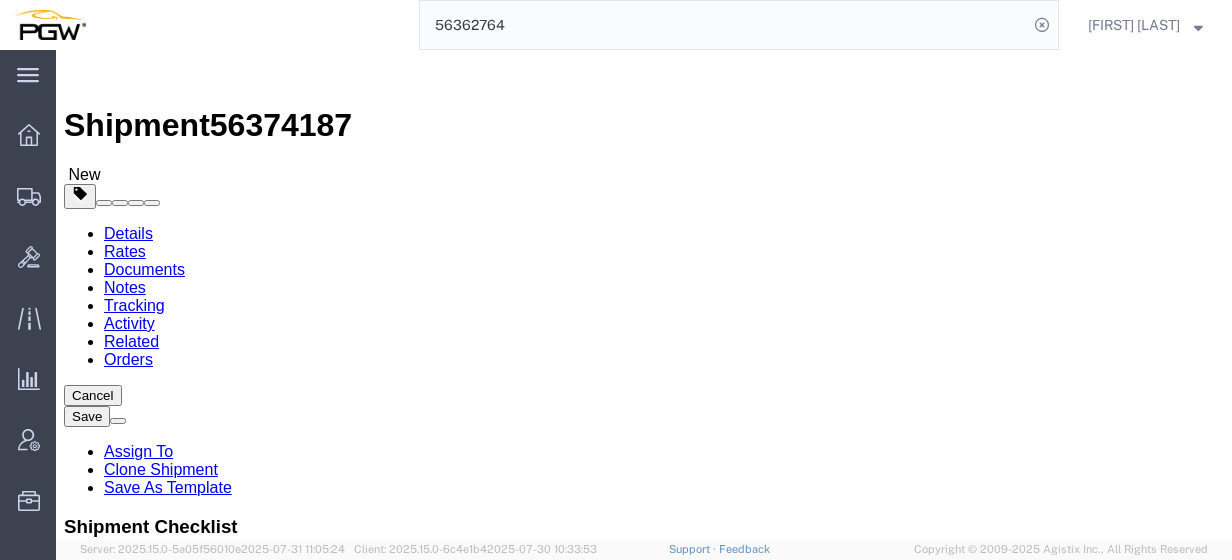 scroll, scrollTop: 338, scrollLeft: 0, axis: vertical 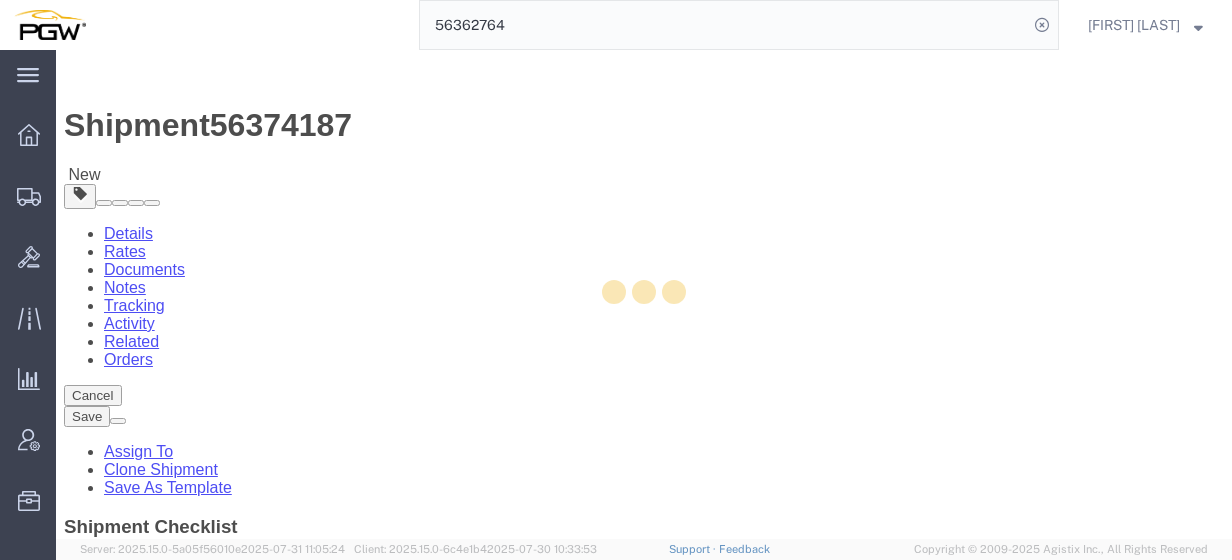 type on "5603" 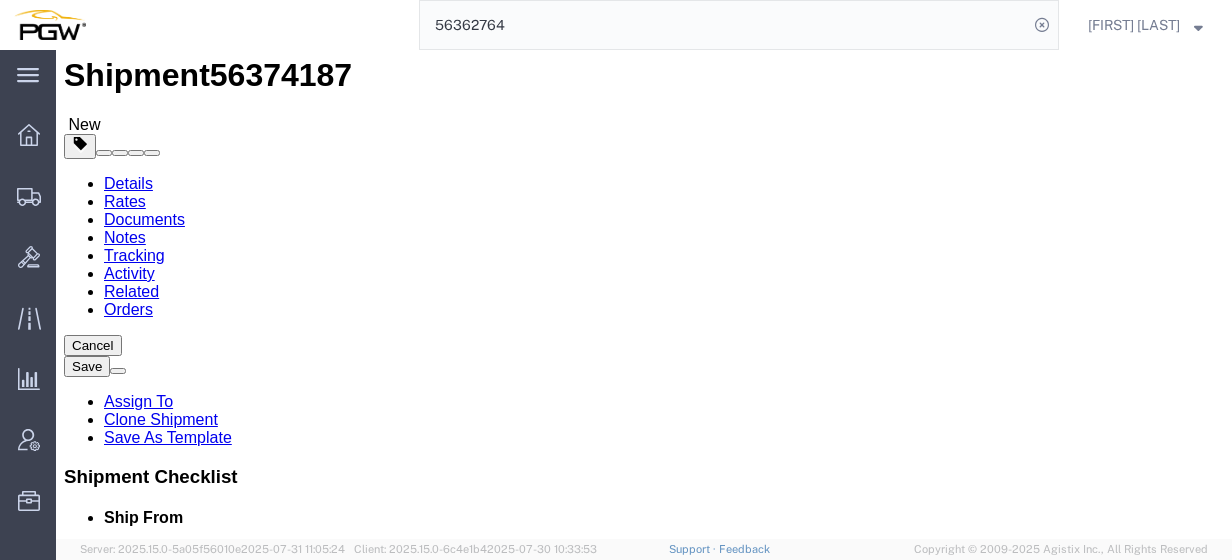scroll, scrollTop: 44, scrollLeft: 0, axis: vertical 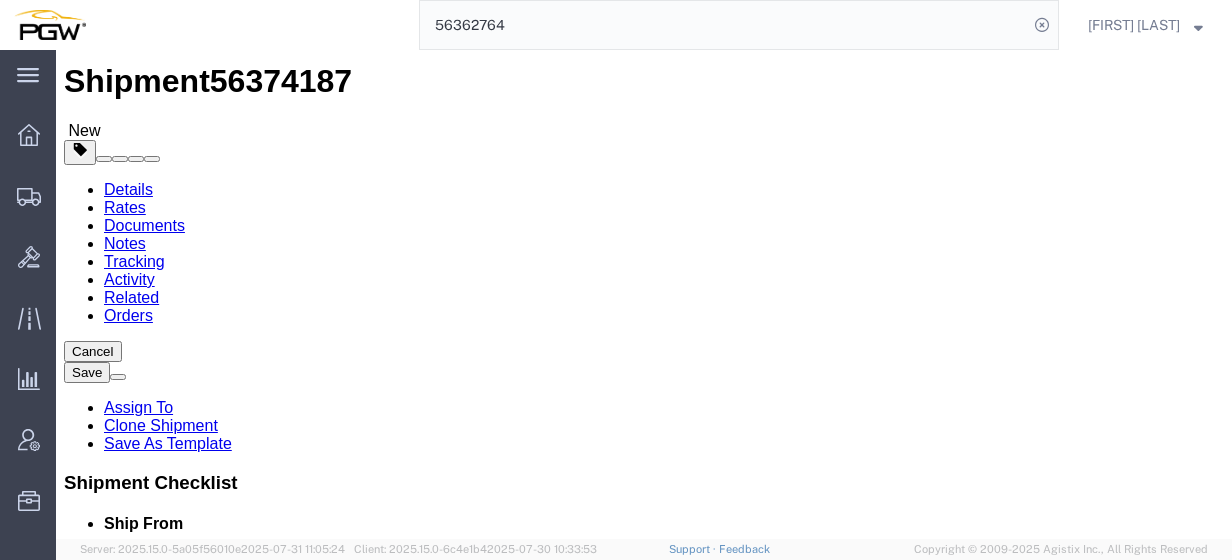 type on "scranton" 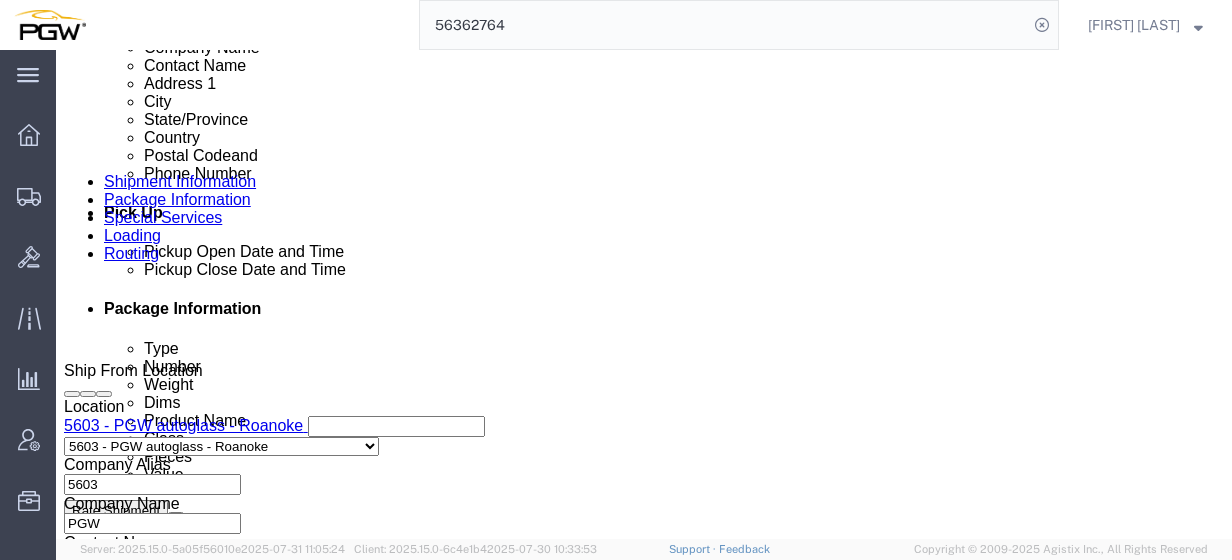 scroll, scrollTop: 760, scrollLeft: 0, axis: vertical 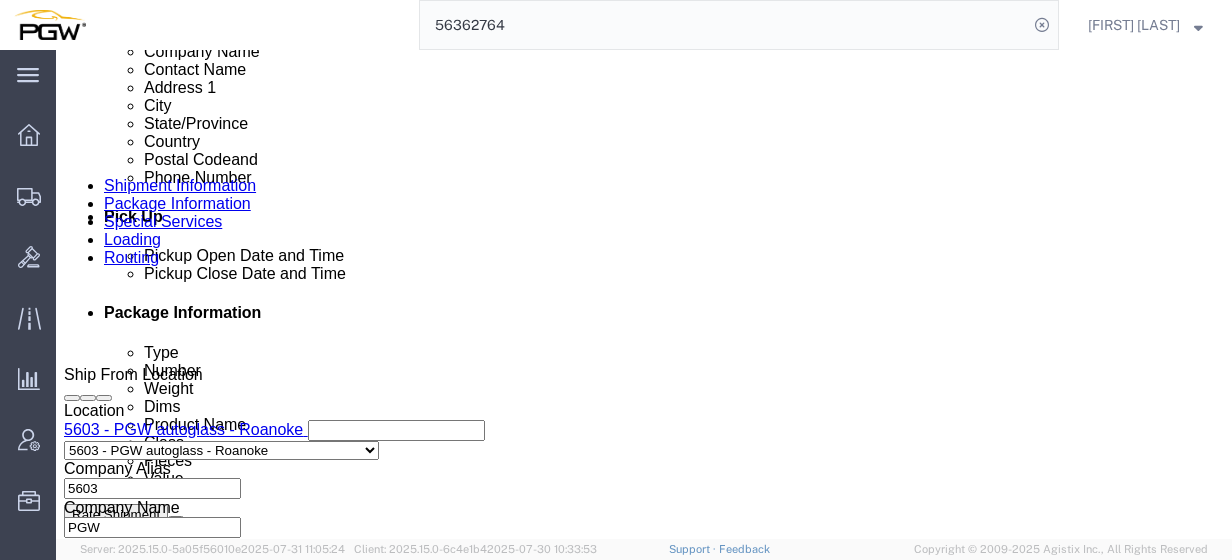 click on "PGW - 5603 [DATE] [TIME] - [DATE] [TIME] [NUMBER] [STREET], [CITY], [STATE], [POSTAL_CODE], [COUNTRY] Pickup Delivery" 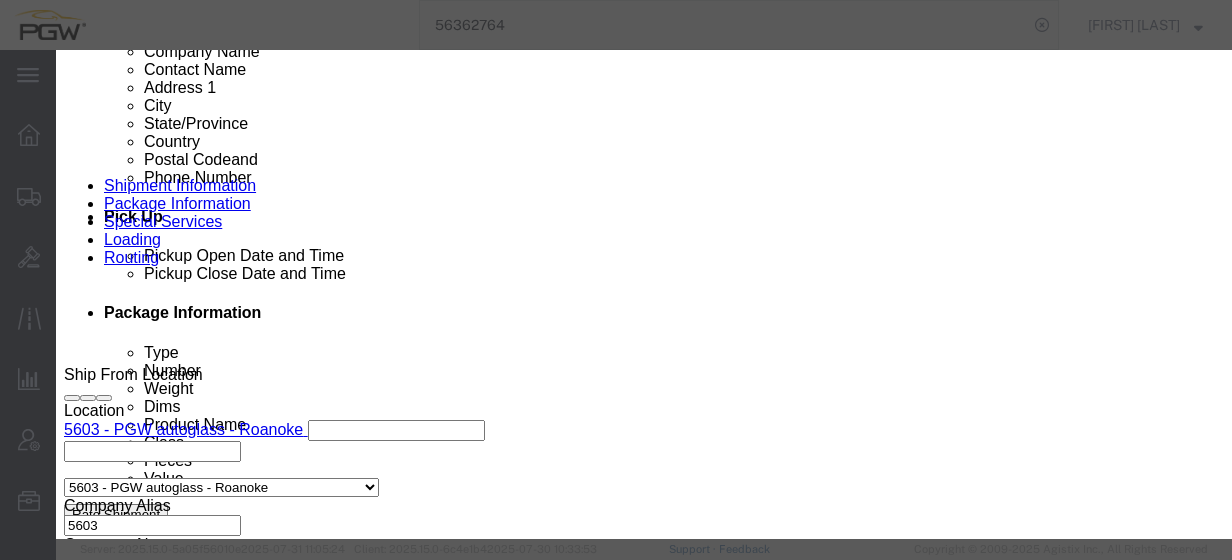 type on "603" 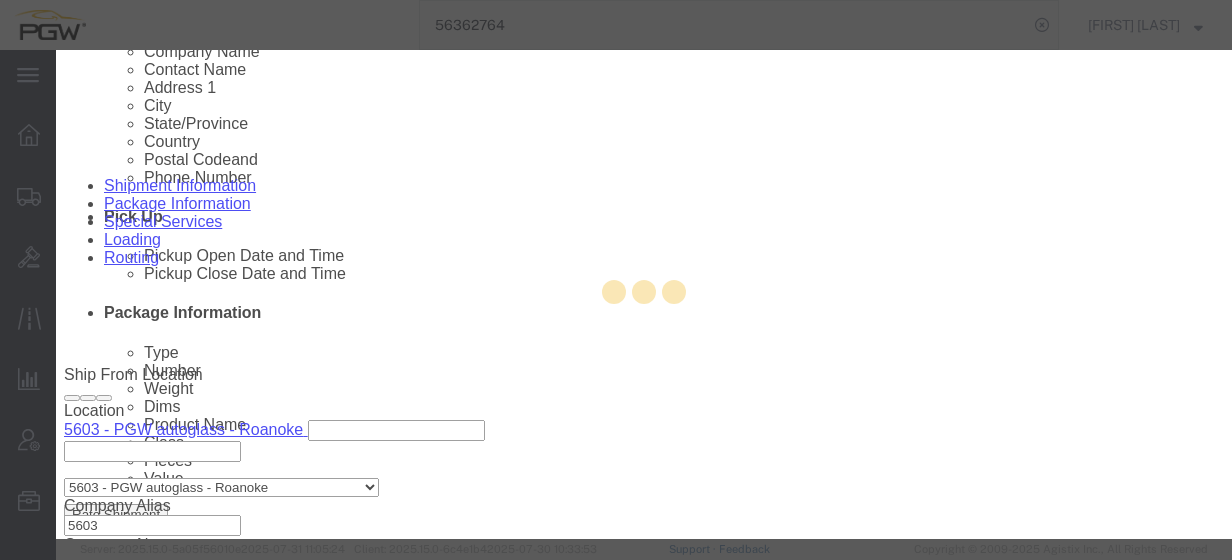 type on "5603" 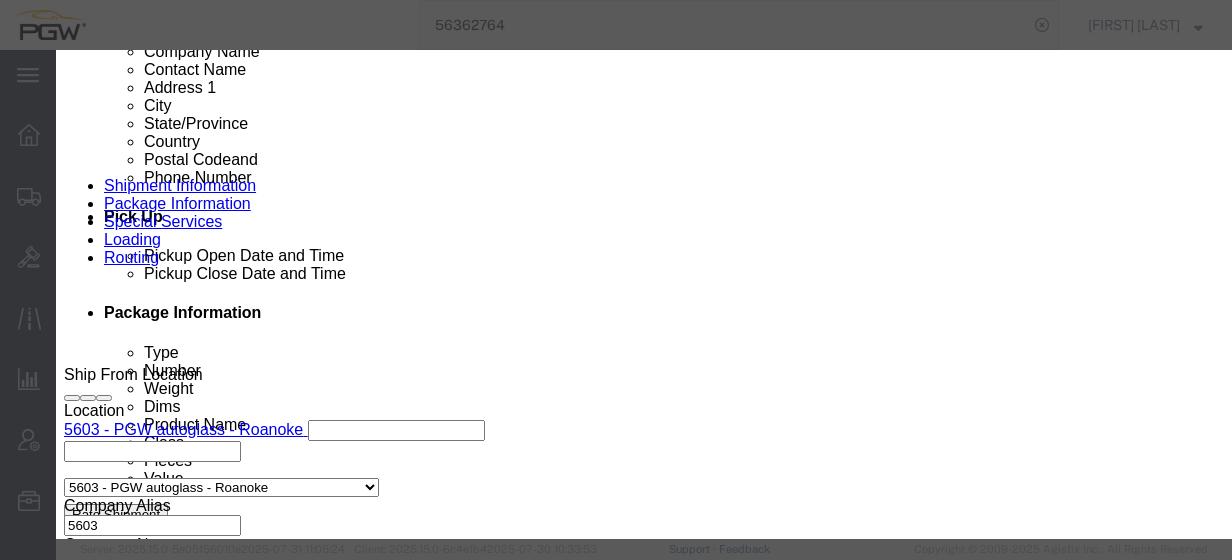 select on "VA" 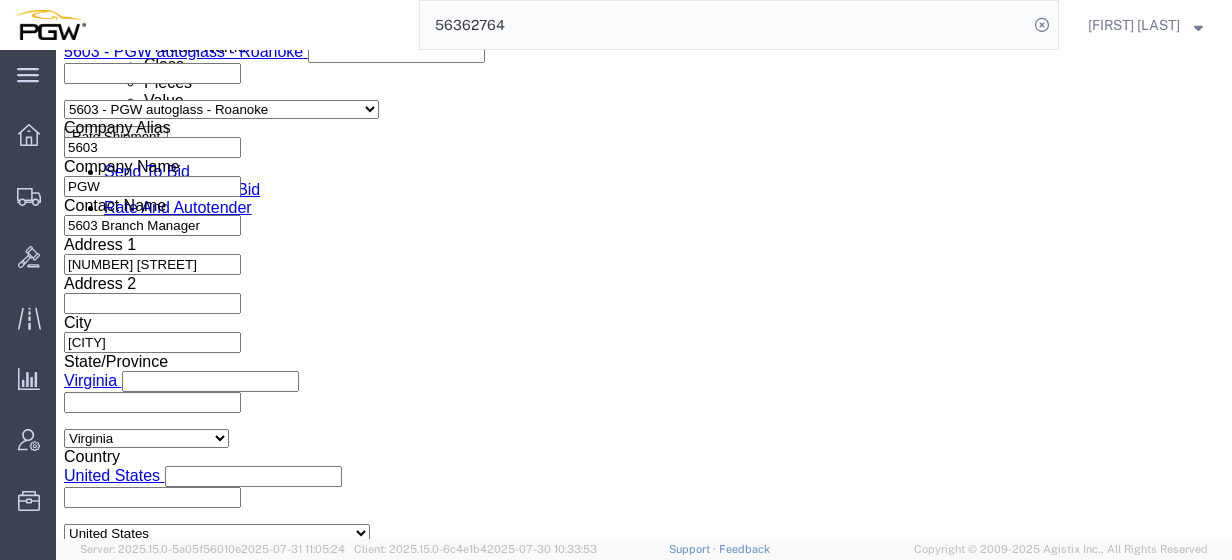 click on "[MONTH] [DAY] [YEAR] [TIME]" 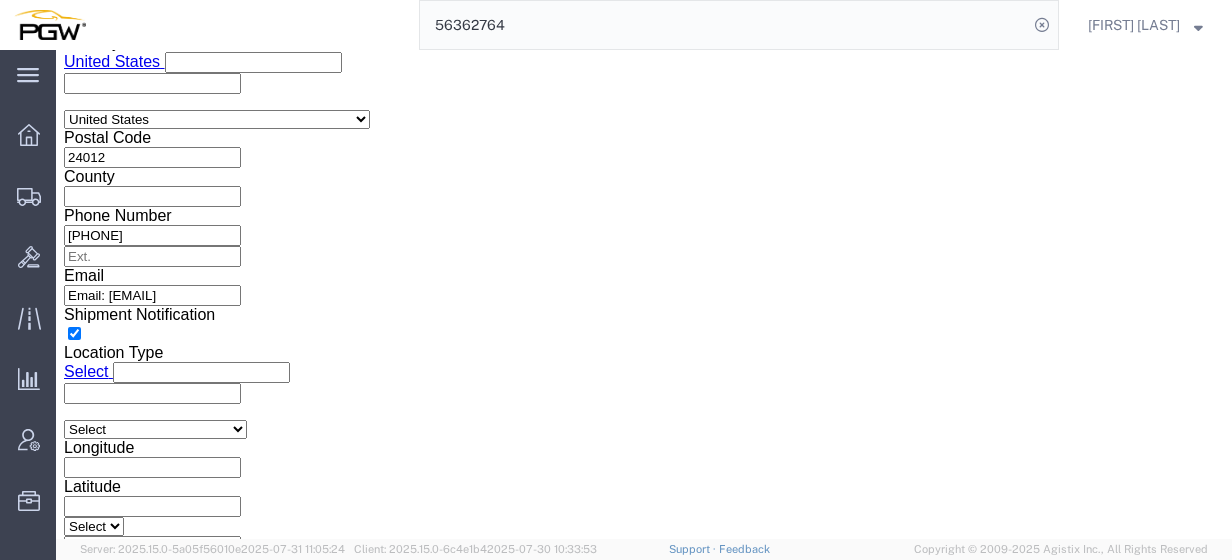 click on "3:14 PM" 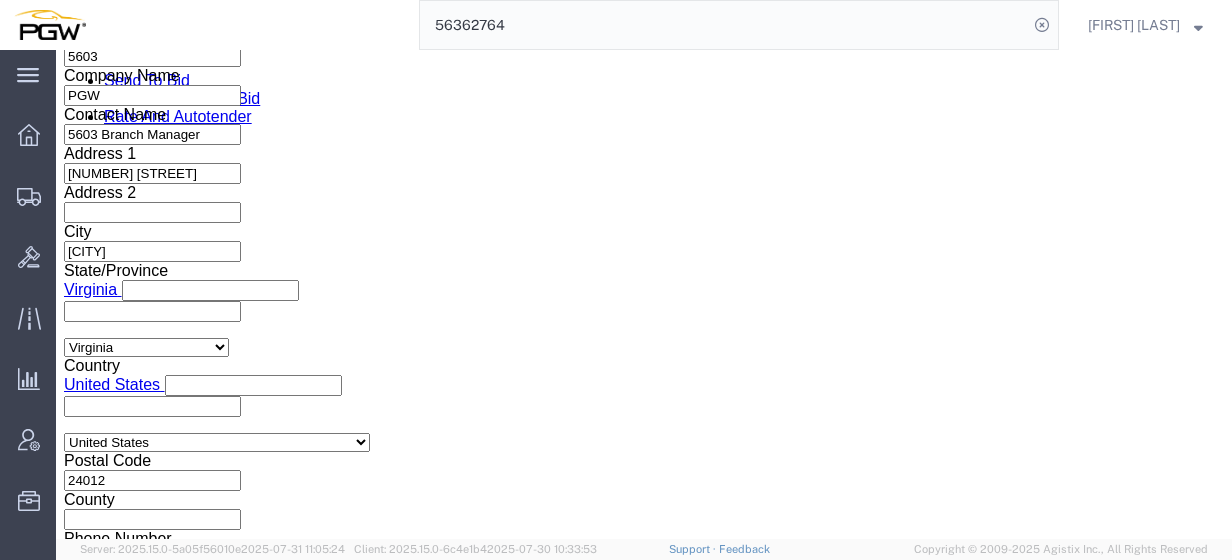 scroll, scrollTop: 1220, scrollLeft: 0, axis: vertical 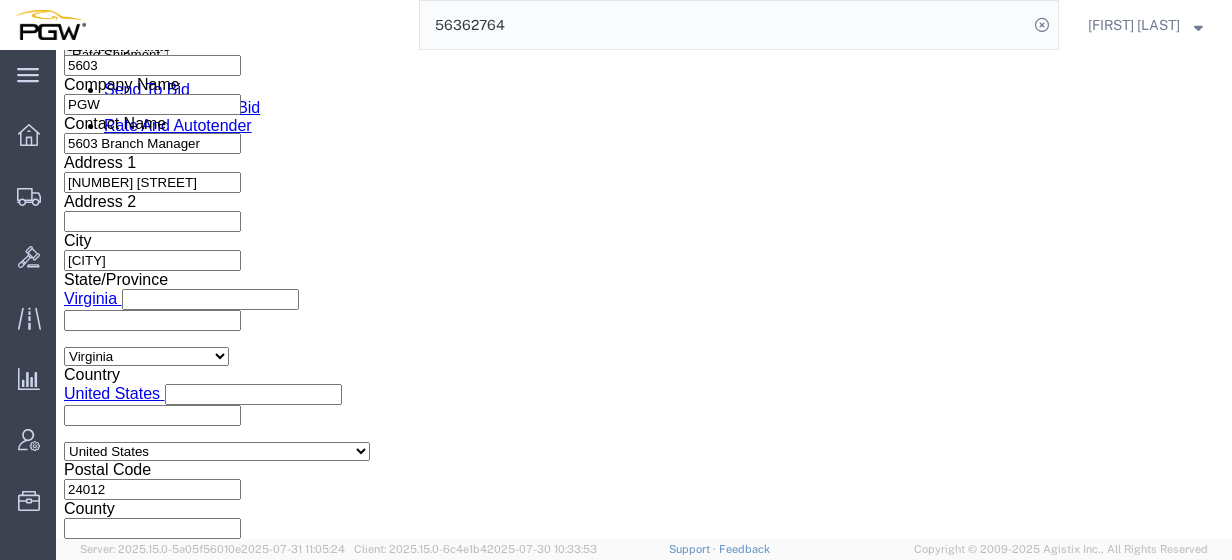 type on "56374187" 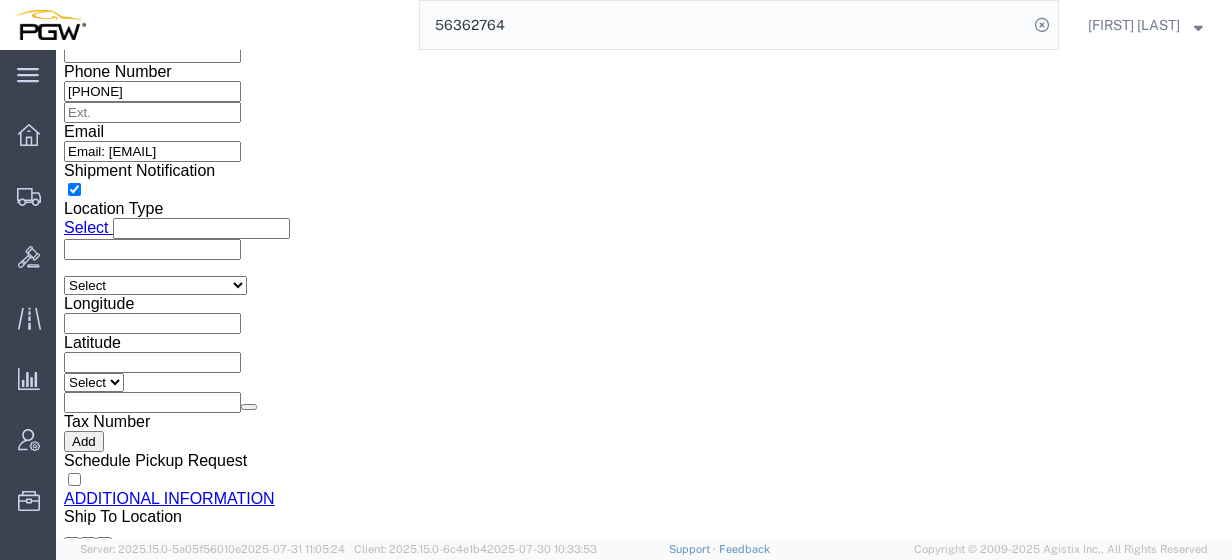 click on "4:00 PM" 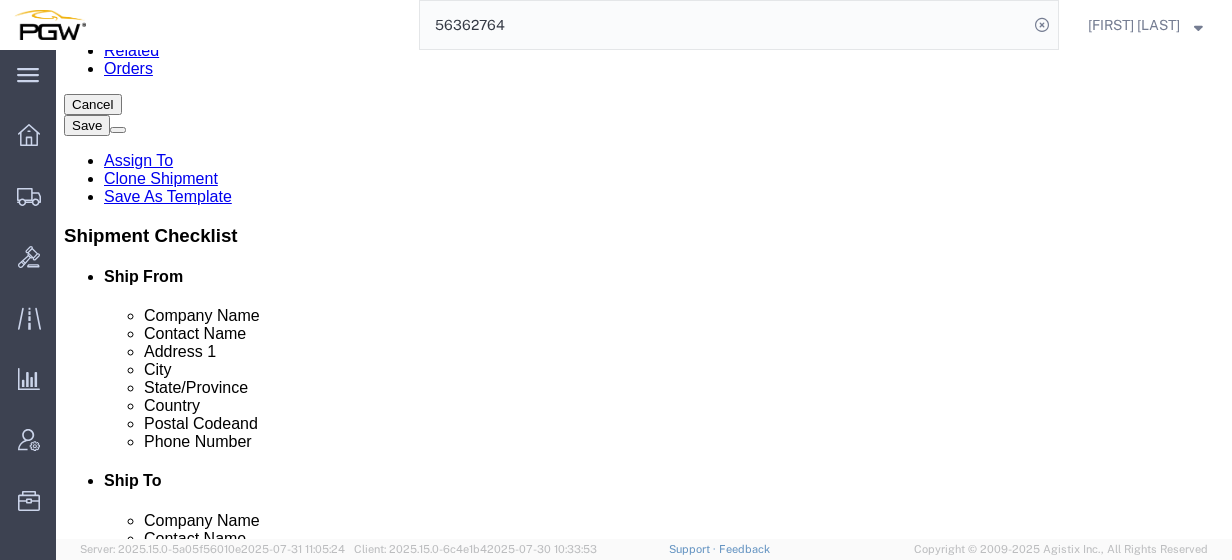 scroll, scrollTop: 285, scrollLeft: 0, axis: vertical 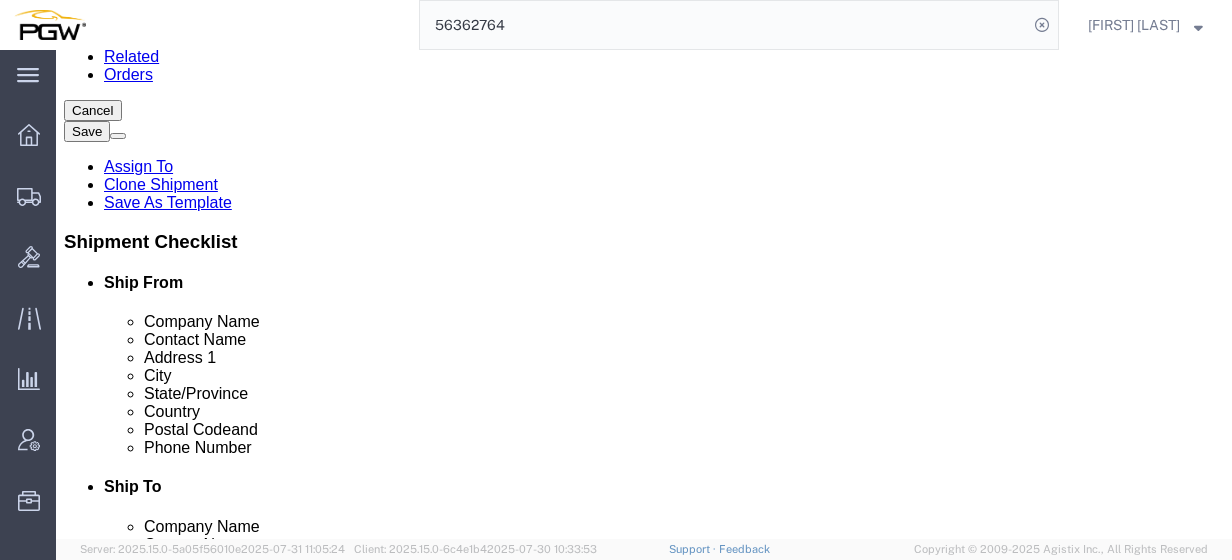 click 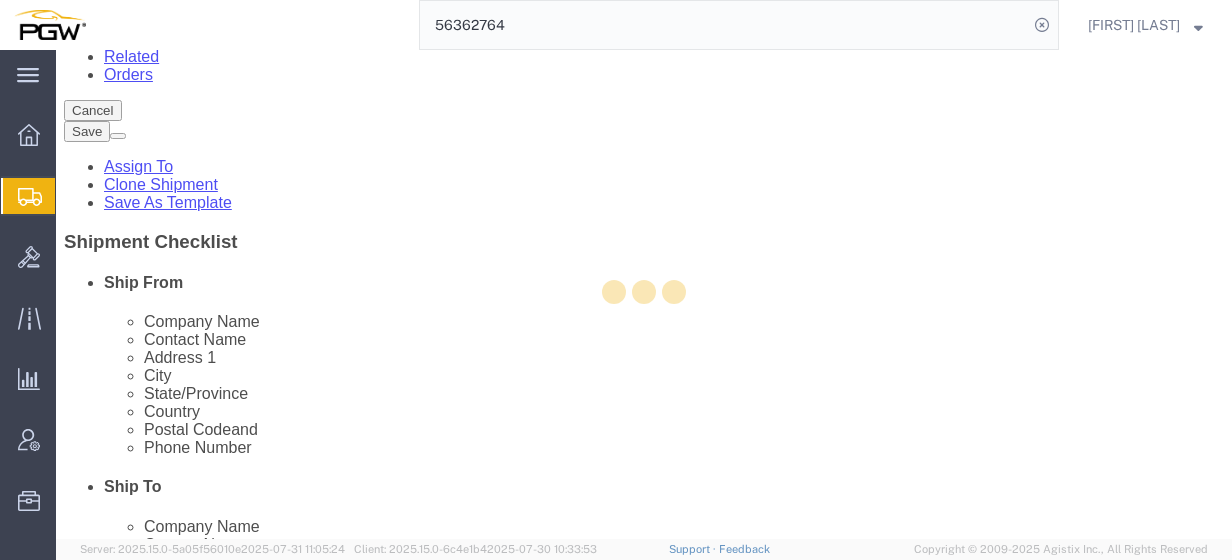 select 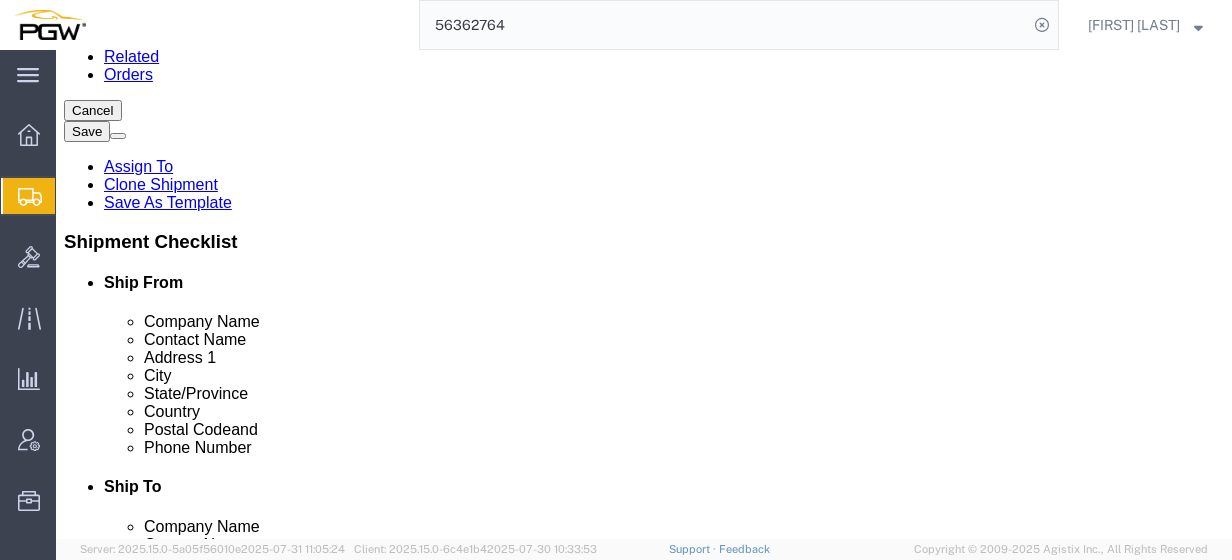 scroll, scrollTop: 176, scrollLeft: 0, axis: vertical 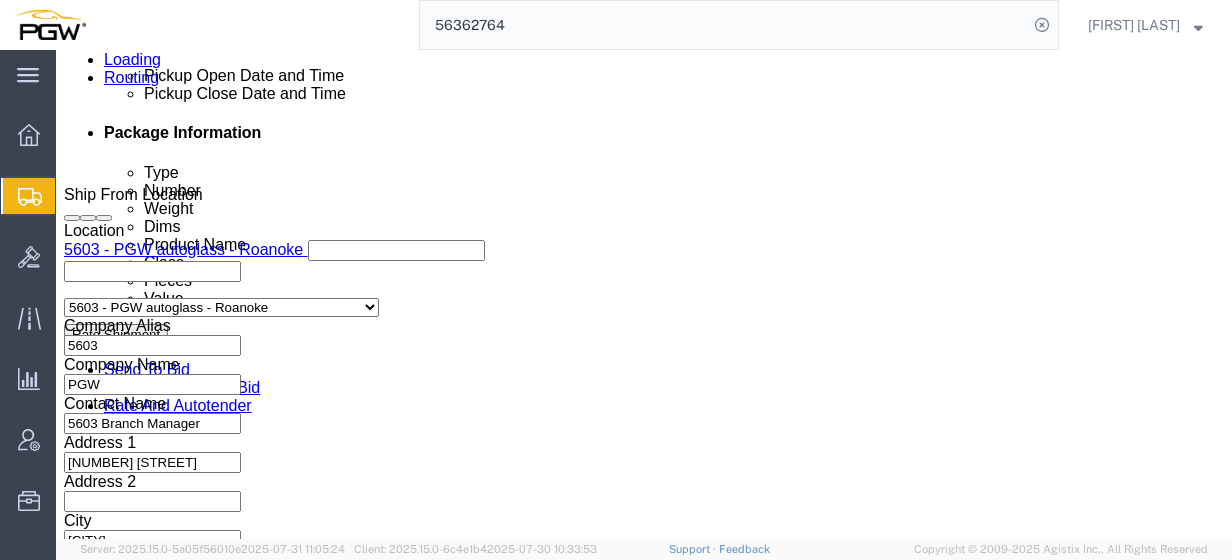 type on "5409" 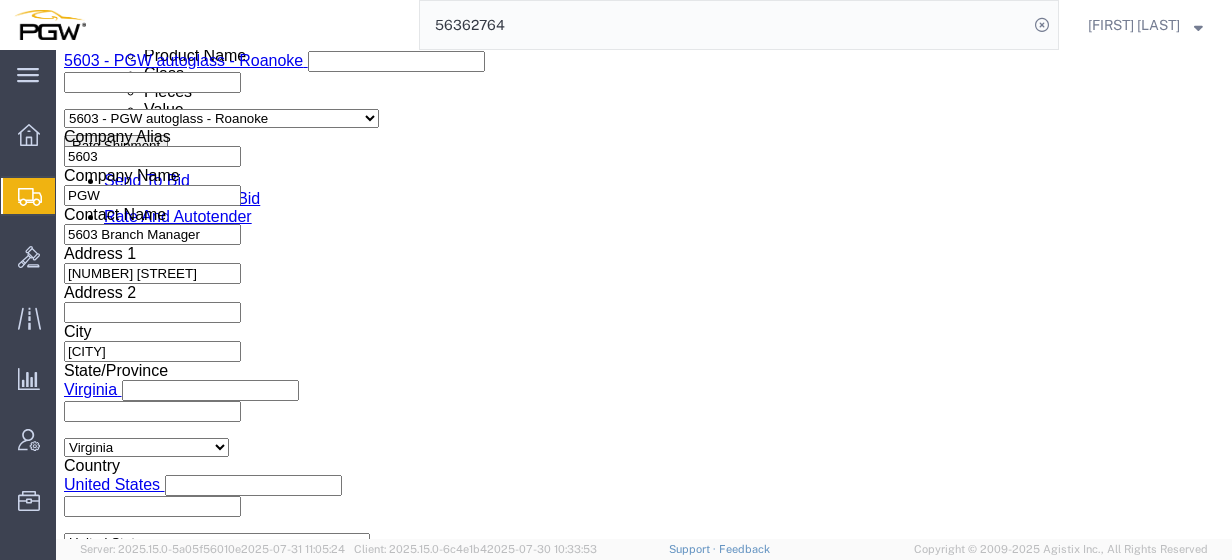 scroll, scrollTop: 1134, scrollLeft: 0, axis: vertical 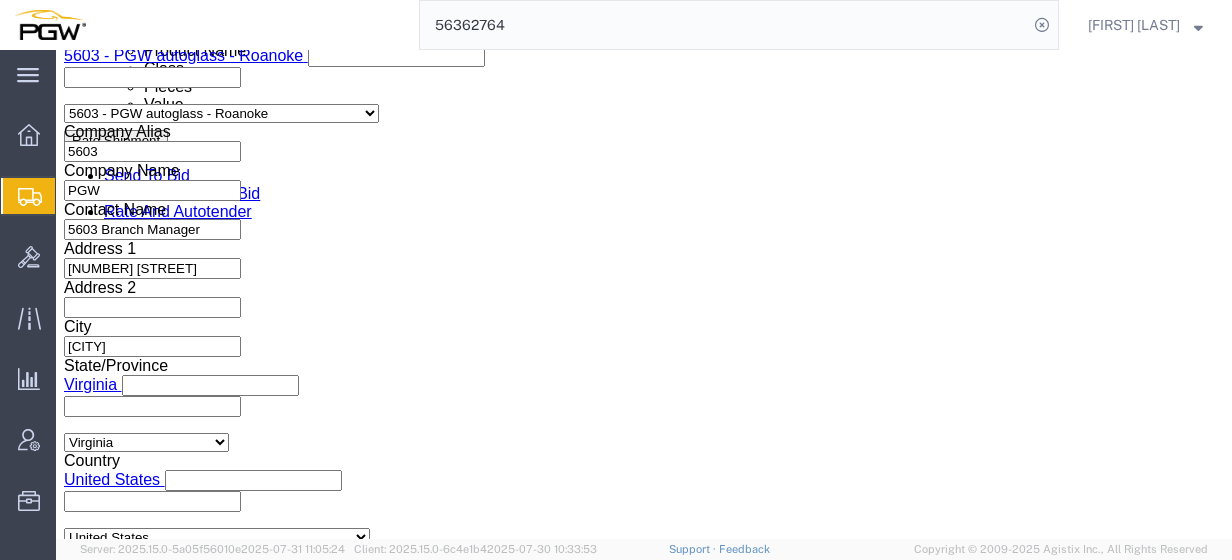 click on "5329" 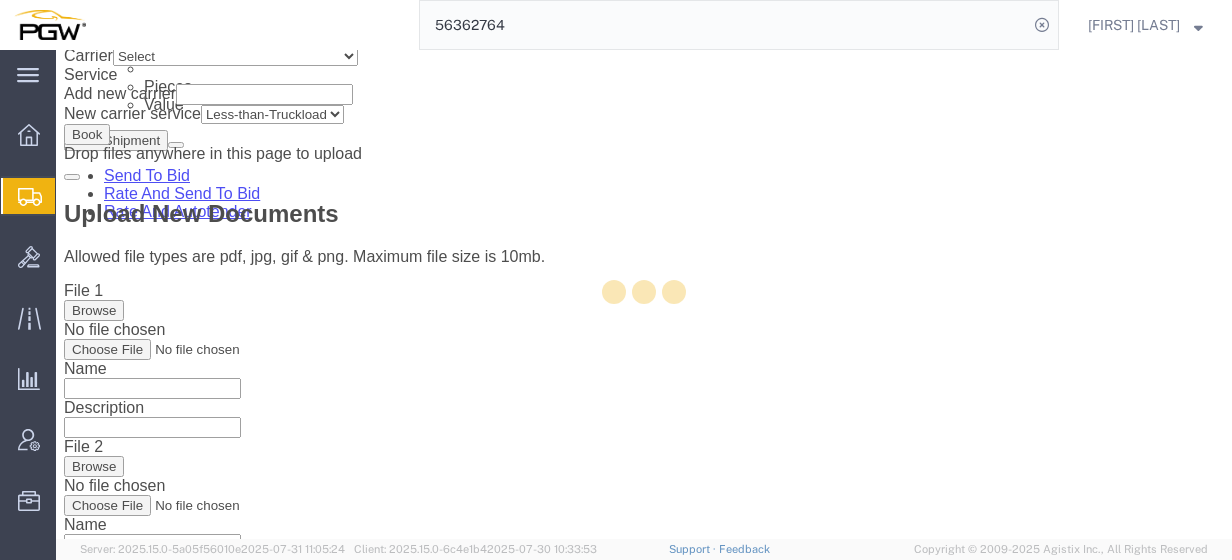 scroll, scrollTop: 0, scrollLeft: 0, axis: both 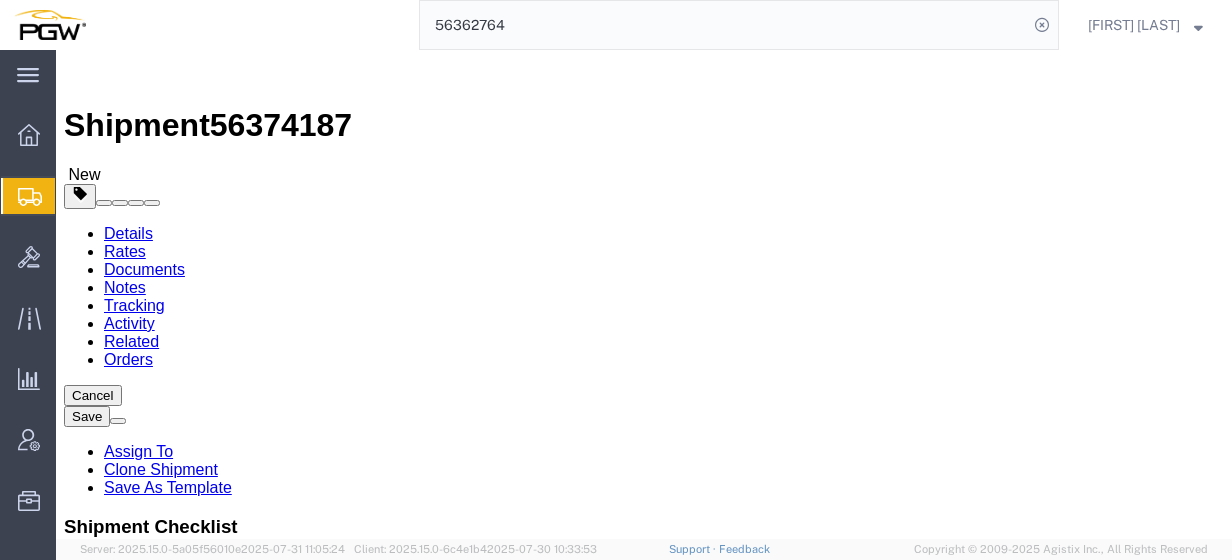 click on "Book Manually" at bounding box center [115, 1066] 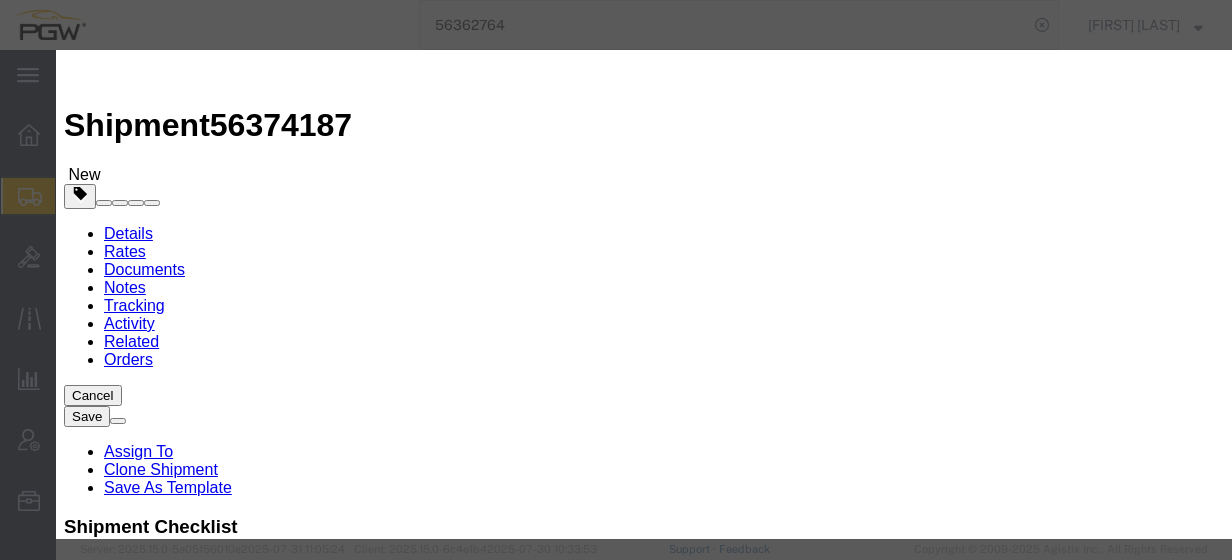 click on "Select Add New Carrier (and default service) A. Duie Pyle Inc ABF Freight System ACME Truck Lines Inc ARL Logistics ATS Logistics Air Land Transport Allen Lund Company Amazon Logistics Arrive Logistics Avenue Logistics Inc Axle Logistics B & R Eckel's Transport LTD Beaver Express Beemac Logistics Bell Logistics Best Dedicated Solutions LLC Boren Brothers Logistics Bridge Logistics Buchanan Hauling & Rigging, Inc. Buck Spot Inc Buddy Moore Trucking C.H. Robinson CRST Canadian Freightways Cathay Logistics LLC Central Freight Lines Inc Central Transport International Challenger Logistics International Inc Chariot Logistics Compass Logistics Cornerstone Systems Coyote Logistics Craig Clark Trucking LLC Cross Country Freight Solutions Crosscountry Courier Inc DDX Transport DVL Daylight Daylight Transport Dedicated Delivery Professionals Inc Diamond Line Delivery Systems Echo Global Logistics Estes Express Lines FedEx Freight East FedEx National Flock Freight Freight Saver General Transportation Globaltranz LME Inc" at bounding box center (235, 1190) 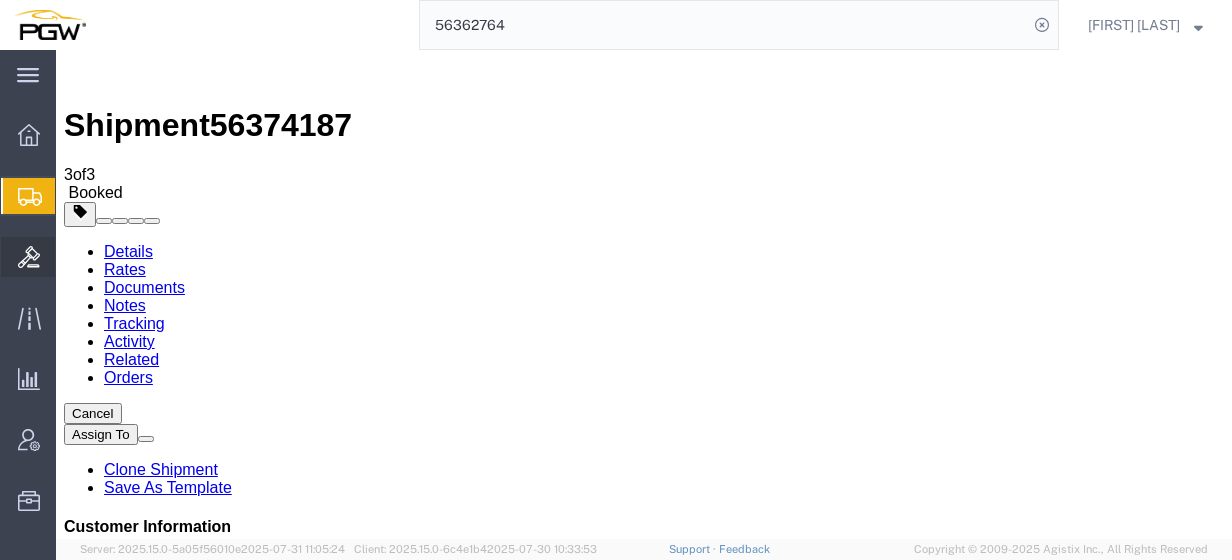 click on "Bids" 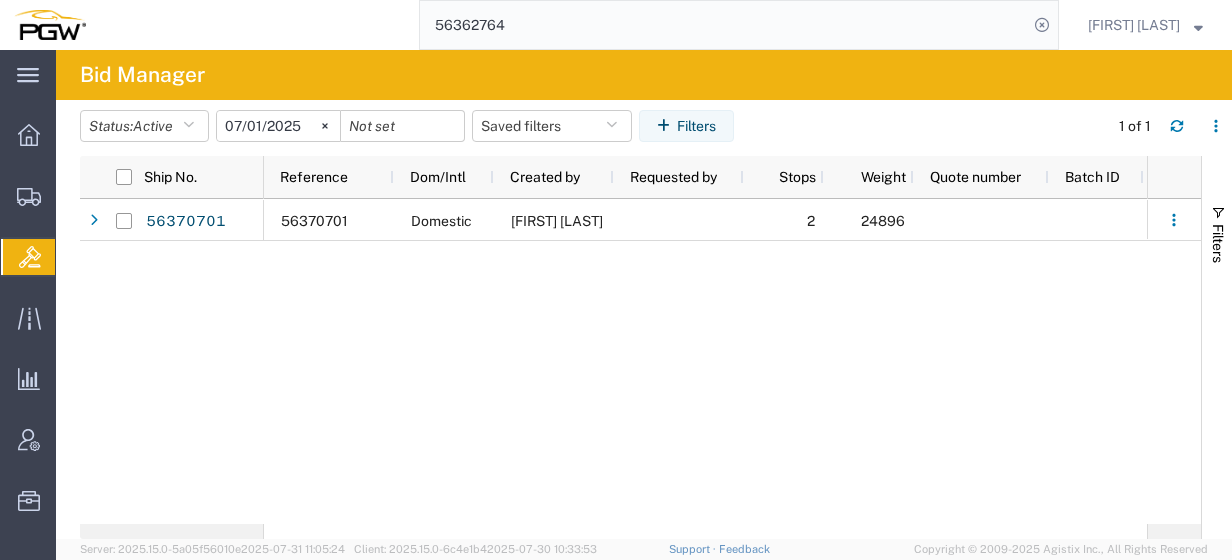 scroll, scrollTop: 0, scrollLeft: 372, axis: horizontal 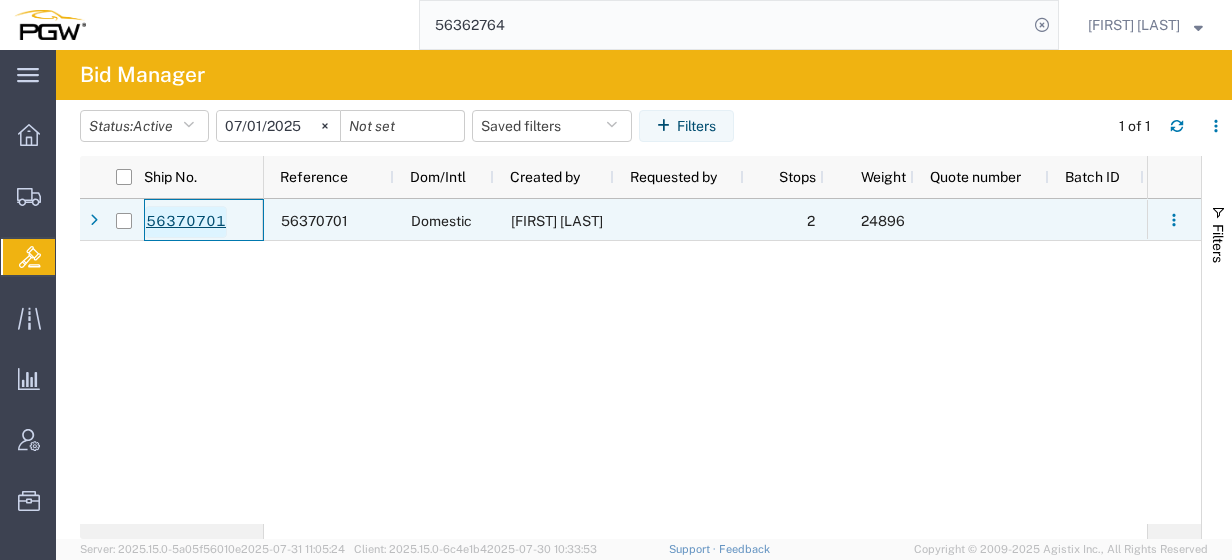 click on "56370701" 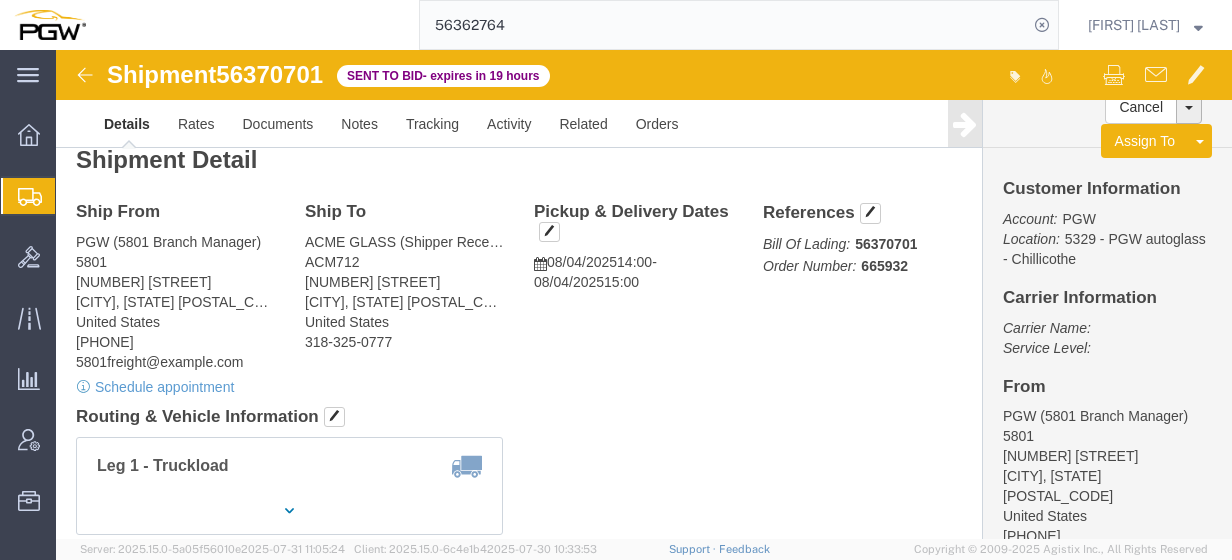 click on "56362764" 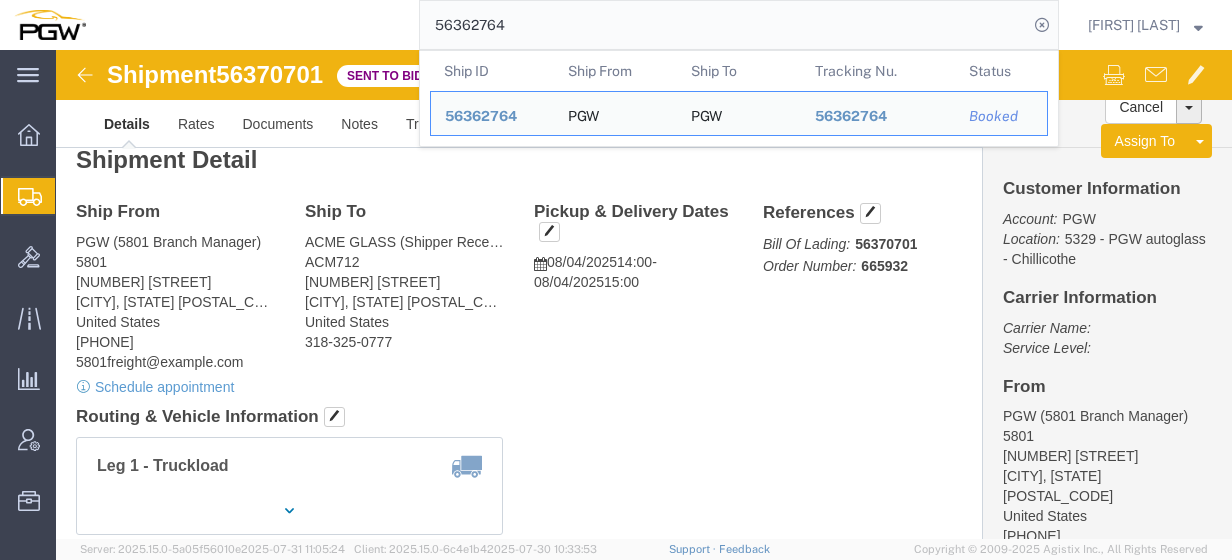 drag, startPoint x: 427, startPoint y: 20, endPoint x: 406, endPoint y: 22, distance: 21.095022 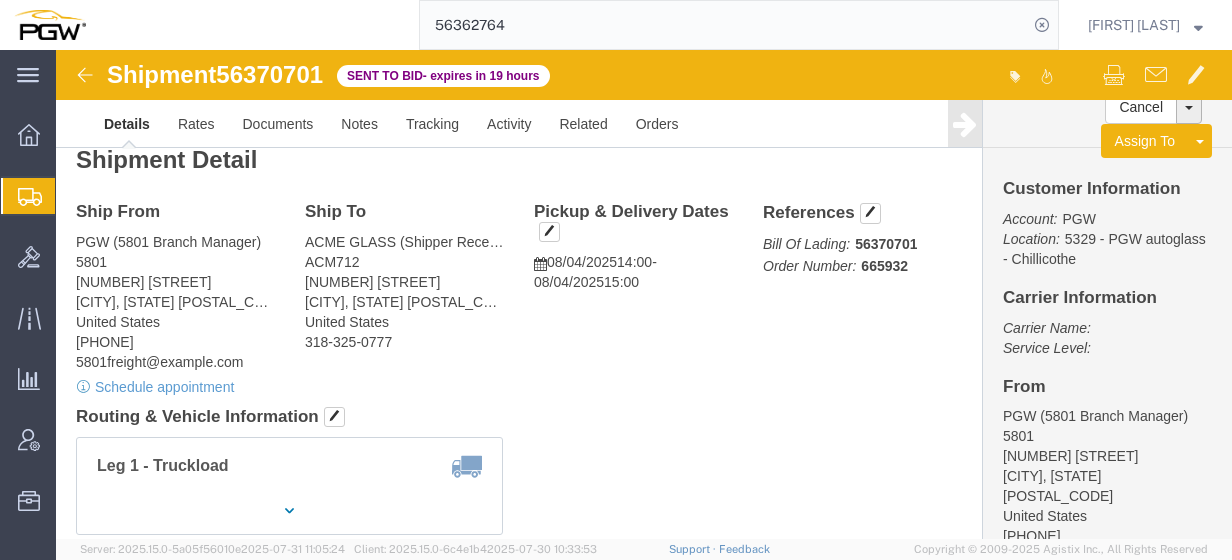 paste on "70820" 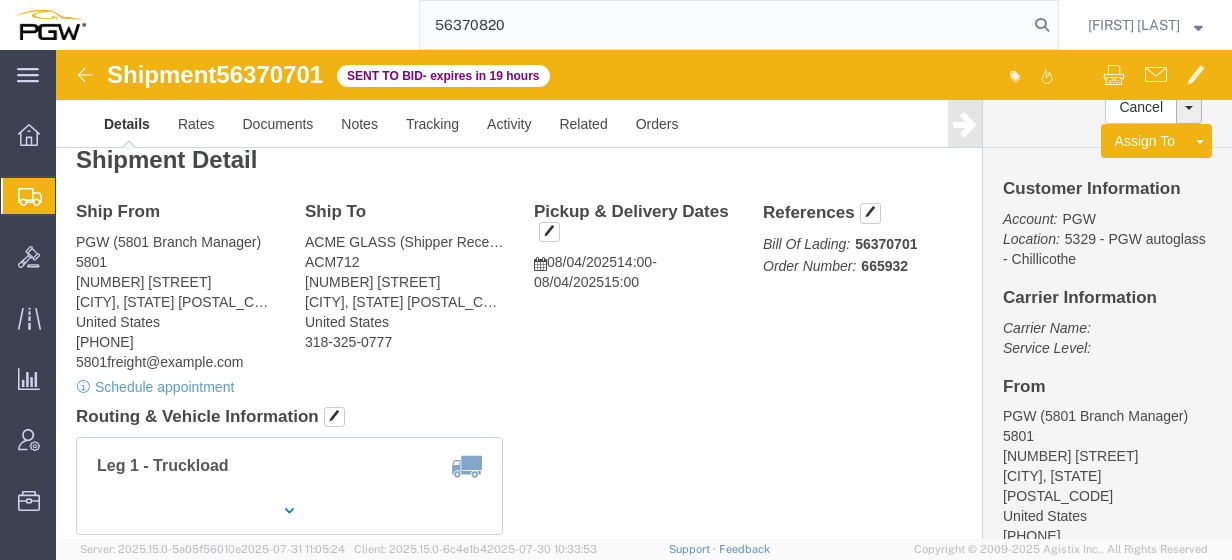type on "56370820" 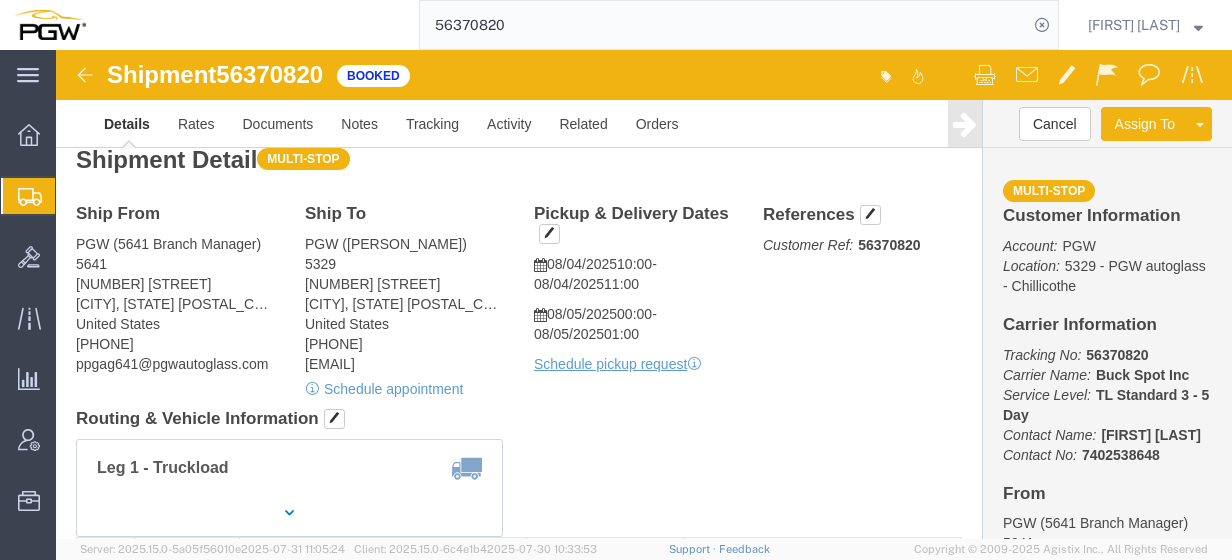 scroll, scrollTop: 448, scrollLeft: 0, axis: vertical 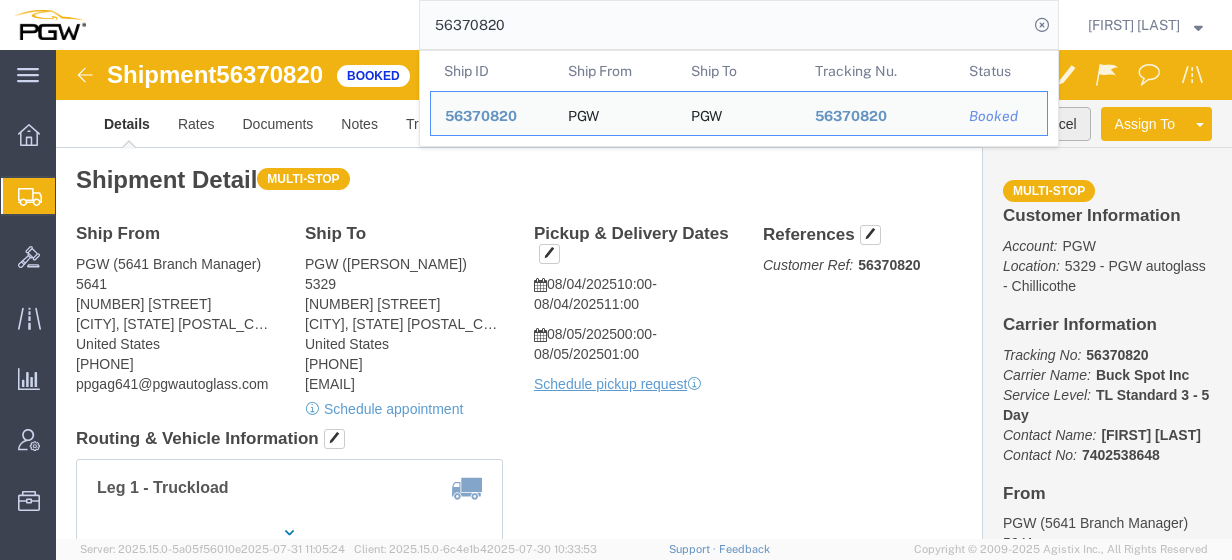 drag, startPoint x: 1013, startPoint y: 71, endPoint x: 1003, endPoint y: -48, distance: 119.419426 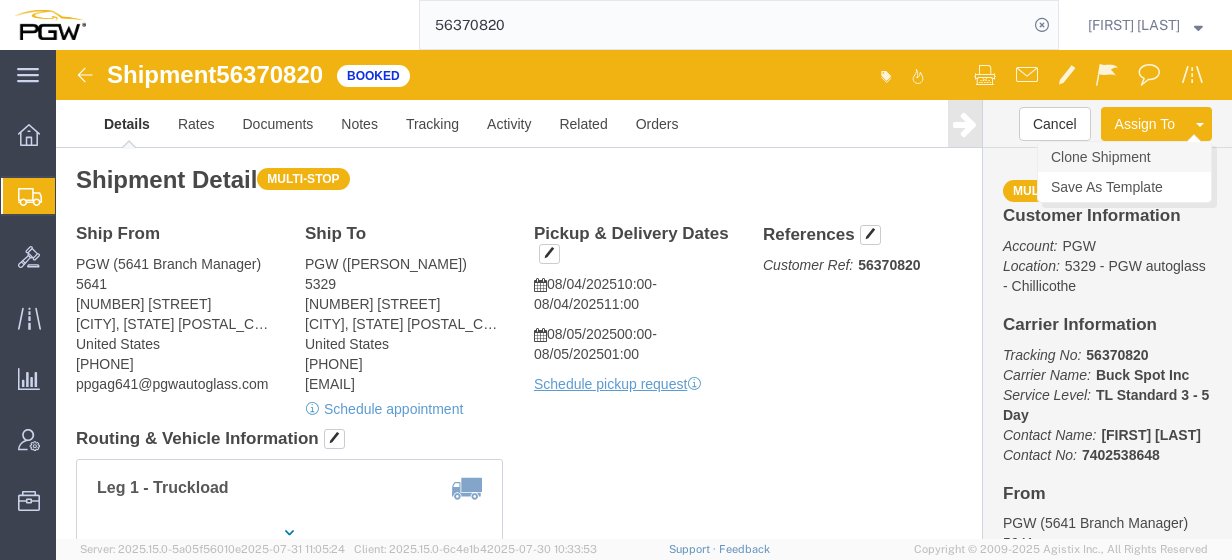 click on "Clone Shipment" 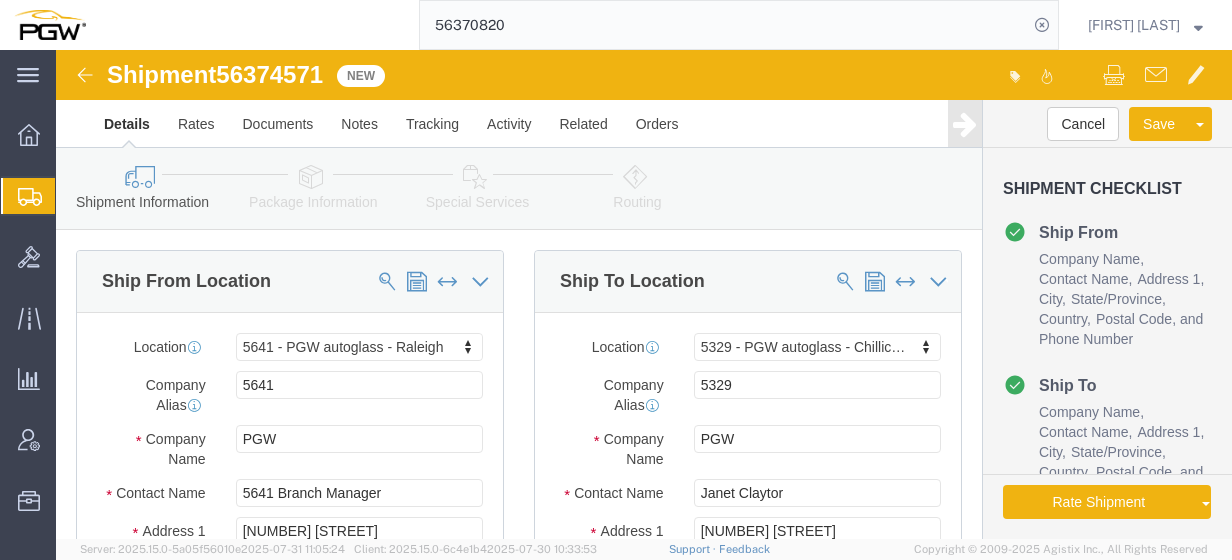 select on "28425" 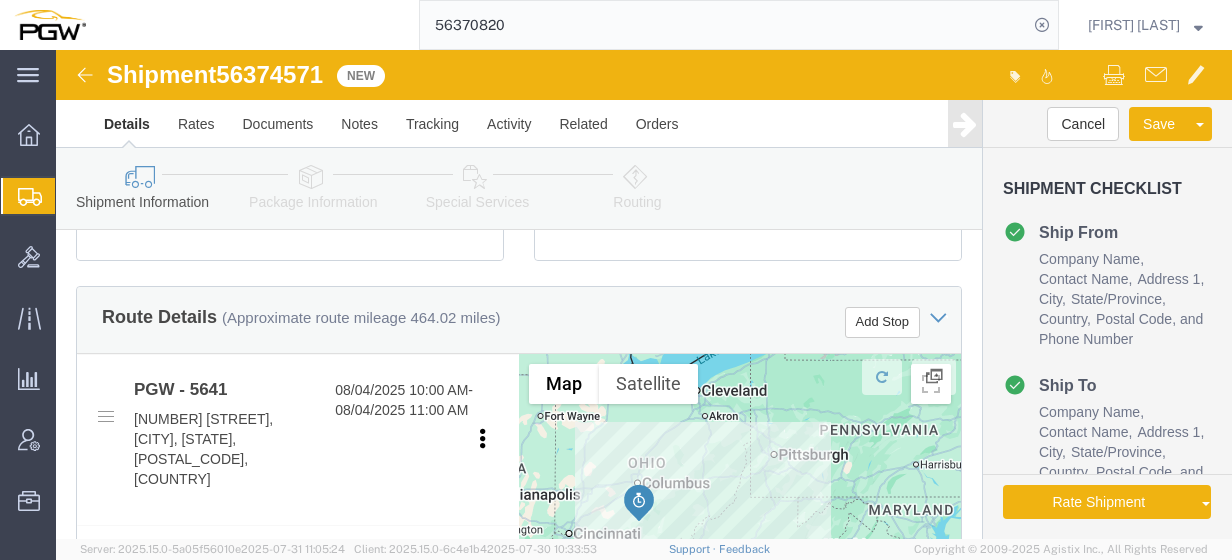 scroll, scrollTop: 88, scrollLeft: 0, axis: vertical 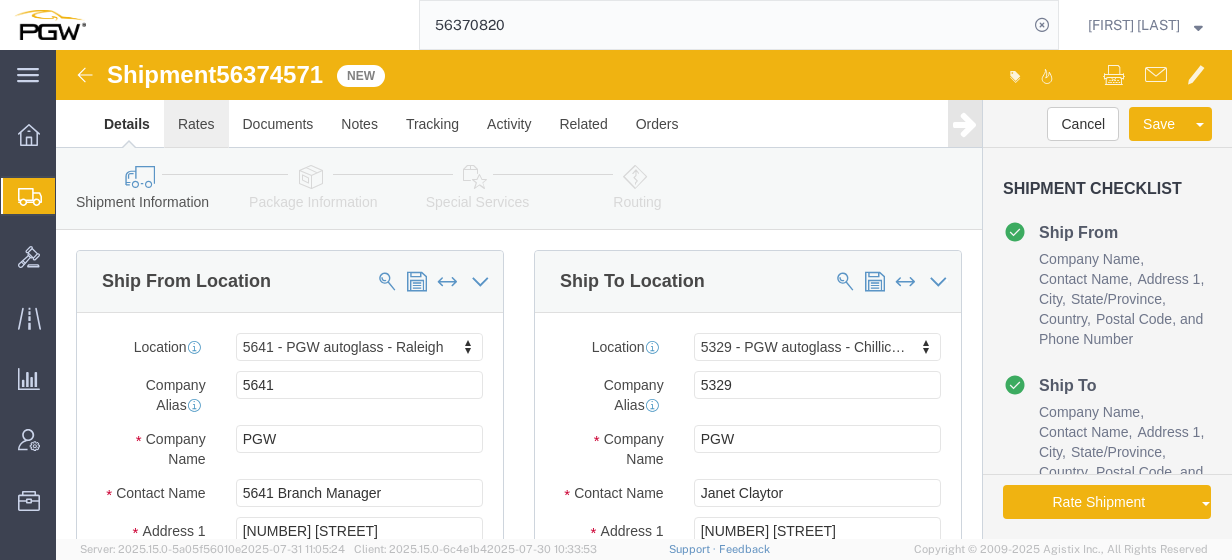 click on "Rates" 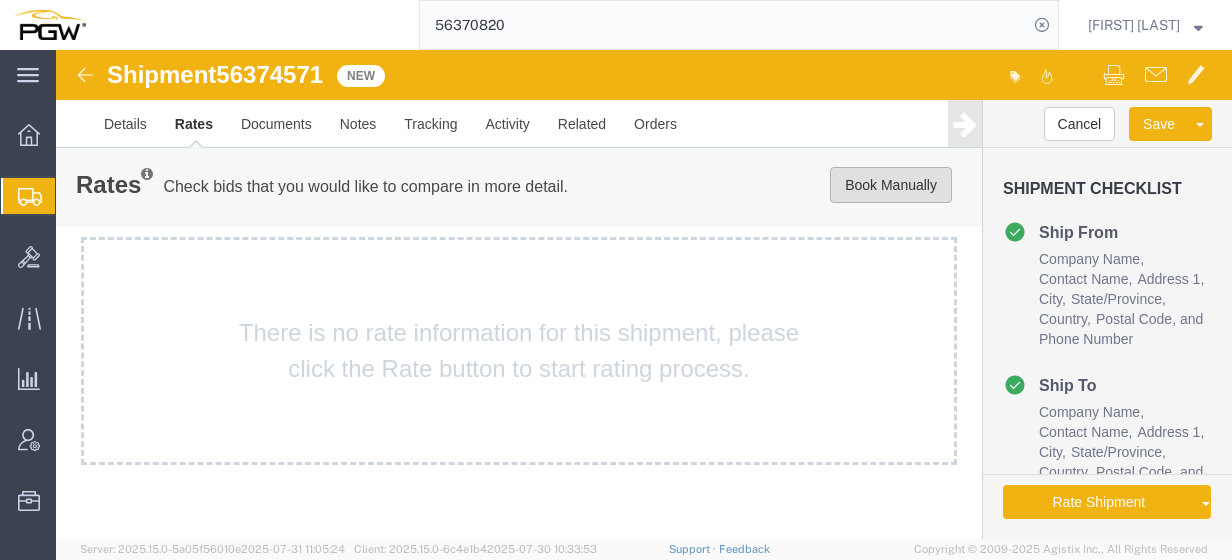 click on "Book Manually" at bounding box center [891, 185] 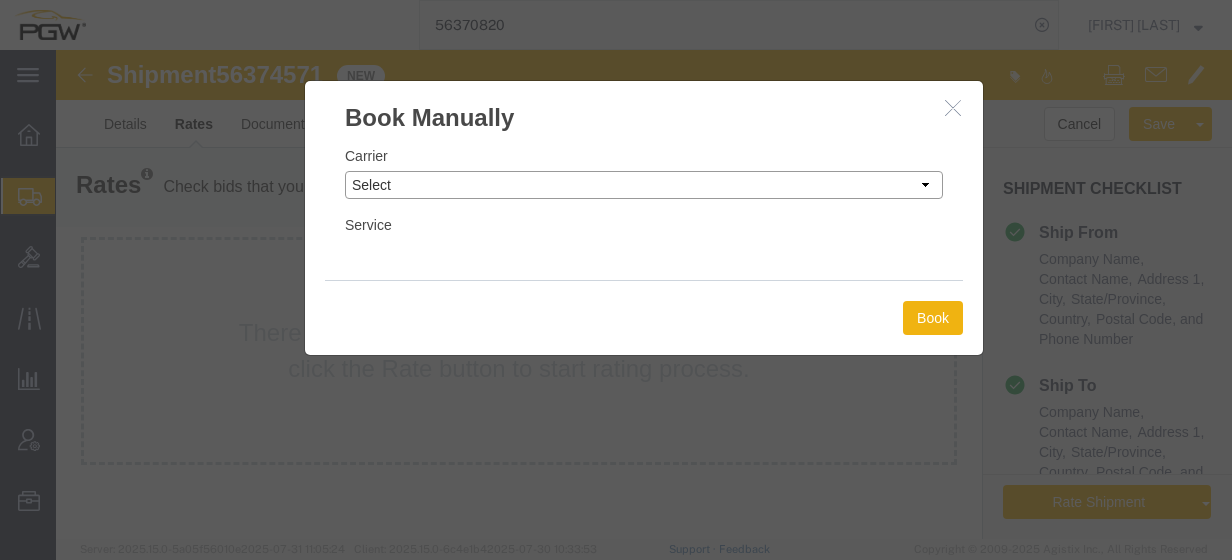click on "Select Add New Carrier (and default service) A. Duie Pyle Inc ABF Freight System ACME Truck Lines Inc ARL Logistics ATS Logistics Air Land Transport Allen Lund Company Amazon Logistics Arrive Logistics Avenue Logistics Inc Axle Logistics B & R Eckel's Transport LTD Beaver Express Beemac Logistics Bell Logistics Best Dedicated Solutions LLC Boren Brothers Logistics Bridge Logistics Buchanan Hauling & Rigging, Inc. Buck Spot Inc Buddy Moore Trucking C.H. Robinson CRST Canadian Freightways Cathay Logistics LLC Central Freight Lines Inc Central Transport International Challenger Logistics International Inc Chariot Logistics Compass Logistics Cornerstone Systems Coyote Logistics Craig Clark Trucking LLC Cross Country Freight Solutions Crosscountry Courier Inc DDX Transport DVL Daylight Daylight Transport Dedicated Delivery Professionals Inc Diamond Line Delivery Systems Echo Global Logistics Estes Express Lines FedEx Freight East FedEx National Flock Freight Freight Saver General Transportation Globaltranz LME Inc" at bounding box center (644, 185) 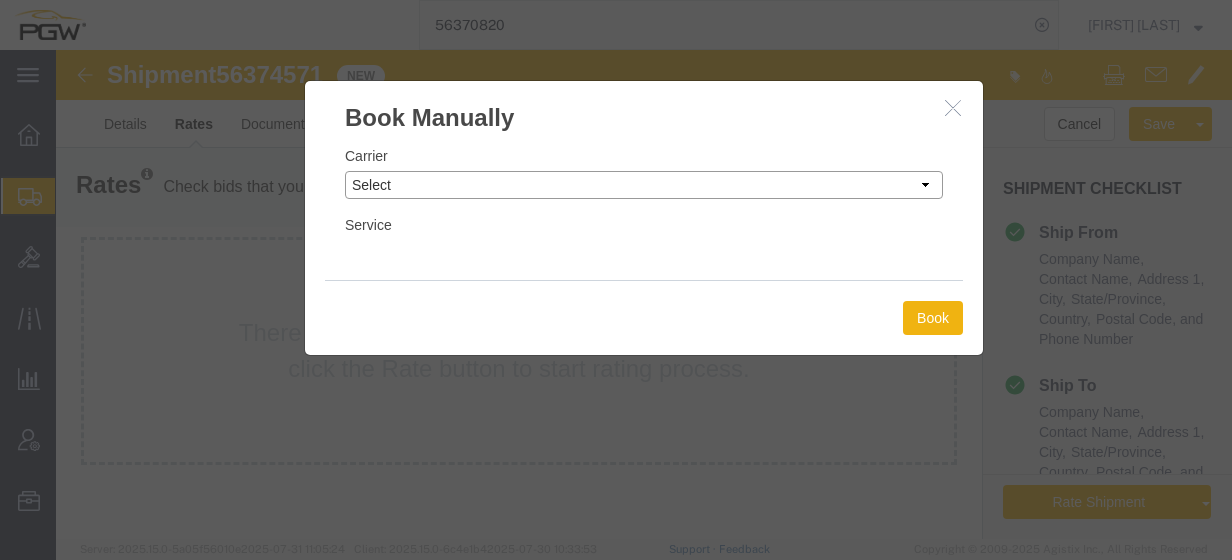 select on "18694" 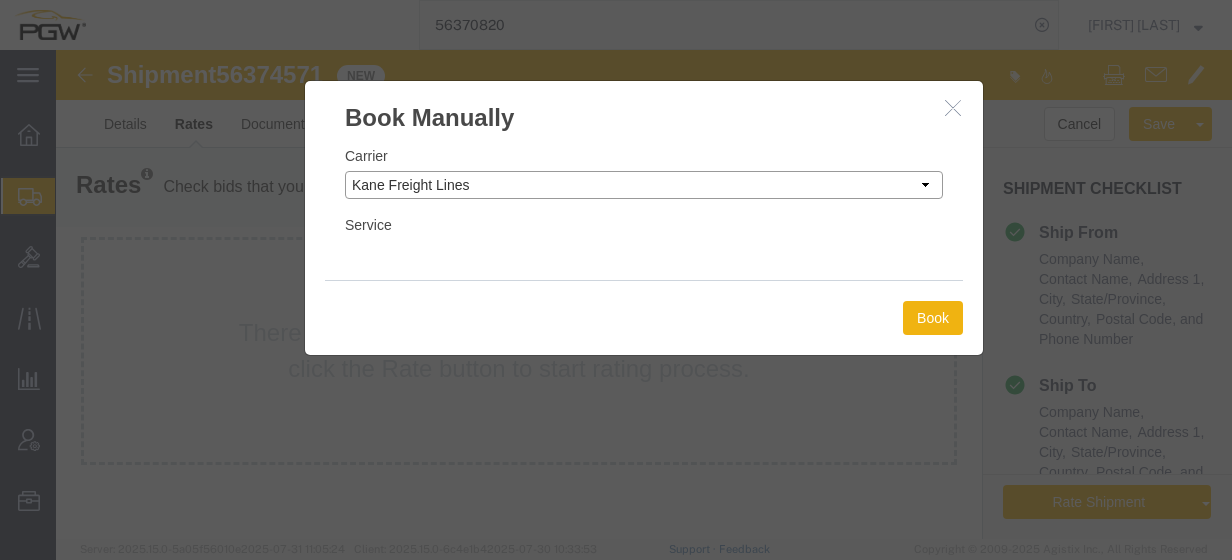 click on "Select Add New Carrier (and default service) A. Duie Pyle Inc ABF Freight System ACME Truck Lines Inc ARL Logistics ATS Logistics Air Land Transport Allen Lund Company Amazon Logistics Arrive Logistics Avenue Logistics Inc Axle Logistics B & R Eckel's Transport LTD Beaver Express Beemac Logistics Bell Logistics Best Dedicated Solutions LLC Boren Brothers Logistics Bridge Logistics Buchanan Hauling & Rigging, Inc. Buck Spot Inc Buddy Moore Trucking C.H. Robinson CRST Canadian Freightways Cathay Logistics LLC Central Freight Lines Inc Central Transport International Challenger Logistics International Inc Chariot Logistics Compass Logistics Cornerstone Systems Coyote Logistics Craig Clark Trucking LLC Cross Country Freight Solutions Crosscountry Courier Inc DDX Transport DVL Daylight Daylight Transport Dedicated Delivery Professionals Inc Diamond Line Delivery Systems Echo Global Logistics Estes Express Lines FedEx Freight East FedEx National Flock Freight Freight Saver General Transportation Globaltranz LME Inc" at bounding box center [644, 185] 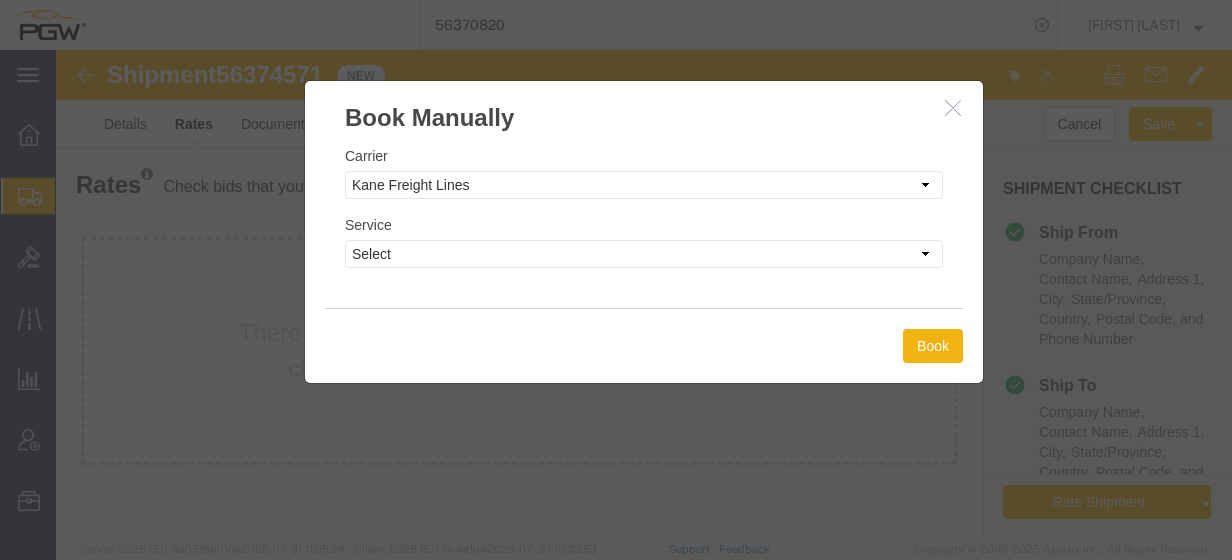 click on "Carrier Select Add New Carrier (and default service) A. Duie Pyle Inc ABF Freight System ACME Truck Lines Inc ARL Logistics ATS Logistics Air Land Transport Allen Lund Company Amazon Logistics Arrive Logistics Avenue Logistics Inc Axle Logistics B & R Eckel's Transport LTD Beaver Express Beemac Logistics Bell Logistics Best Dedicated Solutions LLC Boren Brothers Logistics Bridge Logistics Buchanan Hauling & Rigging, Inc. Buck Spot Inc Buddy Moore Trucking C.H. Robinson CRST Canadian Freightways Cathay Logistics LLC Central Freight Lines Inc Central Transport International Challenger Logistics International Inc Chariot Logistics Compass Logistics Cornerstone Systems Coyote Logistics Craig Clark Trucking LLC Cross Country Freight Solutions Crosscountry Courier Inc DDX Transport DVL Daylight Daylight Transport Dedicated Delivery Professionals Inc Diamond Line Delivery Systems Echo Global Logistics Estes Express Lines FedEx Freight East FedEx National Flock Freight Freight Saver General Transportation Globaltranz" at bounding box center [644, 221] 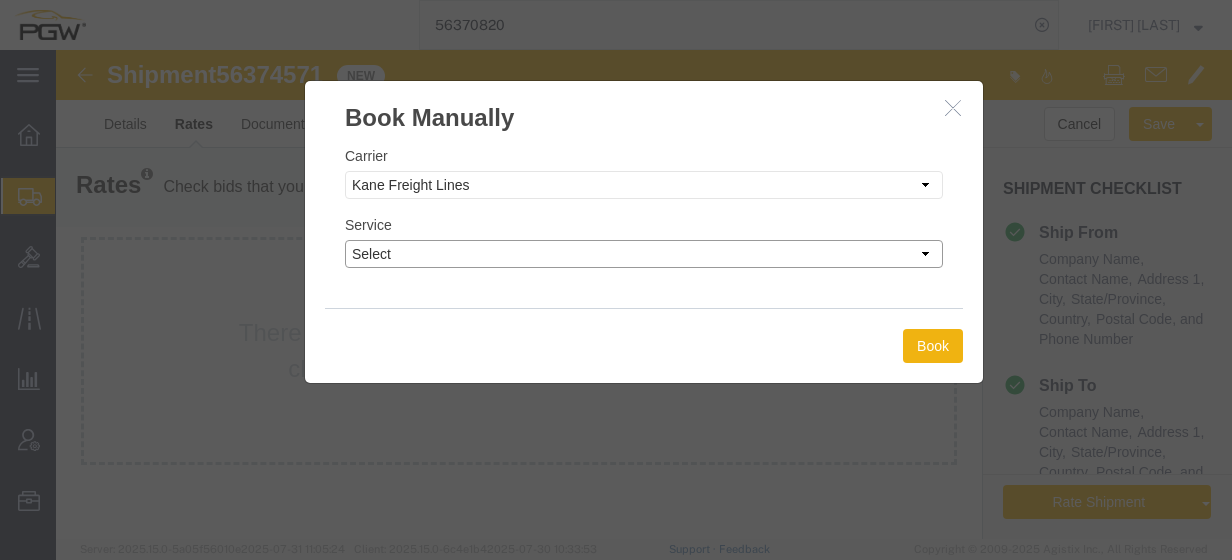 click on "Select TL Standard 3 - 5 Day" at bounding box center [644, 254] 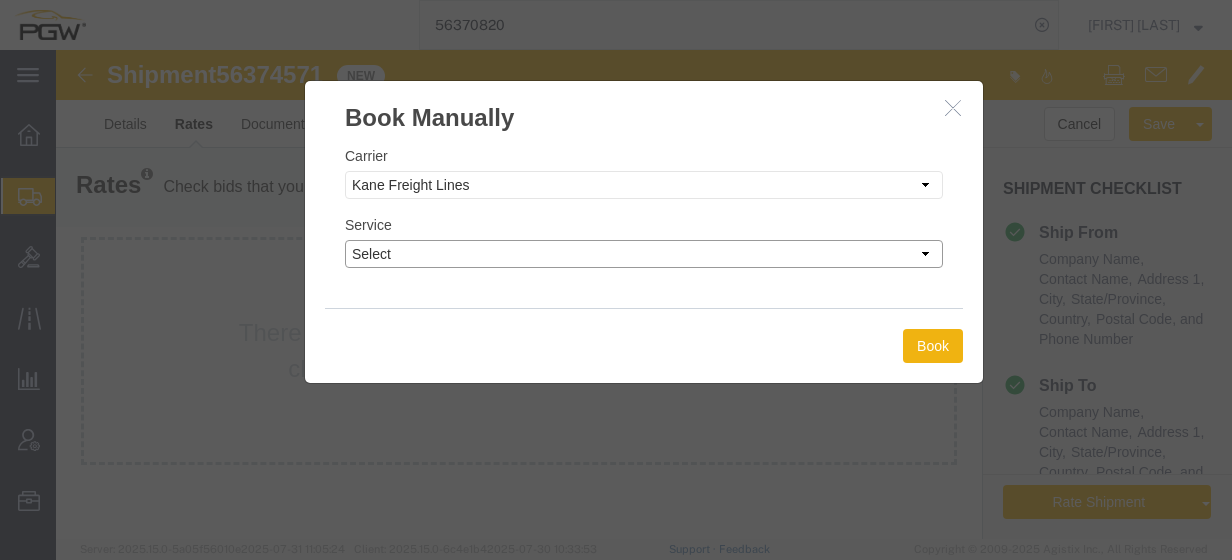 select on "35748" 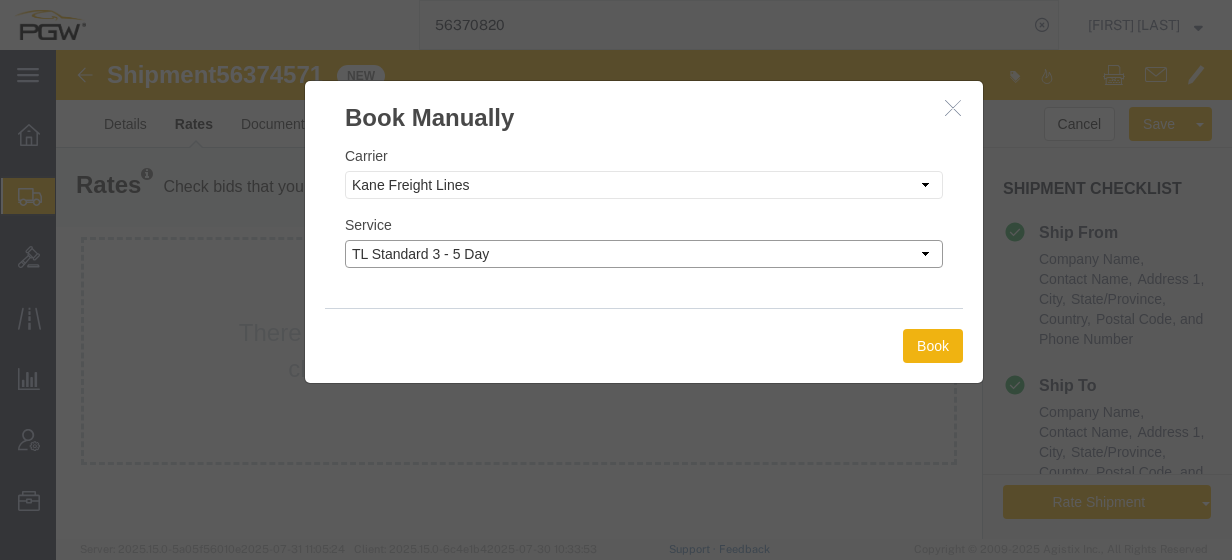 click on "Select TL Standard 3 - 5 Day" at bounding box center (644, 254) 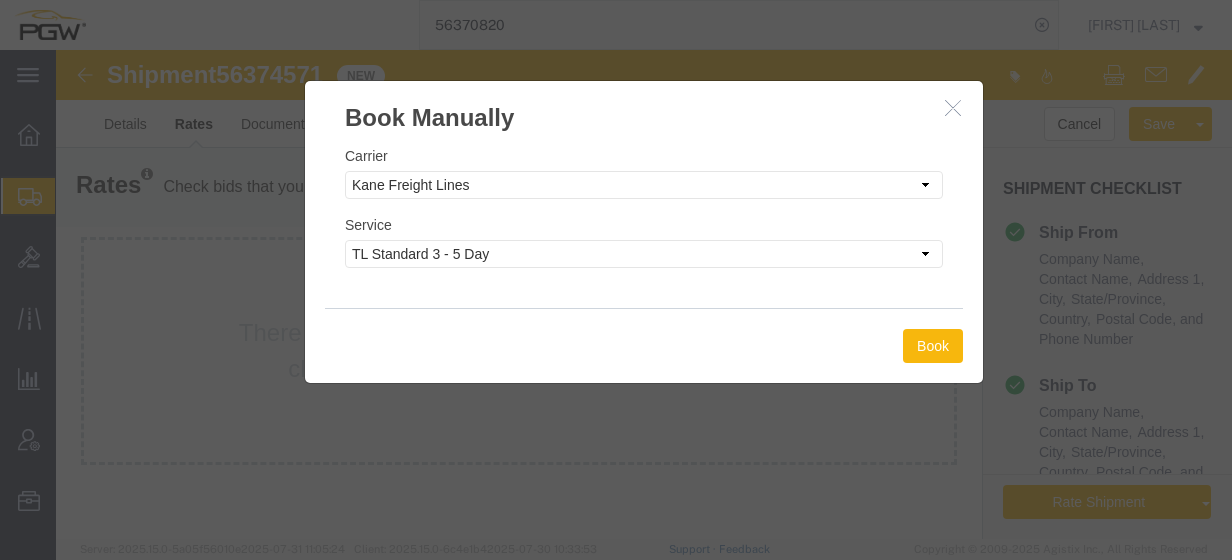 click on "Book" at bounding box center [933, 346] 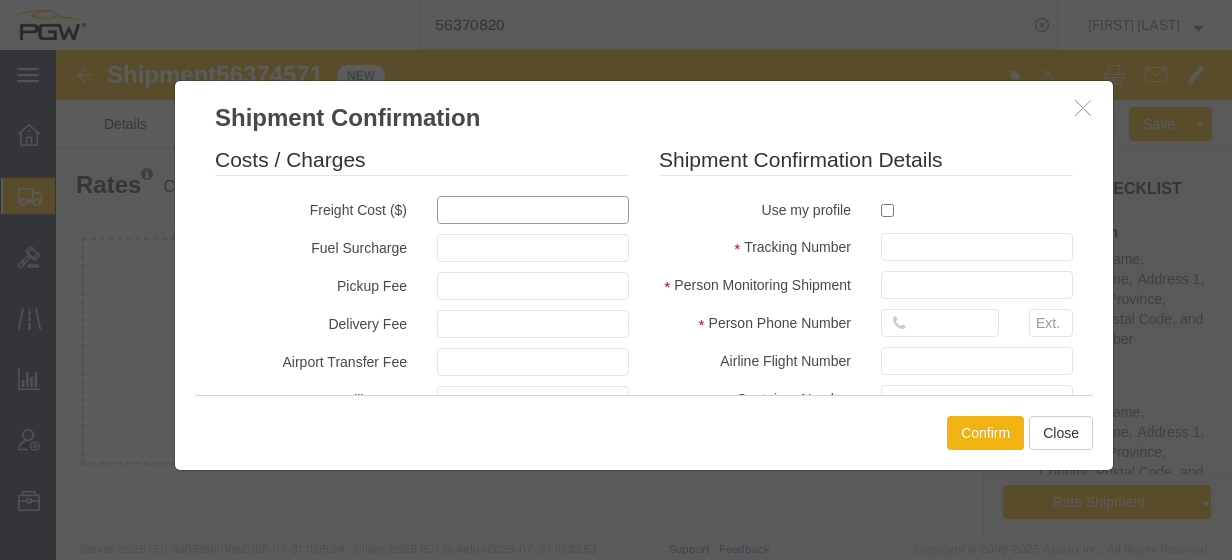 click at bounding box center (533, 210) 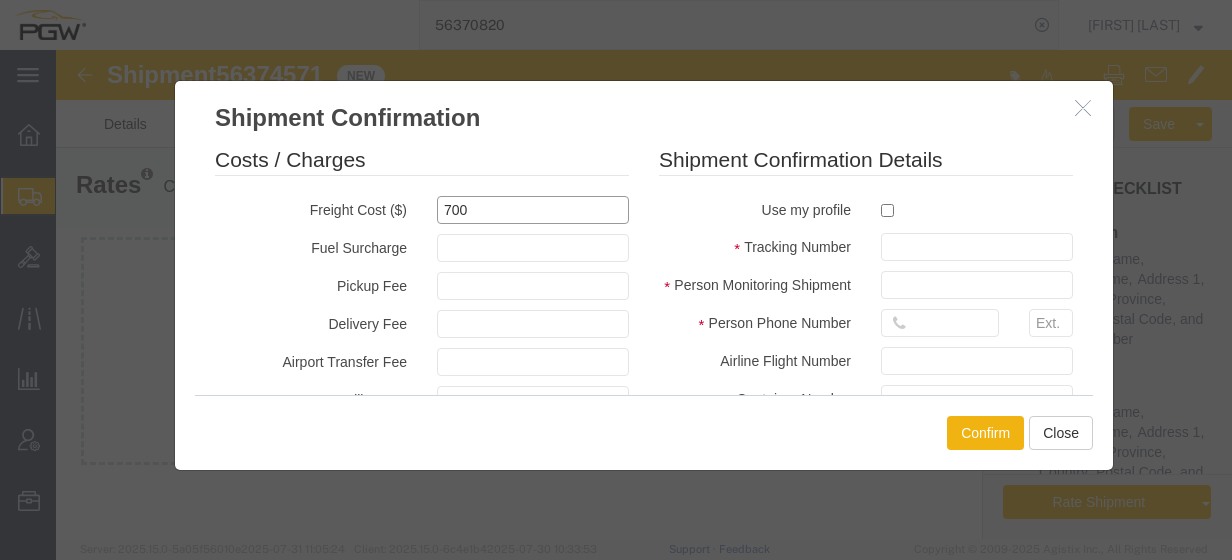 type on "700" 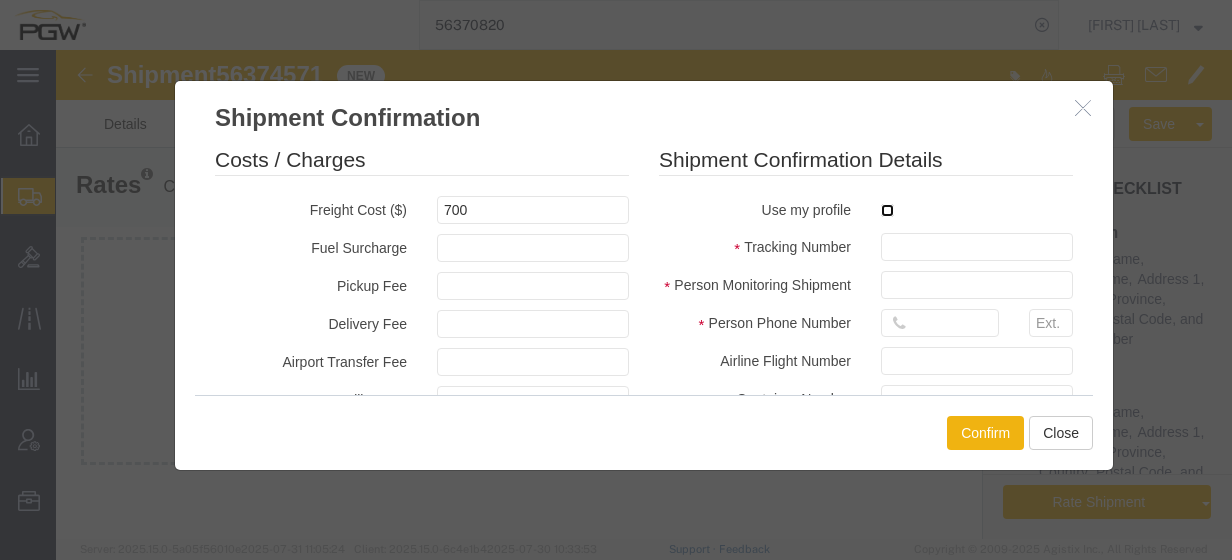 type on "700.00" 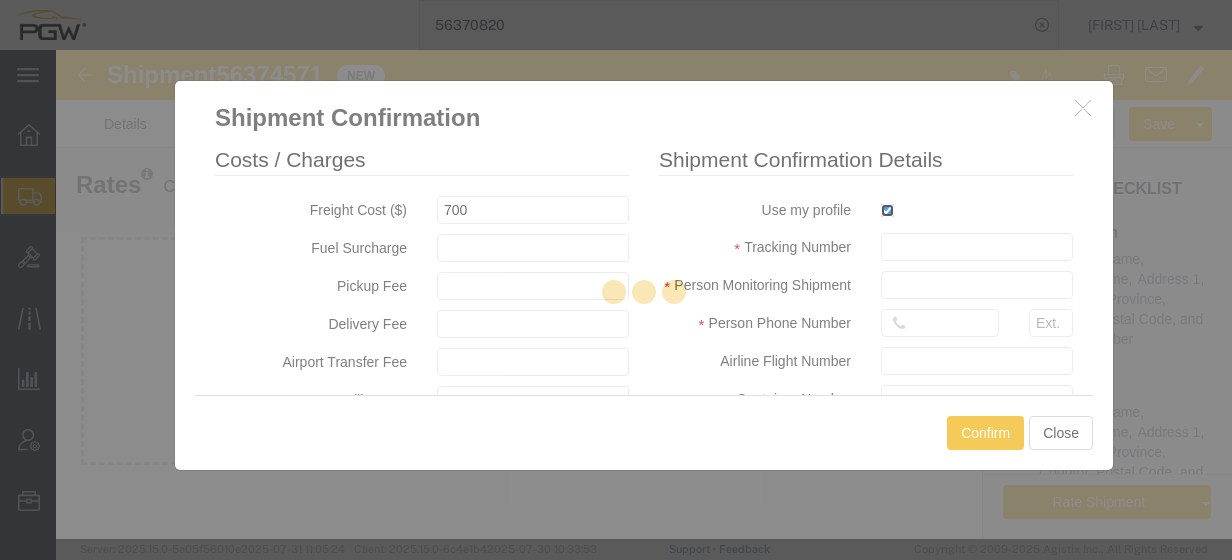 type on "[FIRST] [LAST]" 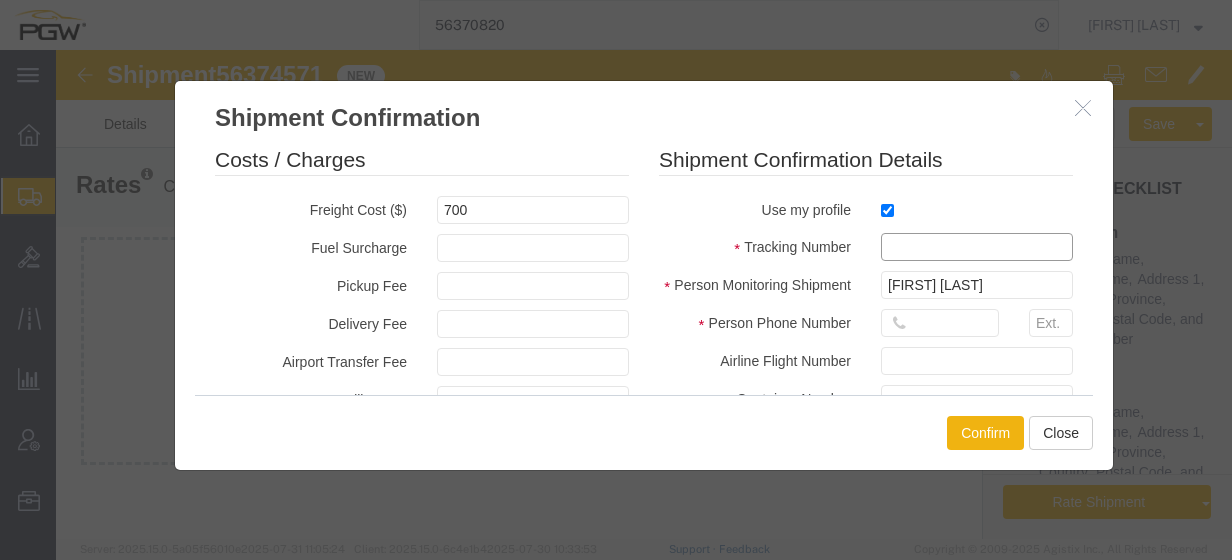 click at bounding box center [977, 247] 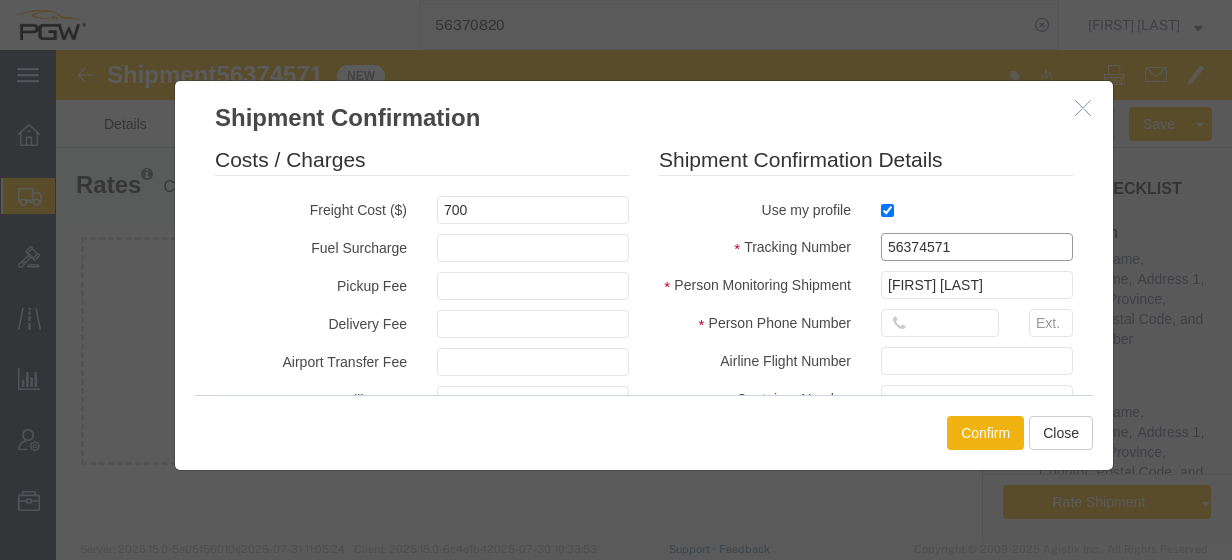type on "56374571" 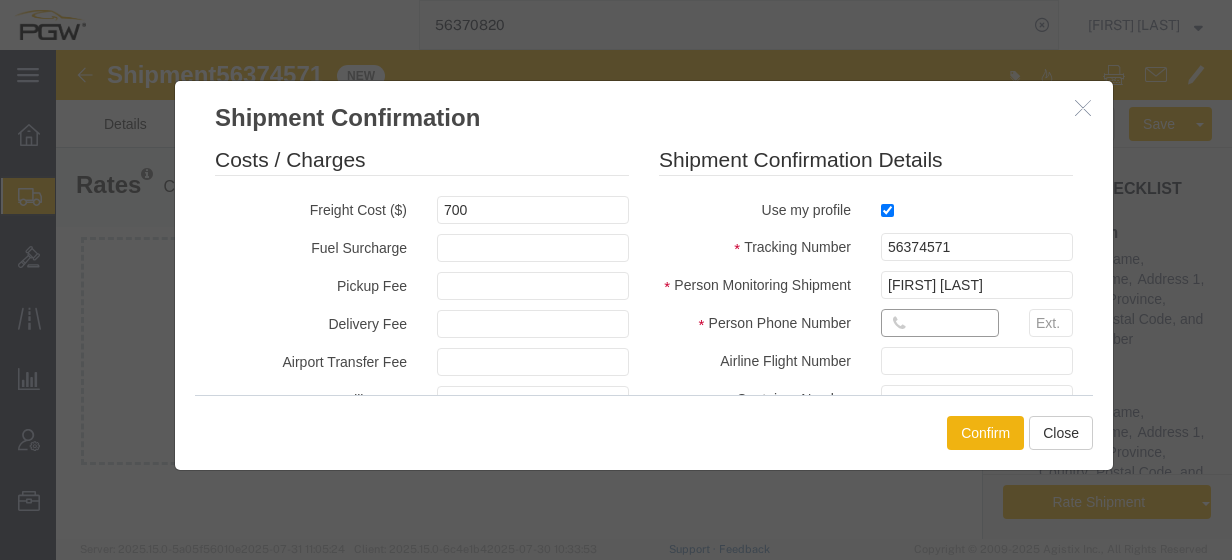 click at bounding box center (940, 323) 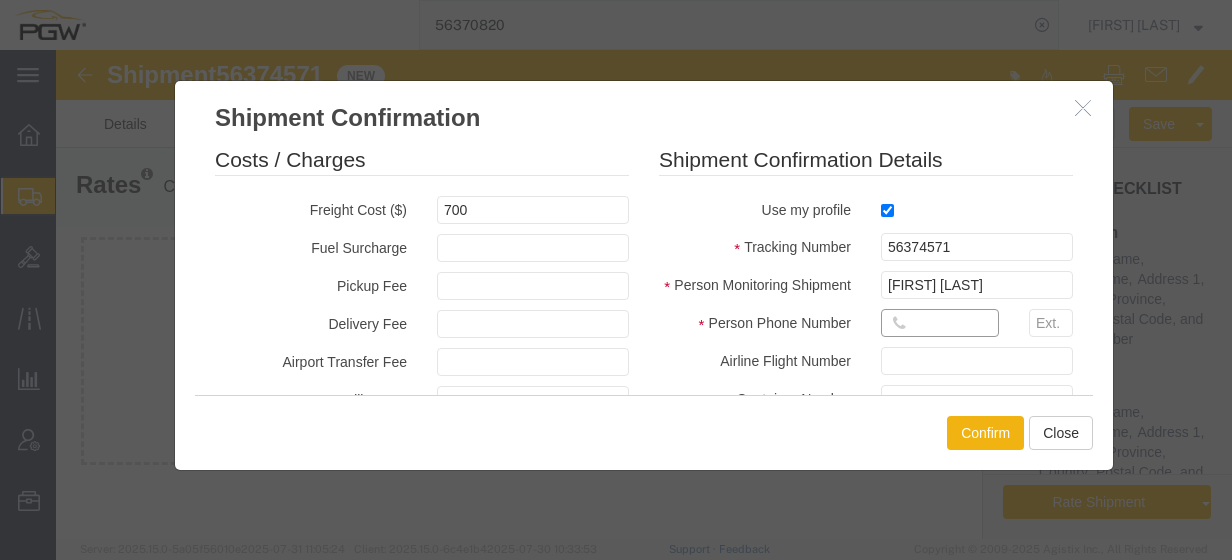 type on "7402538648" 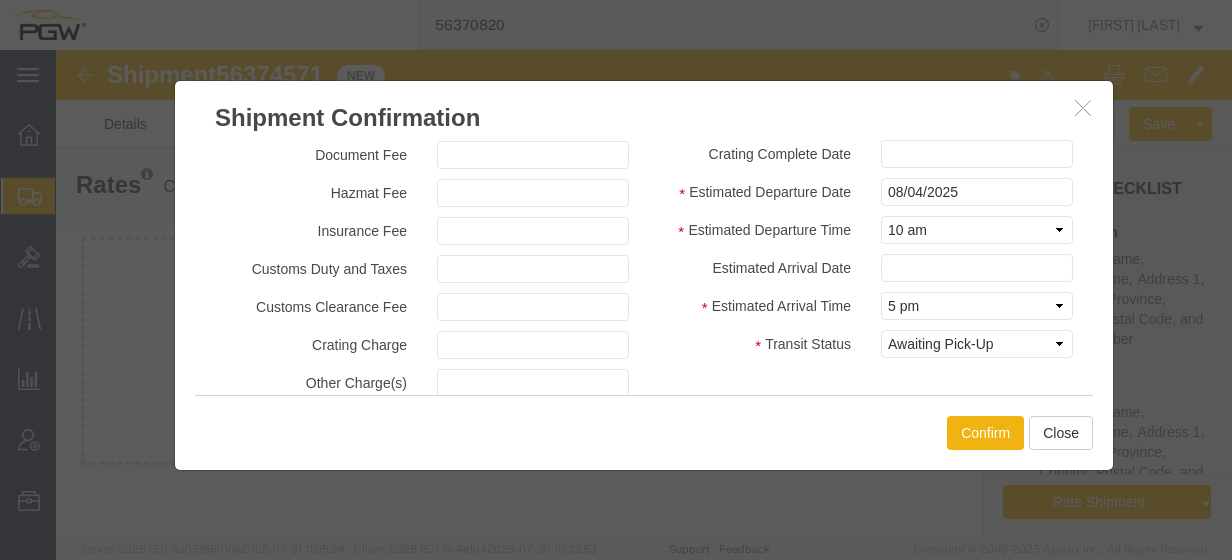 scroll, scrollTop: 280, scrollLeft: 0, axis: vertical 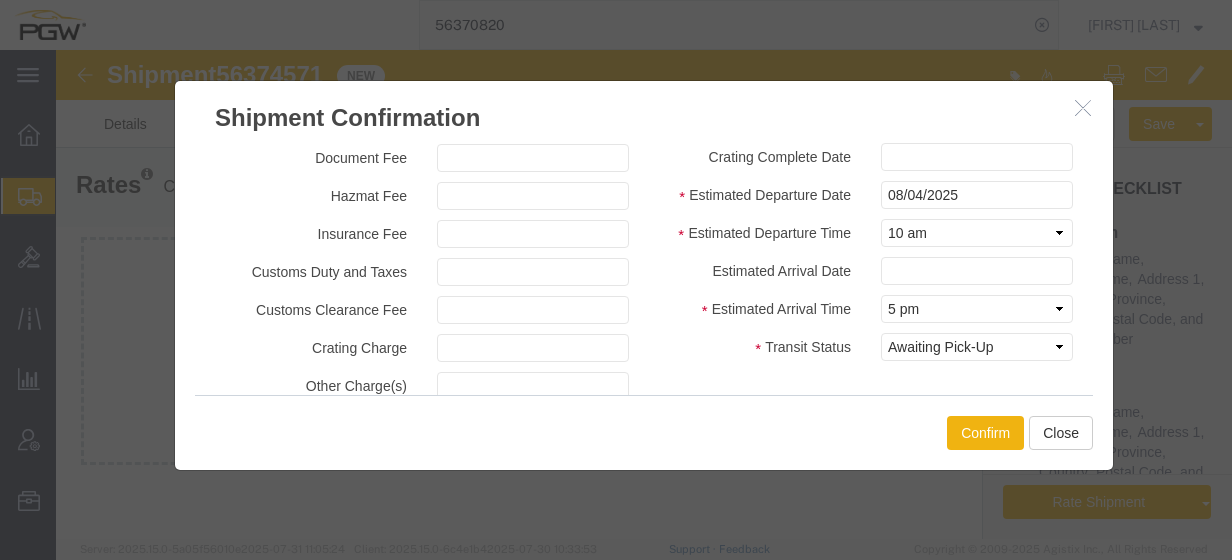 click on "Shipment Confirmation Details
Use my profile
Tracking Number
56374571
Person Monitoring Shipment
[FIRST] [LAST]
Person Phone Number
[PHONE]
Airline Flight Number
Container Number
Crating Complete Date
Estimated Departure Date
[DATE]
Estimated Departure Time
Select Midnight 1 am 2 am 3 am 4 am 5 am 6 am 7 am 8 am 9 am 10 am 11 am 12 Noon 1 pm 2 pm 3 pm 4 pm 5 pm 6 pm 7 pm 8 pm 9 pm 10 pm 11 pm Midnight
Estimated Arrival Date
Estimated Arrival Time
Select Midnight 1 am 2 am 3 am 4 am 5 am 6 am 7 am 8 am 9 am 10 am 11 am 12 Noon 1 pm 2 pm 3 pm 4 pm 5 pm 6 pm 7 pm 8 pm 9 pm 10 pm 11 pm Midnight
Transit Status
Select Arrival Notice Available Arrival Notice Imported Arrive at Delivery Location Arrive at Pick-Up Location Arrive at Terminal Location Attempted Delivery Attempted Pick-Up Awaiting Customs Clearance Awaiting Pick-Up Break Start Break Stop" at bounding box center (866, 118) 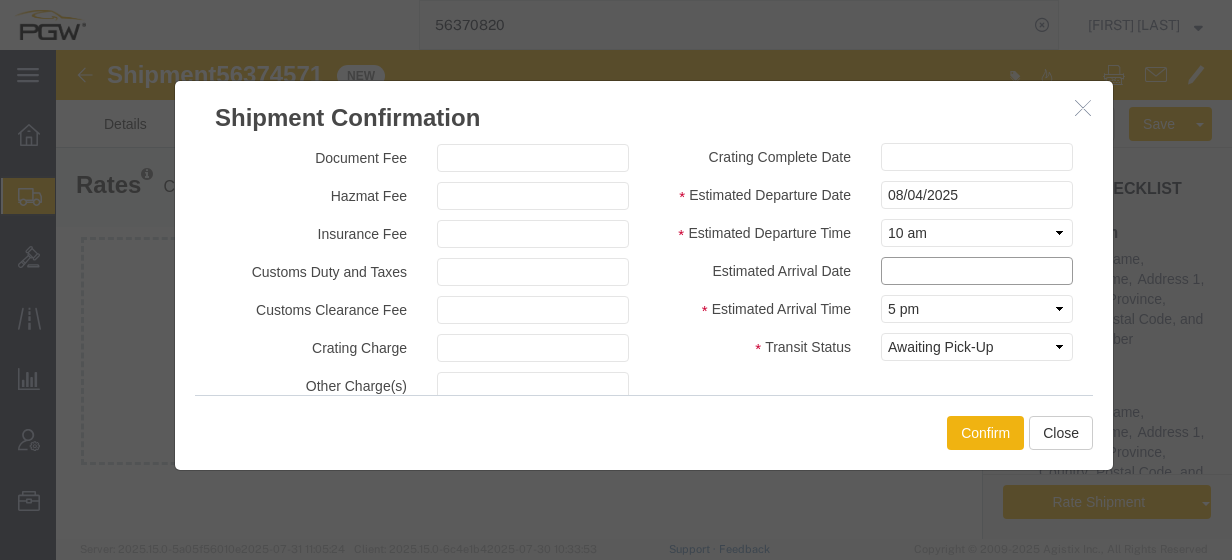 click at bounding box center (977, 271) 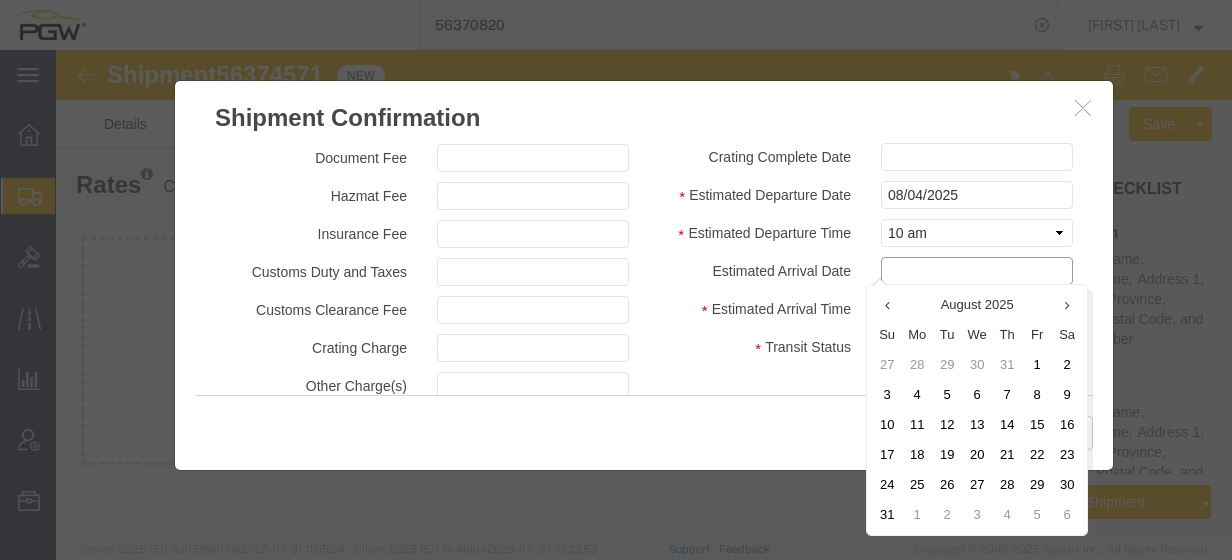 click at bounding box center [977, 271] 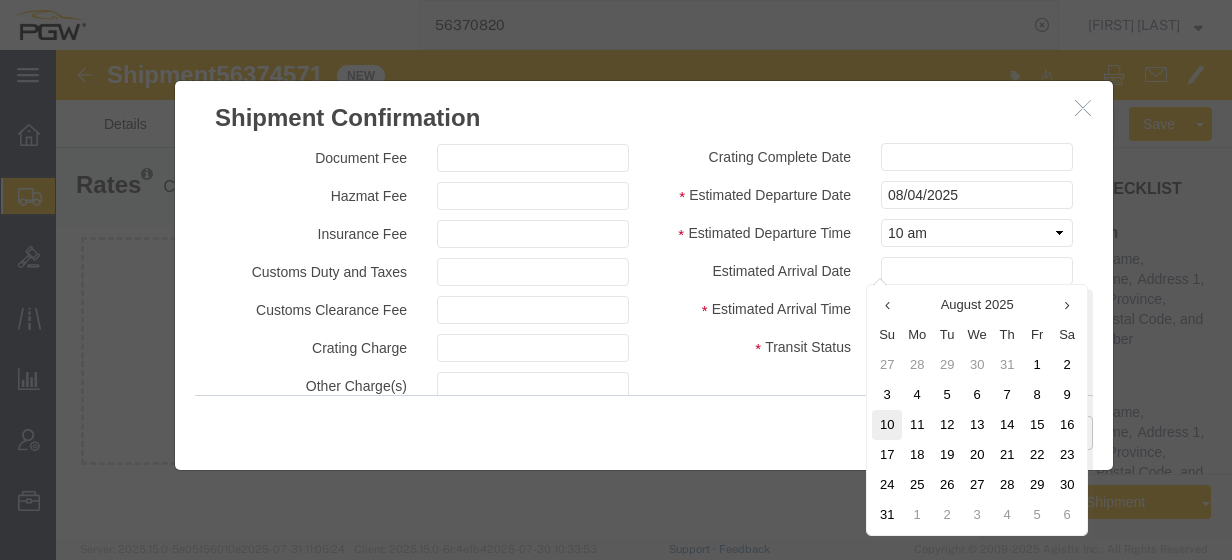 click on "10" at bounding box center (887, 425) 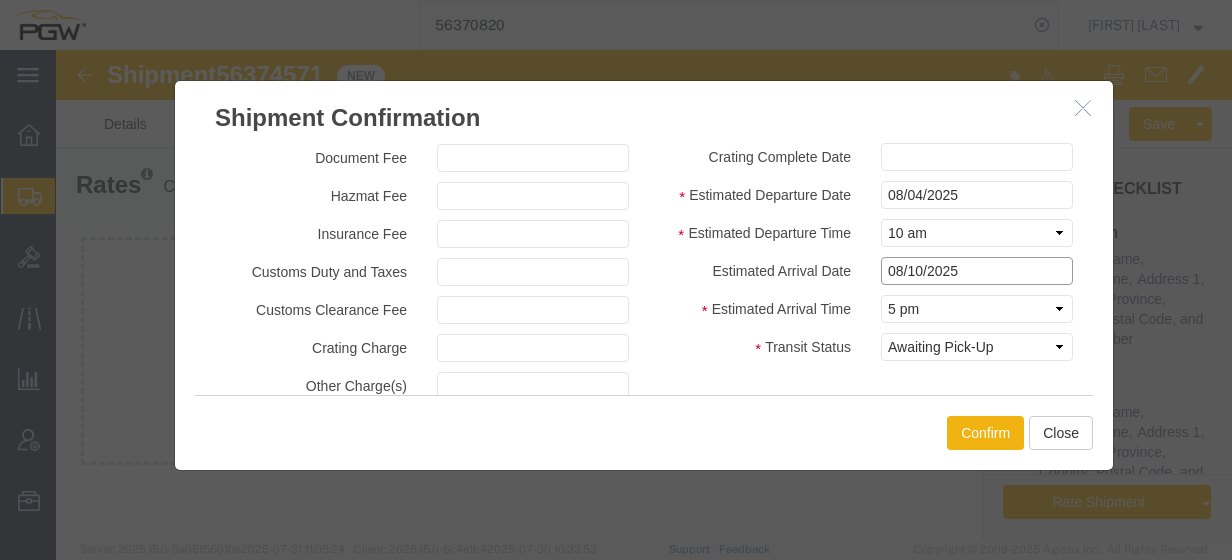 click on "08/10/2025" at bounding box center (977, 271) 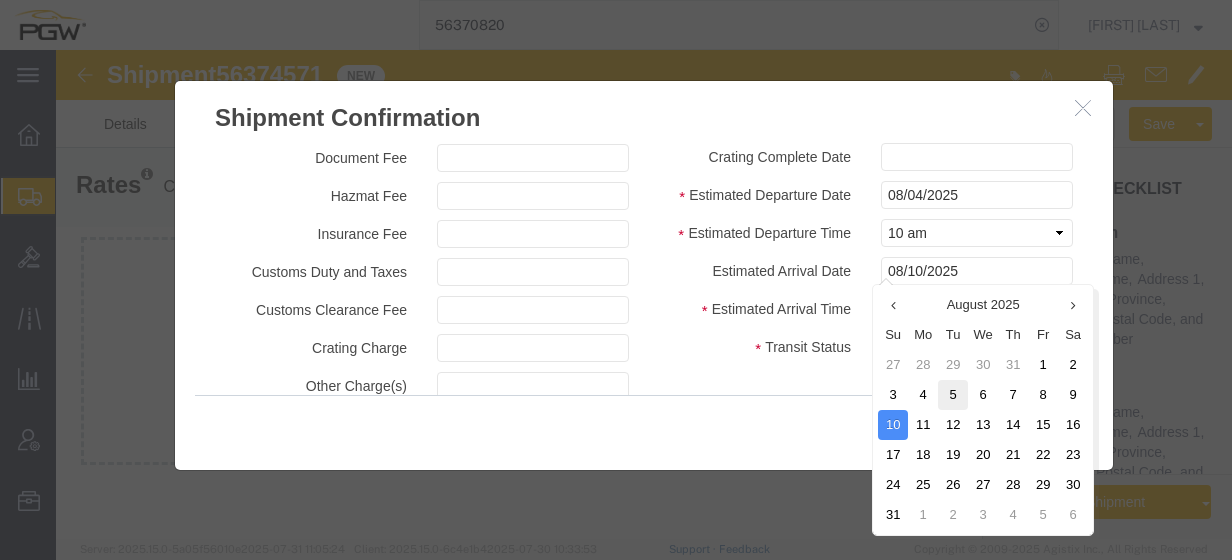 click on "5" at bounding box center (953, 395) 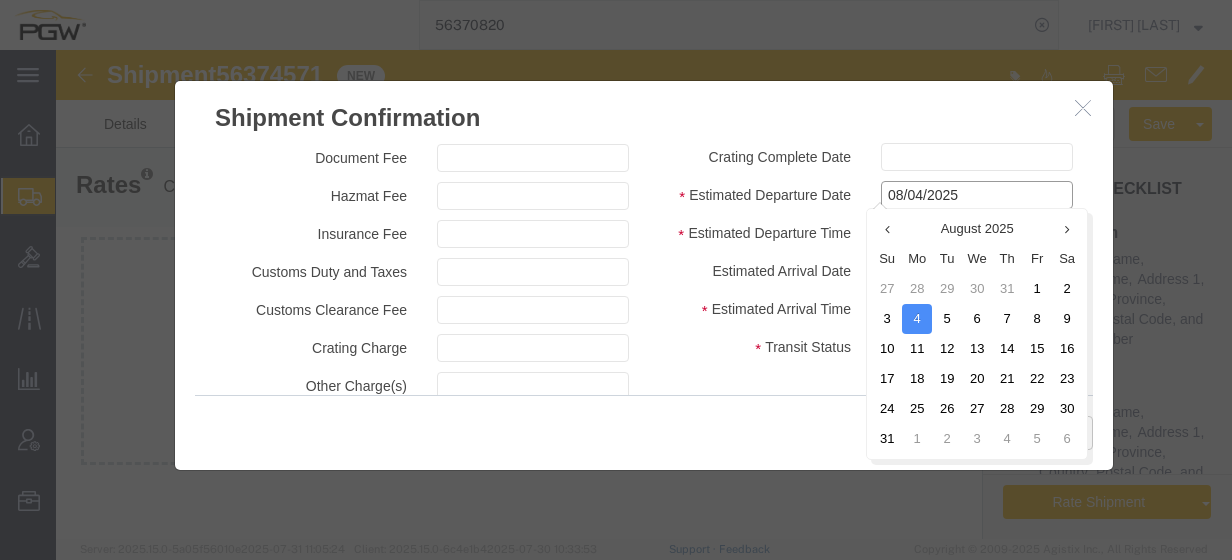 click on "08/04/2025" at bounding box center (977, 195) 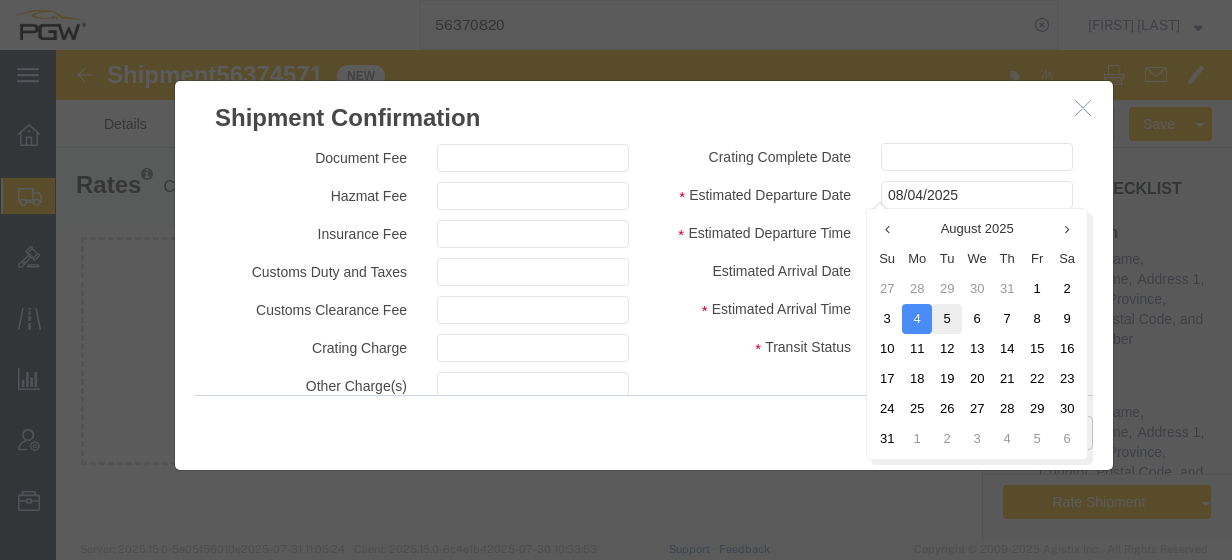 click on "5" at bounding box center (947, 319) 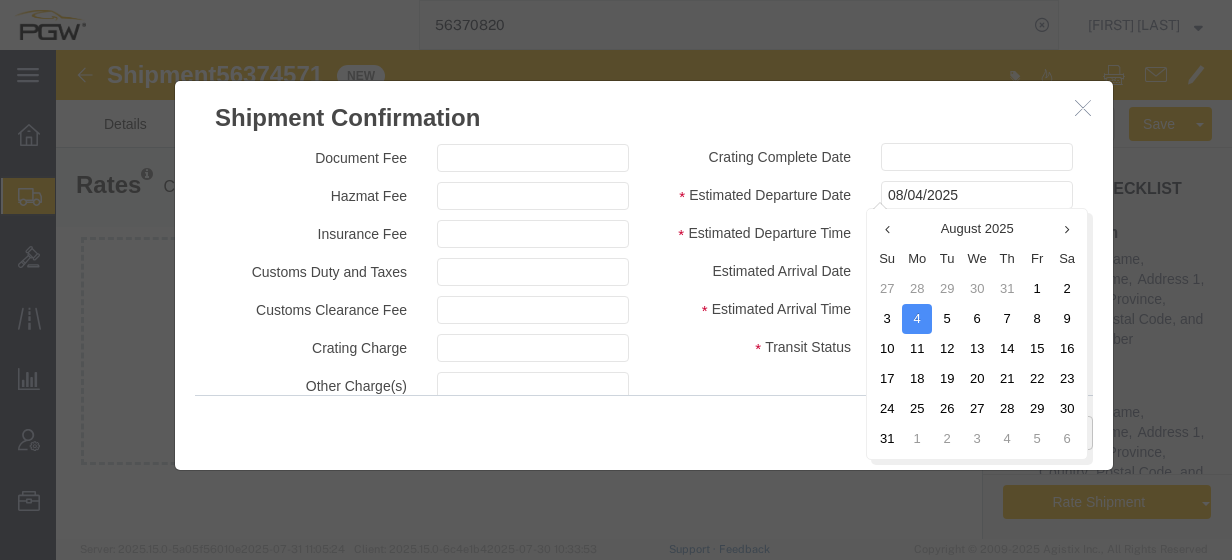 type on "08/05/2025" 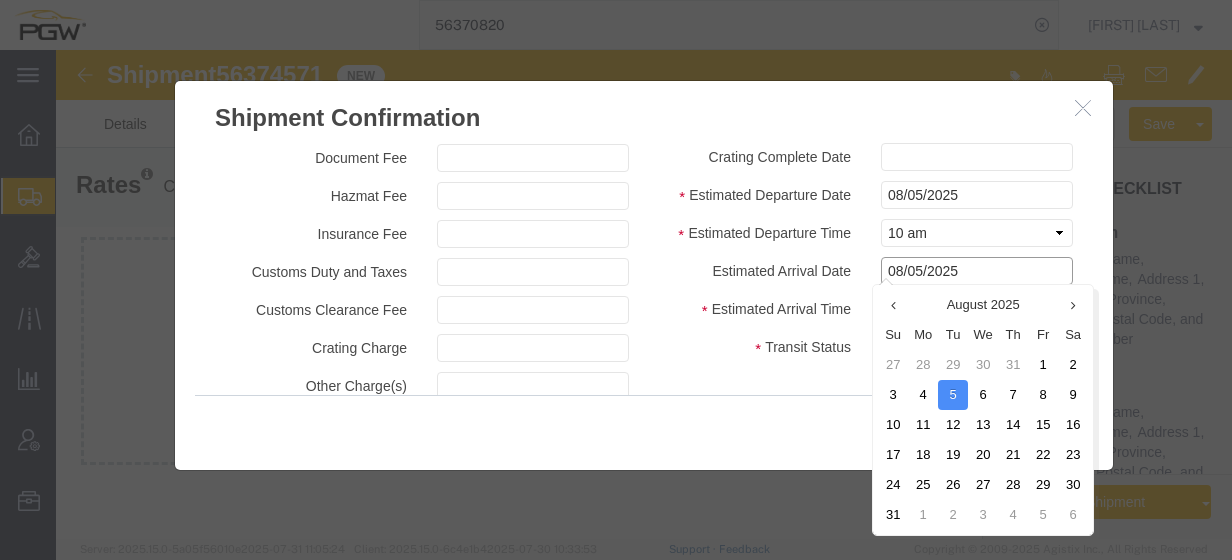click on "08/05/2025" at bounding box center [977, 271] 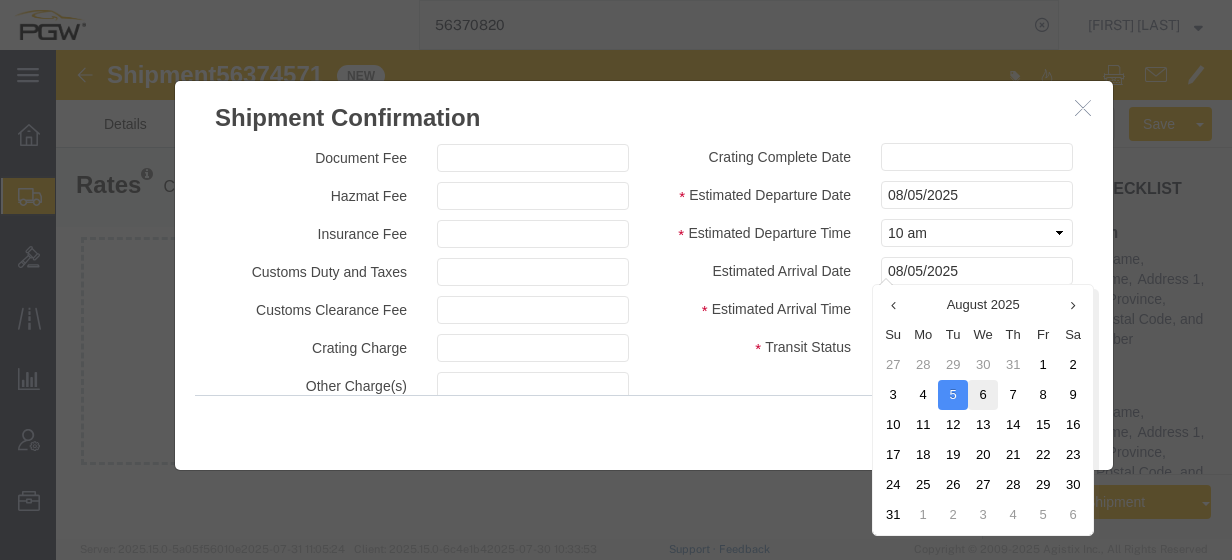 click on "6" at bounding box center [983, 395] 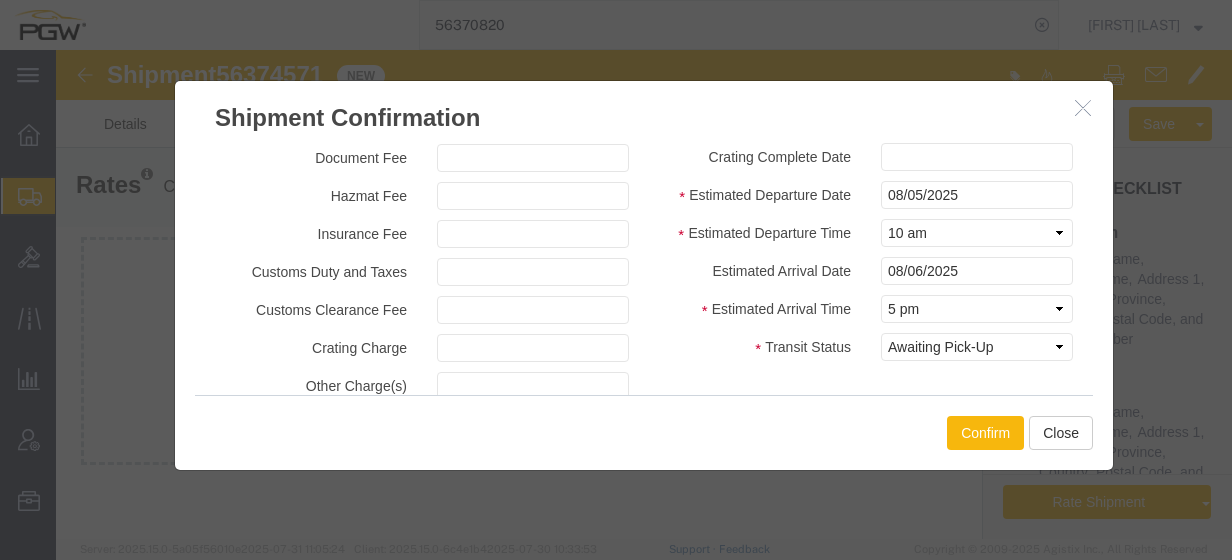 click on "Confirm" at bounding box center (985, 433) 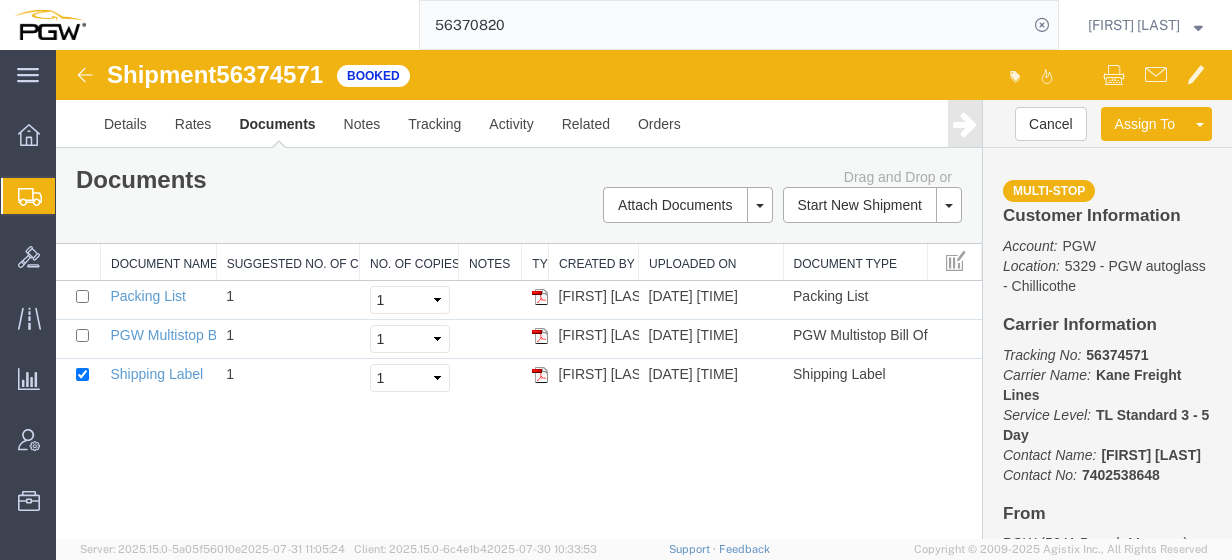 click on "56374571" at bounding box center [269, 74] 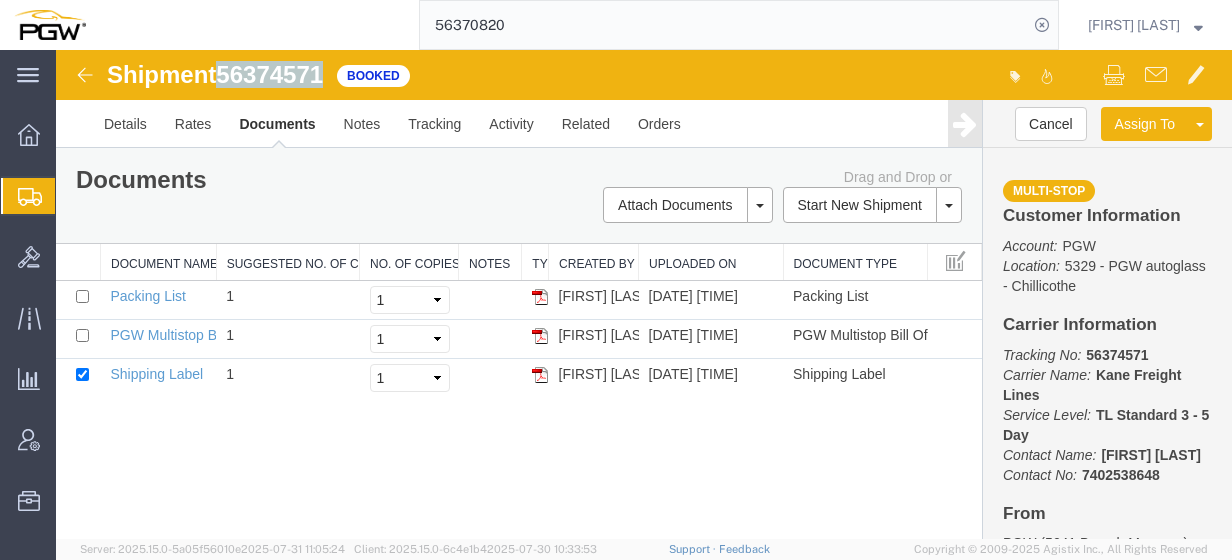 click on "56374571" at bounding box center [269, 74] 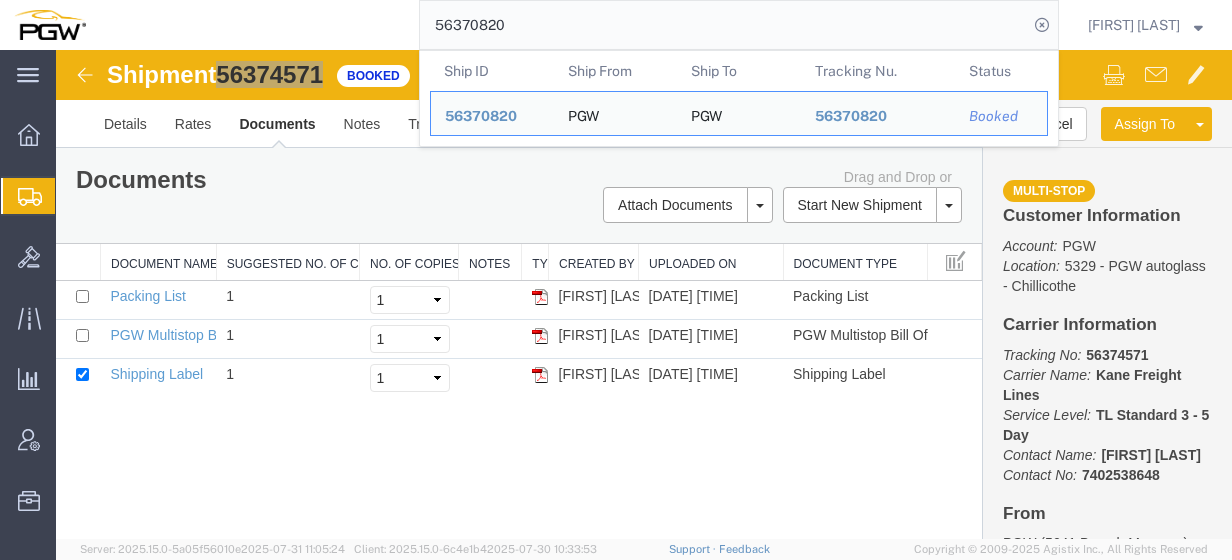 click on "56370820" 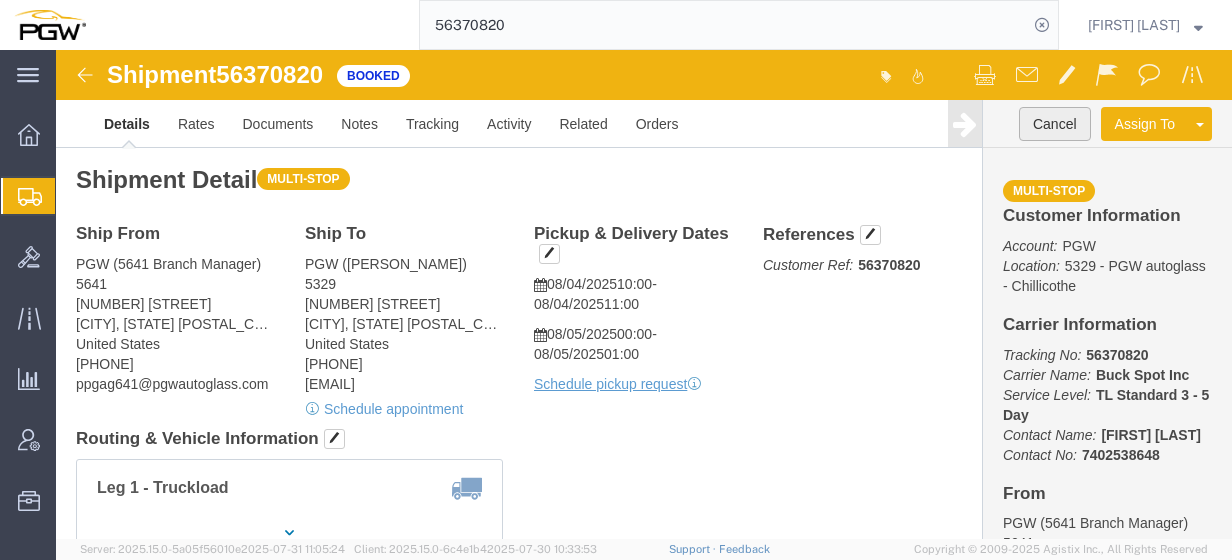 click on "Cancel" 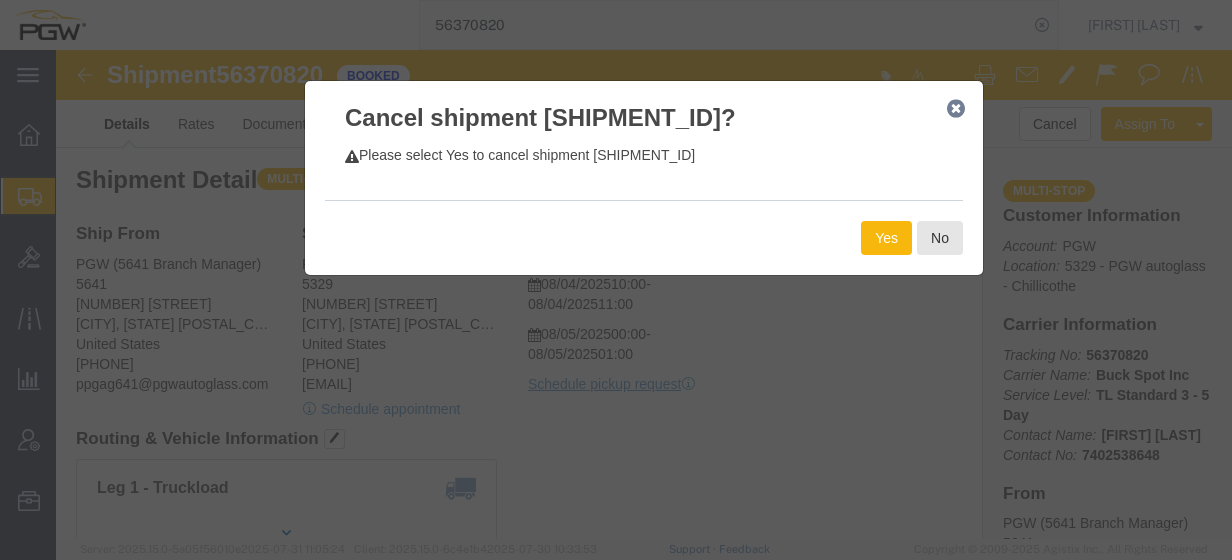 click on "Yes" 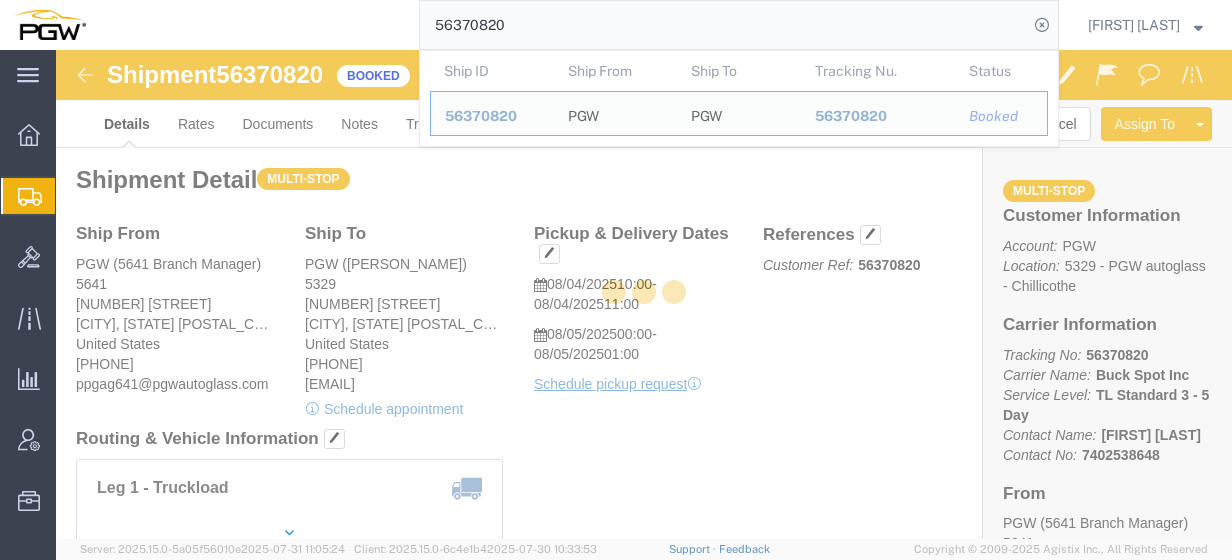 click on "56370820" 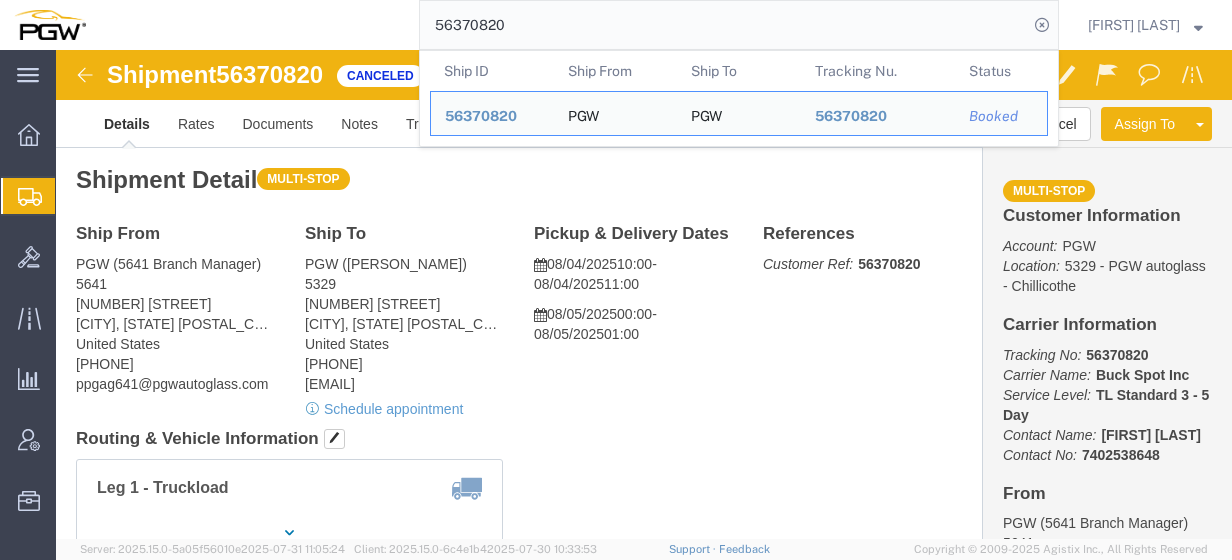 click on "56370820" 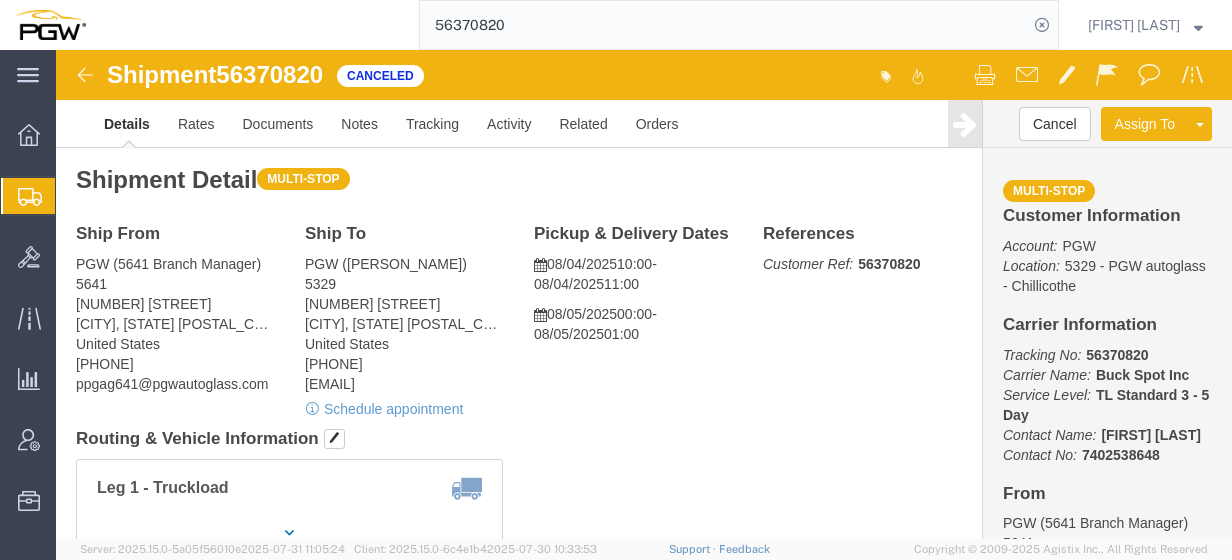 click on "56370820" 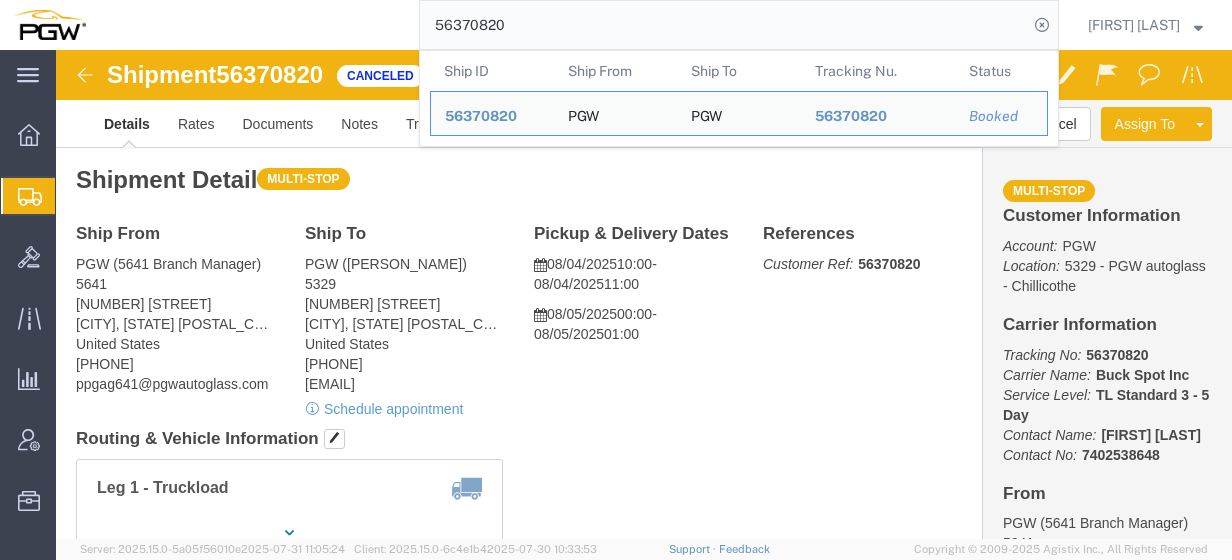 drag, startPoint x: 555, startPoint y: 27, endPoint x: 370, endPoint y: 23, distance: 185.04324 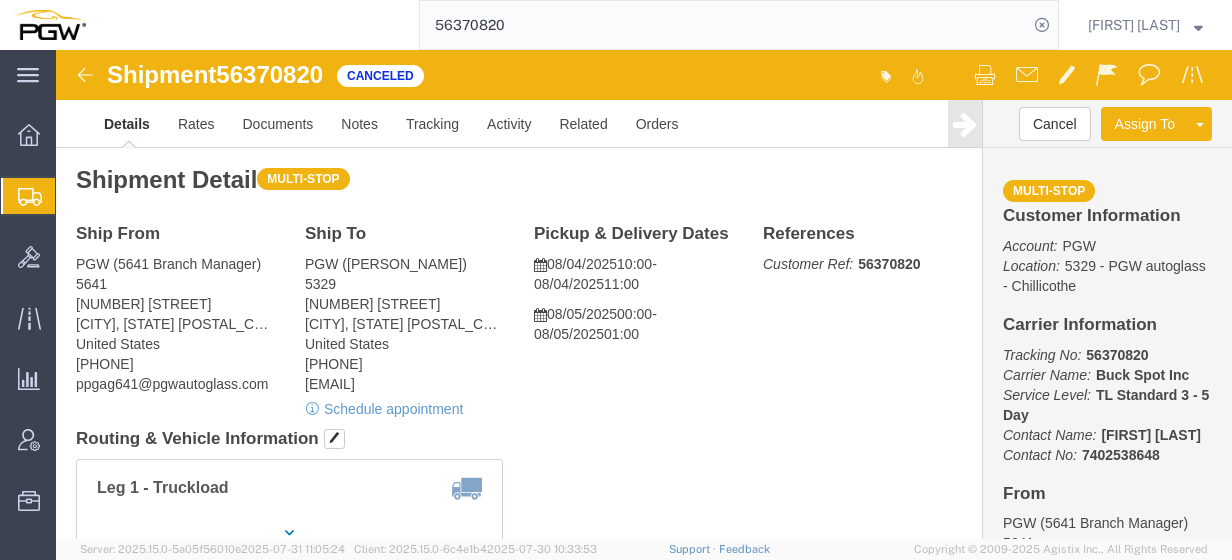 paste on "4571" 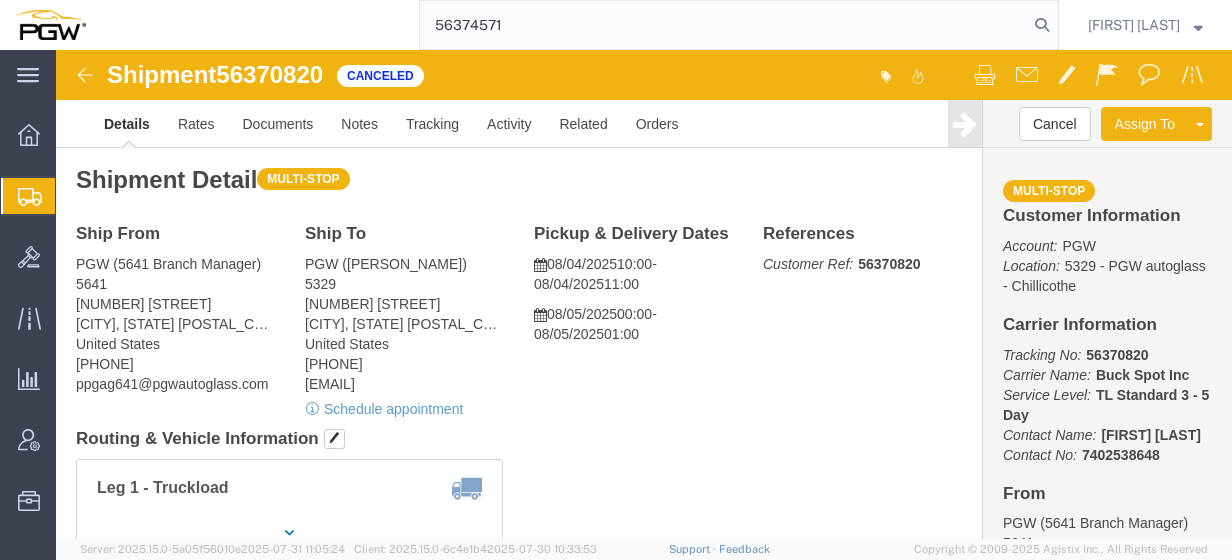 type on "56374571" 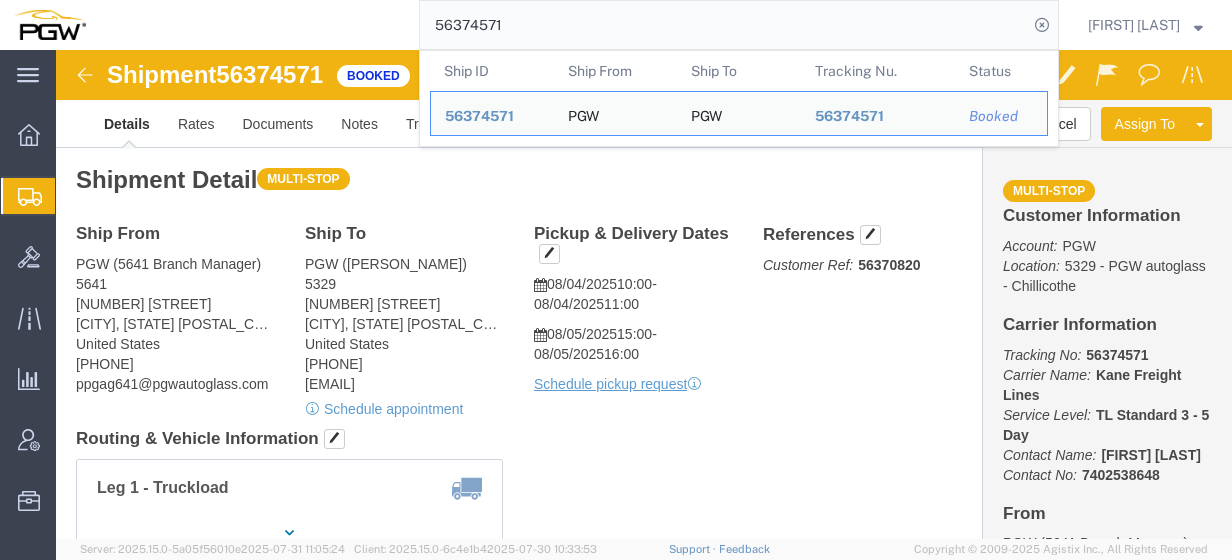 click on "56374571" 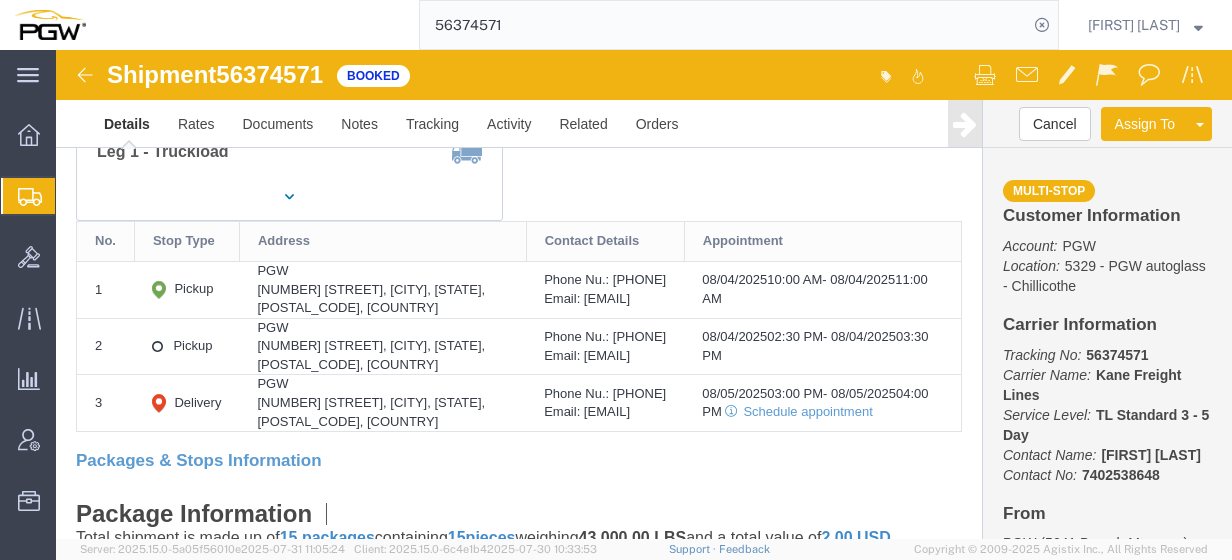 scroll, scrollTop: 0, scrollLeft: 0, axis: both 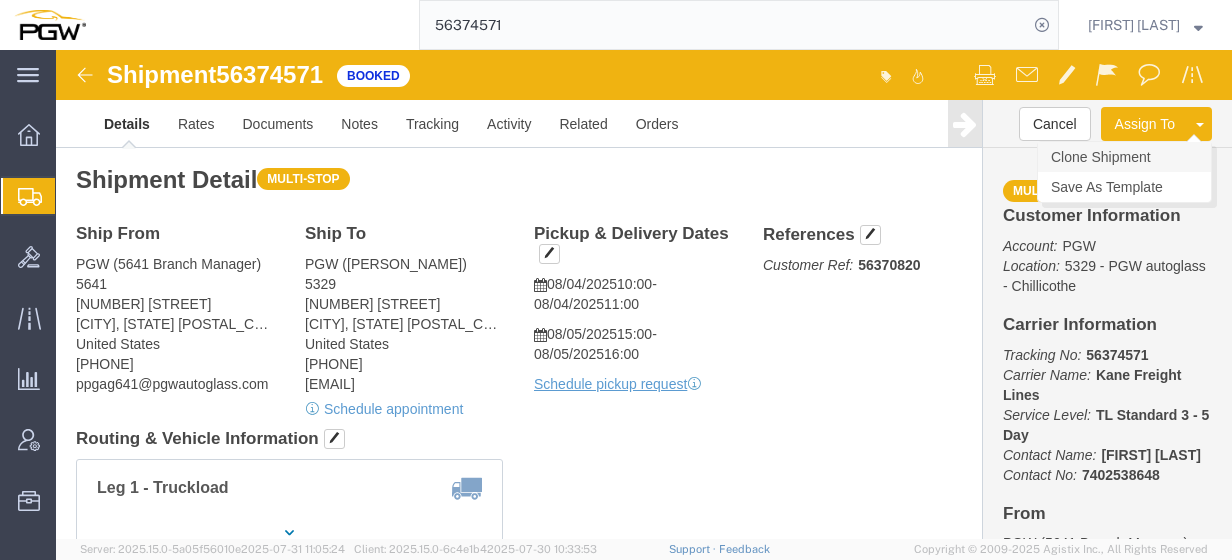 click on "Clone Shipment" 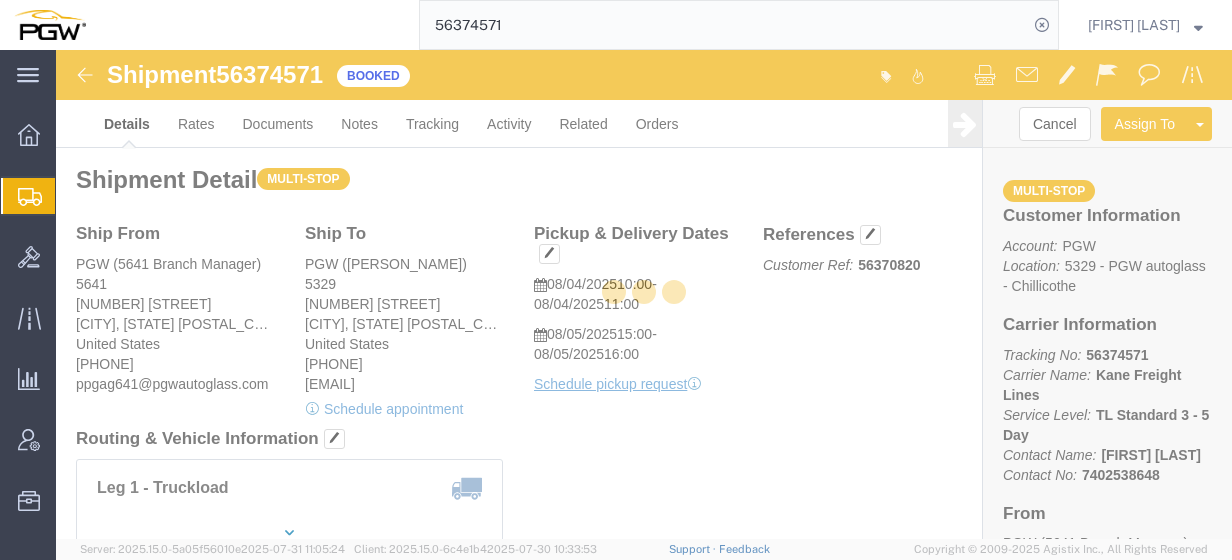 select on "28425" 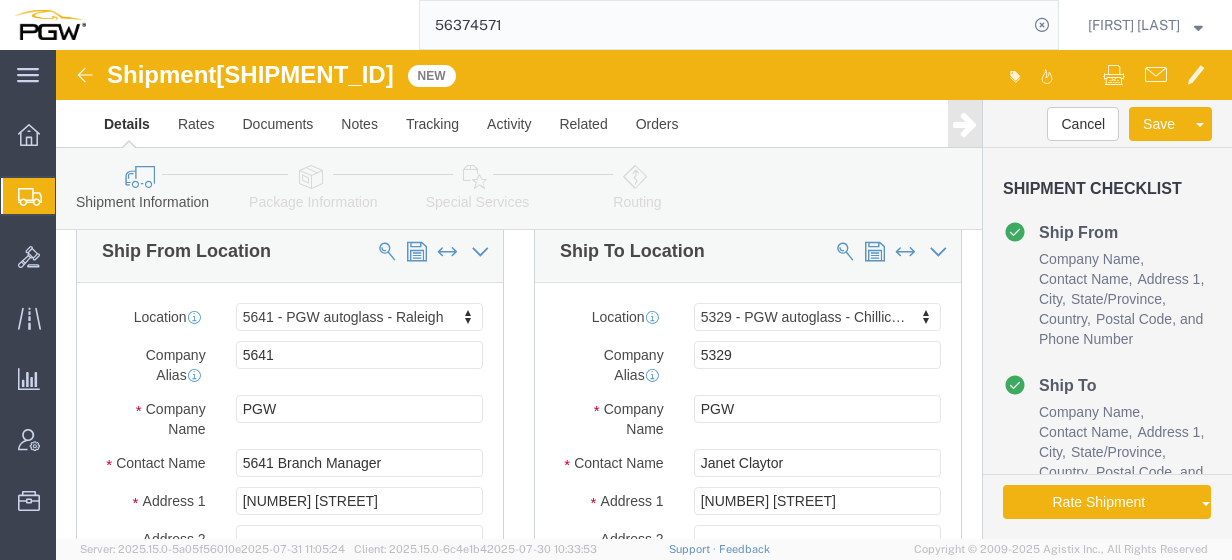 scroll, scrollTop: 0, scrollLeft: 0, axis: both 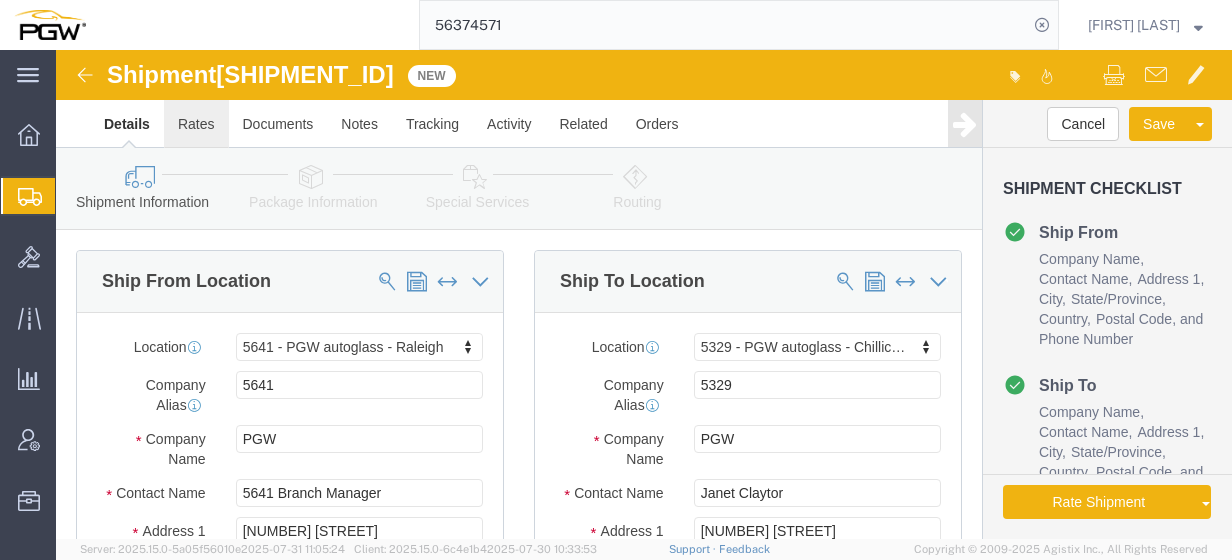 click on "Rates" 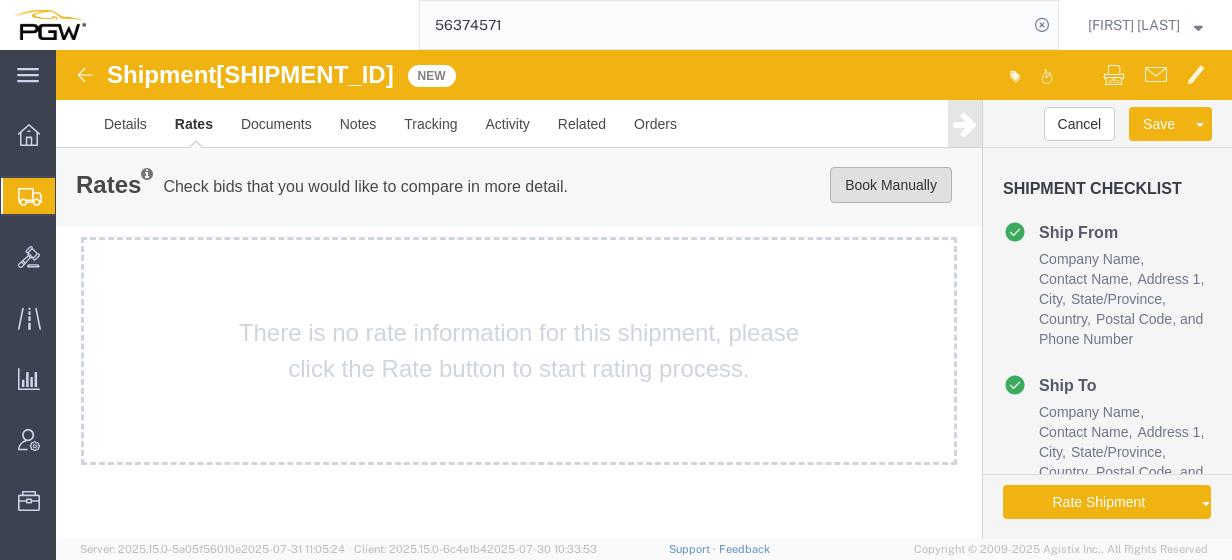click on "Book Manually" at bounding box center (891, 185) 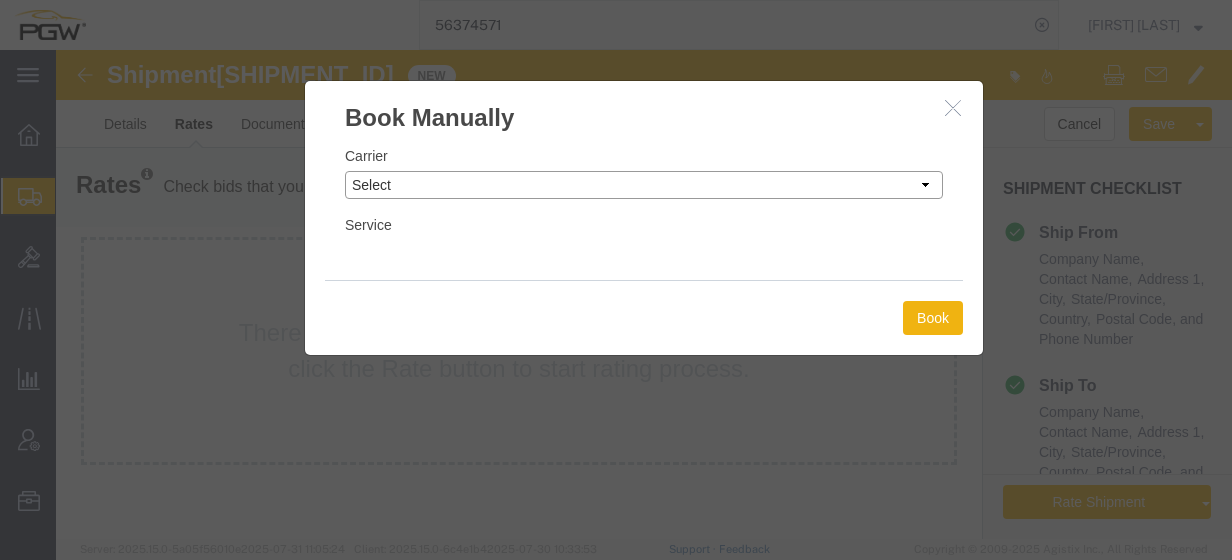 click on "Select Add New Carrier (and default service) A. Duie Pyle Inc ABF Freight System ACME Truck Lines Inc ARL Logistics ATS Logistics Air Land Transport Allen Lund Company Amazon Logistics Arrive Logistics Avenue Logistics Inc Axle Logistics B & R Eckel's Transport LTD Beaver Express Beemac Logistics Bell Logistics Best Dedicated Solutions LLC Boren Brothers Logistics Bridge Logistics Buchanan Hauling & Rigging, Inc. Buck Spot Inc Buddy Moore Trucking C.H. Robinson CRST Canadian Freightways Cathay Logistics LLC Central Freight Lines Inc Central Transport International Challenger Logistics International Inc Chariot Logistics Compass Logistics Cornerstone Systems Coyote Logistics Craig Clark Trucking LLC Cross Country Freight Solutions Crosscountry Courier Inc DDX Transport DVL Daylight Daylight Transport Dedicated Delivery Professionals Inc Diamond Line Delivery Systems Echo Global Logistics Estes Express Lines FedEx Freight East FedEx National Flock Freight Freight Saver General Transportation Globaltranz LME Inc" at bounding box center (644, 185) 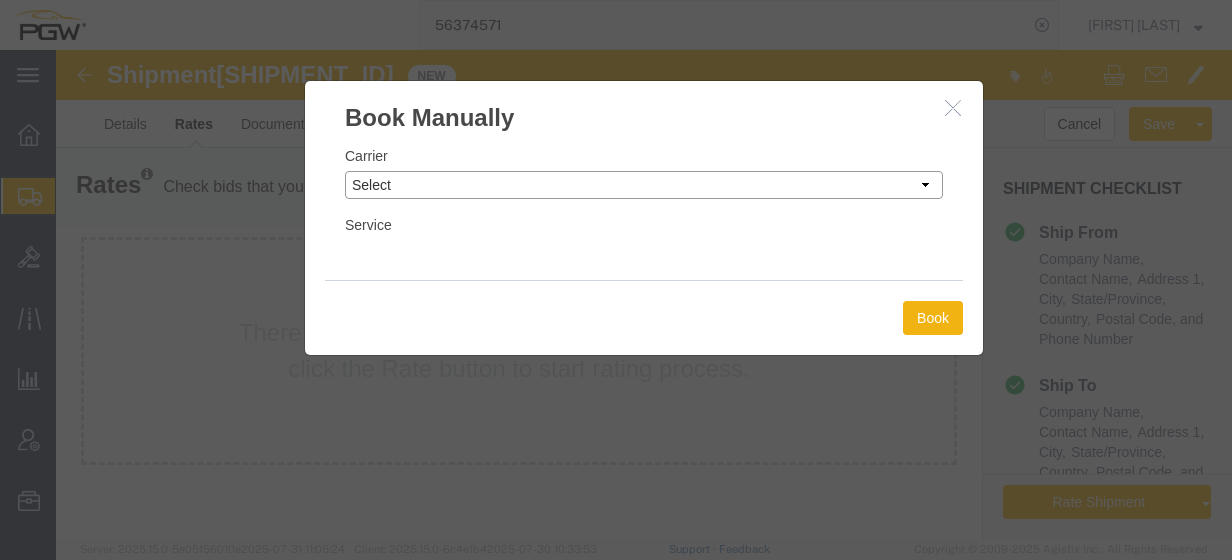select on "4776" 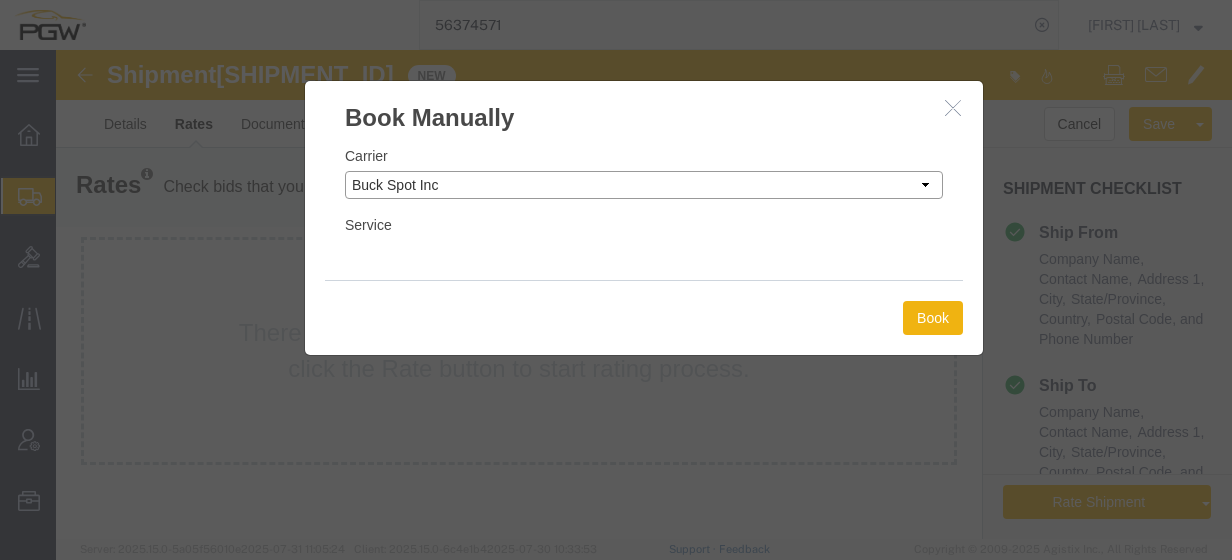click on "Select Add New Carrier (and default service) A. Duie Pyle Inc ABF Freight System ACME Truck Lines Inc ARL Logistics ATS Logistics Air Land Transport Allen Lund Company Amazon Logistics Arrive Logistics Avenue Logistics Inc Axle Logistics B & R Eckel's Transport LTD Beaver Express Beemac Logistics Bell Logistics Best Dedicated Solutions LLC Boren Brothers Logistics Bridge Logistics Buchanan Hauling & Rigging, Inc. Buck Spot Inc Buddy Moore Trucking C.H. Robinson CRST Canadian Freightways Cathay Logistics LLC Central Freight Lines Inc Central Transport International Challenger Logistics International Inc Chariot Logistics Compass Logistics Cornerstone Systems Coyote Logistics Craig Clark Trucking LLC Cross Country Freight Solutions Crosscountry Courier Inc DDX Transport DVL Daylight Daylight Transport Dedicated Delivery Professionals Inc Diamond Line Delivery Systems Echo Global Logistics Estes Express Lines FedEx Freight East FedEx National Flock Freight Freight Saver General Transportation Globaltranz LME Inc" at bounding box center (644, 185) 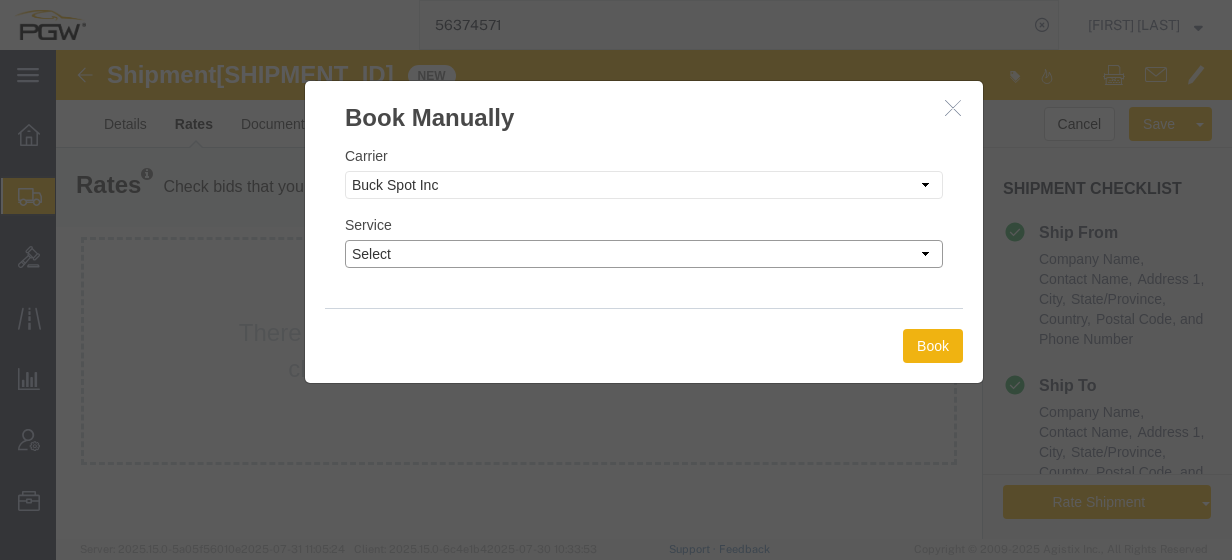 click on "Select TL Standard 3 - 5 Day" at bounding box center (644, 254) 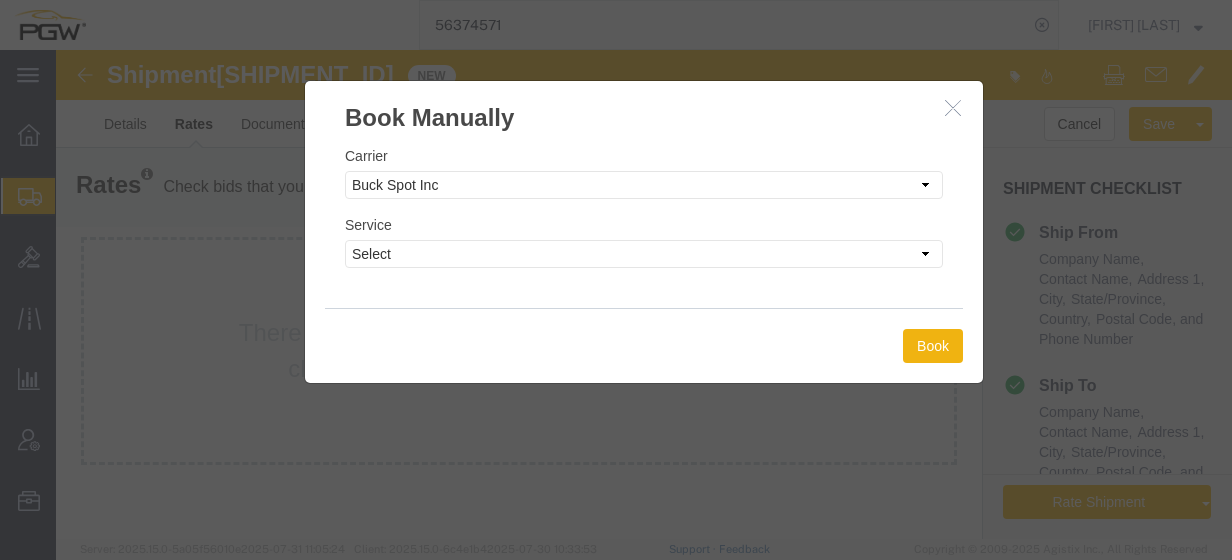 click on "Book" at bounding box center [644, 345] 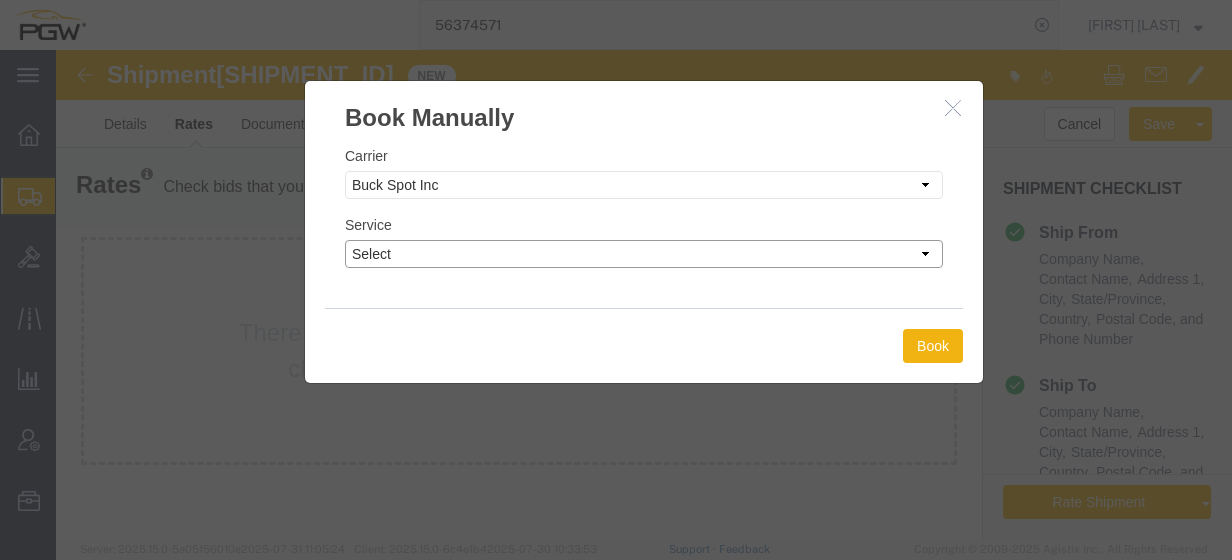 drag, startPoint x: 683, startPoint y: 252, endPoint x: 669, endPoint y: 268, distance: 21.260292 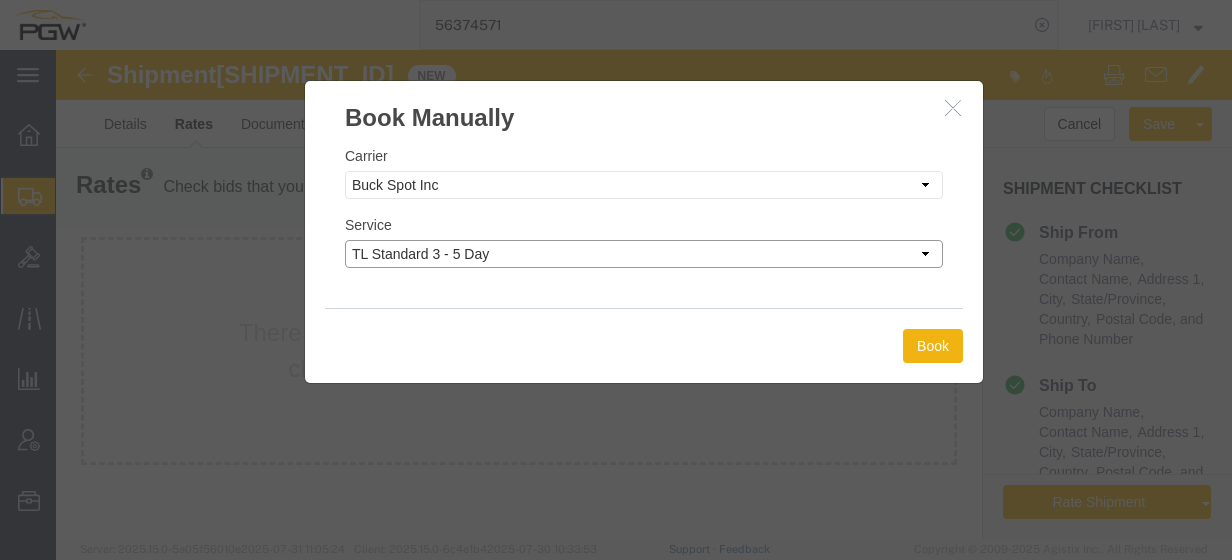 click on "Select TL Standard 3 - 5 Day" at bounding box center (644, 254) 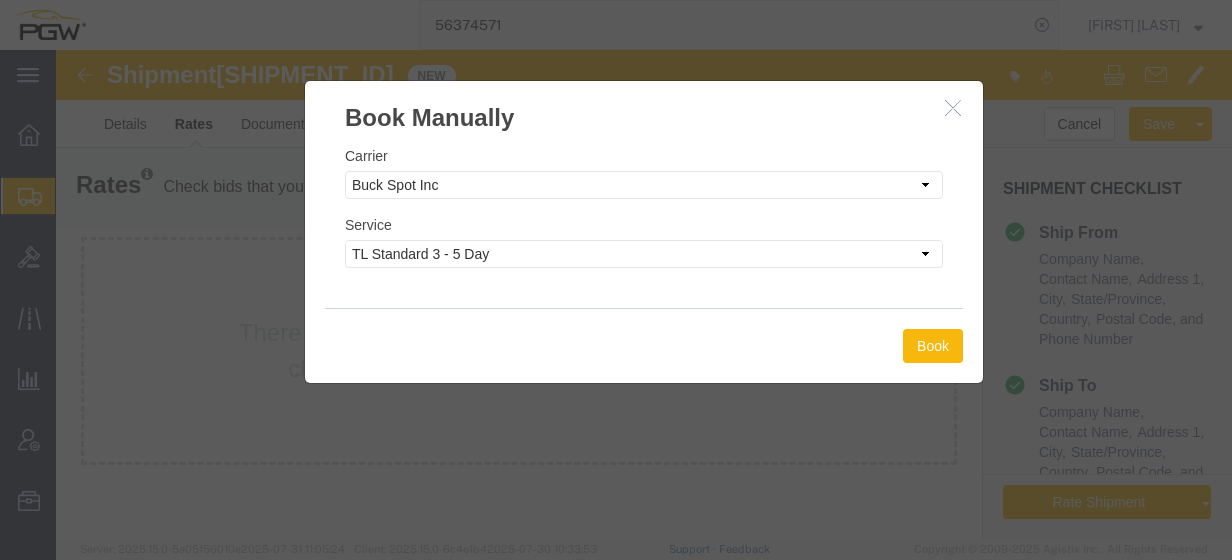 click on "Book" at bounding box center (933, 346) 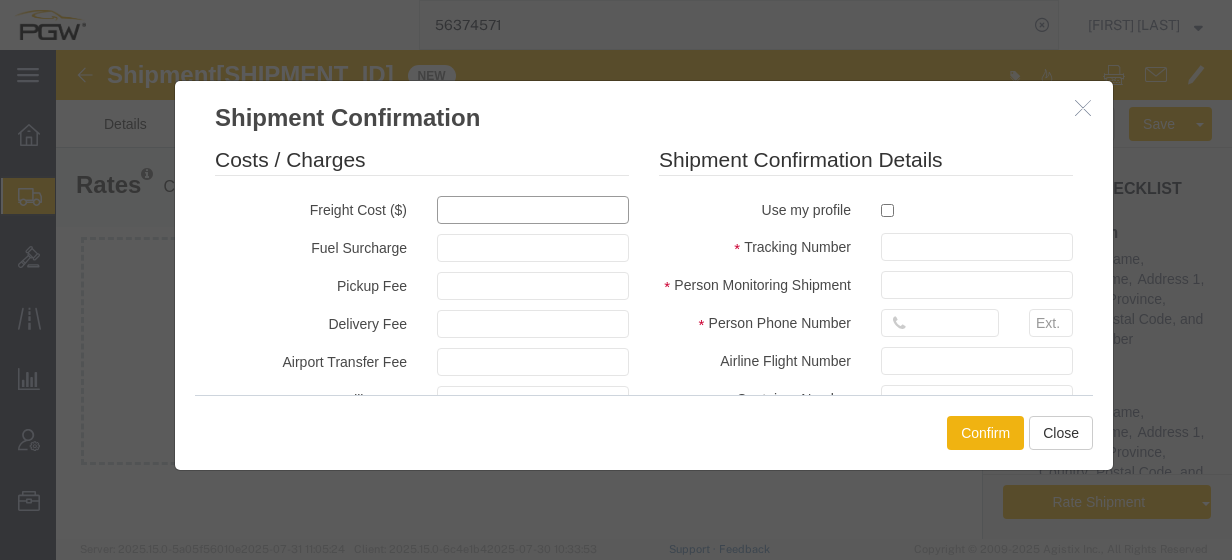 click at bounding box center (533, 210) 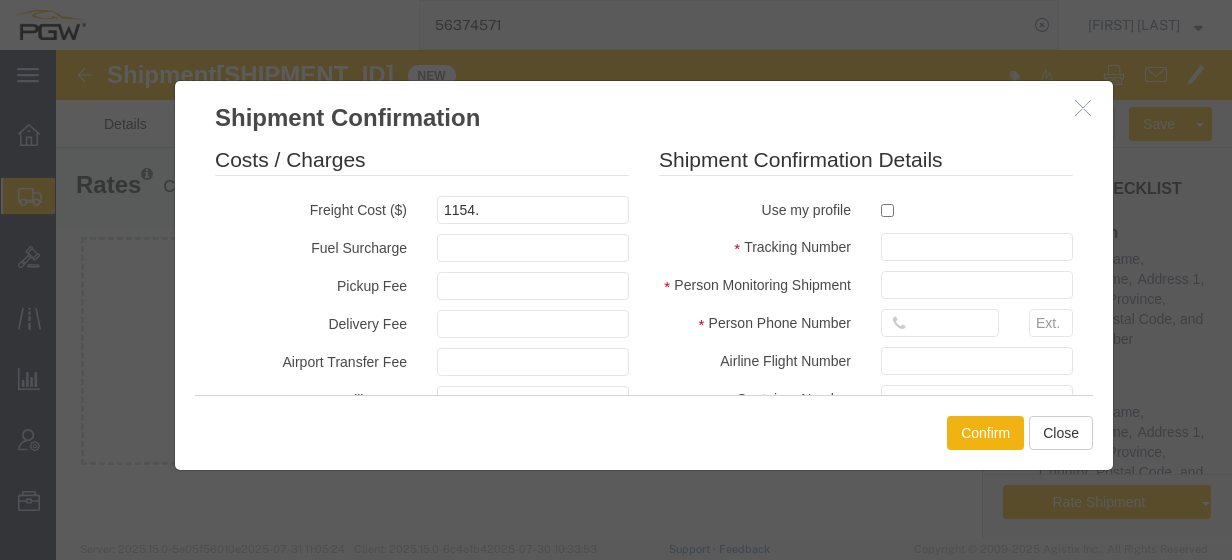 type on "1154" 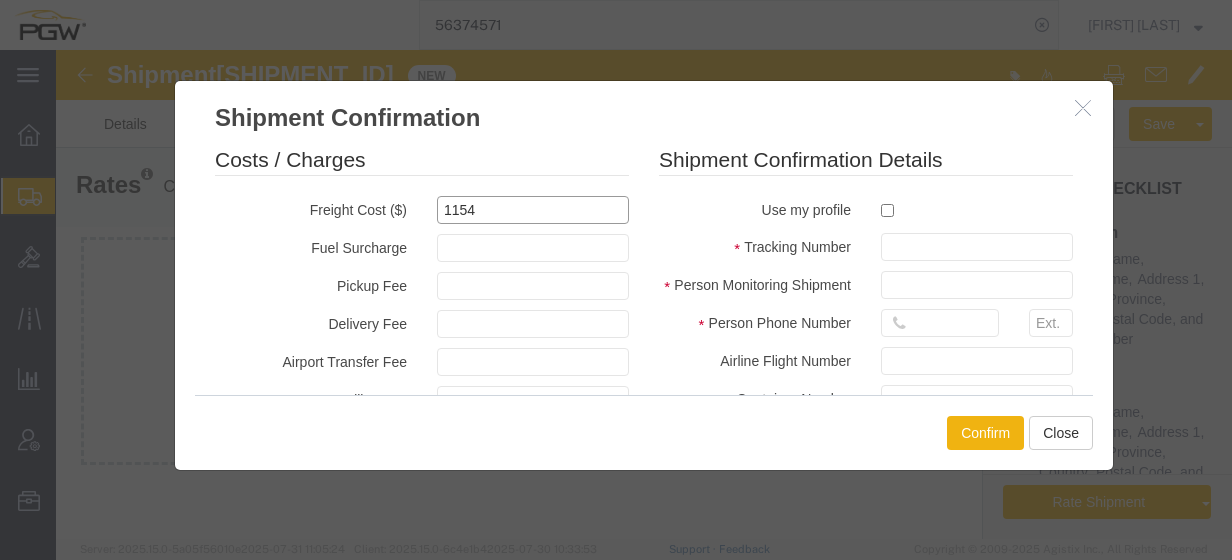 click on "1154" at bounding box center (533, 210) 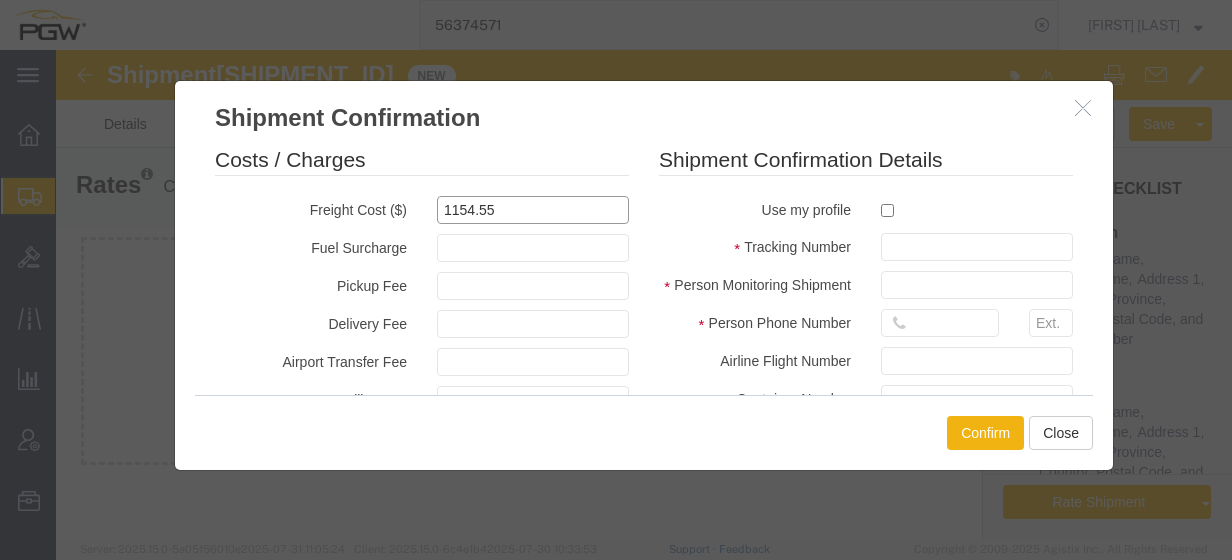 type on "1154.55" 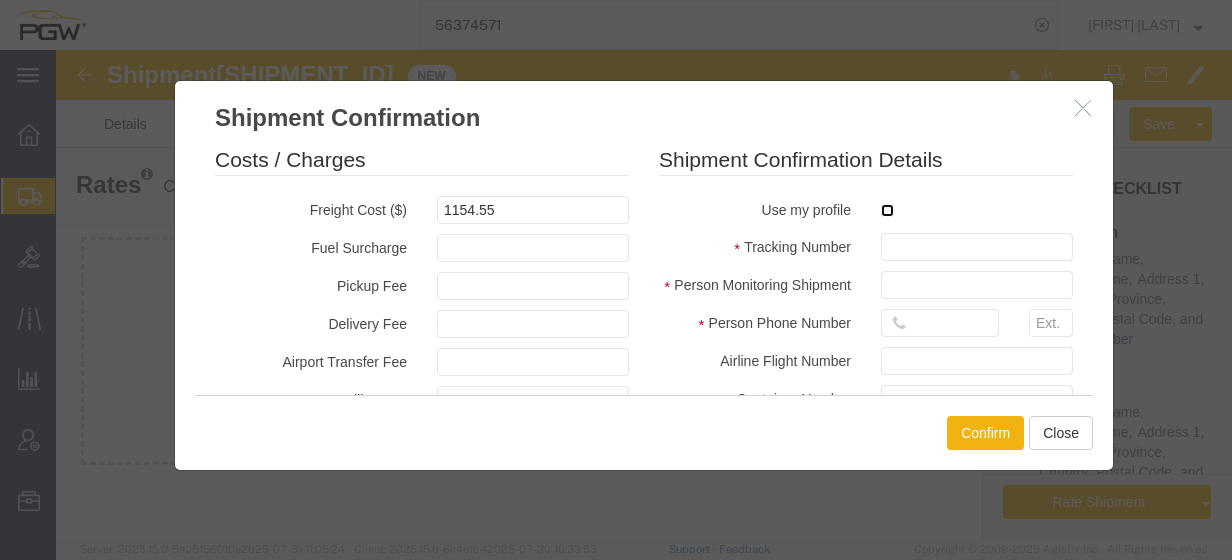 type on "[PRICE]" 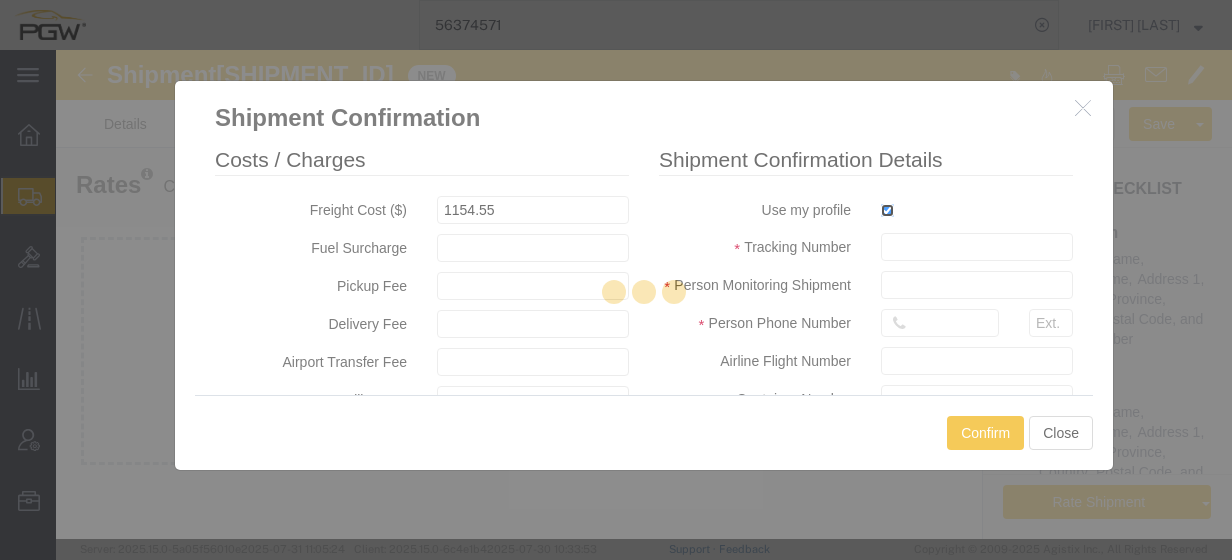 type on "[FIRST] [LAST]" 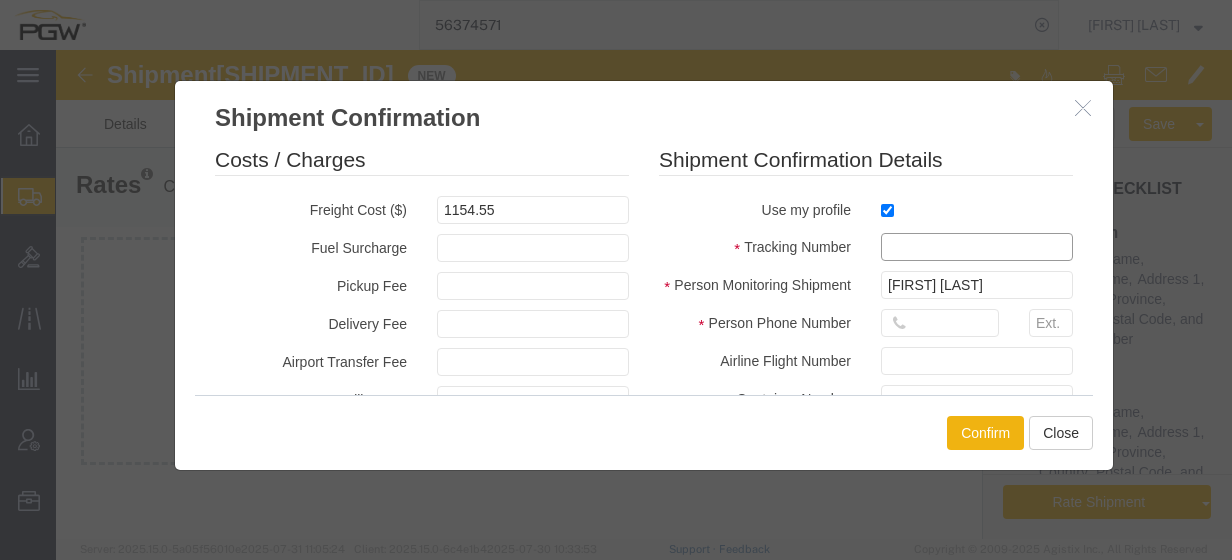 click at bounding box center [977, 247] 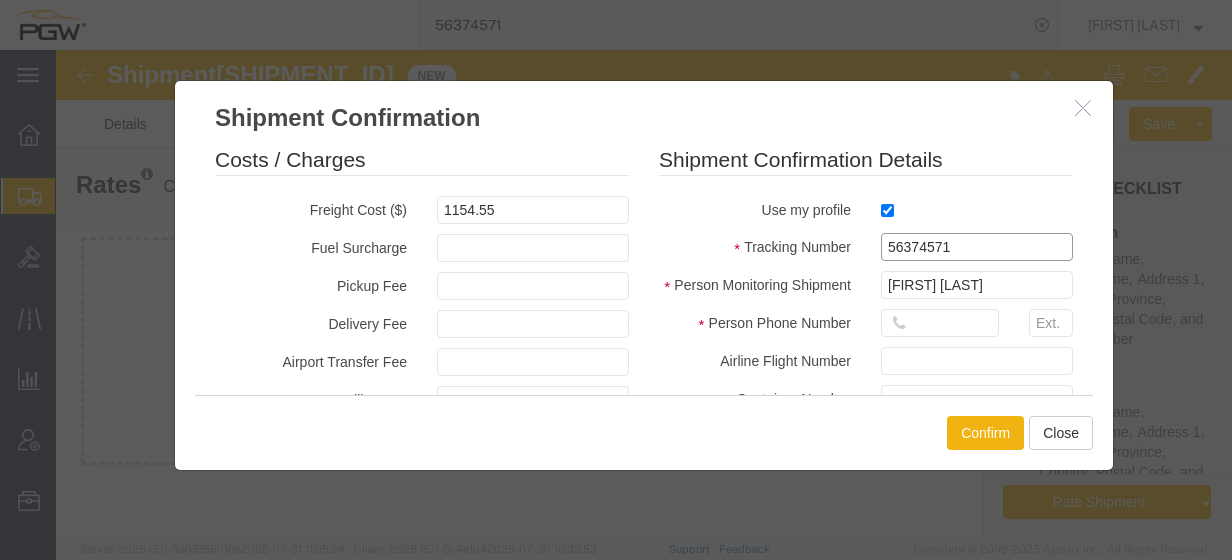 drag, startPoint x: 955, startPoint y: 246, endPoint x: 711, endPoint y: 246, distance: 244 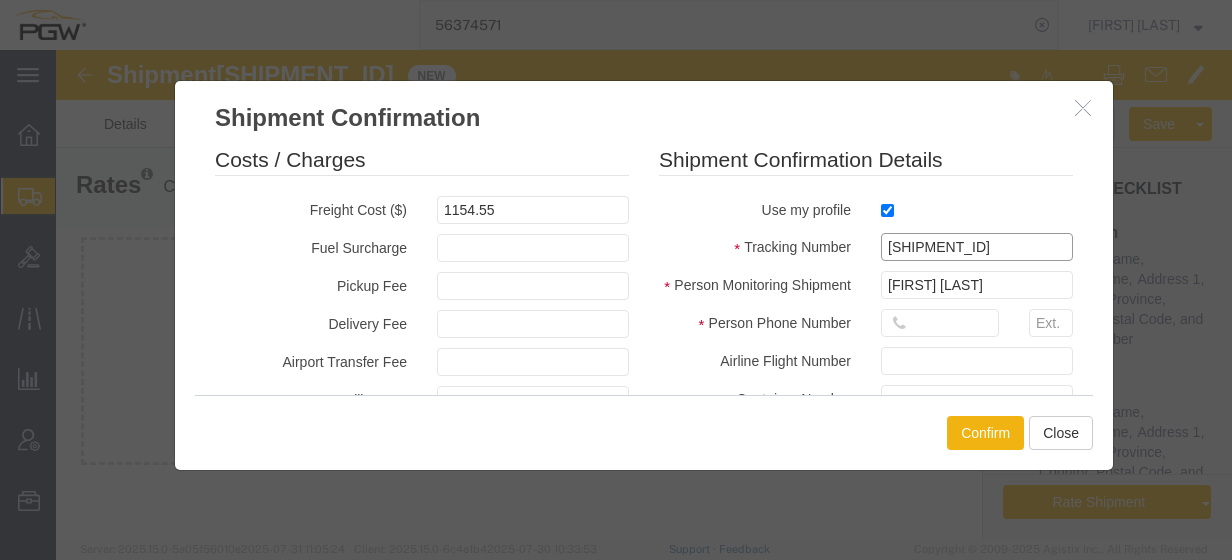 type on "[SHIPMENT_ID]" 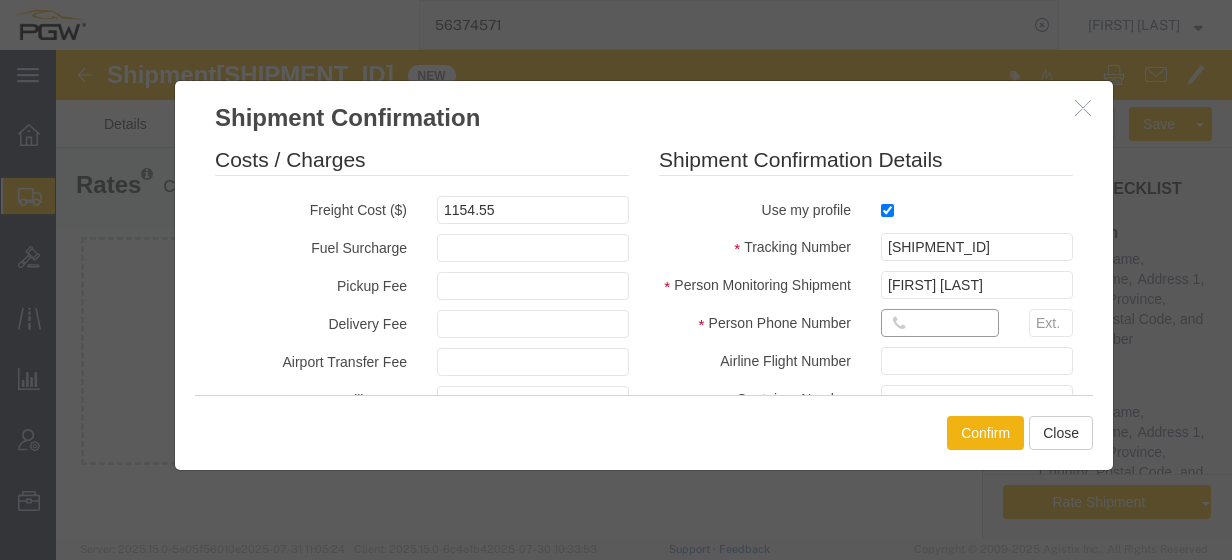 click at bounding box center [940, 323] 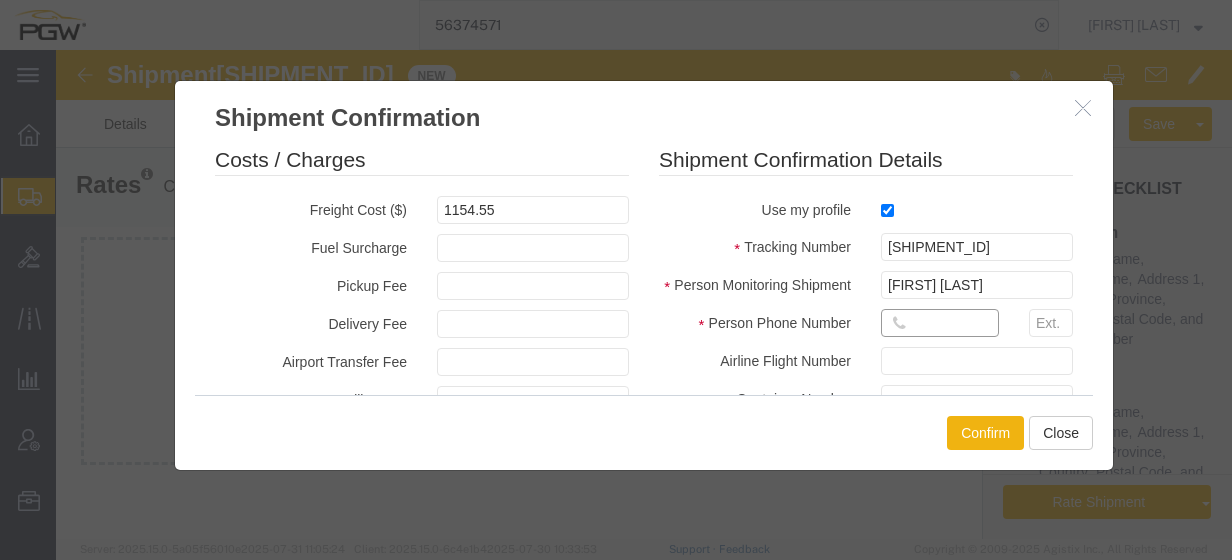 type on "7402538648" 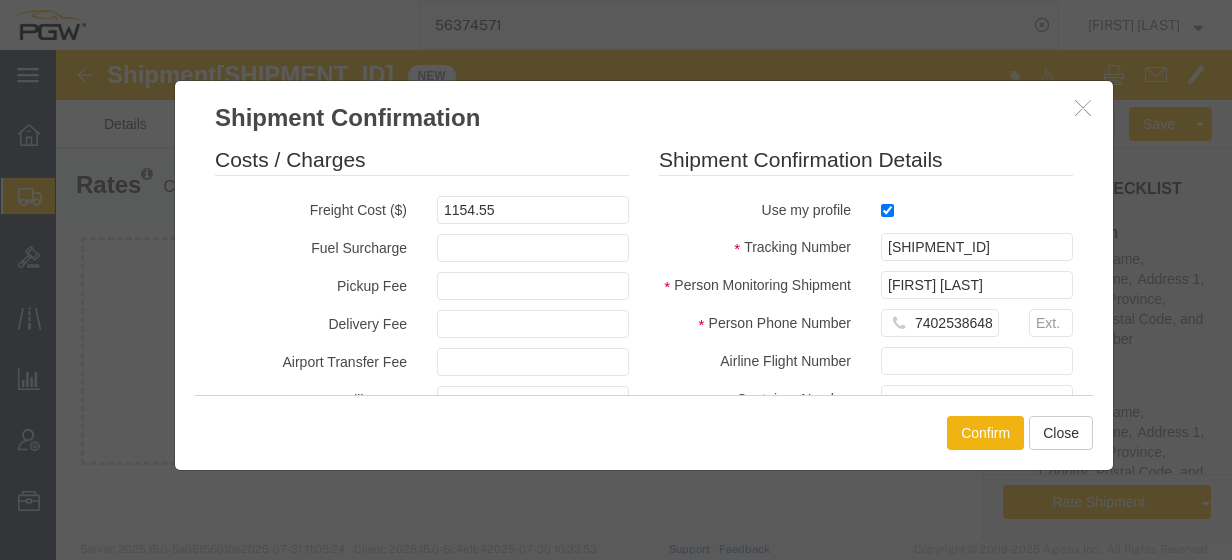 type on "08/05/2025" 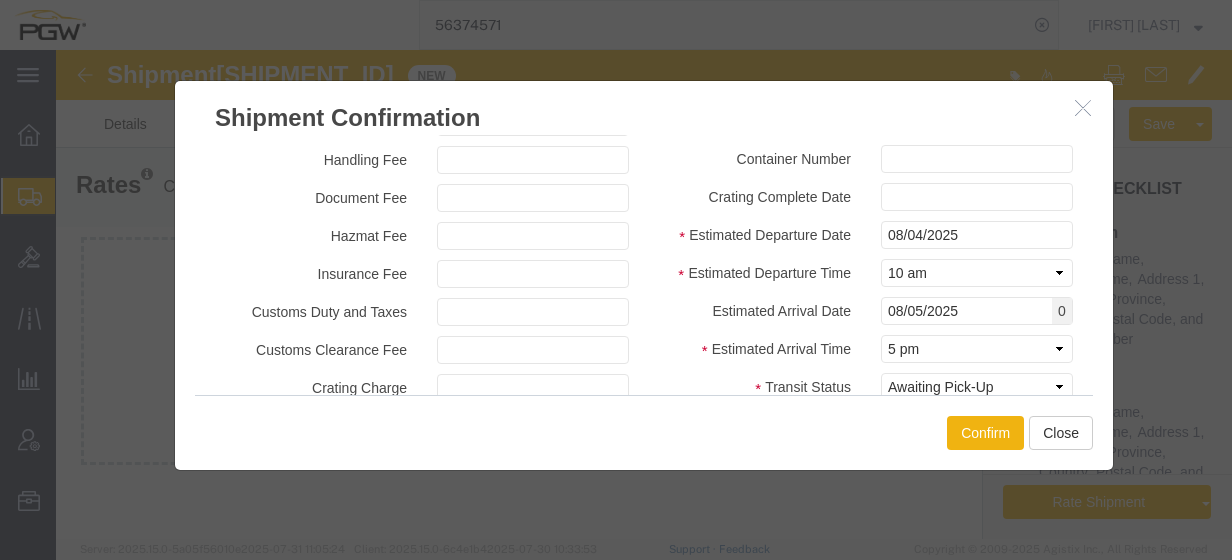 scroll, scrollTop: 236, scrollLeft: 0, axis: vertical 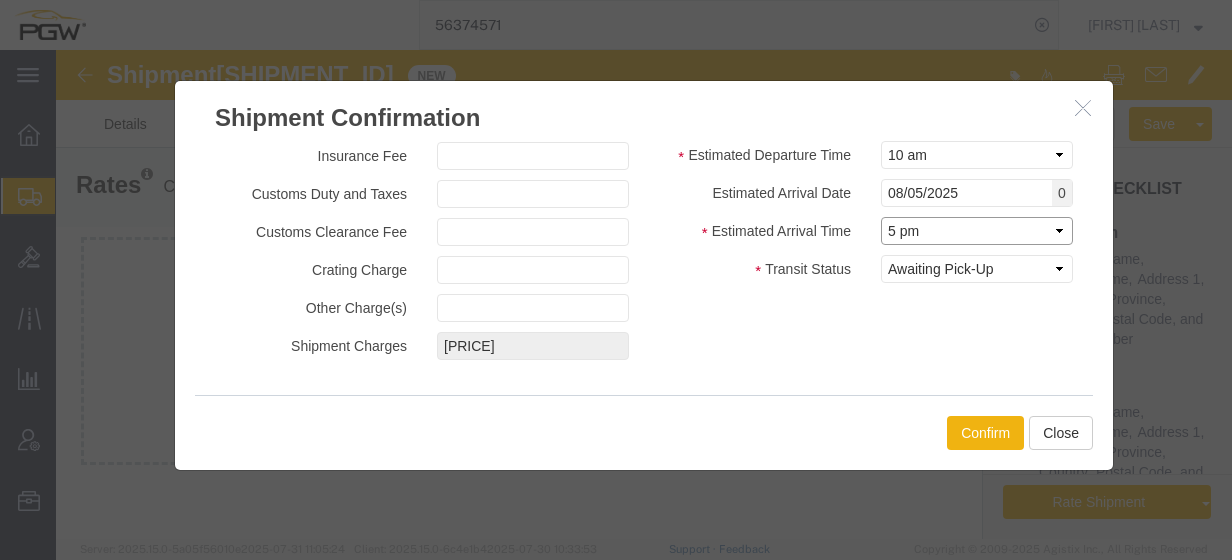 click on "Select Midnight 1 am 2 am 3 am 4 am 5 am 6 am 7 am 8 am 9 am 10 am 11 am 12 Noon 1 pm 2 pm 3 pm 4 pm 5 pm 6 pm 7 pm 8 pm 9 pm 10 pm 11 pm Midnight" at bounding box center (977, 231) 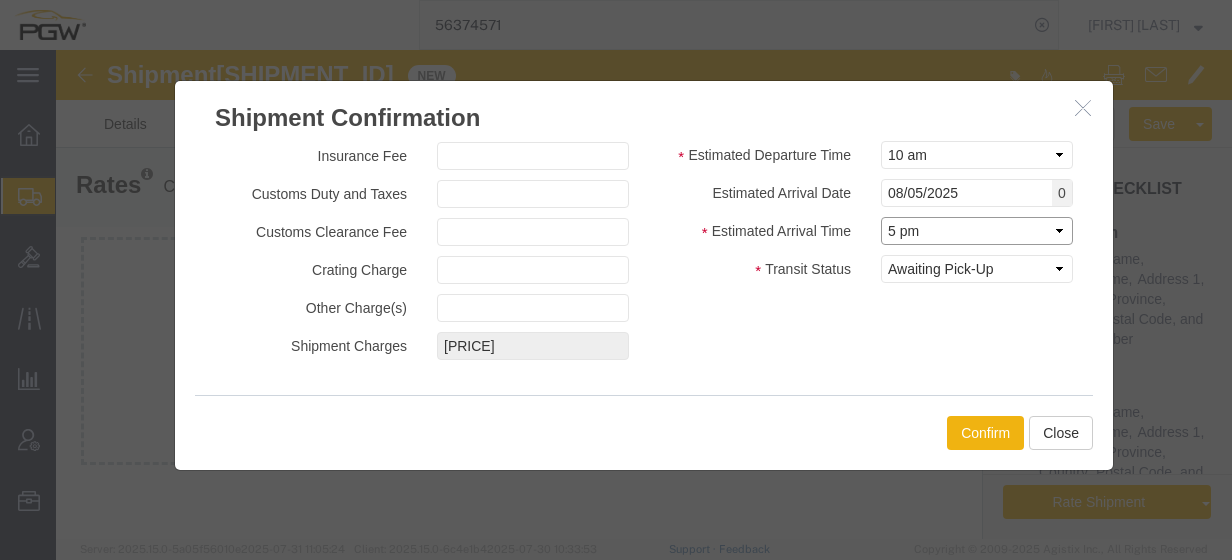 select on "2400" 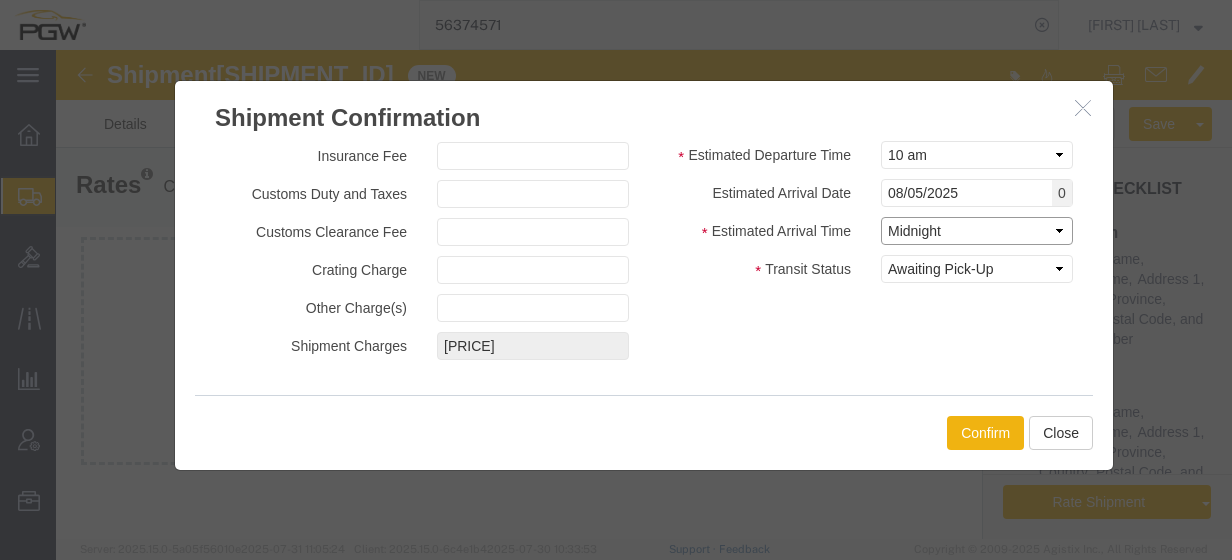 click on "Select Midnight 1 am 2 am 3 am 4 am 5 am 6 am 7 am 8 am 9 am 10 am 11 am 12 Noon 1 pm 2 pm 3 pm 4 pm 5 pm 6 pm 7 pm 8 pm 9 pm 10 pm 11 pm Midnight" at bounding box center [977, 231] 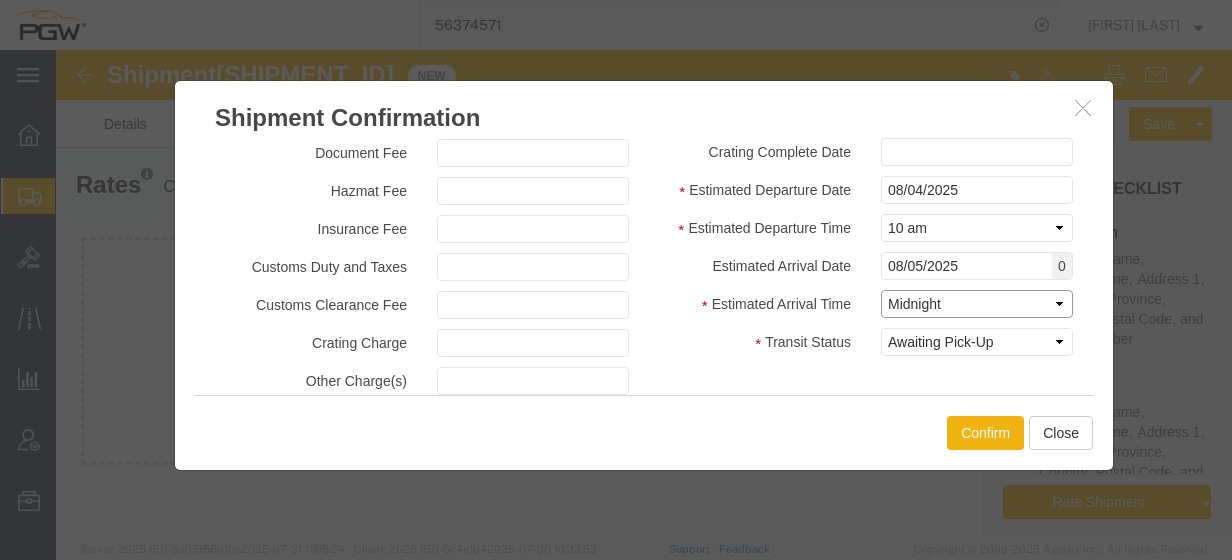 scroll, scrollTop: 266, scrollLeft: 0, axis: vertical 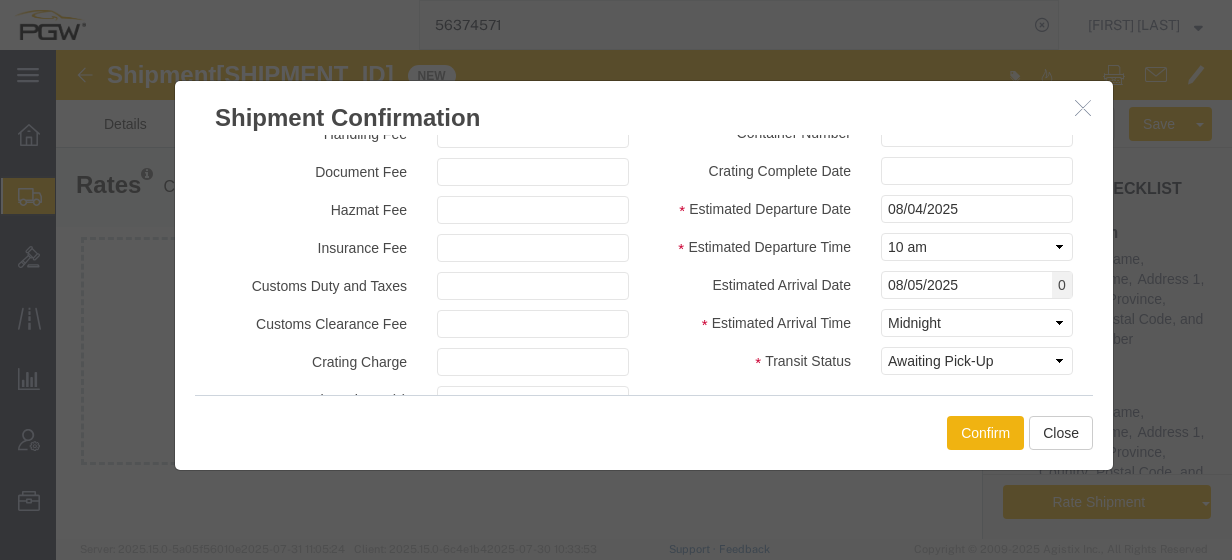 drag, startPoint x: 1100, startPoint y: 323, endPoint x: 1103, endPoint y: 276, distance: 47.095646 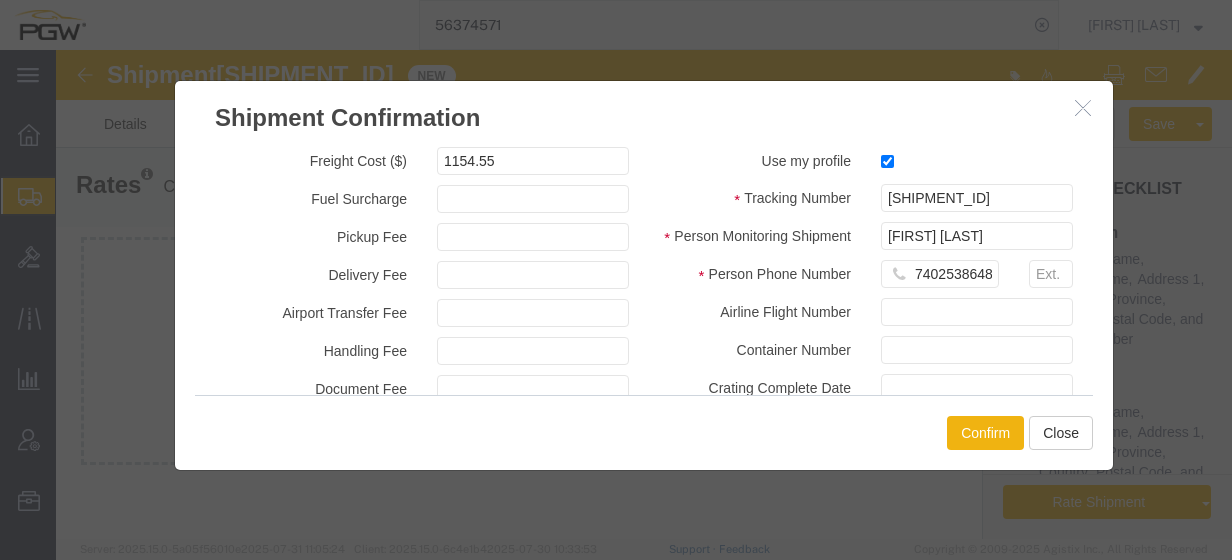 scroll, scrollTop: 0, scrollLeft: 0, axis: both 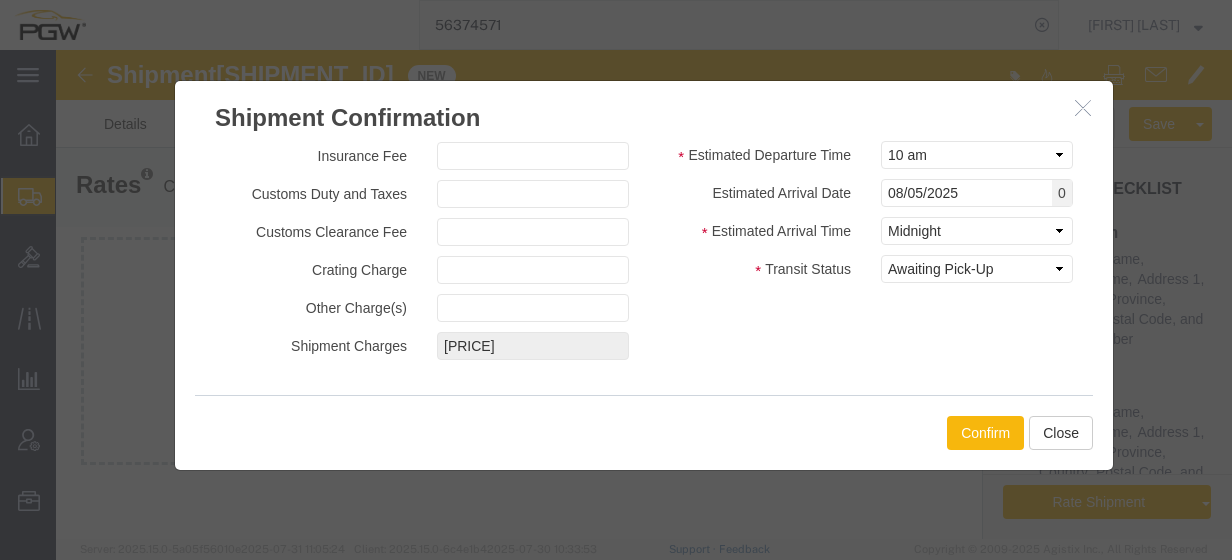 click on "Confirm" at bounding box center [985, 433] 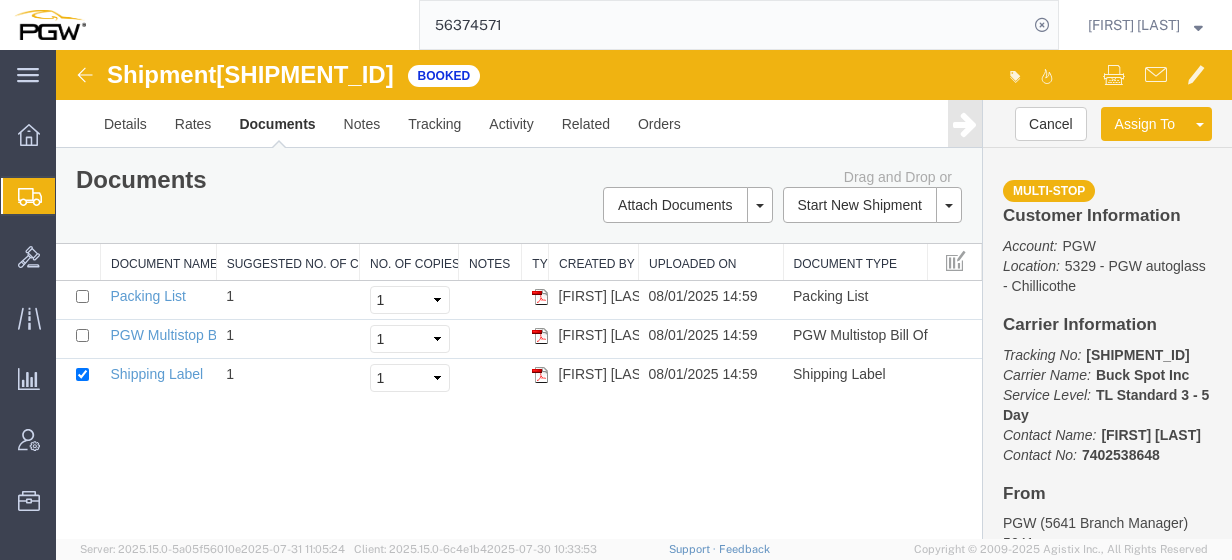 click on "56374571" 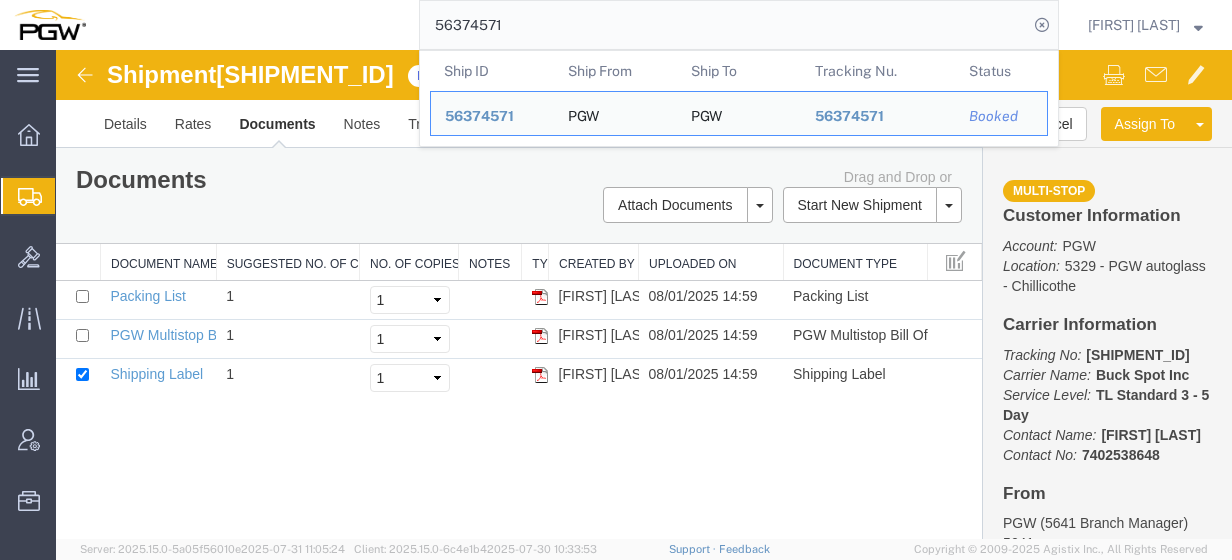 click on "[SHIPMENT_ID] Ship ID Ship From Ship To Tracking Nu. Status Ship ID [SHIPMENT_ID] Ship From PGW Ship To PGW Tracking Nu. [SHIPMENT_ID] Status Booked" 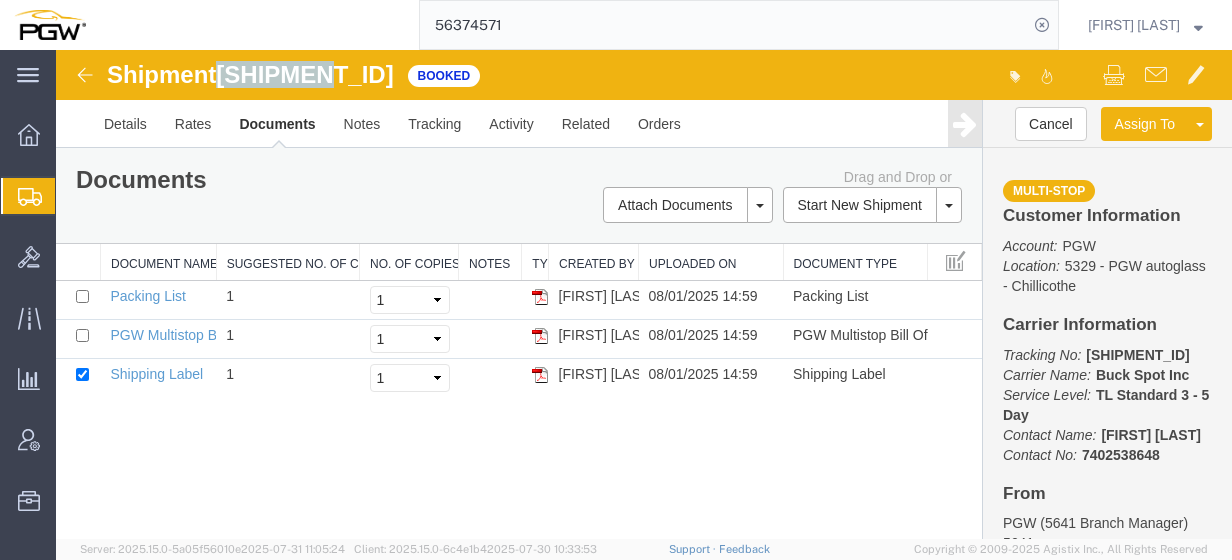 click on "[SHIPMENT_ID]" at bounding box center [304, 74] 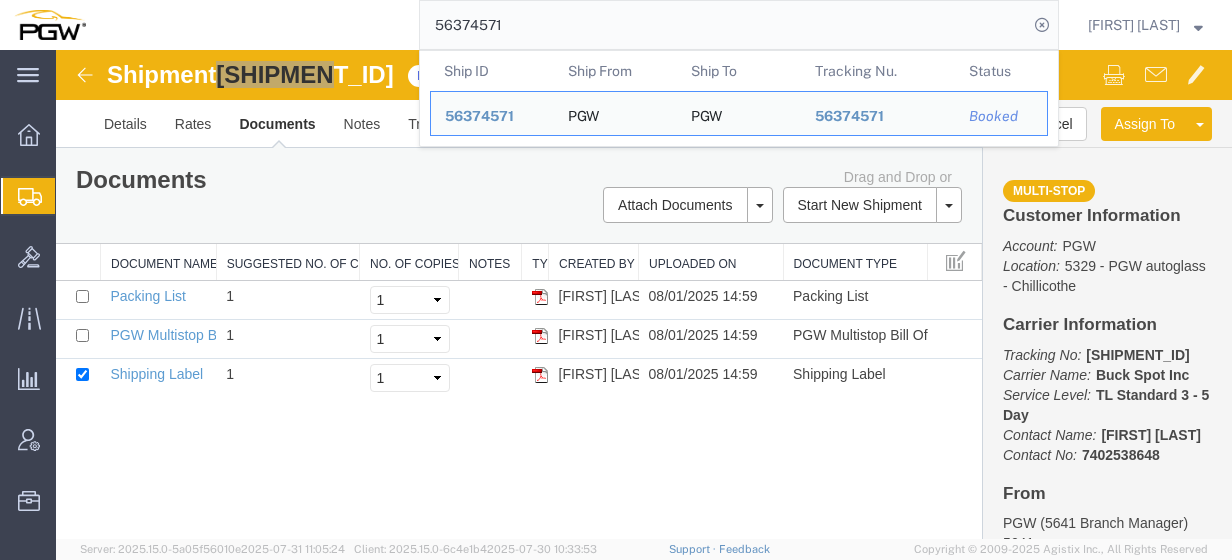 click on "56374571" 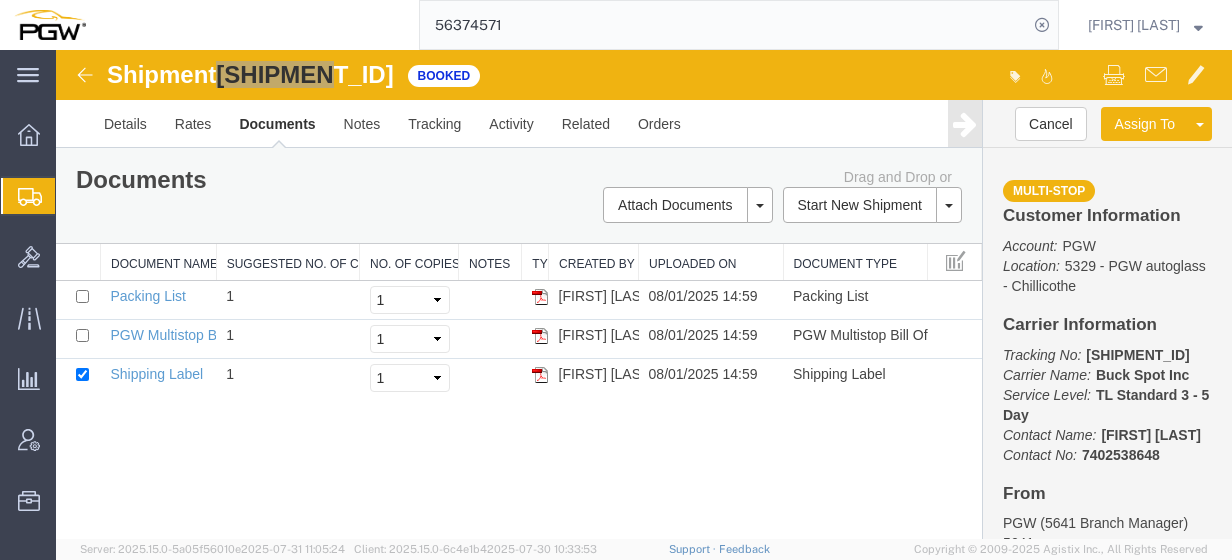 paste on "187" 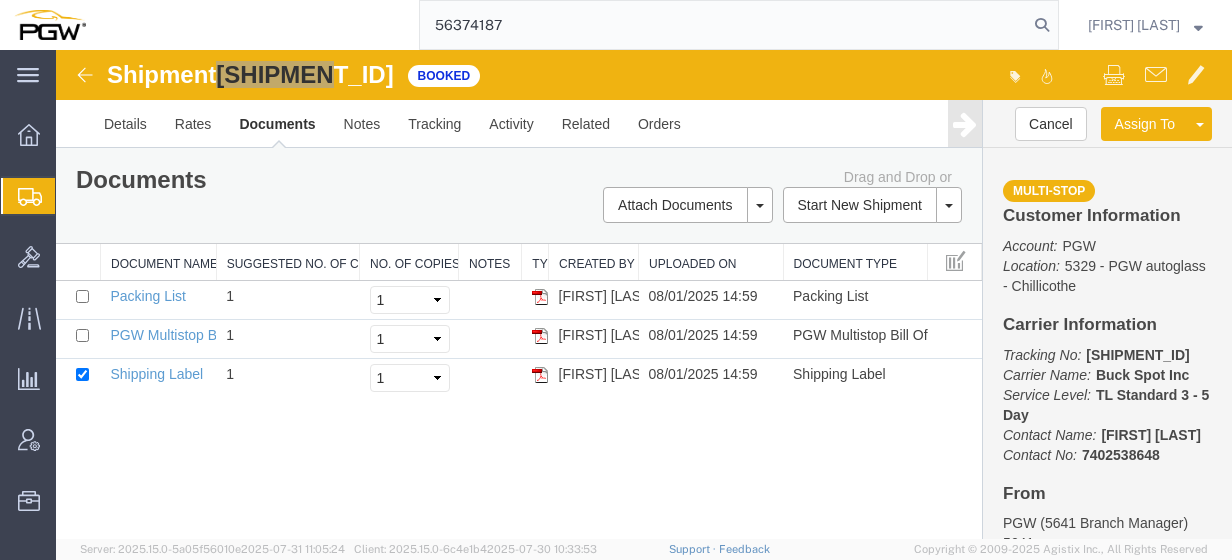type on "56374187" 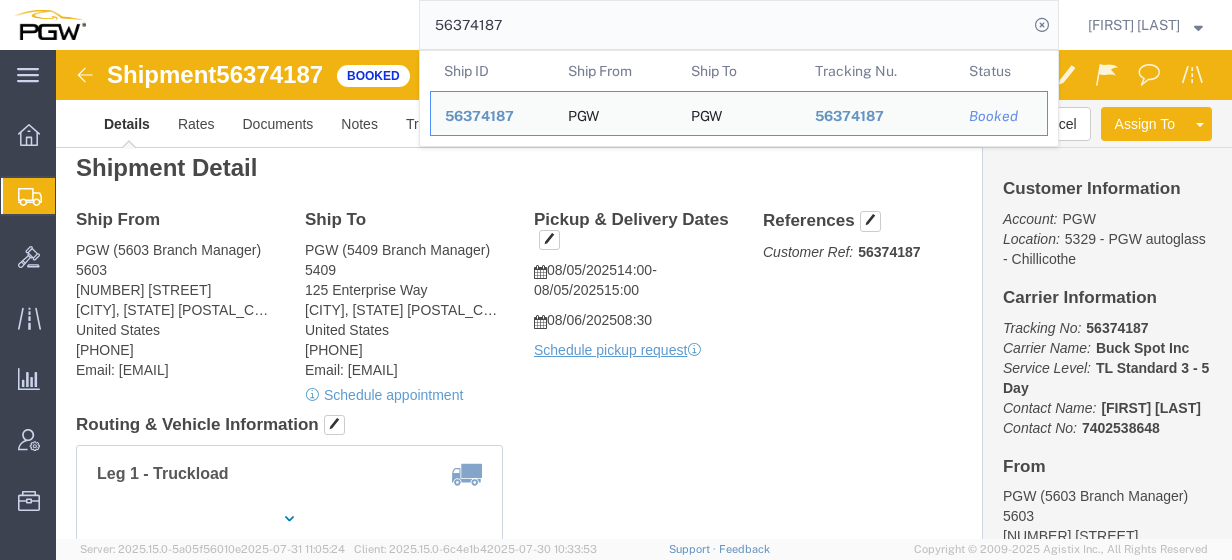 scroll, scrollTop: 0, scrollLeft: 0, axis: both 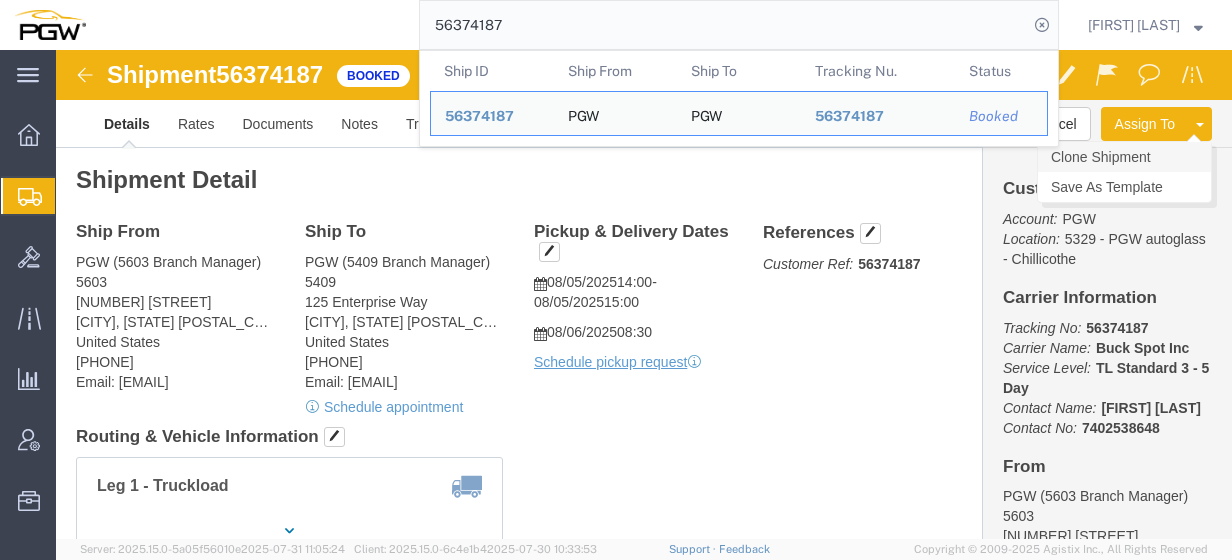 click on "Clone Shipment" 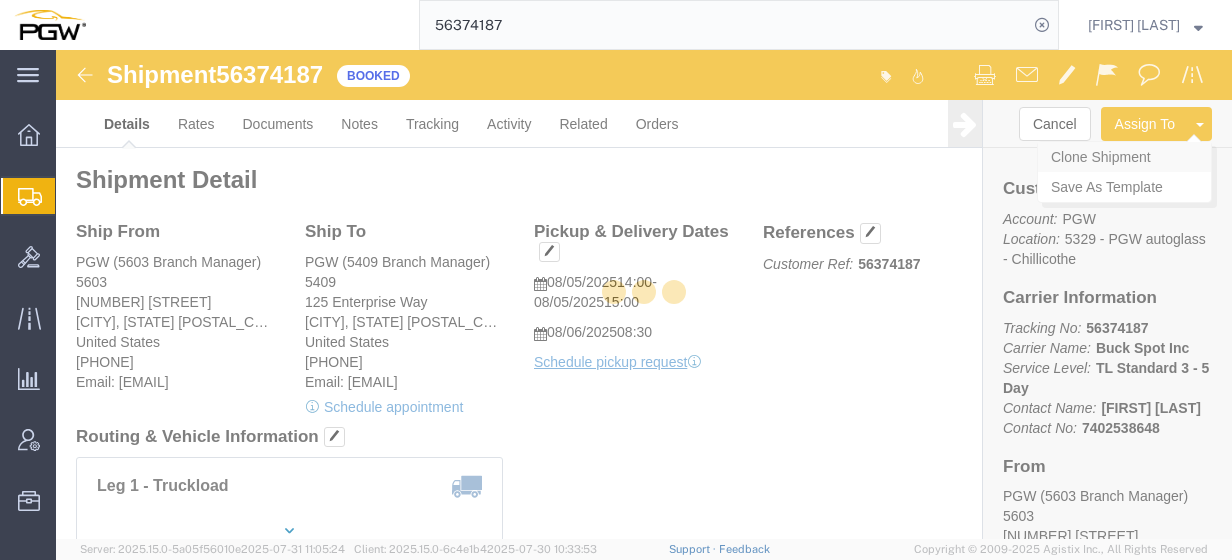 select on "28405" 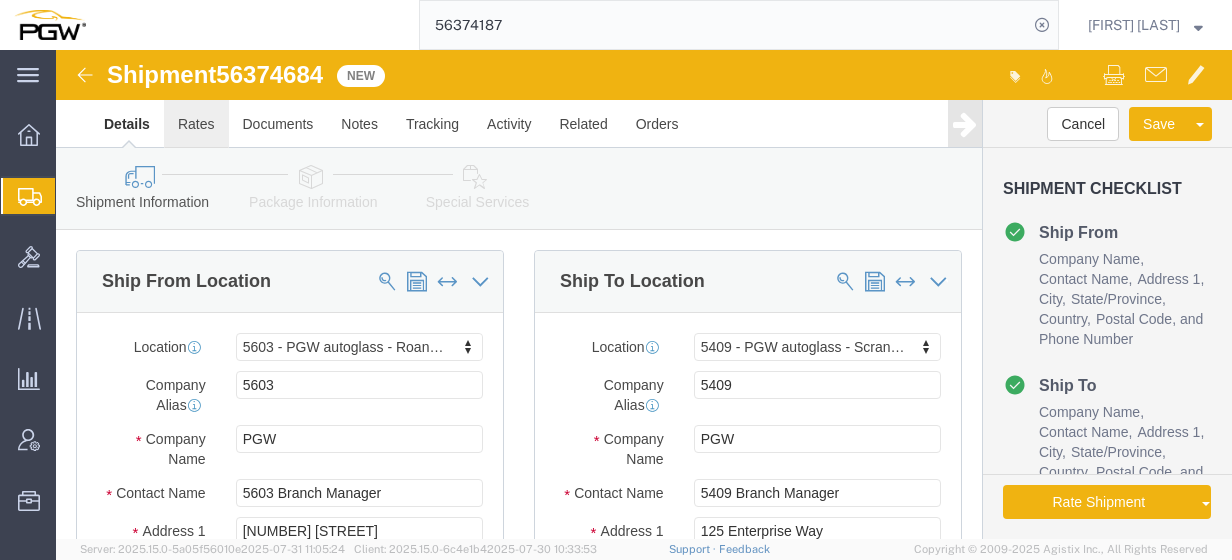 click on "Rates" 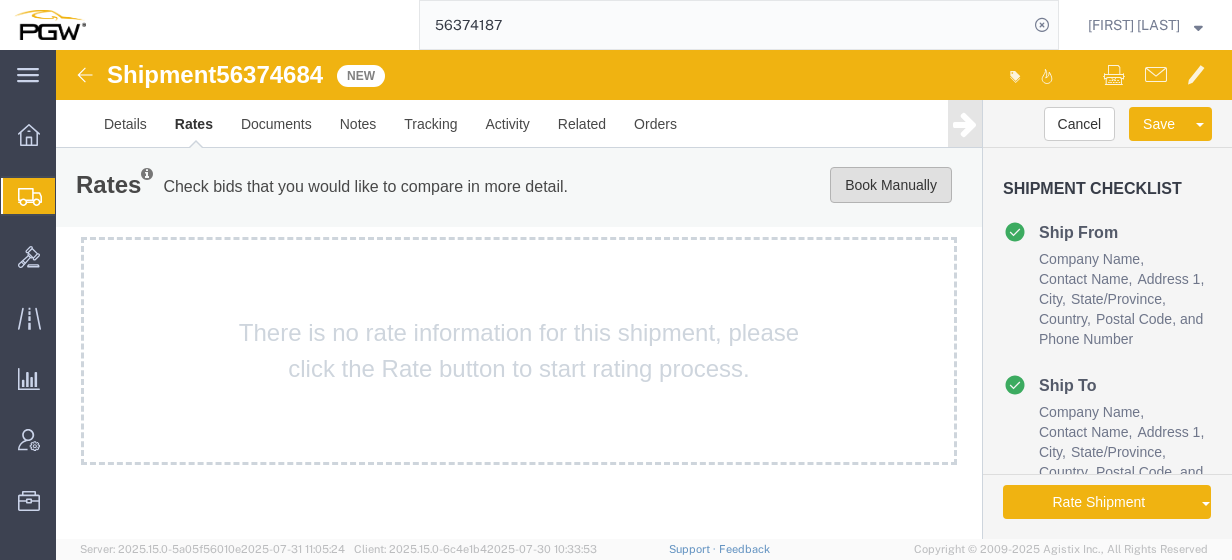 click on "Book Manually" at bounding box center [891, 185] 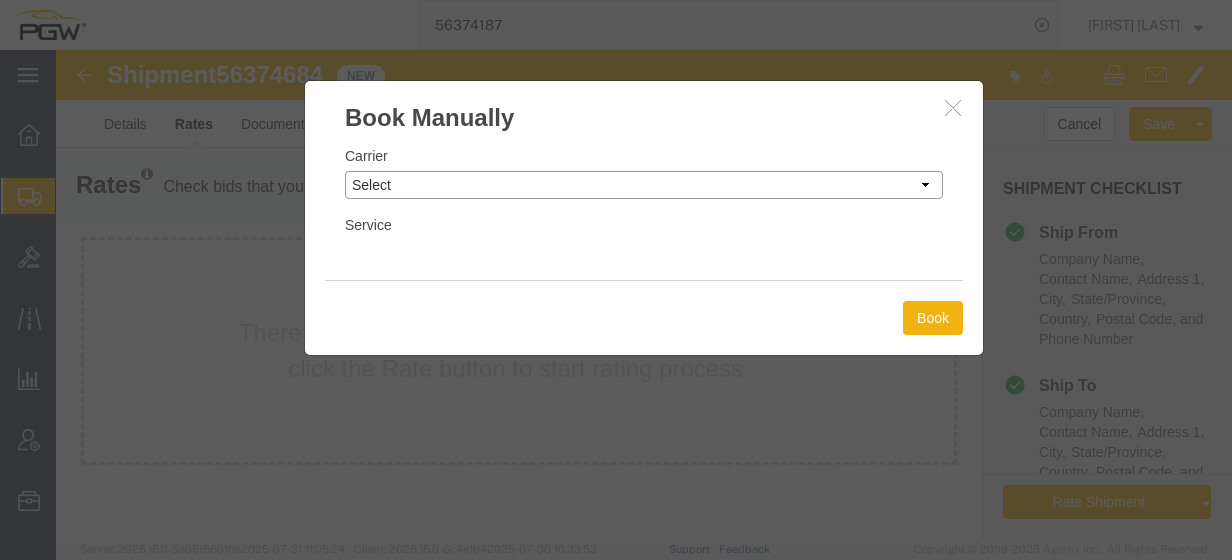 click on "Select Add New Carrier (and default service) A. Duie Pyle Inc ABF Freight System ACME Truck Lines Inc ARL Logistics ATS Logistics Air Land Transport Allen Lund Company Amazon Logistics Arrive Logistics Avenue Logistics Inc Axle Logistics B & R Eckel's Transport LTD Beaver Express Beemac Logistics Bell Logistics Best Dedicated Solutions LLC Boren Brothers Logistics Bridge Logistics Buchanan Hauling & Rigging, Inc. Buck Spot Inc Buddy Moore Trucking C.H. Robinson CRST Canadian Freightways Cathay Logistics LLC Central Freight Lines Inc Central Transport International Challenger Logistics International Inc Chariot Logistics Compass Logistics Cornerstone Systems Coyote Logistics Craig Clark Trucking LLC Cross Country Freight Solutions Crosscountry Courier Inc DDX Transport DVL Daylight Daylight Transport Dedicated Delivery Professionals Inc Diamond Line Delivery Systems Echo Global Logistics Estes Express Lines FedEx Freight East FedEx National Flock Freight Freight Saver General Transportation Globaltranz LME Inc" at bounding box center (644, 185) 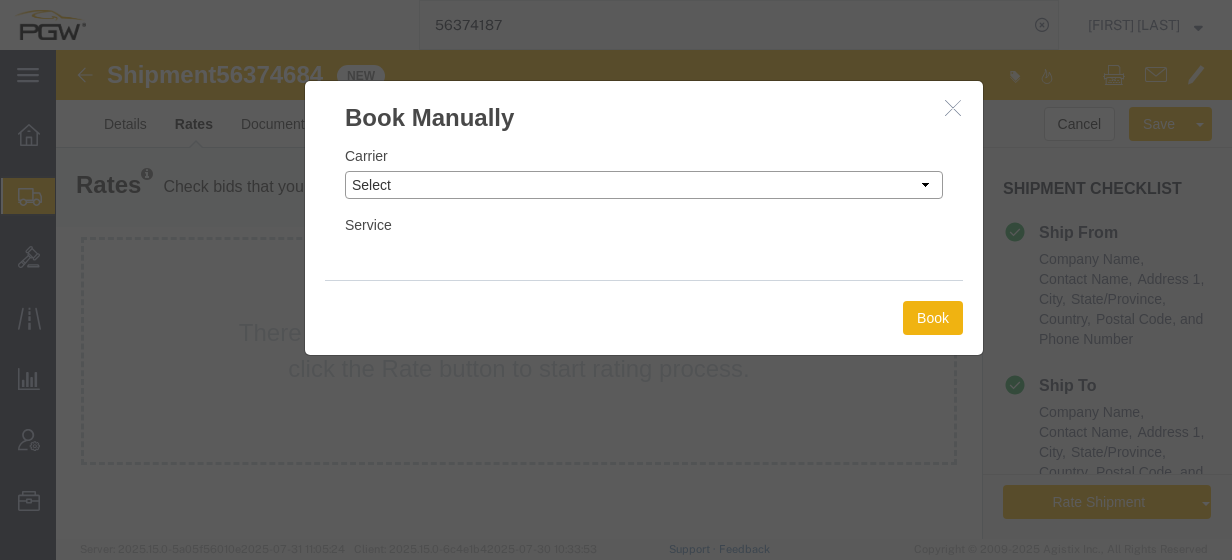select on "18694" 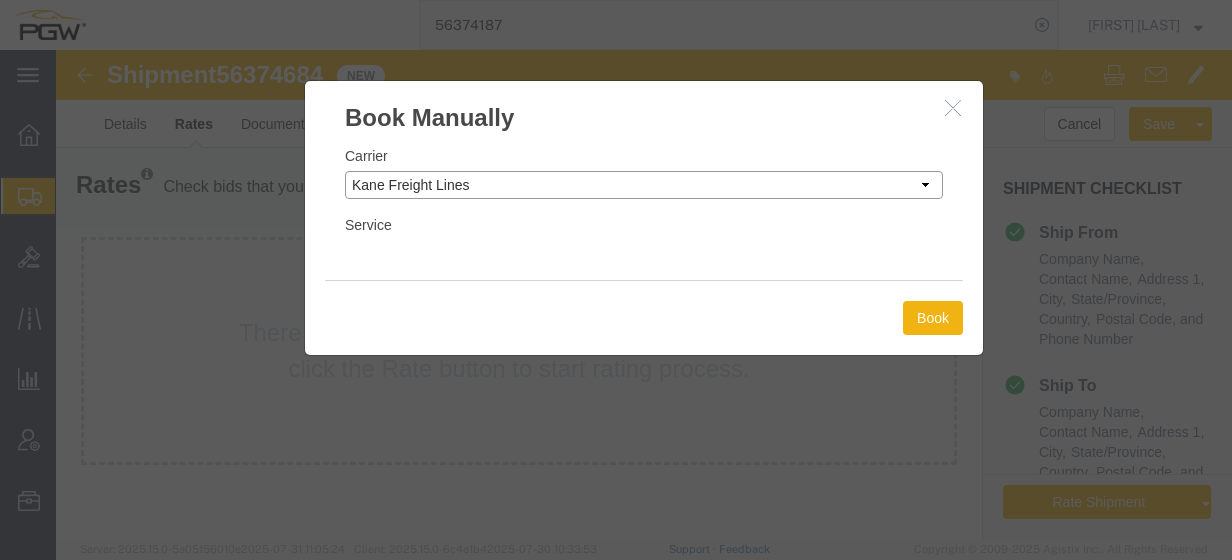 click on "Select Add New Carrier (and default service) A. Duie Pyle Inc ABF Freight System ACME Truck Lines Inc ARL Logistics ATS Logistics Air Land Transport Allen Lund Company Amazon Logistics Arrive Logistics Avenue Logistics Inc Axle Logistics B & R Eckel's Transport LTD Beaver Express Beemac Logistics Bell Logistics Best Dedicated Solutions LLC Boren Brothers Logistics Bridge Logistics Buchanan Hauling & Rigging, Inc. Buck Spot Inc Buddy Moore Trucking C.H. Robinson CRST Canadian Freightways Cathay Logistics LLC Central Freight Lines Inc Central Transport International Challenger Logistics International Inc Chariot Logistics Compass Logistics Cornerstone Systems Coyote Logistics Craig Clark Trucking LLC Cross Country Freight Solutions Crosscountry Courier Inc DDX Transport DVL Daylight Daylight Transport Dedicated Delivery Professionals Inc Diamond Line Delivery Systems Echo Global Logistics Estes Express Lines FedEx Freight East FedEx National Flock Freight Freight Saver General Transportation Globaltranz LME Inc" at bounding box center (644, 185) 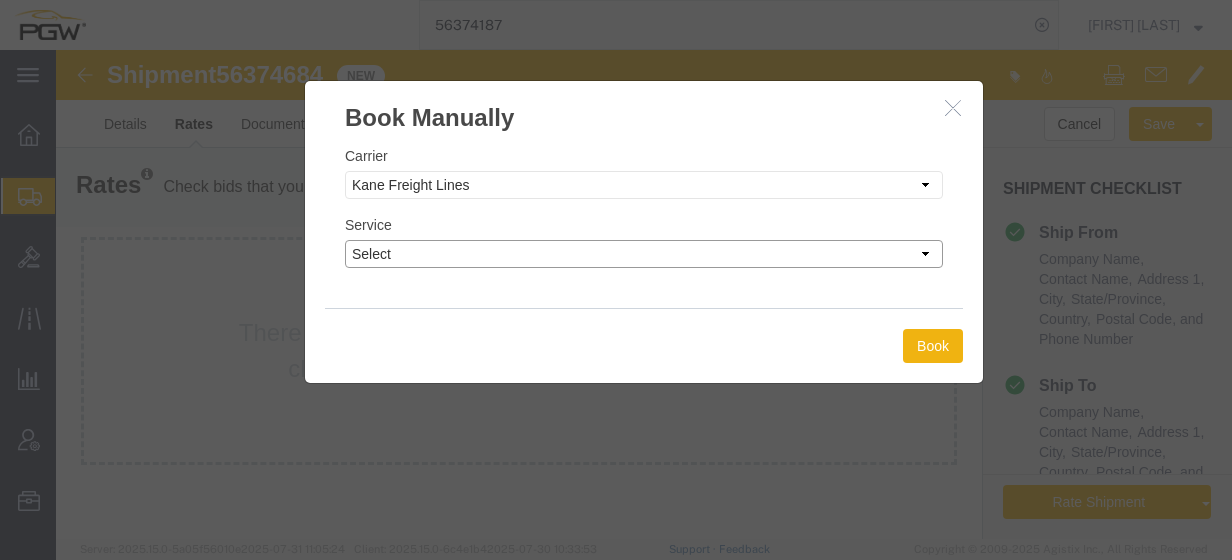 click on "Select TL Standard 3 - 5 Day" at bounding box center (644, 254) 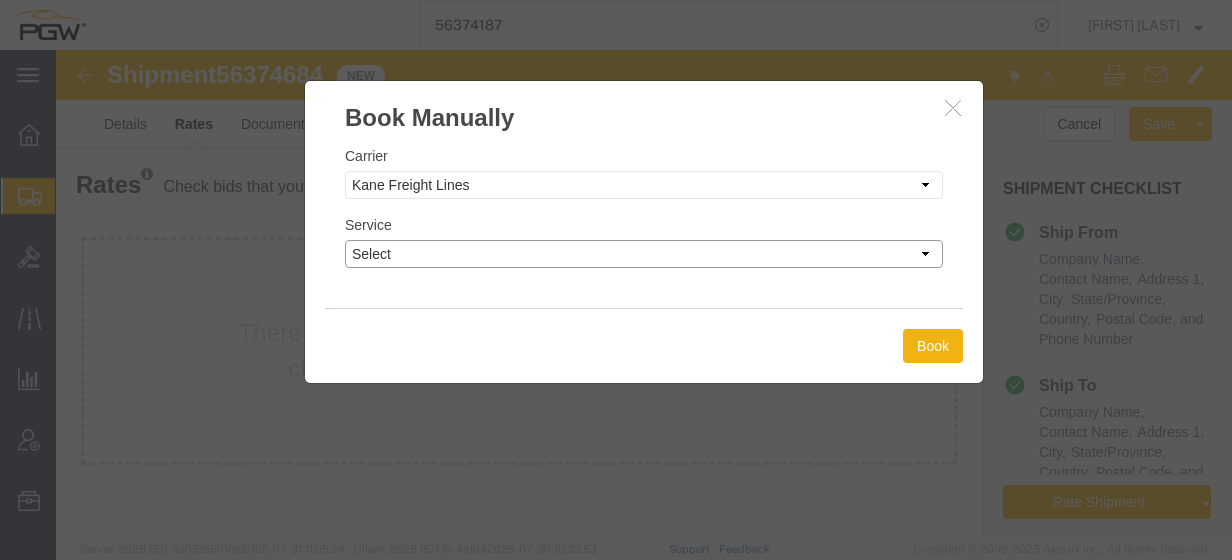 select on "35748" 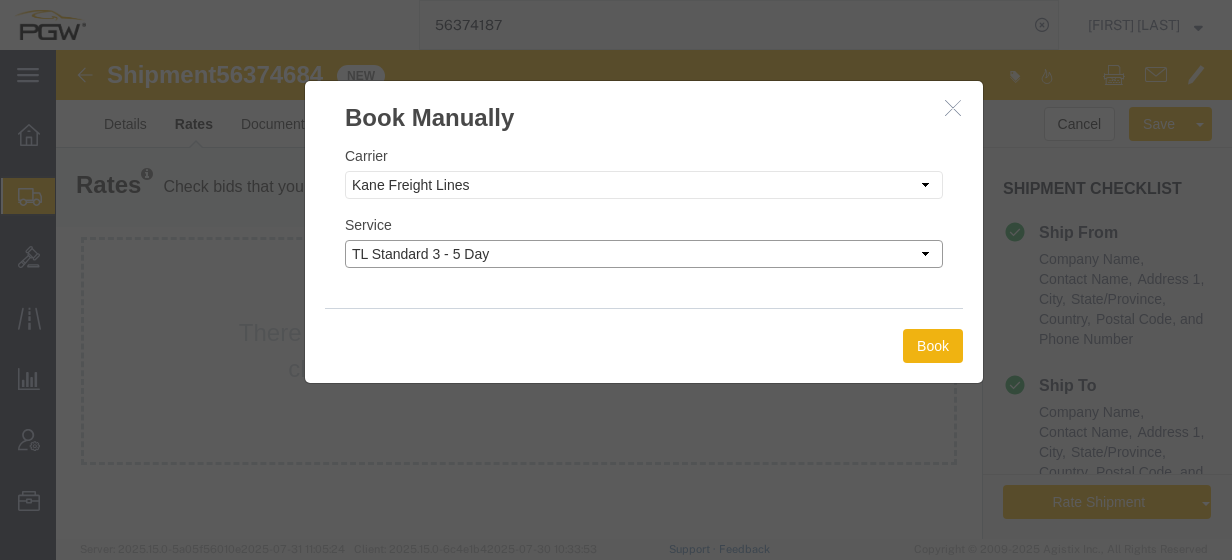 click on "Select TL Standard 3 - 5 Day" at bounding box center [644, 254] 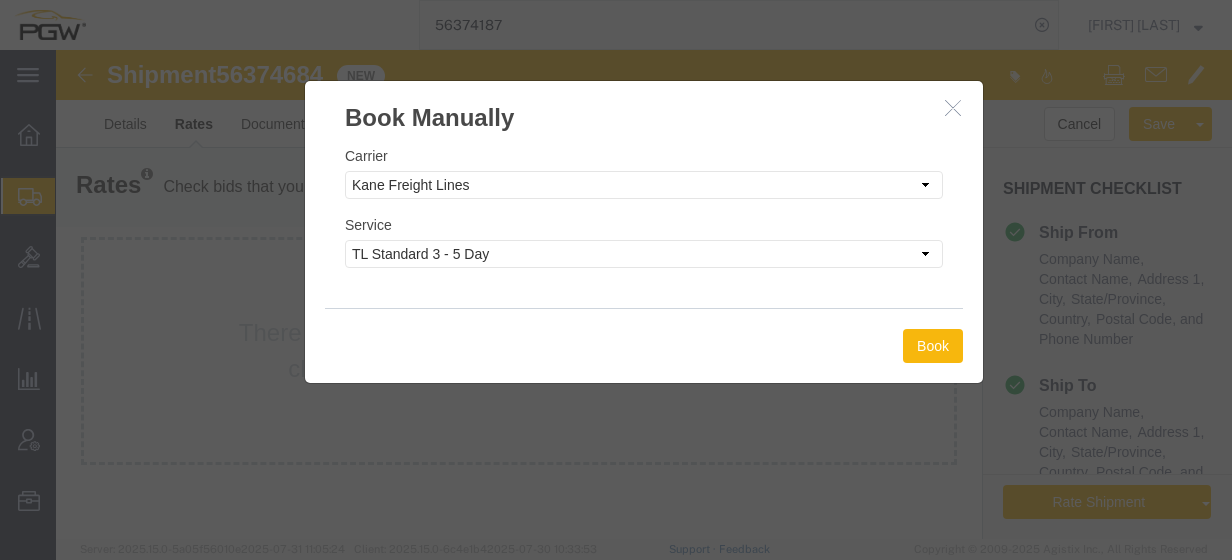 click on "Book" at bounding box center [933, 346] 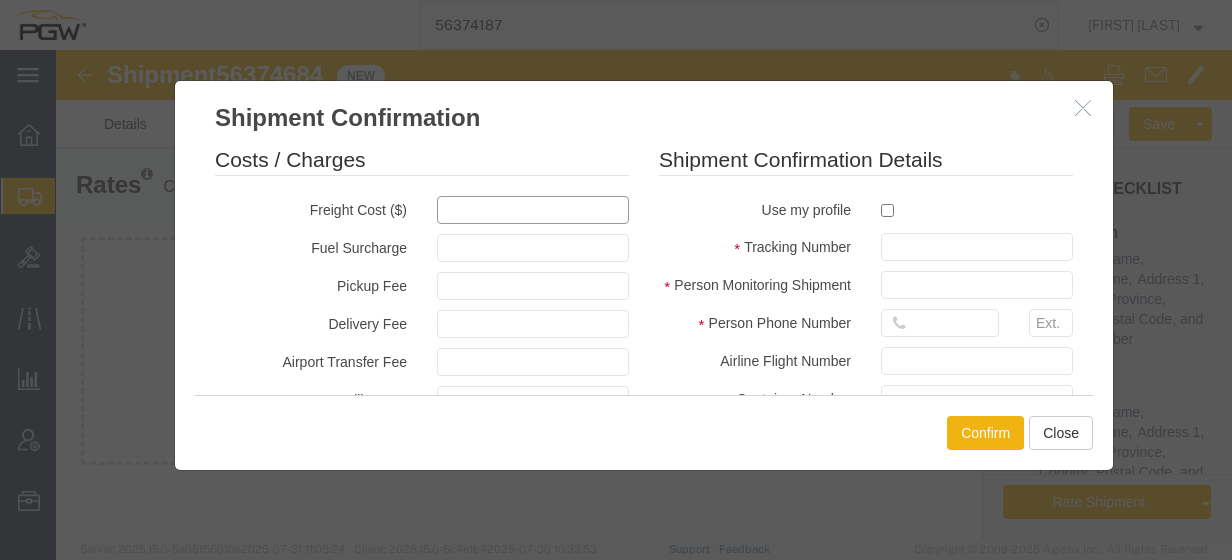 click at bounding box center [533, 210] 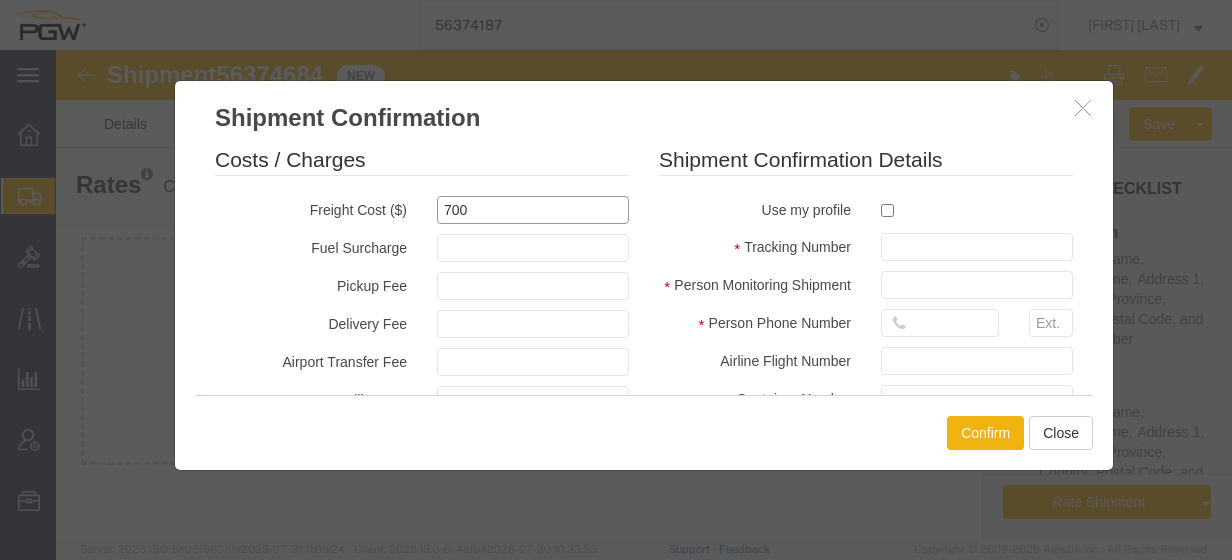 type on "700" 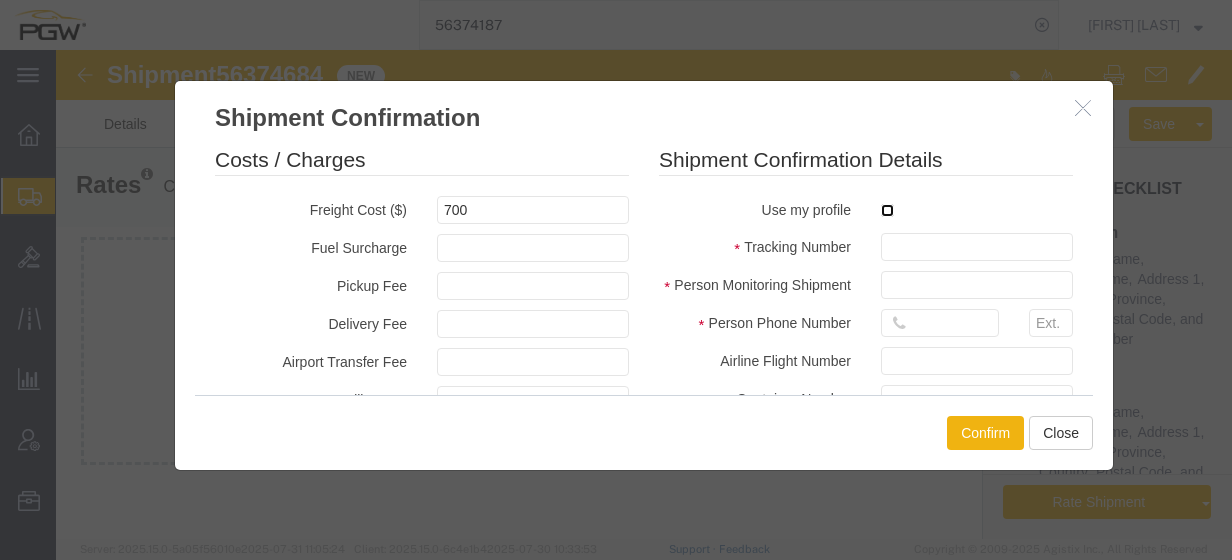 type on "700.00" 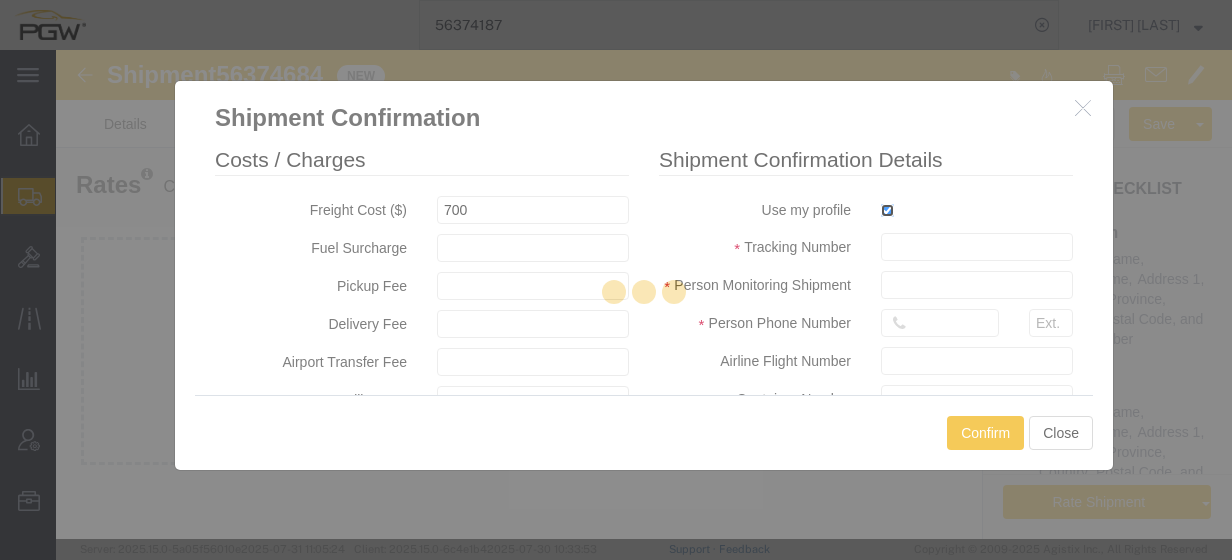 type on "[FIRST] [LAST]" 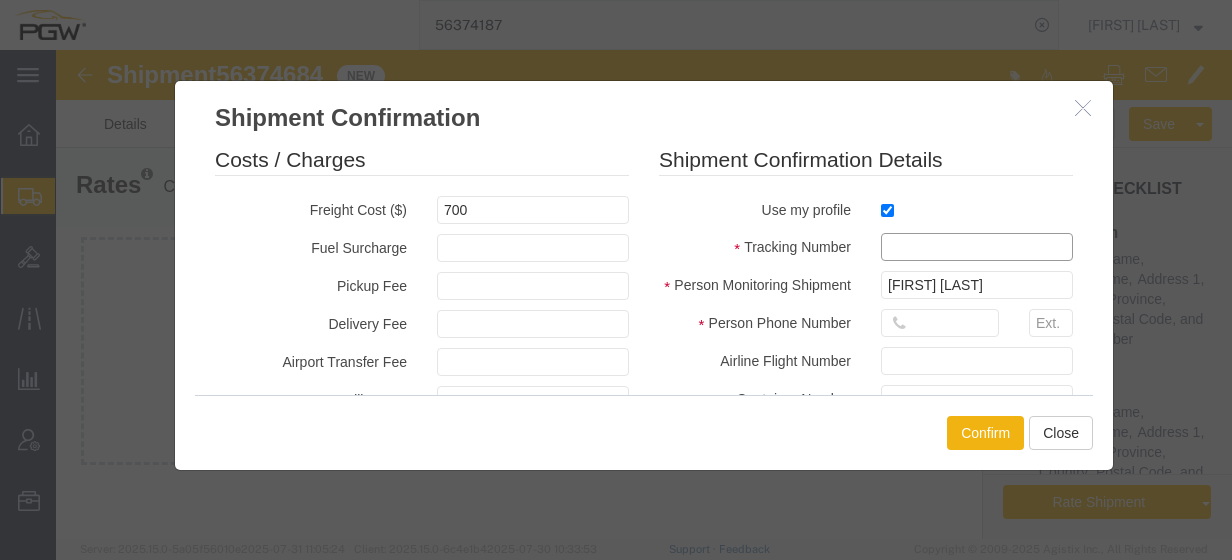 click at bounding box center (977, 247) 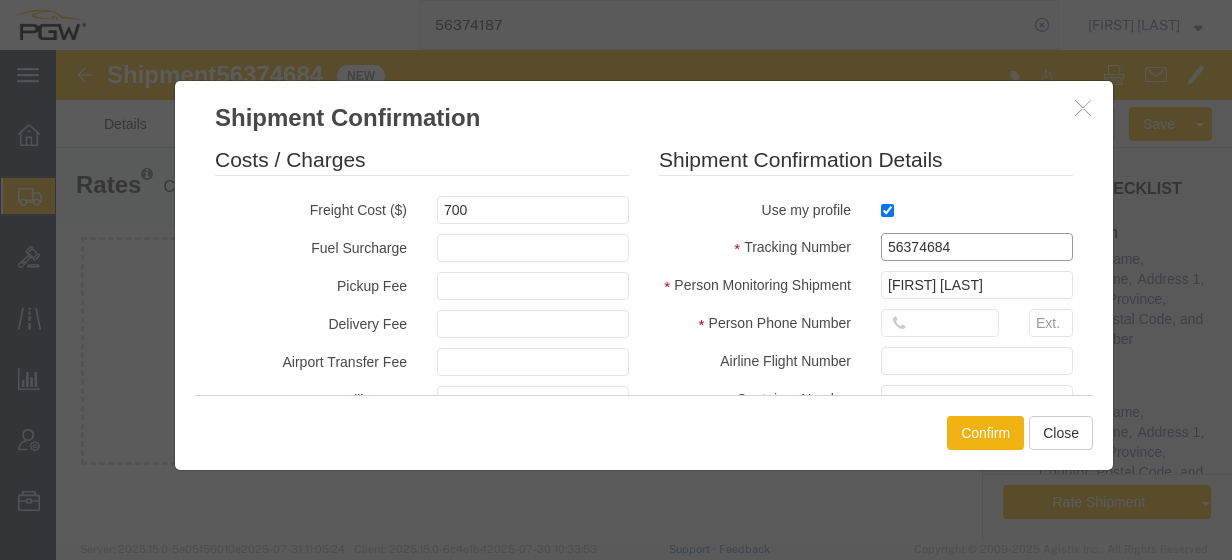 drag, startPoint x: 957, startPoint y: 247, endPoint x: 799, endPoint y: 239, distance: 158.20241 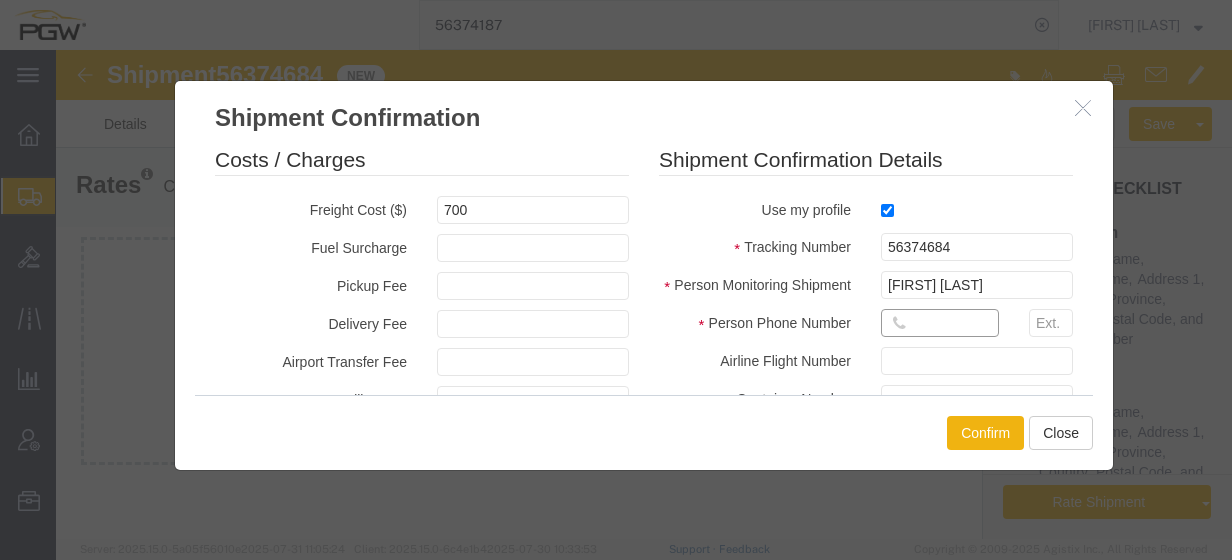 click at bounding box center [940, 323] 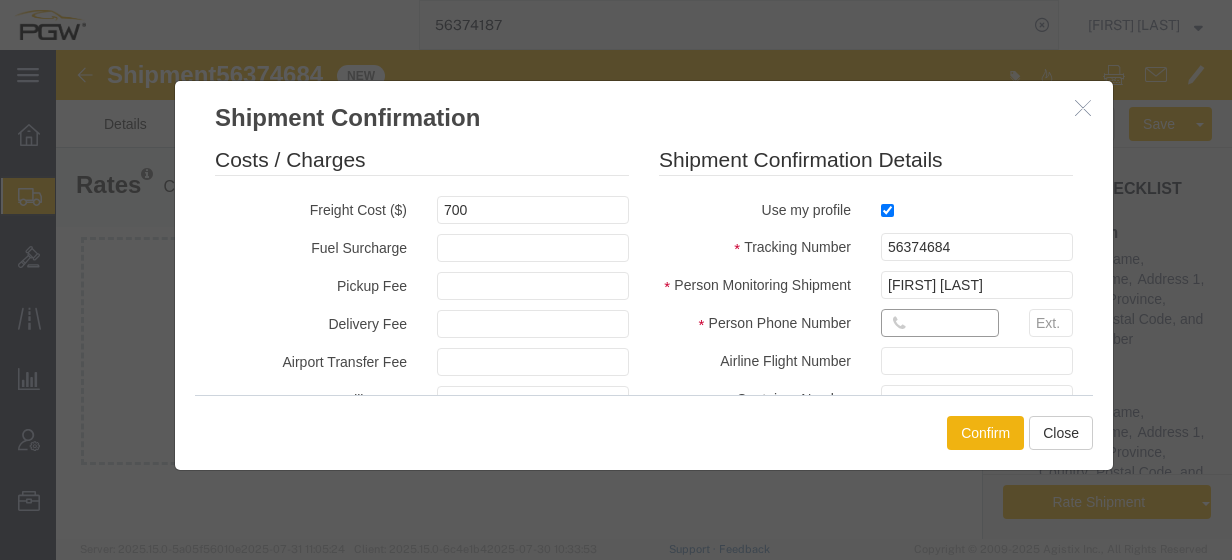 type on "7402538648" 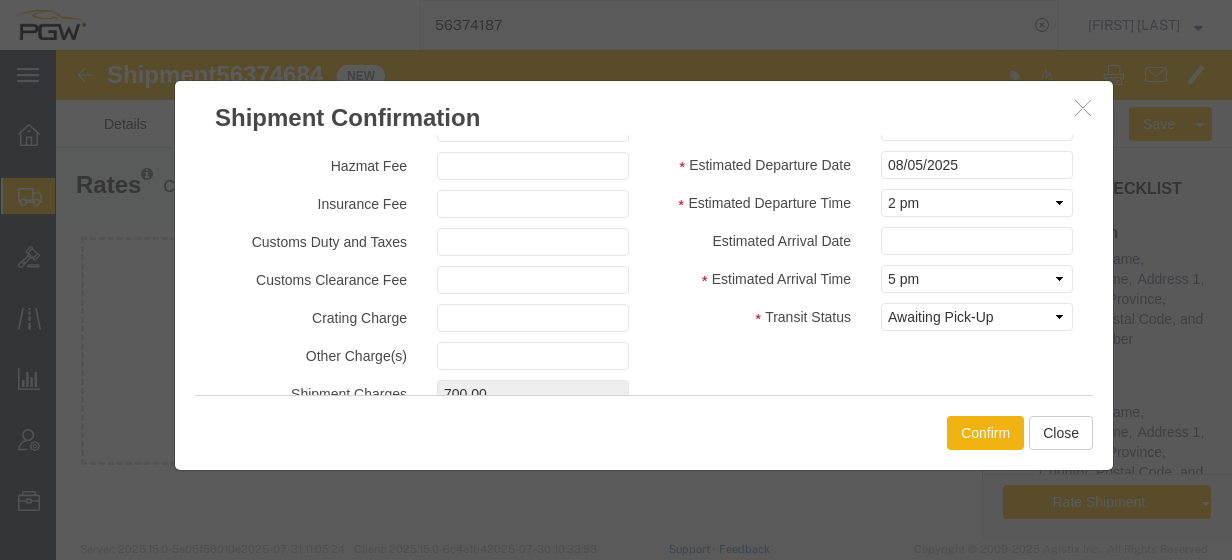 scroll, scrollTop: 314, scrollLeft: 0, axis: vertical 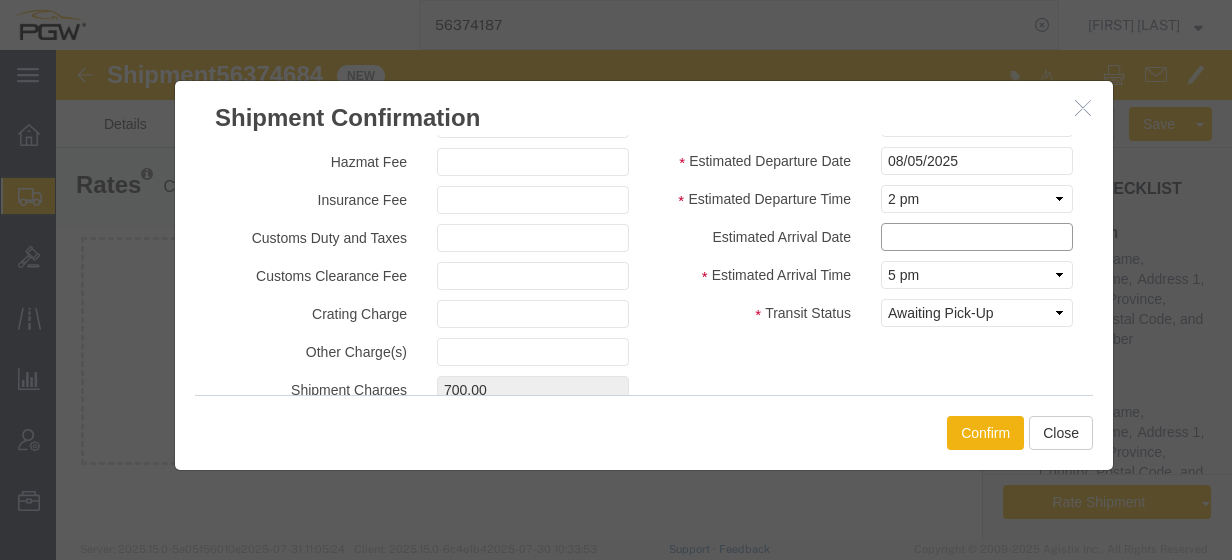 click at bounding box center (977, 237) 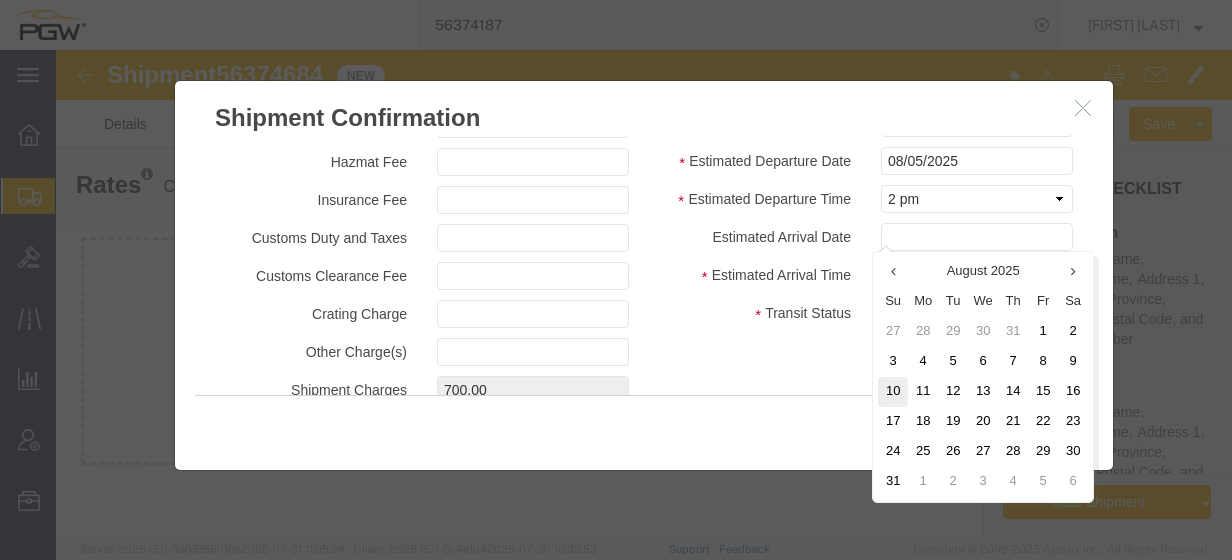 click on "10" at bounding box center (893, 392) 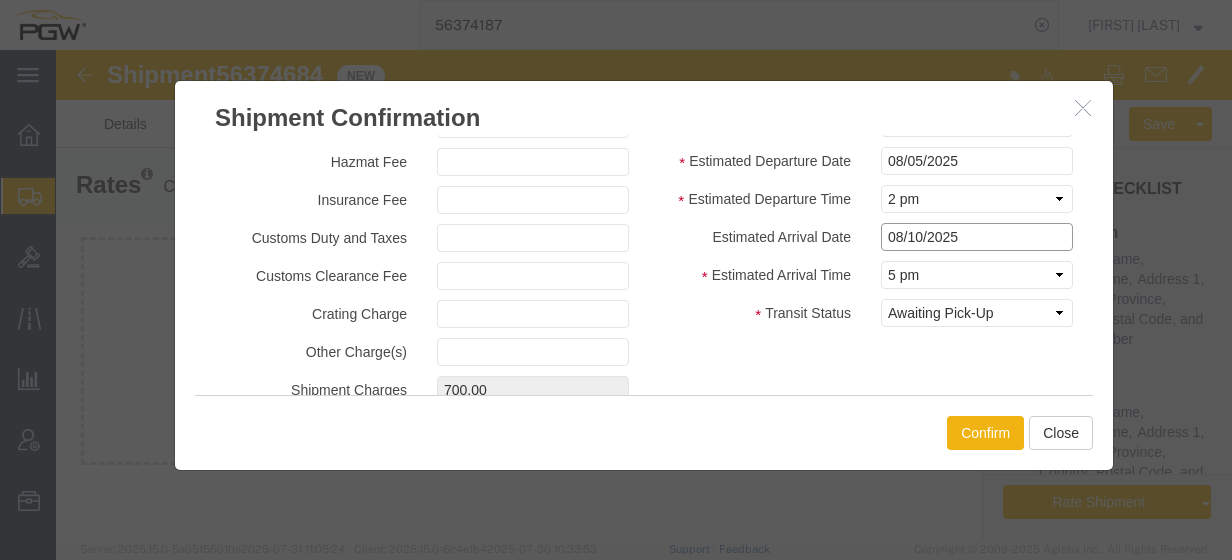 click on "08/10/2025" at bounding box center [977, 237] 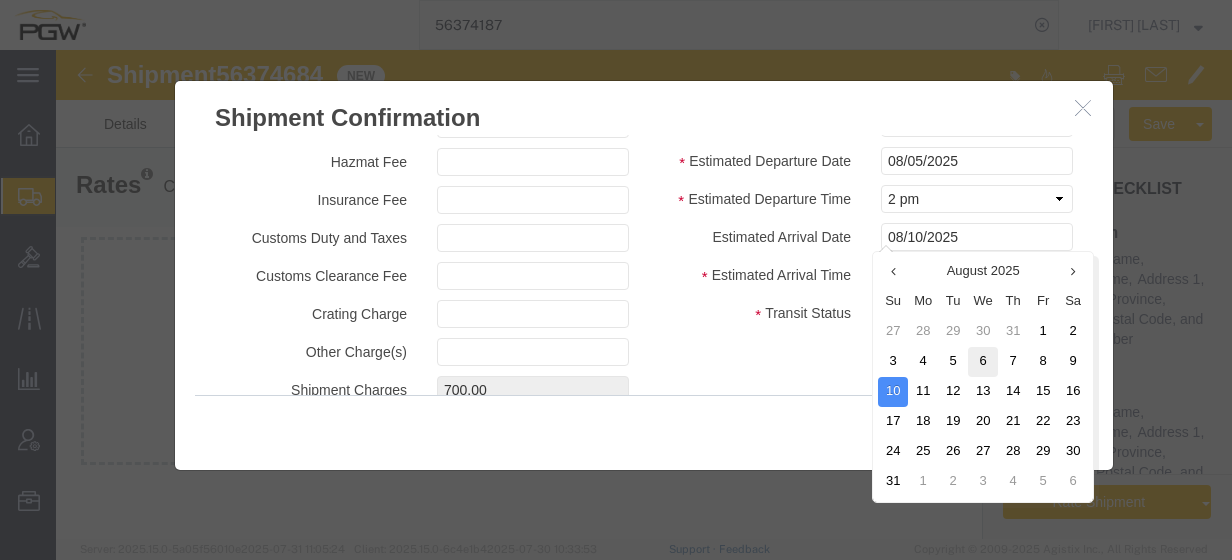 click on "6" at bounding box center (983, 362) 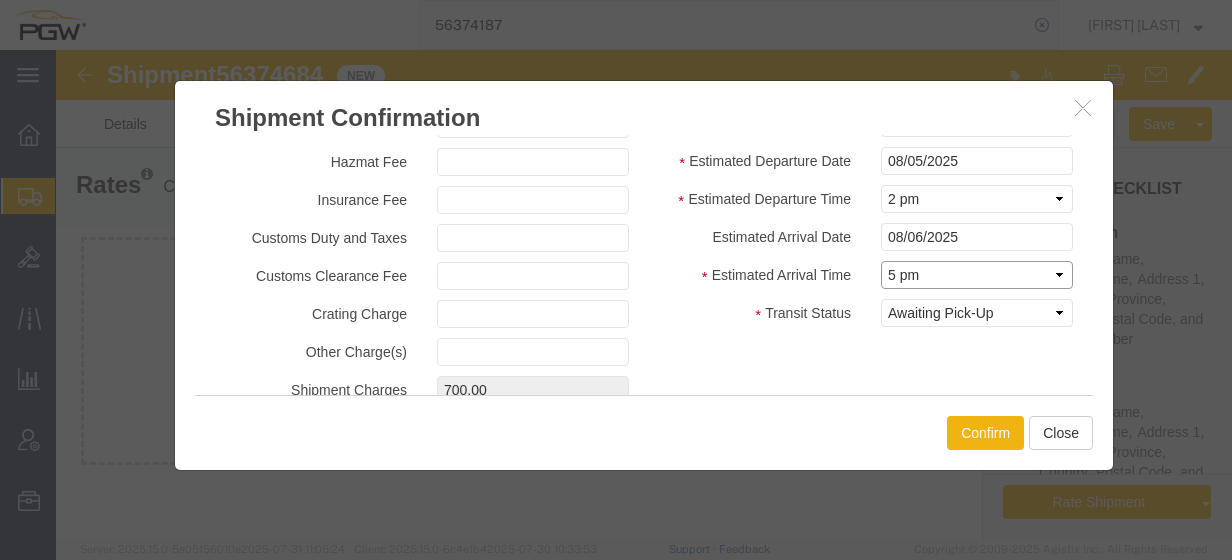 click on "Select Midnight 1 am 2 am 3 am 4 am 5 am 6 am 7 am 8 am 9 am 10 am 11 am 12 Noon 1 pm 2 pm 3 pm 4 pm 5 pm 6 pm 7 pm 8 pm 9 pm 10 pm 11 pm Midnight" at bounding box center [977, 275] 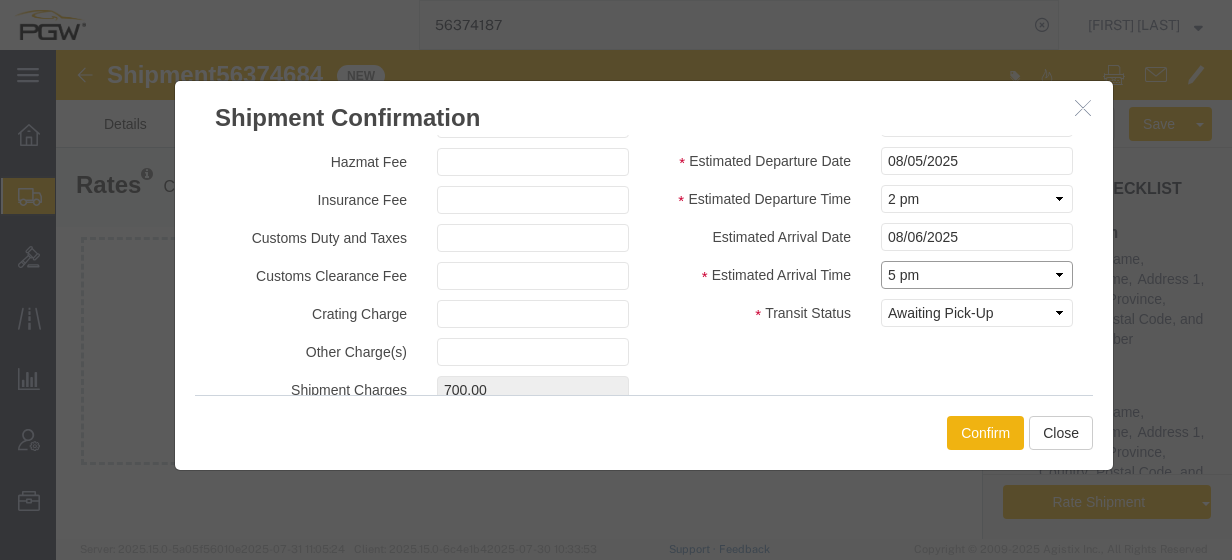 select on "0800" 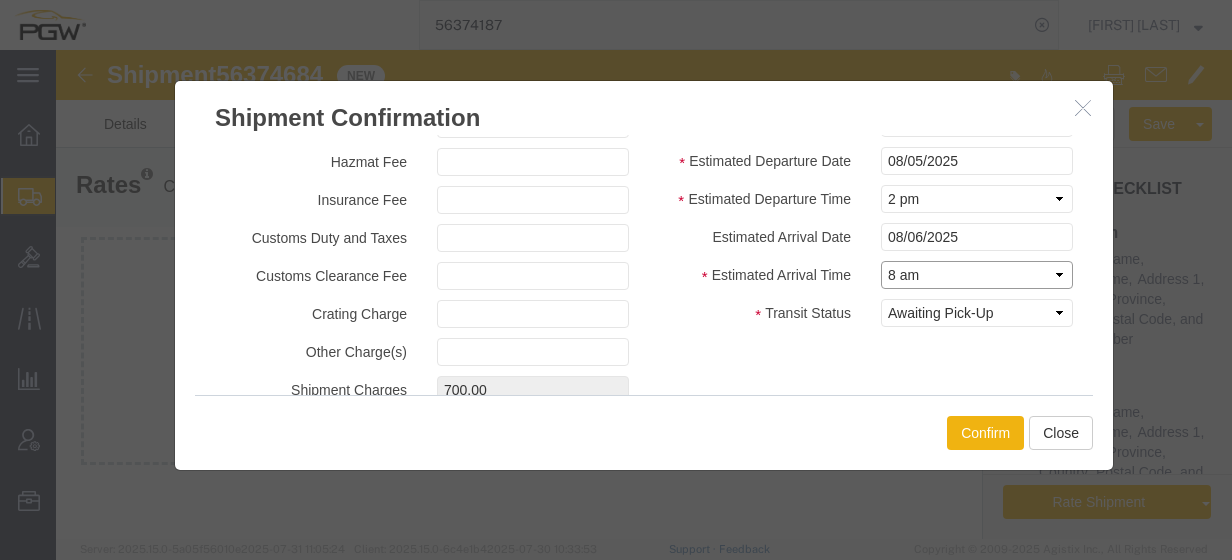 click on "Select Midnight 1 am 2 am 3 am 4 am 5 am 6 am 7 am 8 am 9 am 10 am 11 am 12 Noon 1 pm 2 pm 3 pm 4 pm 5 pm 6 pm 7 pm 8 pm 9 pm 10 pm 11 pm Midnight" at bounding box center [977, 275] 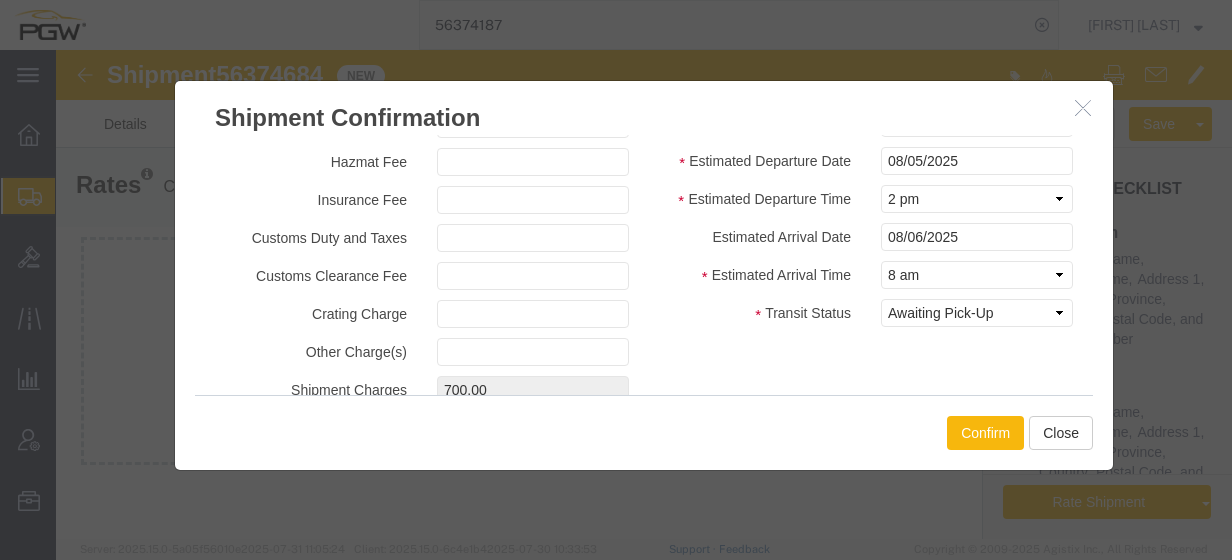 click on "Confirm" at bounding box center [985, 433] 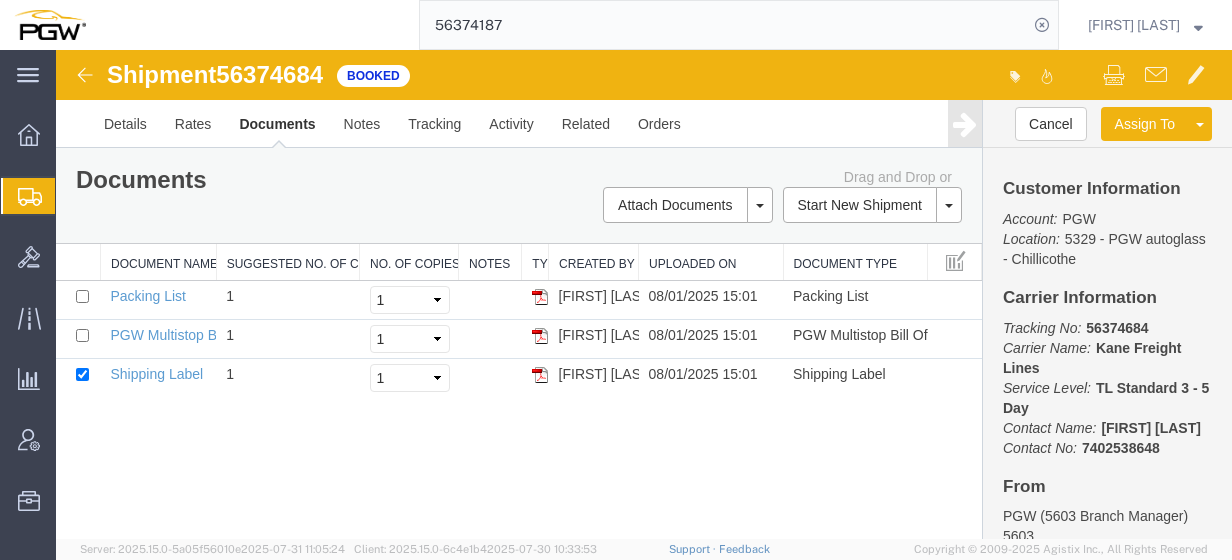 click on "56374187" 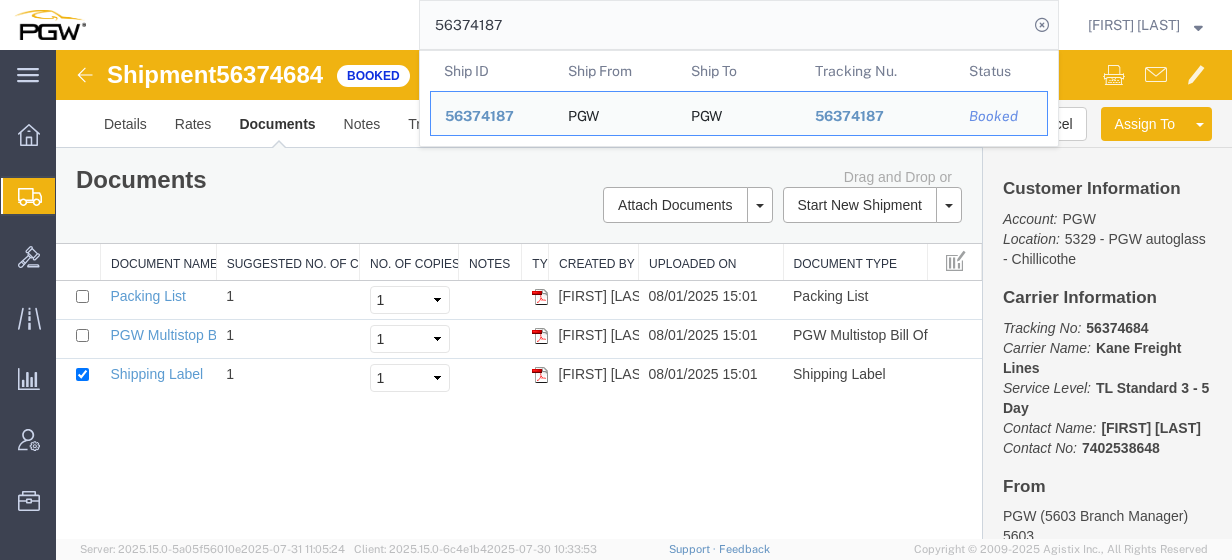click on "56374684" at bounding box center [269, 74] 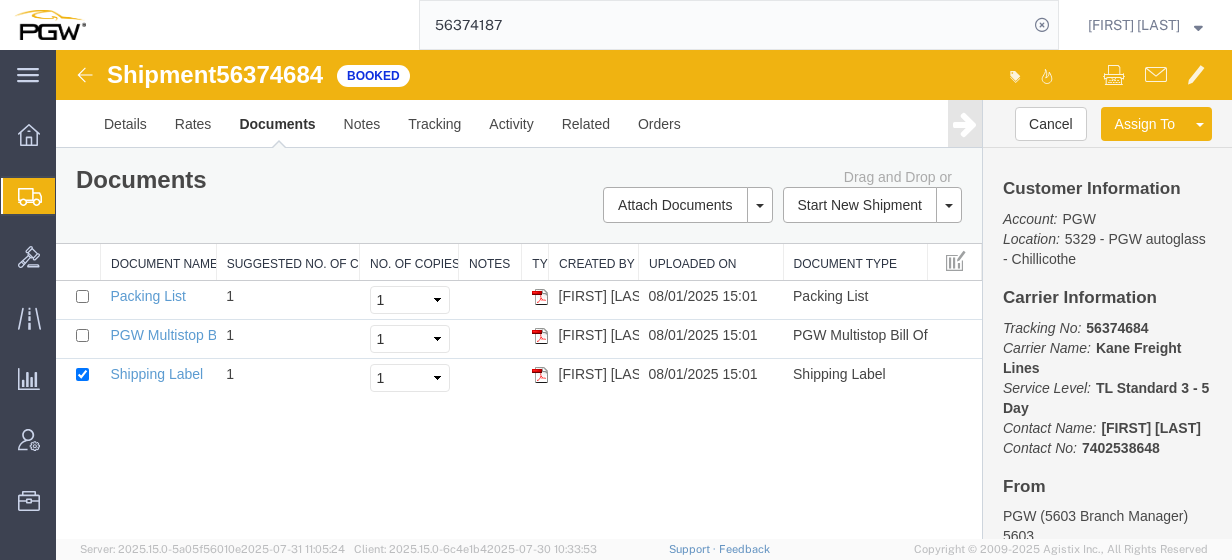 click on "56374684" at bounding box center [269, 74] 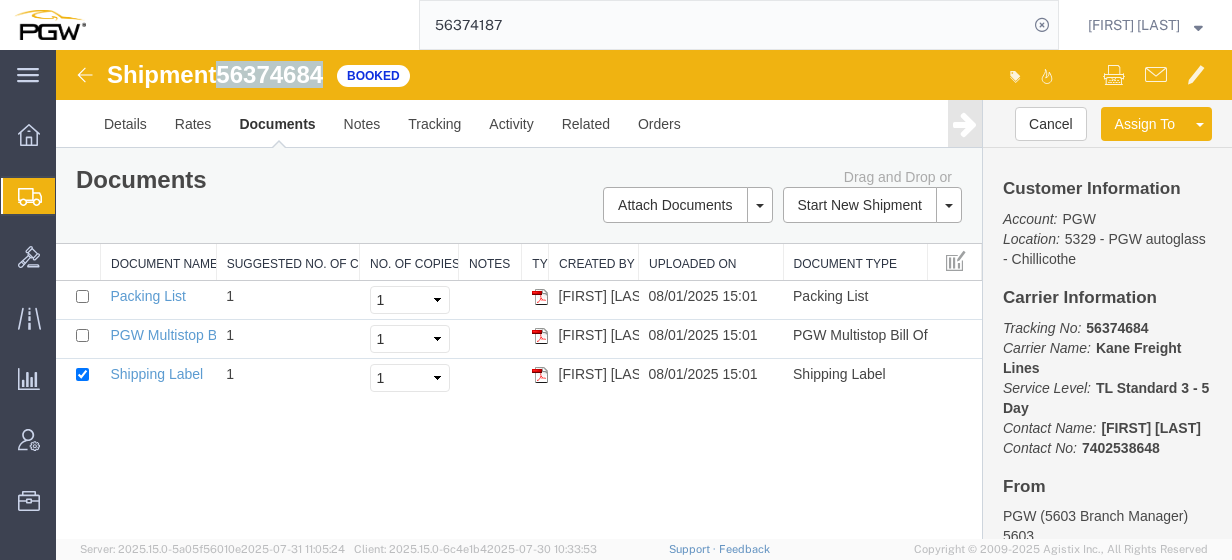 copy on "56374684" 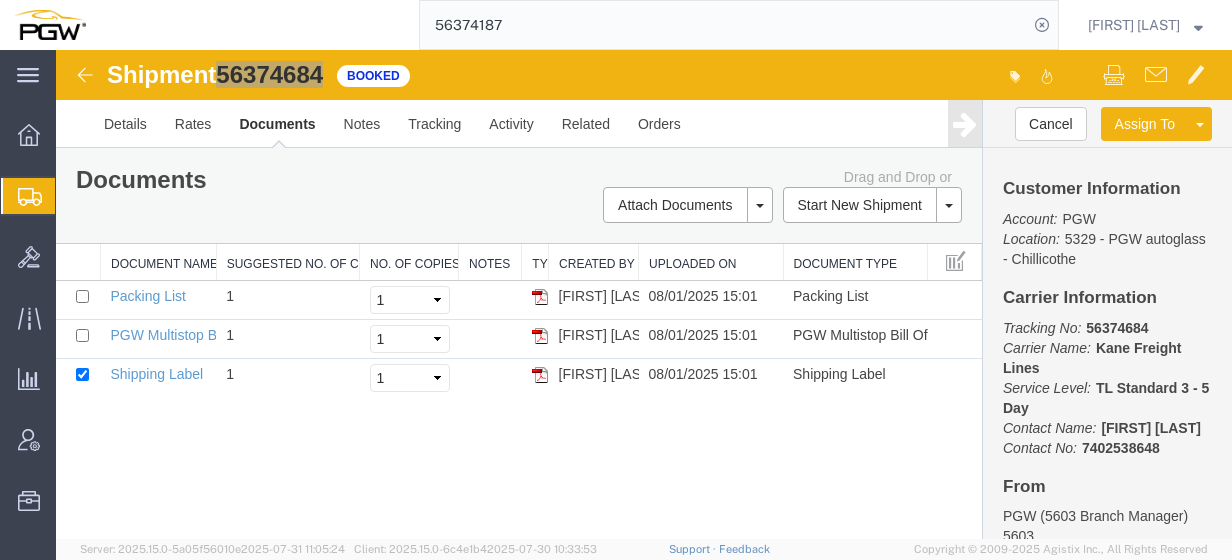 click on "56374187" 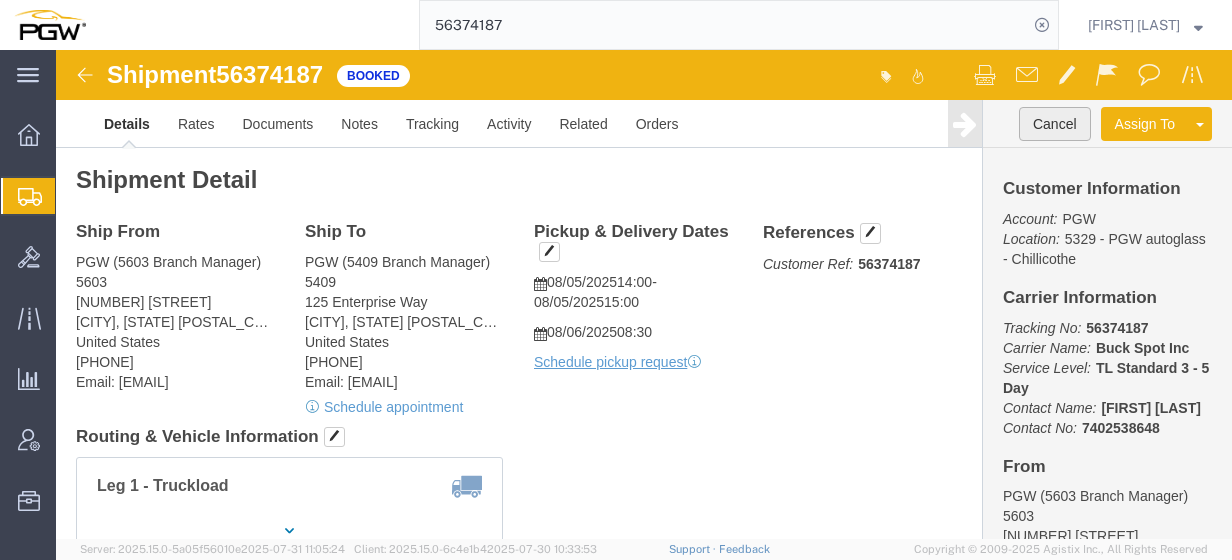 click on "Cancel" 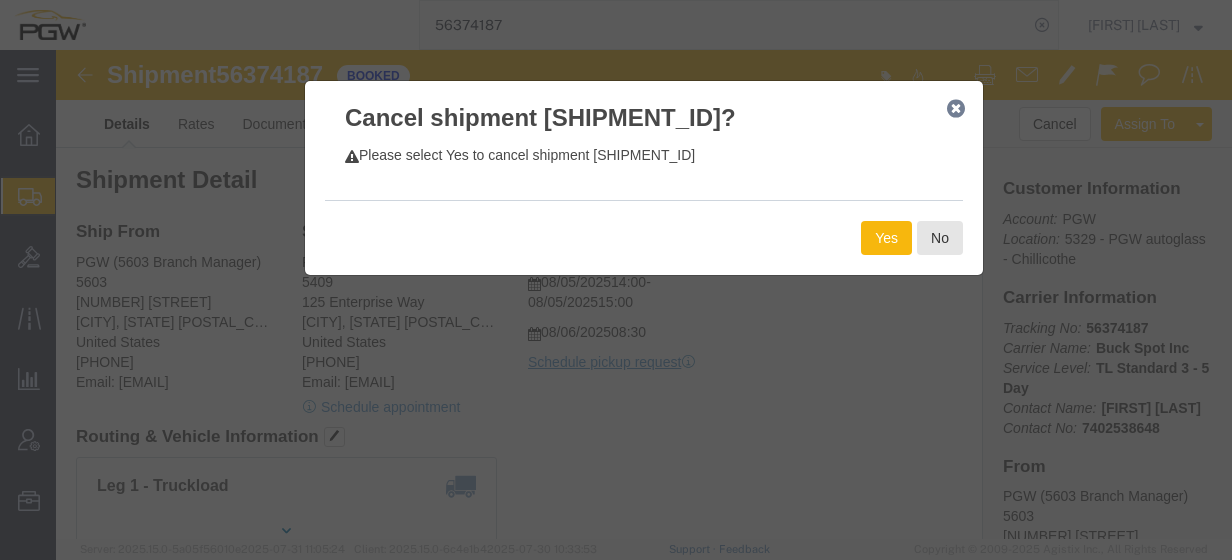 click on "Yes" 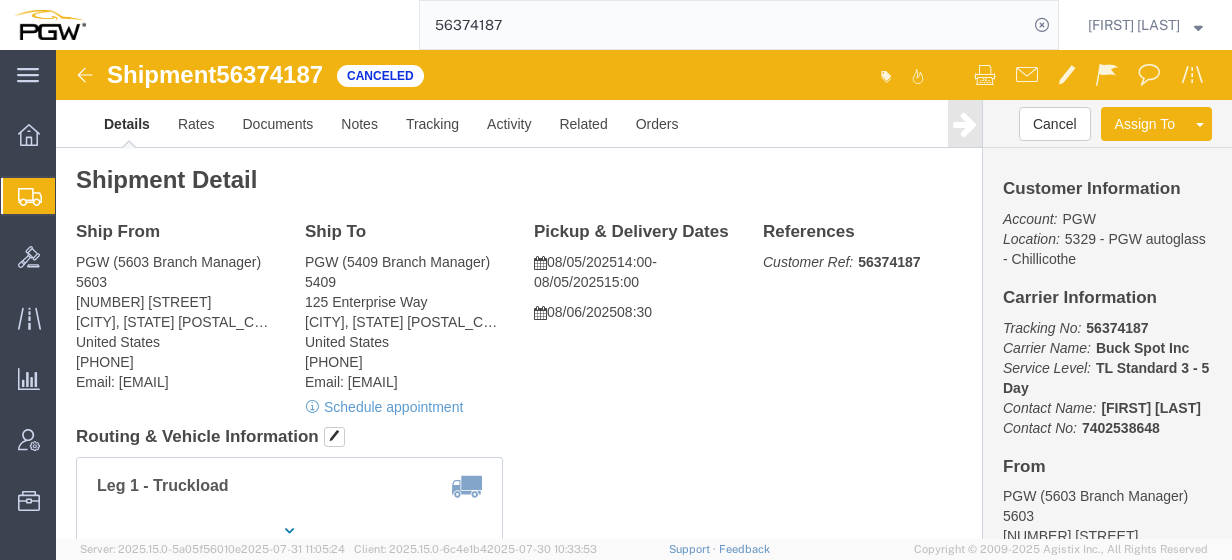 click on "56374187" 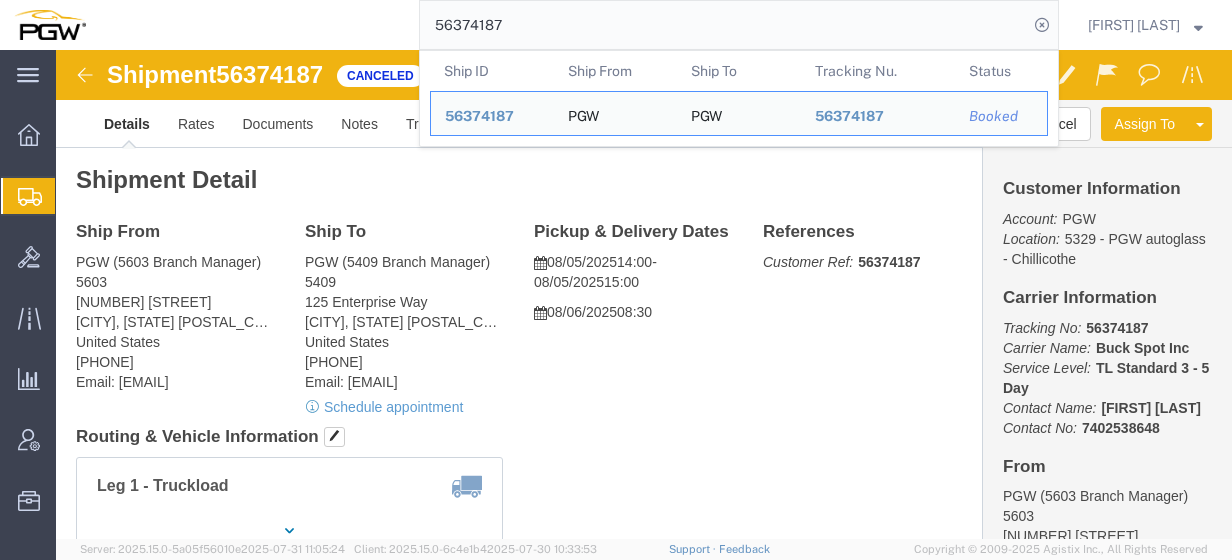 drag, startPoint x: 530, startPoint y: 30, endPoint x: 540, endPoint y: 6, distance: 26 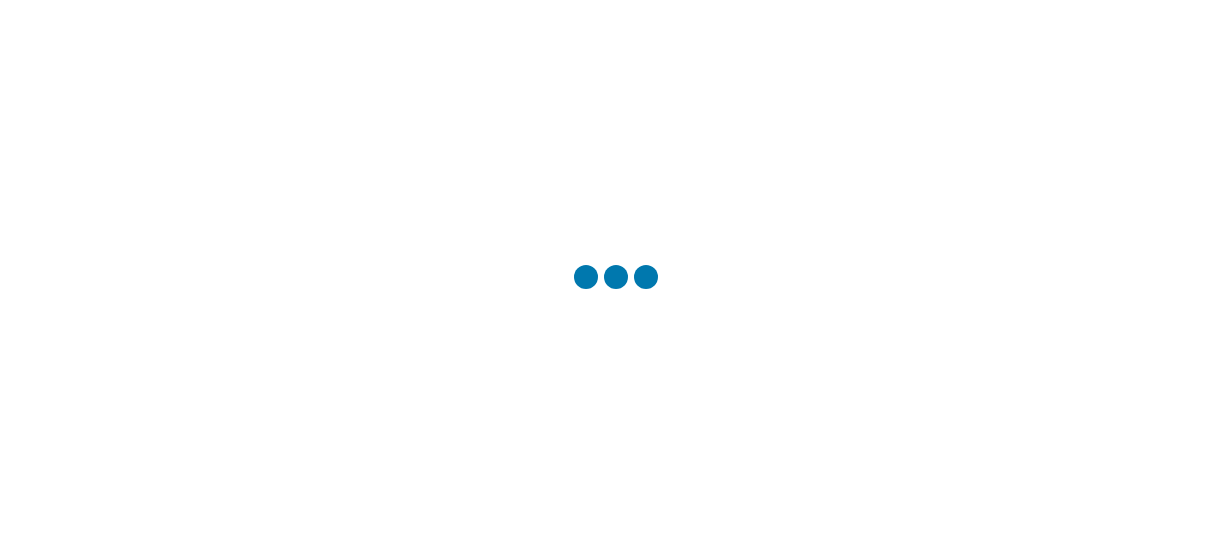 scroll, scrollTop: 0, scrollLeft: 0, axis: both 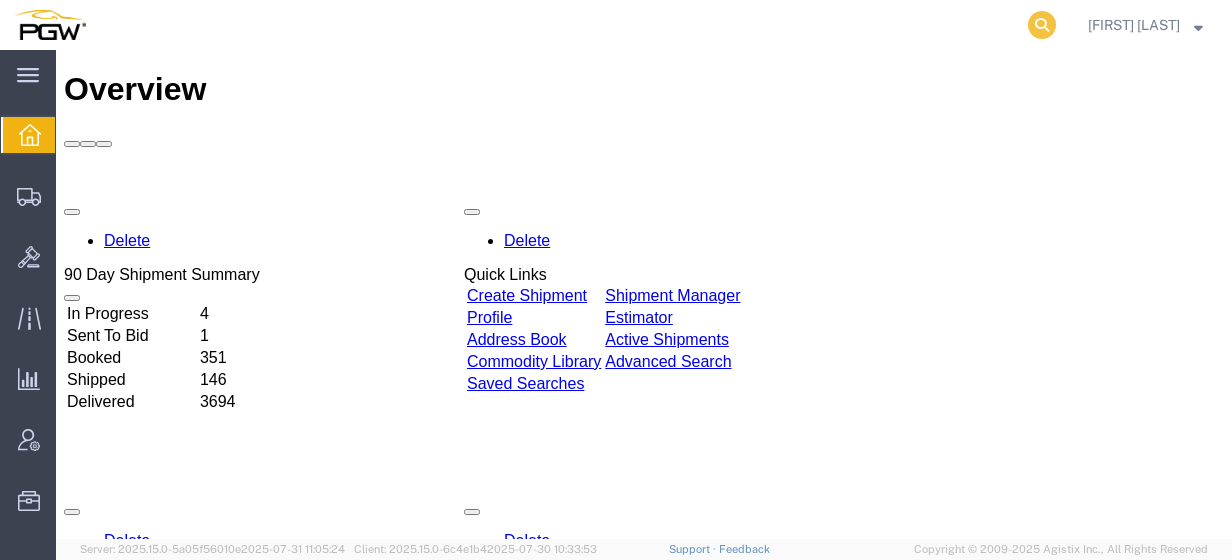 click 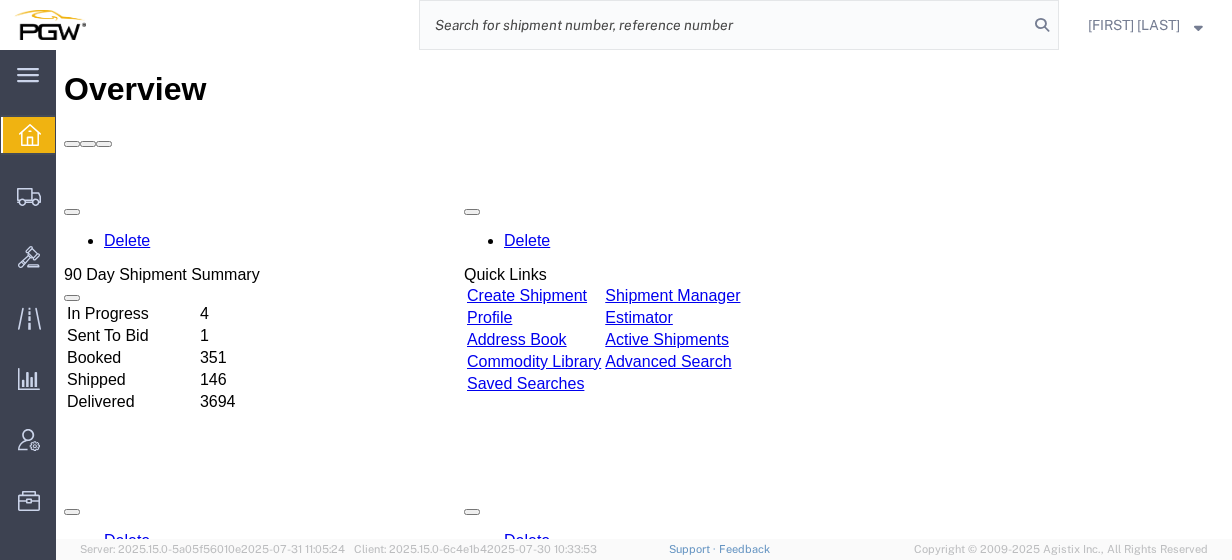 paste on "56370820" 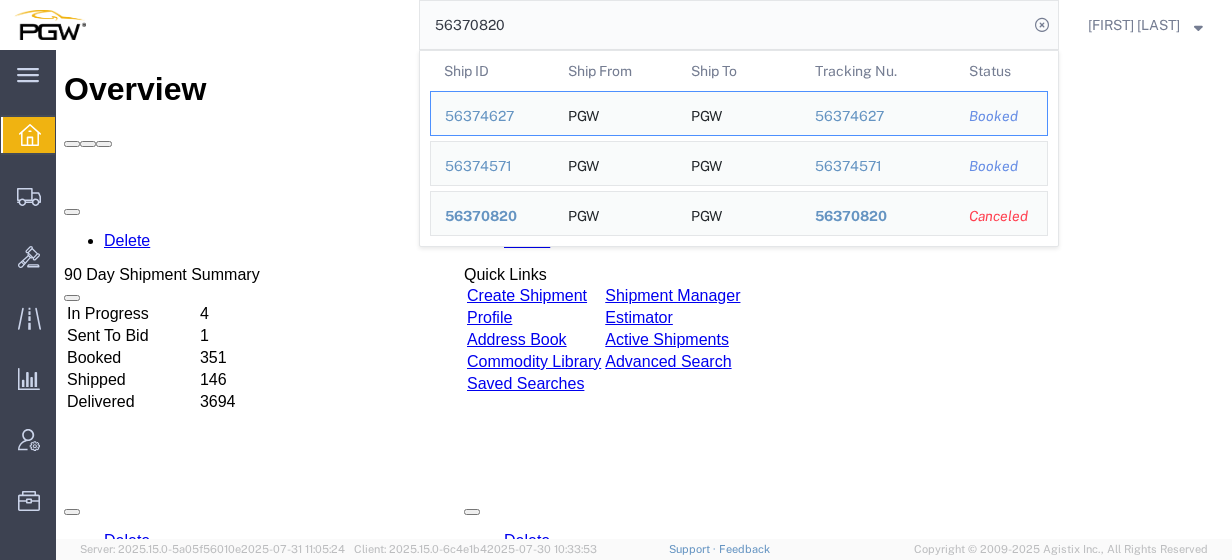click on "56370820" 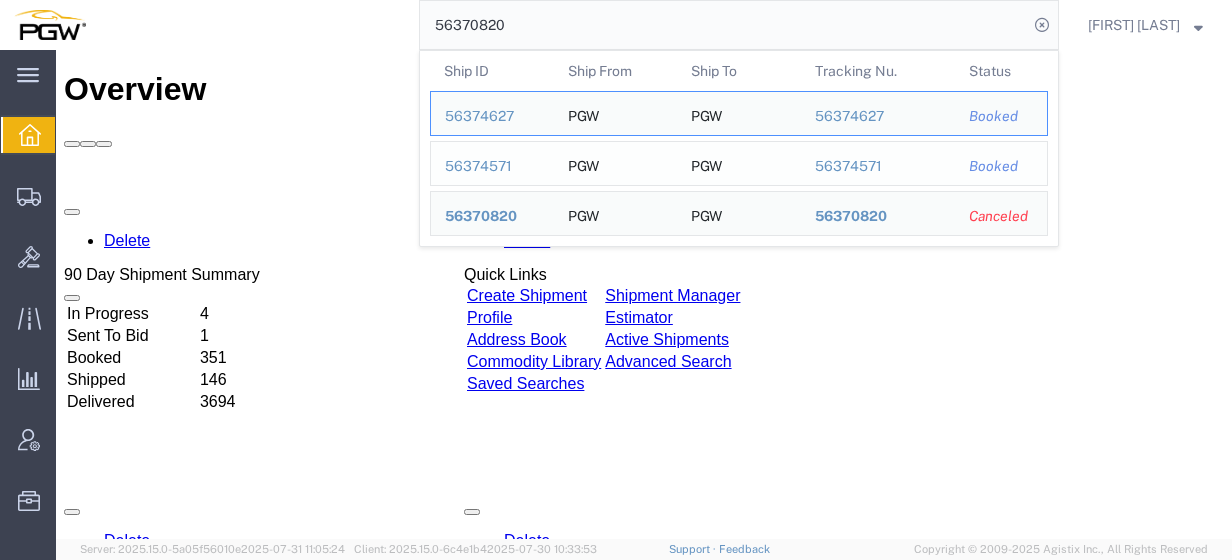 click on "56374571" at bounding box center [492, 166] 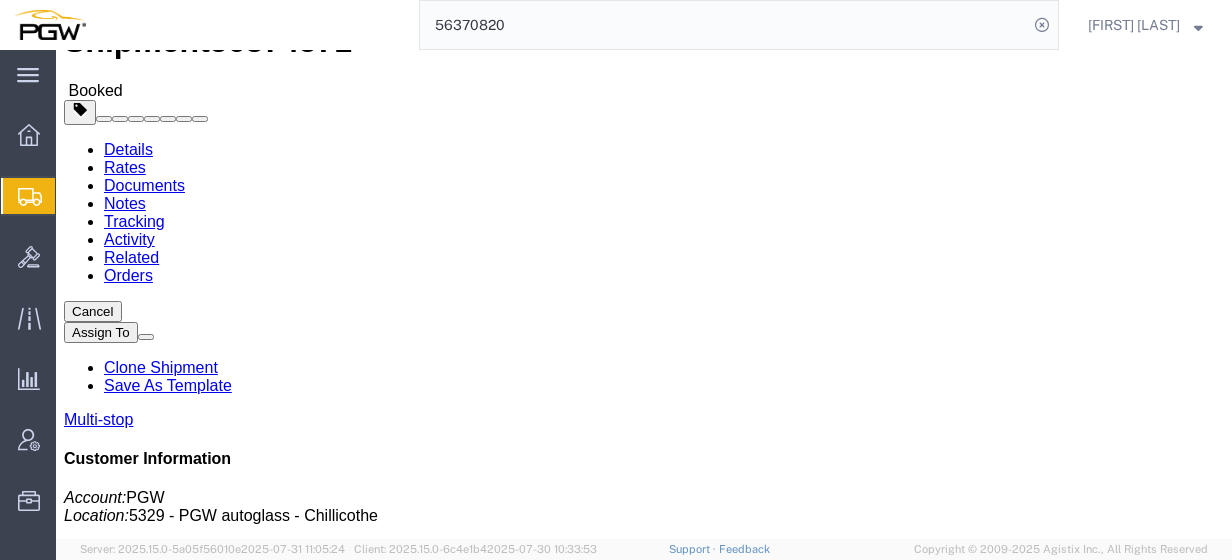 scroll, scrollTop: 0, scrollLeft: 0, axis: both 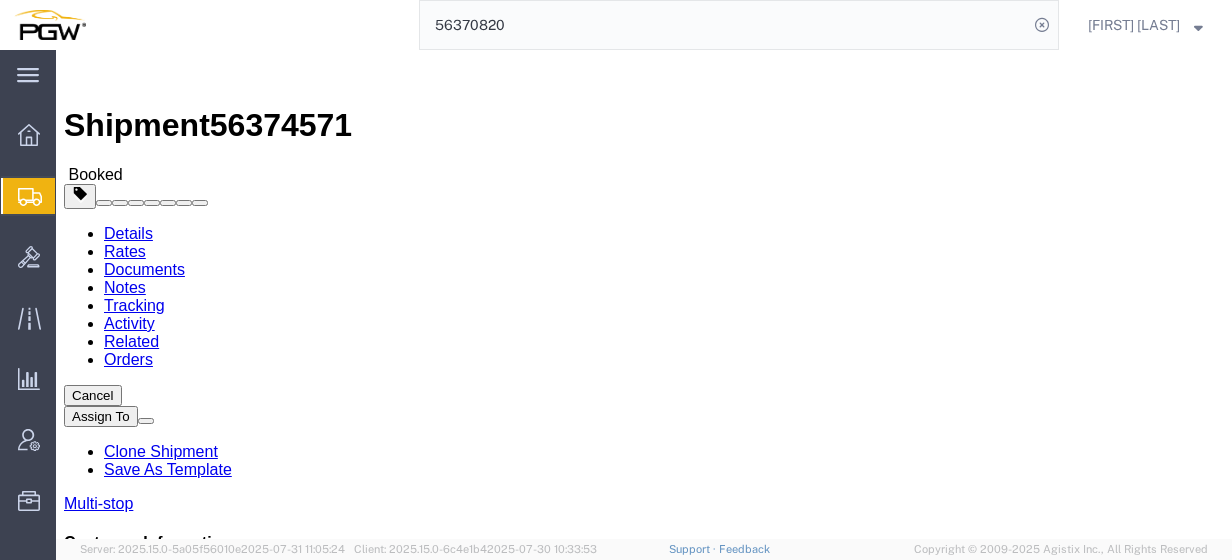 click on "Cancel" 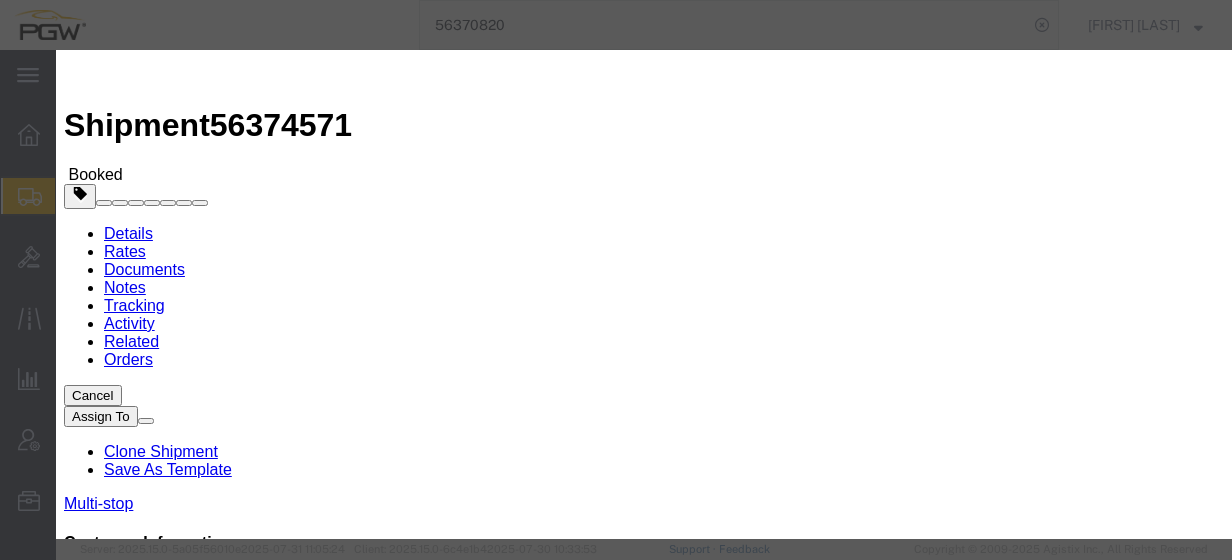 click on "Yes" 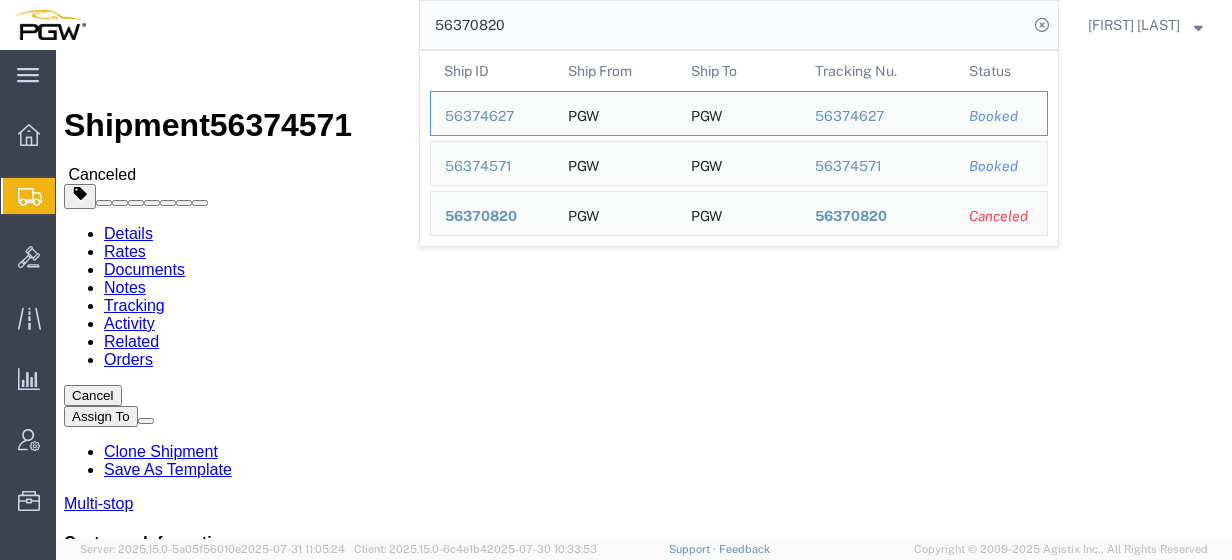 drag, startPoint x: 509, startPoint y: 31, endPoint x: 268, endPoint y: 33, distance: 241.0083 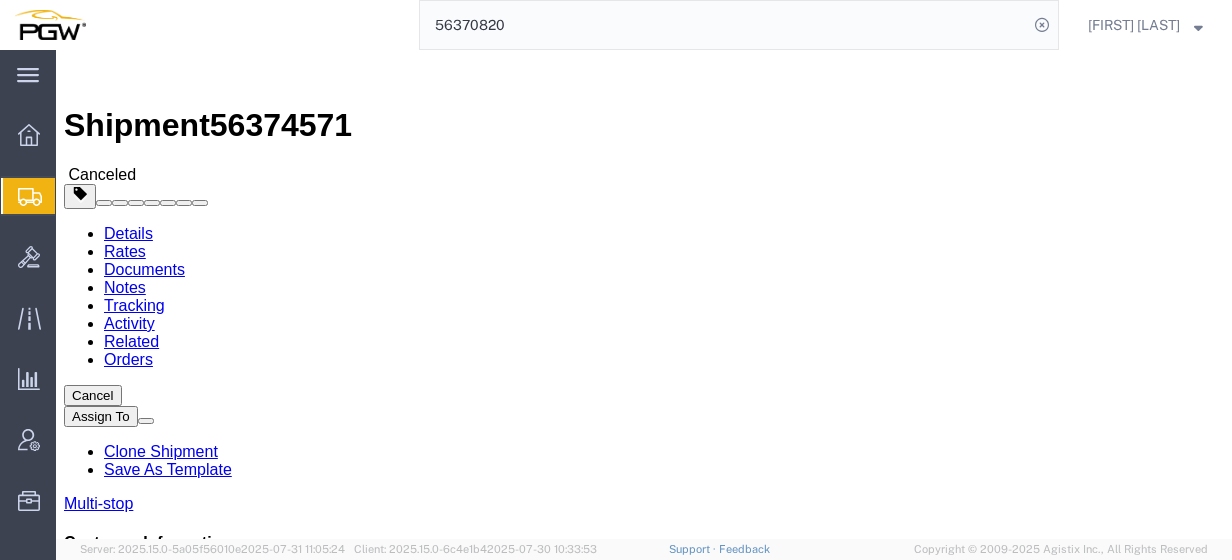 paste on "4684" 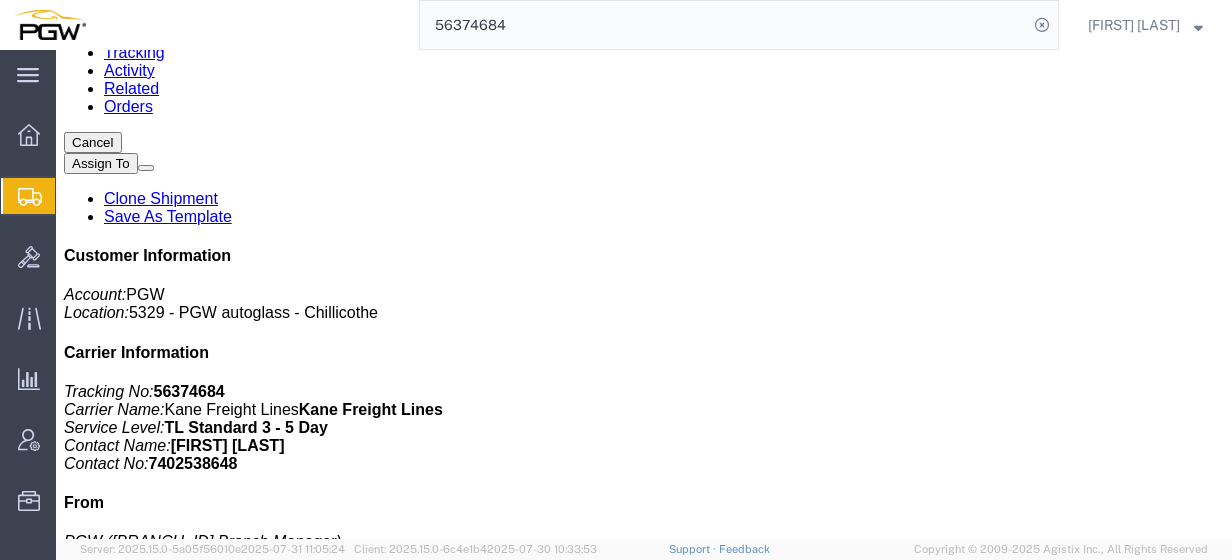 scroll, scrollTop: 94, scrollLeft: 0, axis: vertical 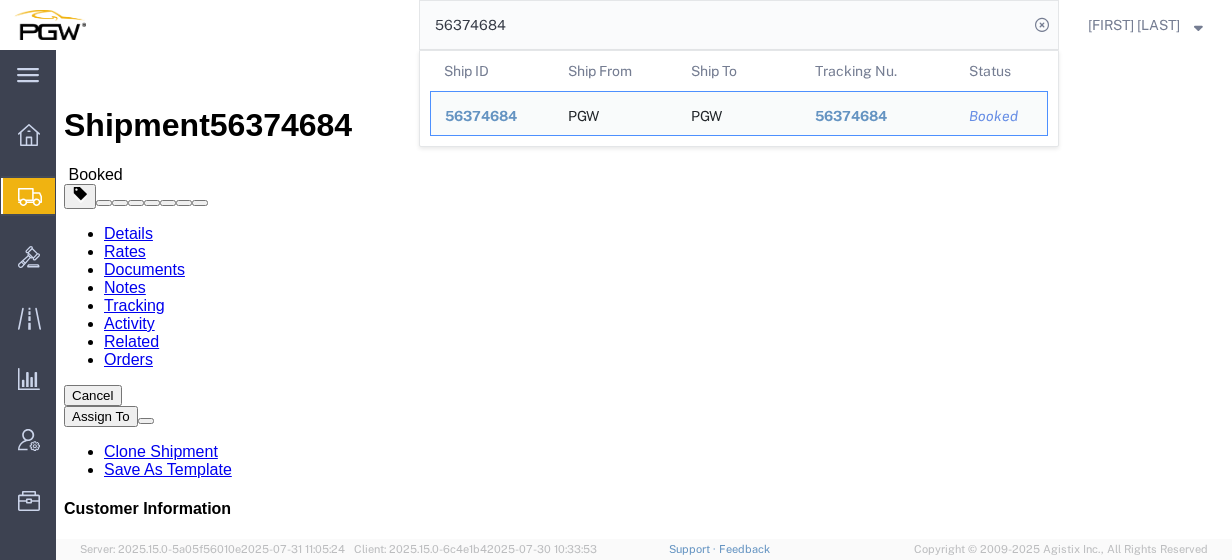 drag, startPoint x: 530, startPoint y: 19, endPoint x: 348, endPoint y: 16, distance: 182.02472 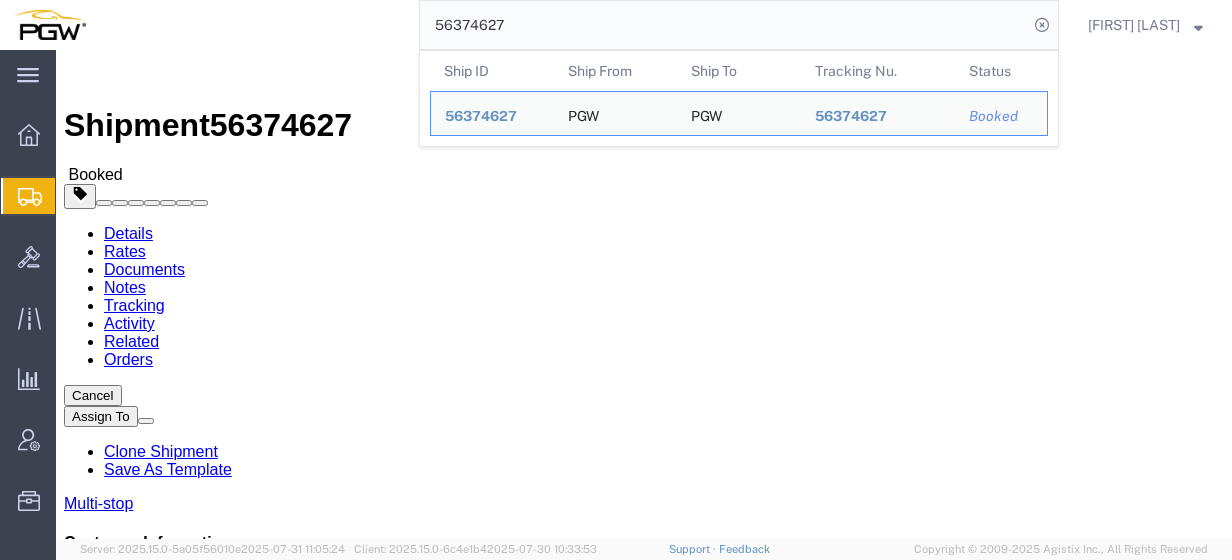 drag, startPoint x: 521, startPoint y: 24, endPoint x: 320, endPoint y: -7, distance: 203.3765 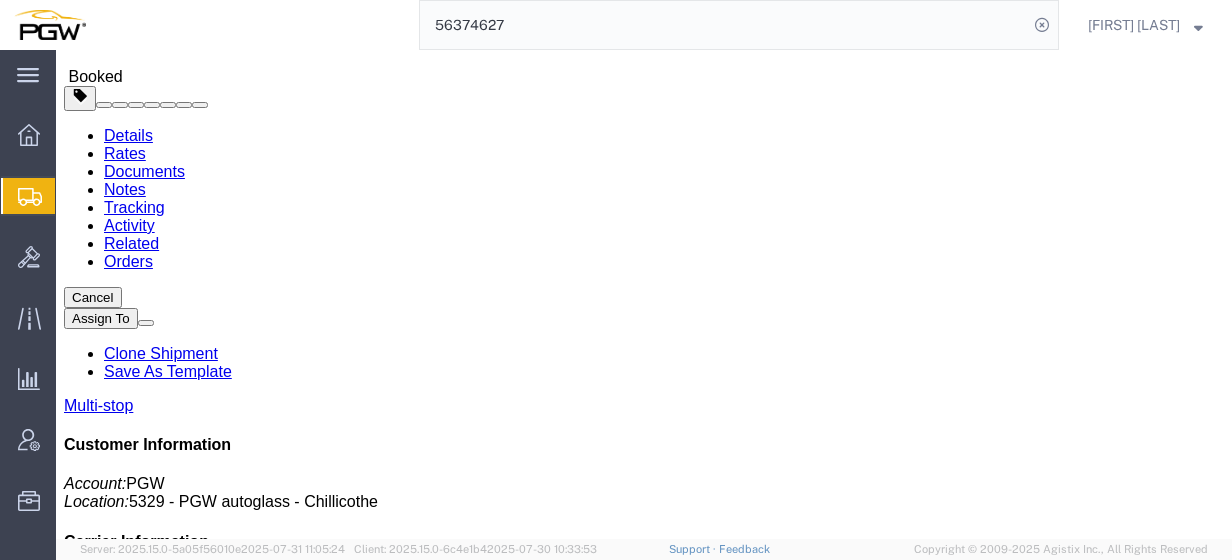 scroll, scrollTop: 94, scrollLeft: 0, axis: vertical 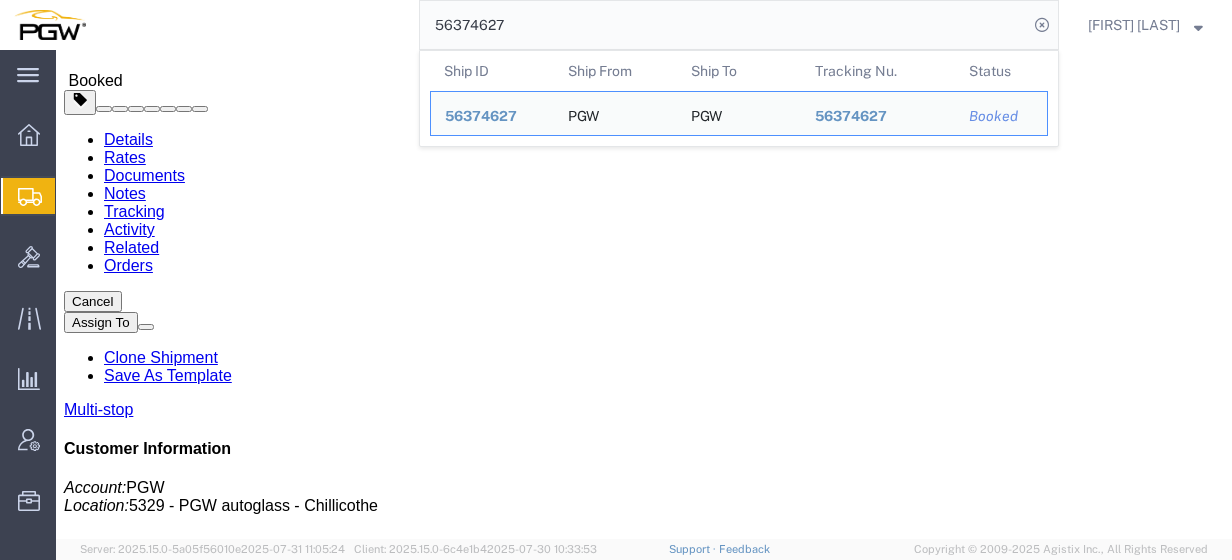 click on "56374627" 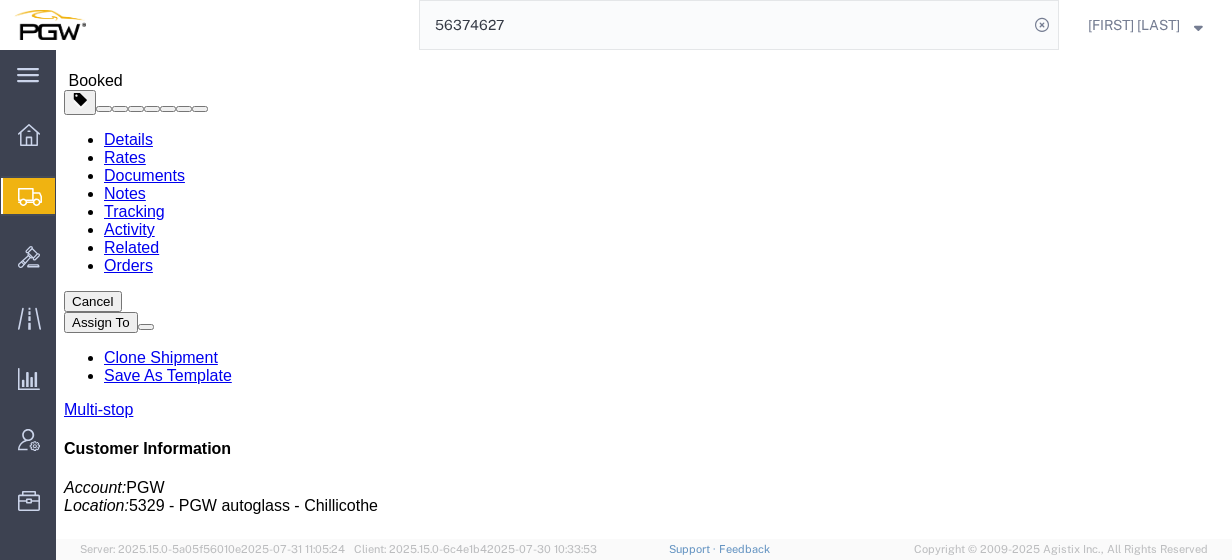 paste on "571" 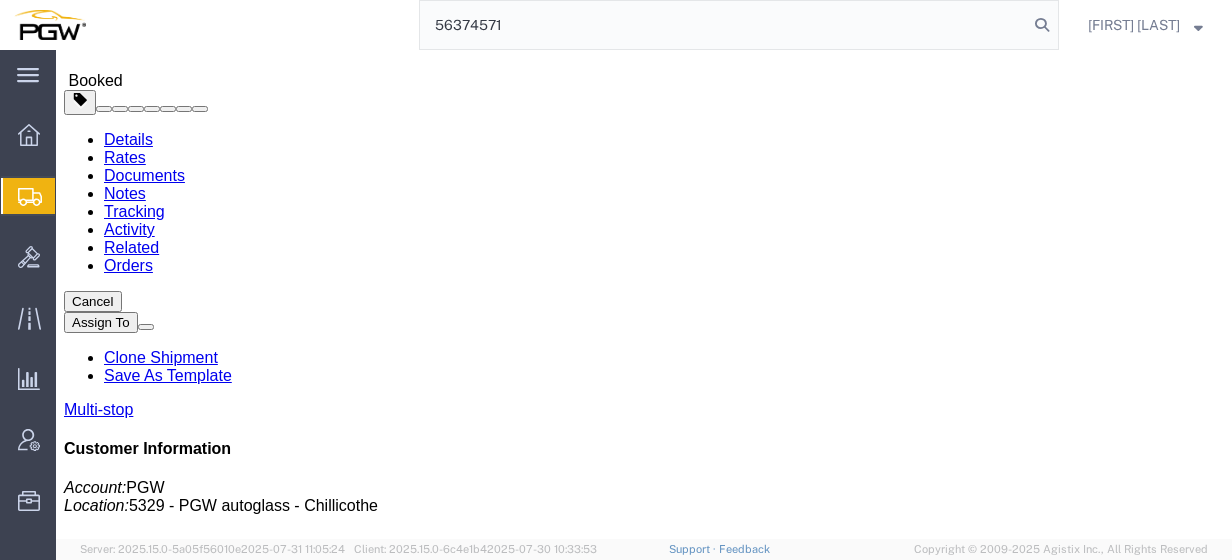 type on "56374571" 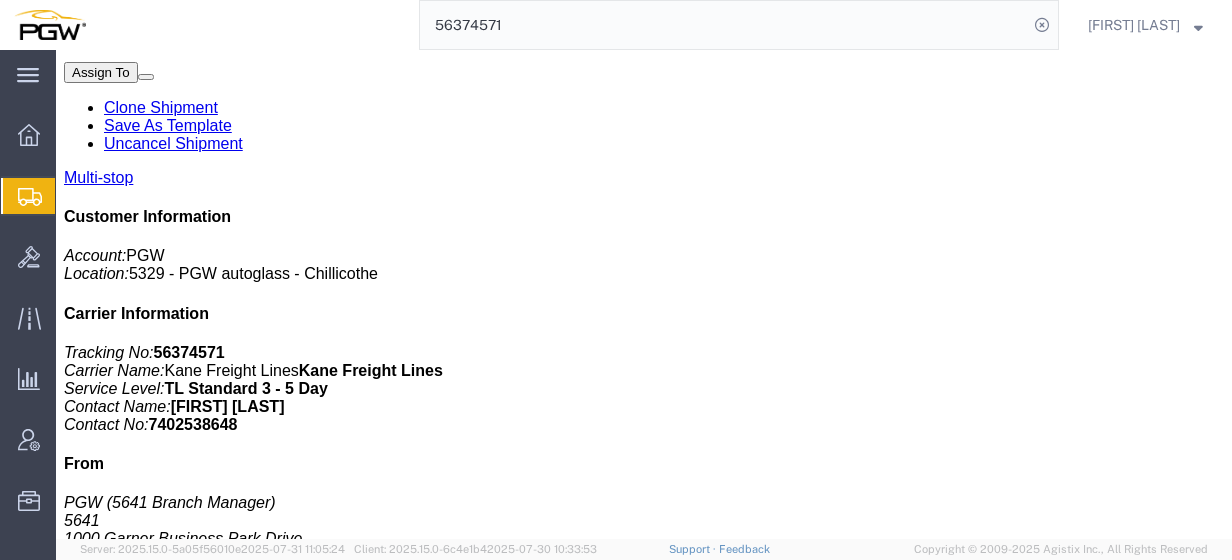 scroll, scrollTop: 0, scrollLeft: 0, axis: both 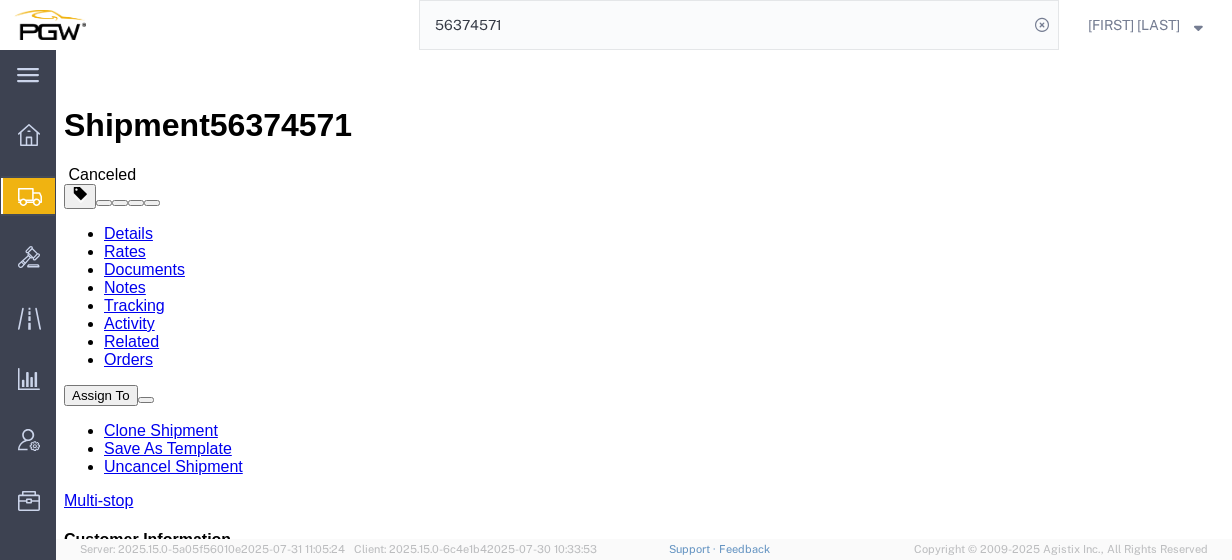 drag, startPoint x: 527, startPoint y: 29, endPoint x: 324, endPoint y: 1, distance: 204.92194 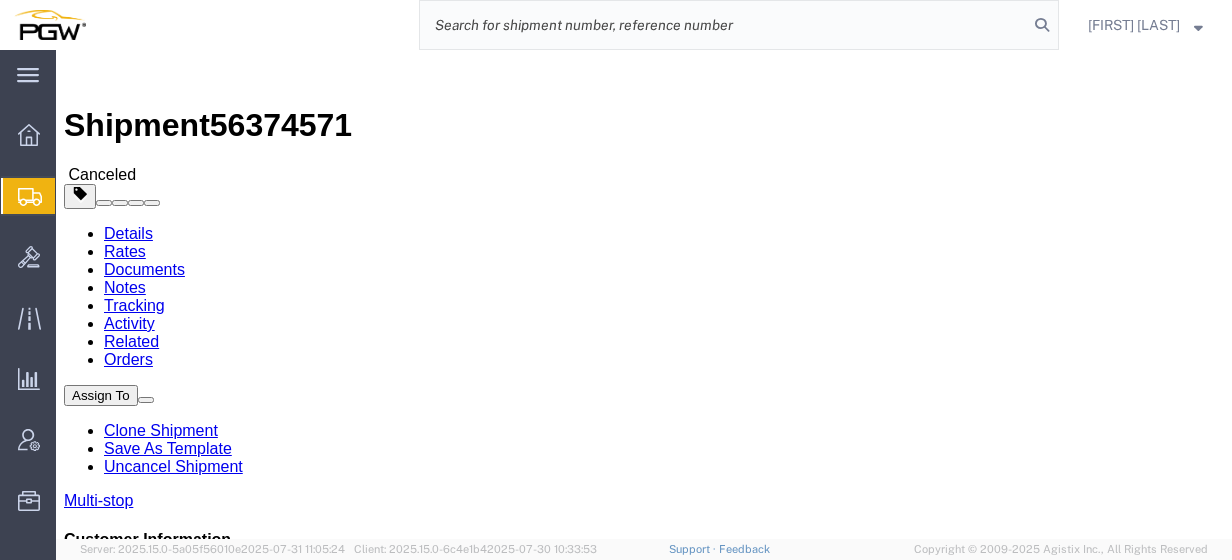 click on "Shipment Manager" 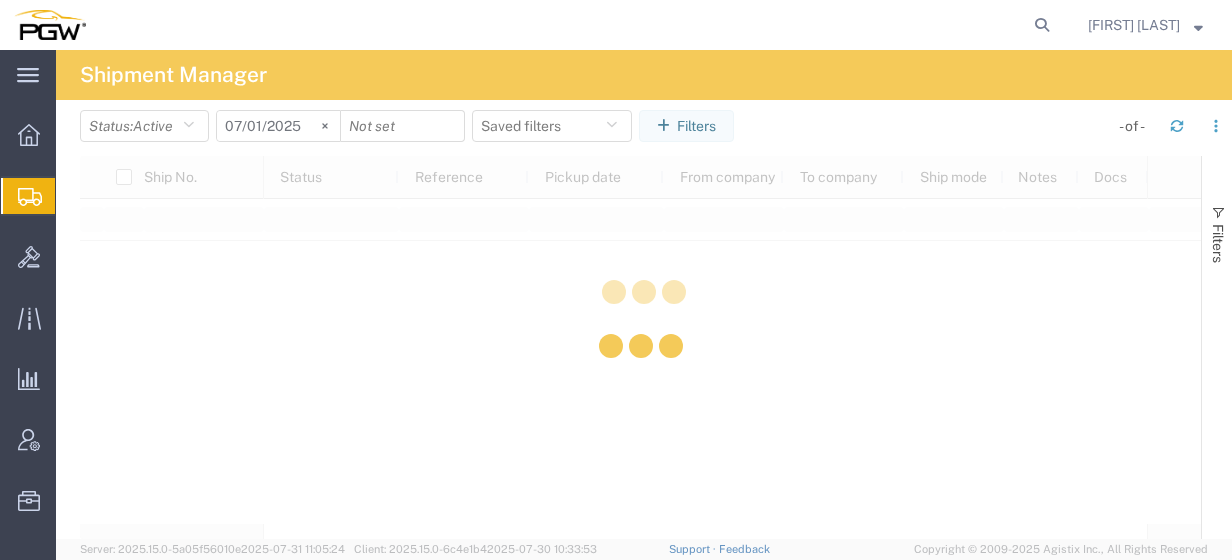 click on "Status:  Active Active All Approved Booked Canceled Delivered Denied New On Hold Pending Returned Shipped 2025-07-01
Saved filters   Filters  - of -
Ship No.                                               Status                                             Reference                                             Pickup date                                             From company                                             To company                                             Ship mode                                             Notes                                             Docs                                             Location                                                                                                                                                                                                       Filters                                     Account       Enabled" 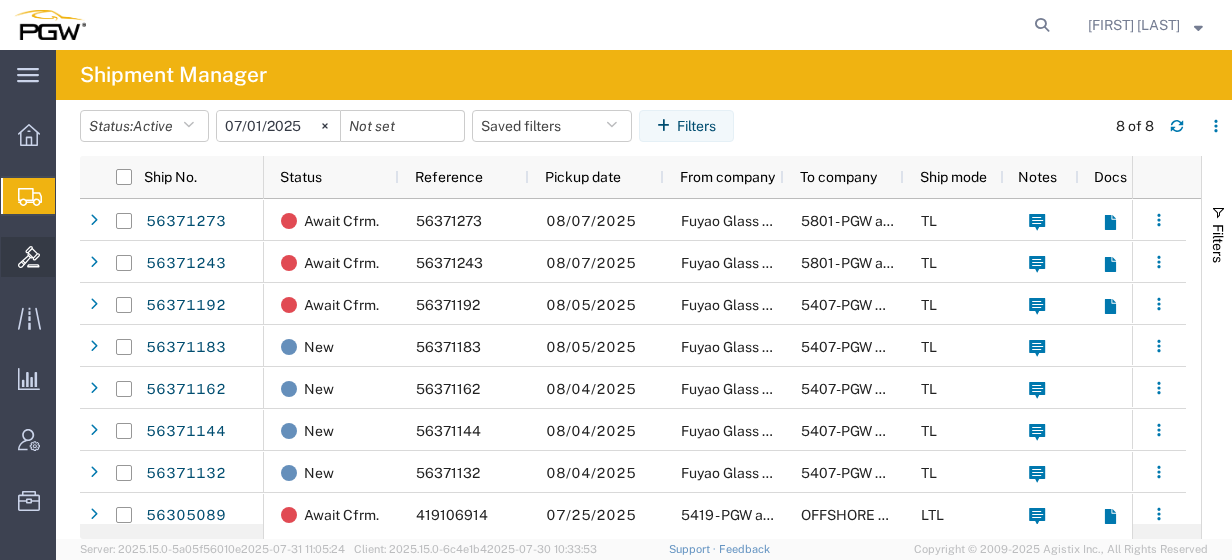 click on "Bids" 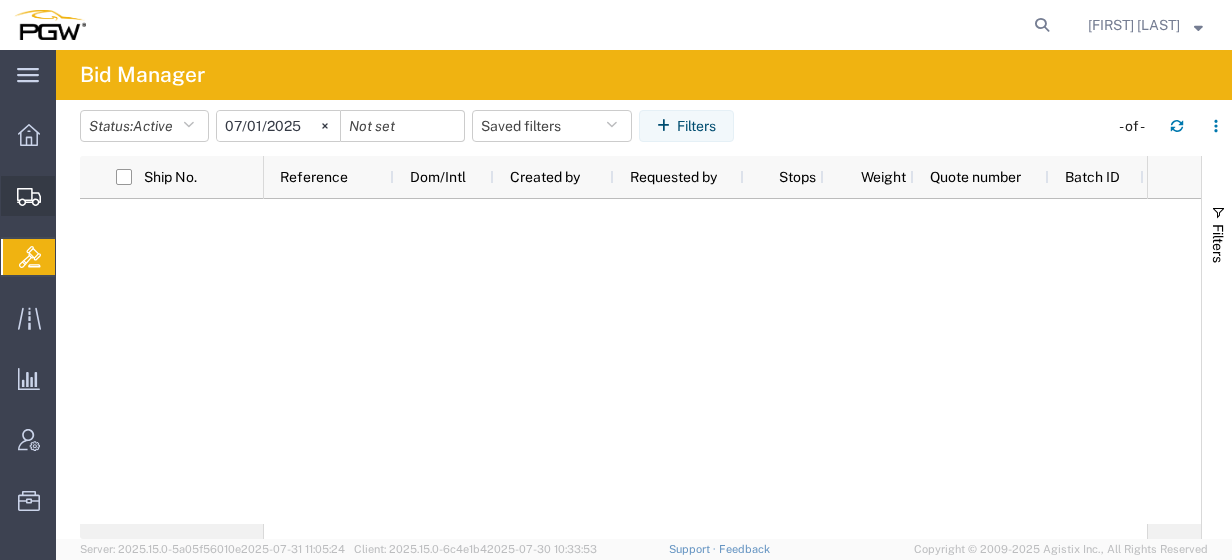 click on "Shipment Manager" 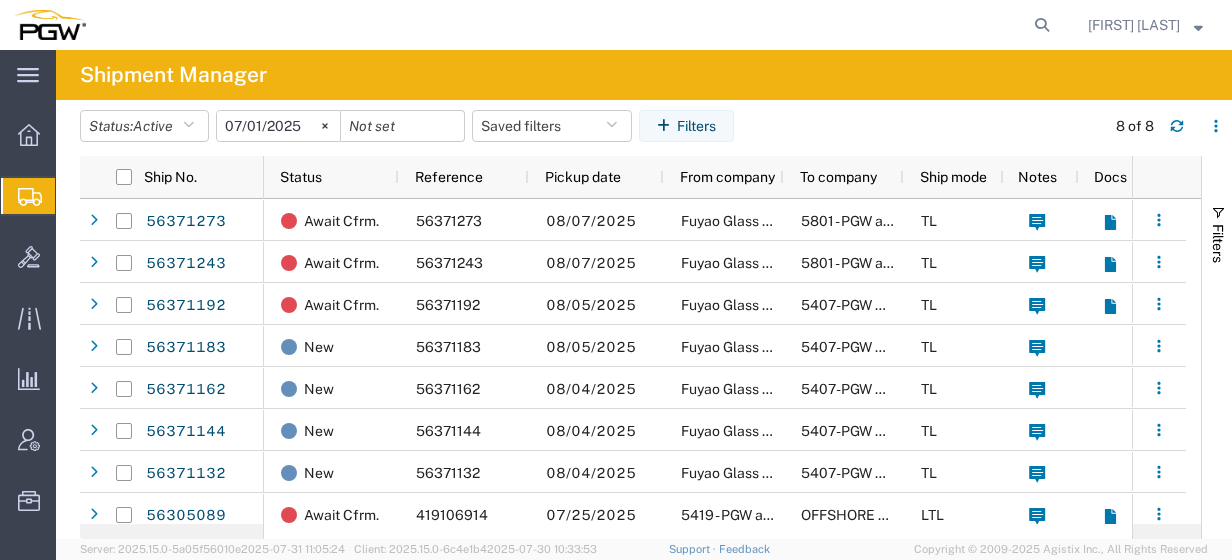 scroll, scrollTop: 0, scrollLeft: 48, axis: horizontal 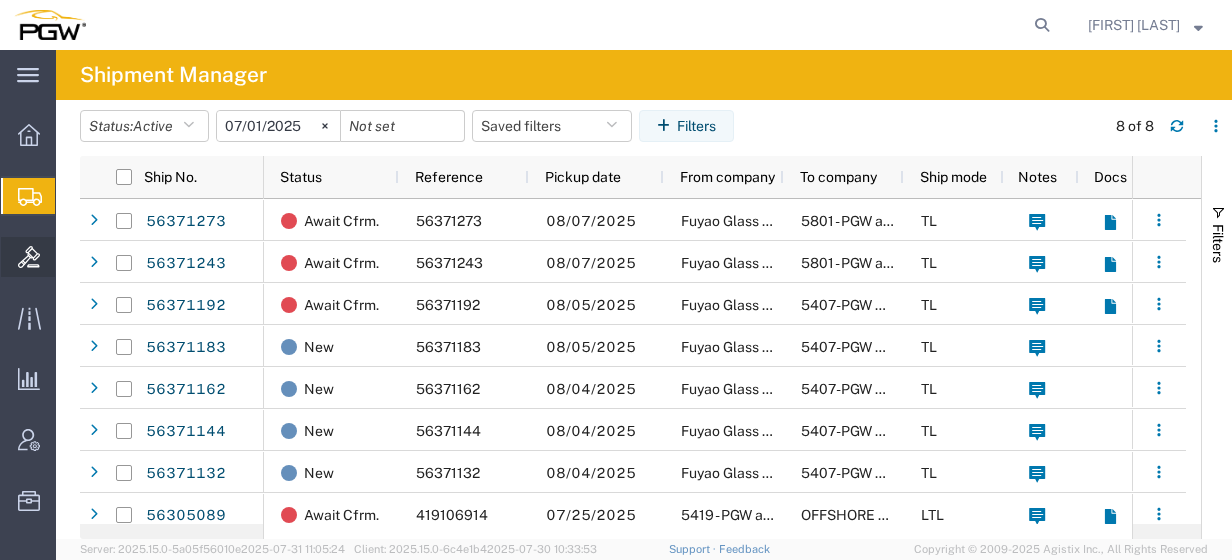 click on "Bids" 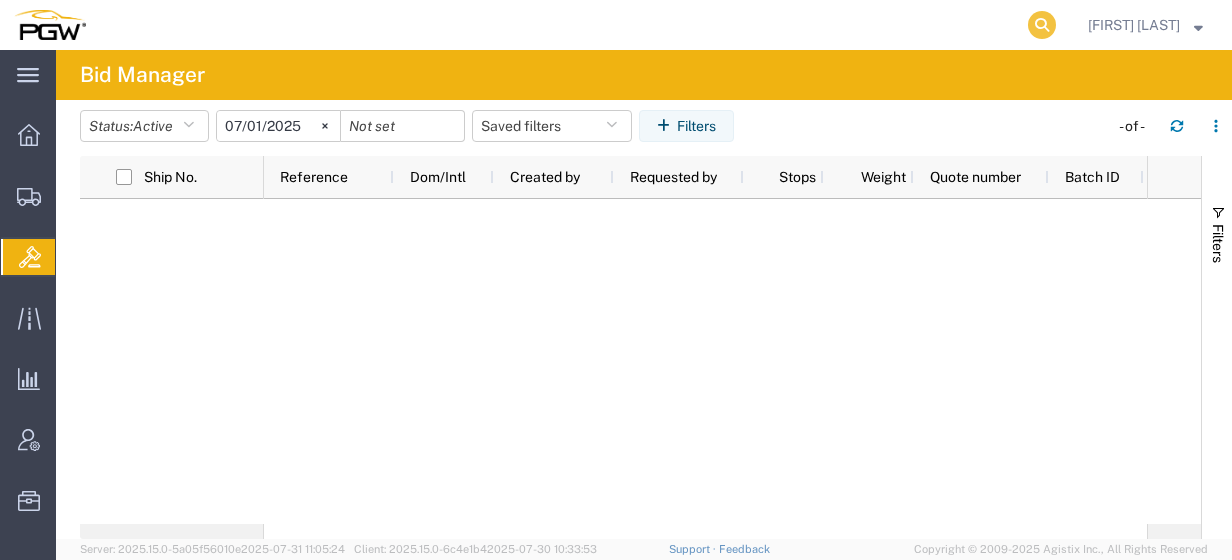 click 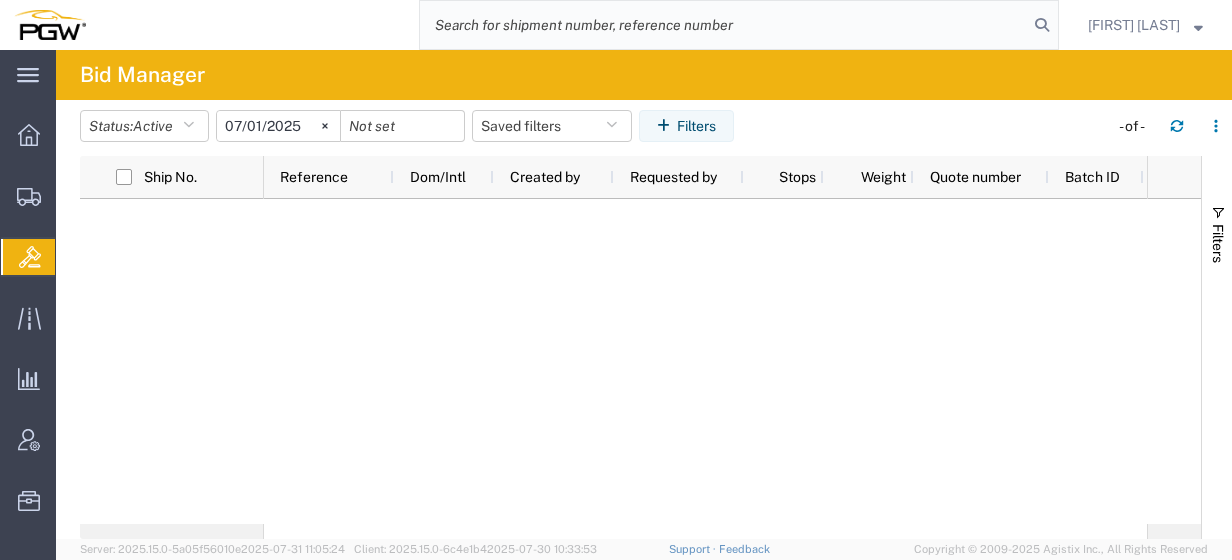 paste on "56374684" 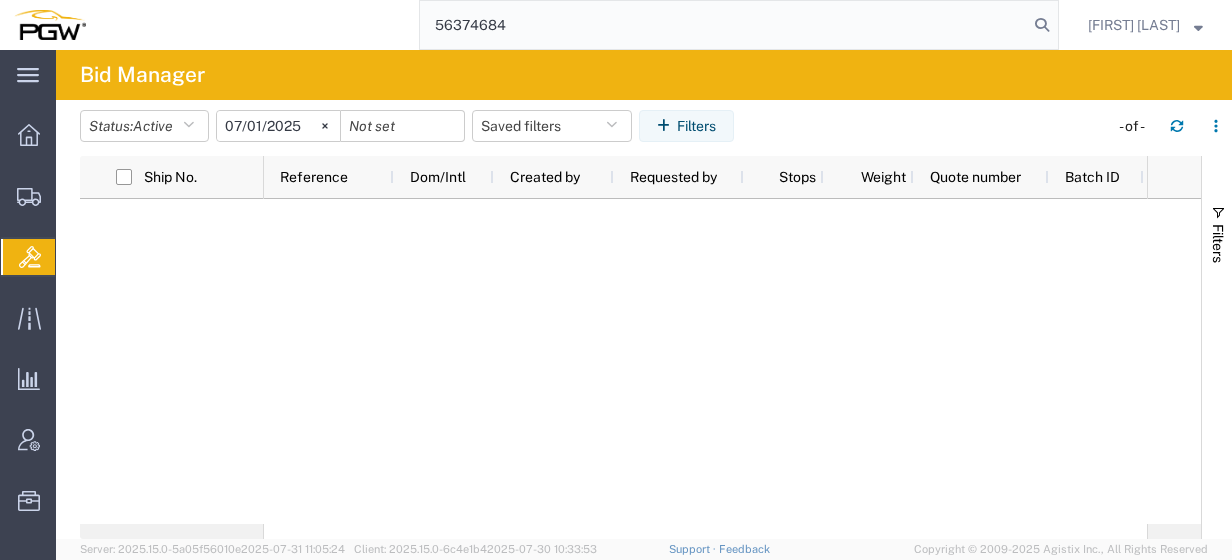 type on "56374684" 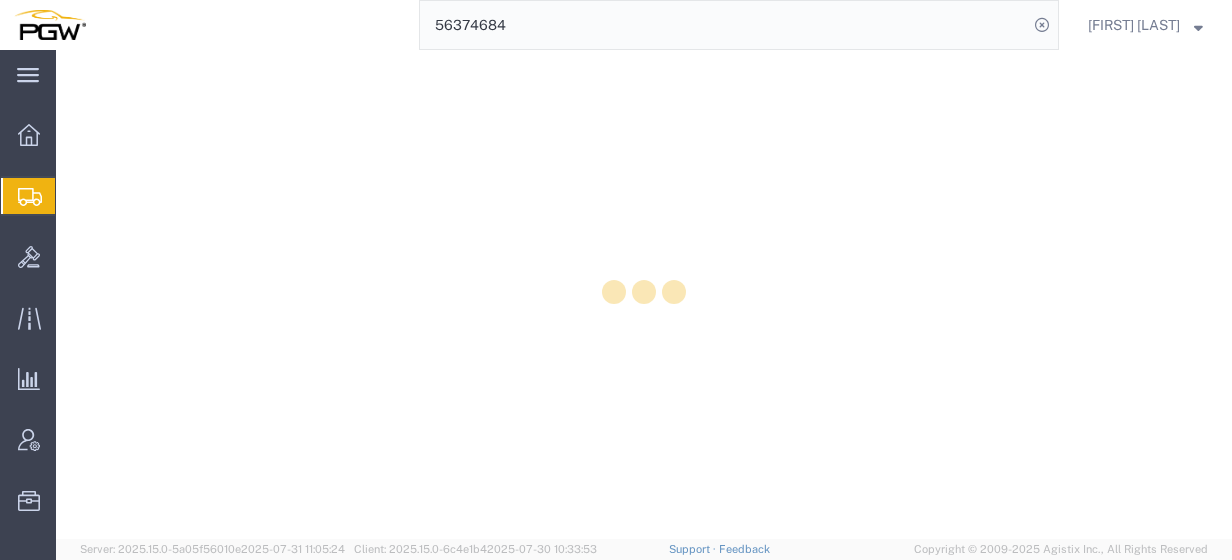 scroll, scrollTop: 0, scrollLeft: 0, axis: both 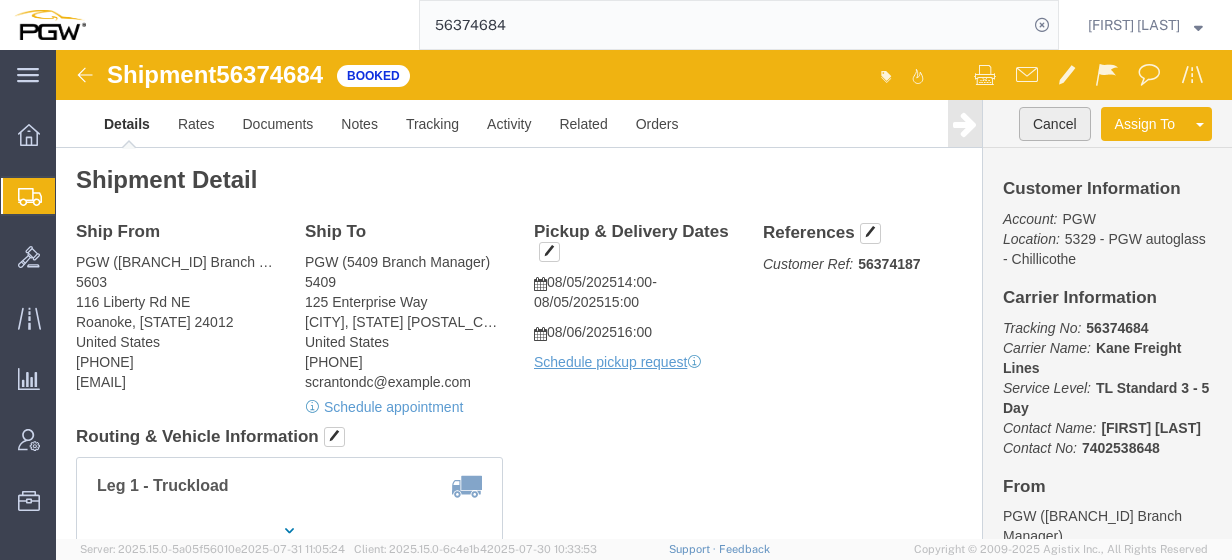 click on "Cancel" 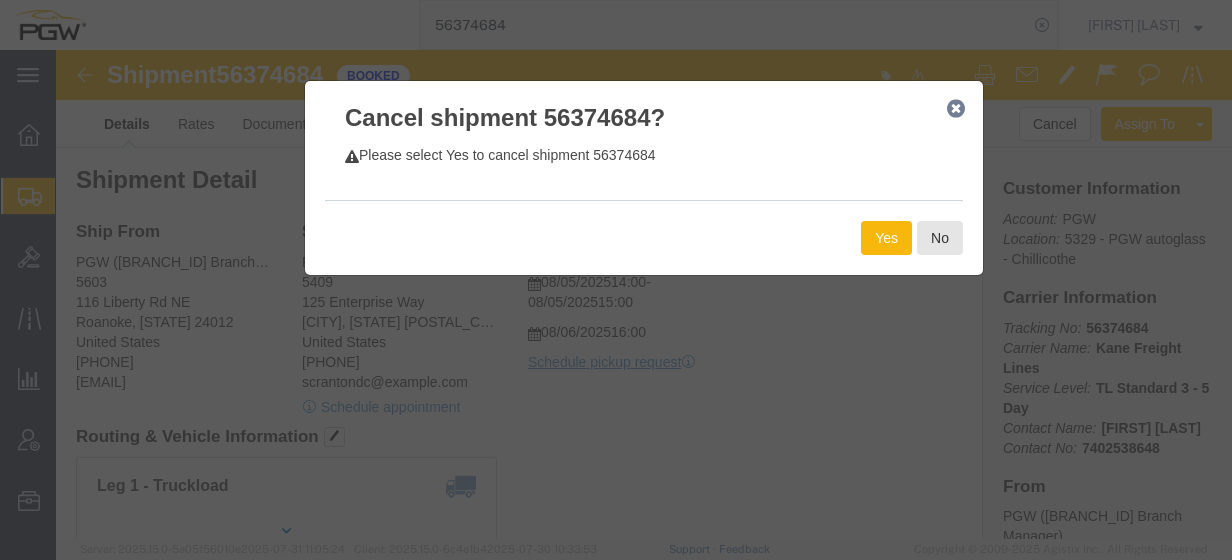 click on "Yes" 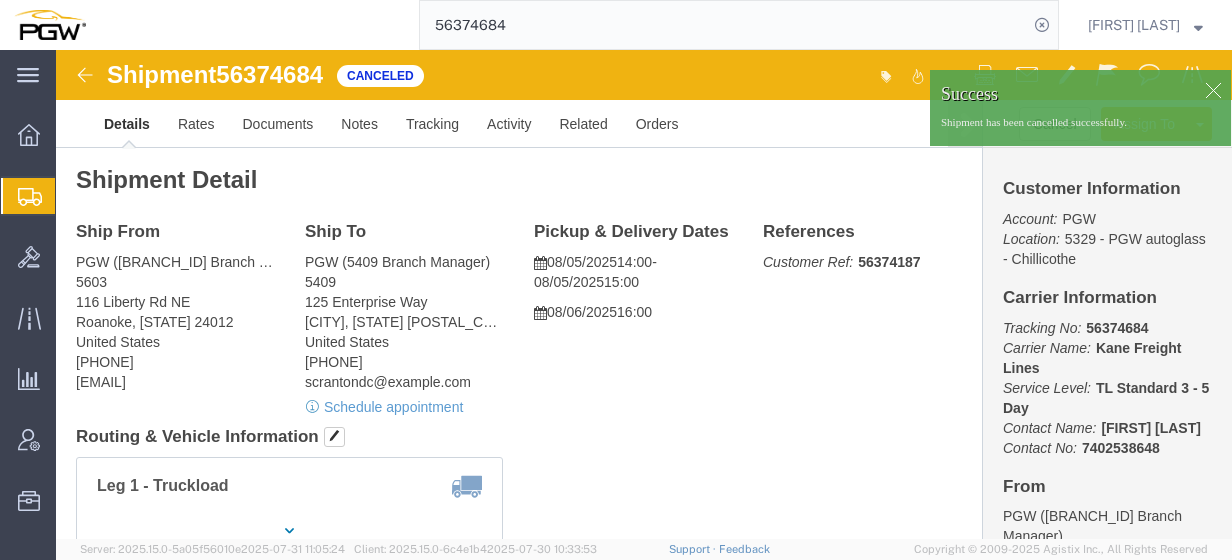 click on "Create from Template" 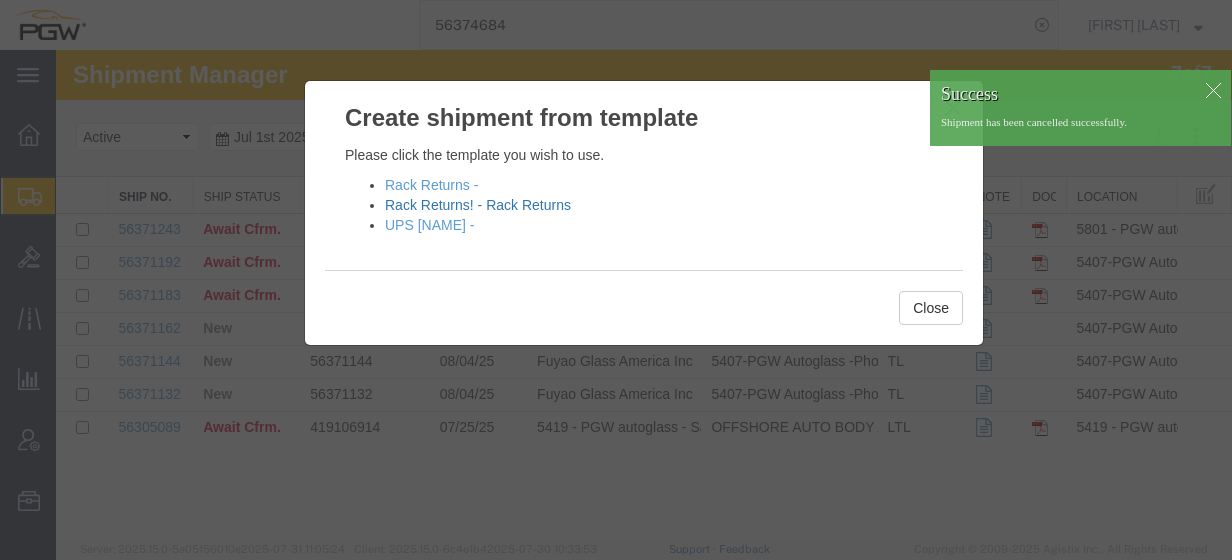 click on "Rack Returns! - Rack Returns" at bounding box center [478, 205] 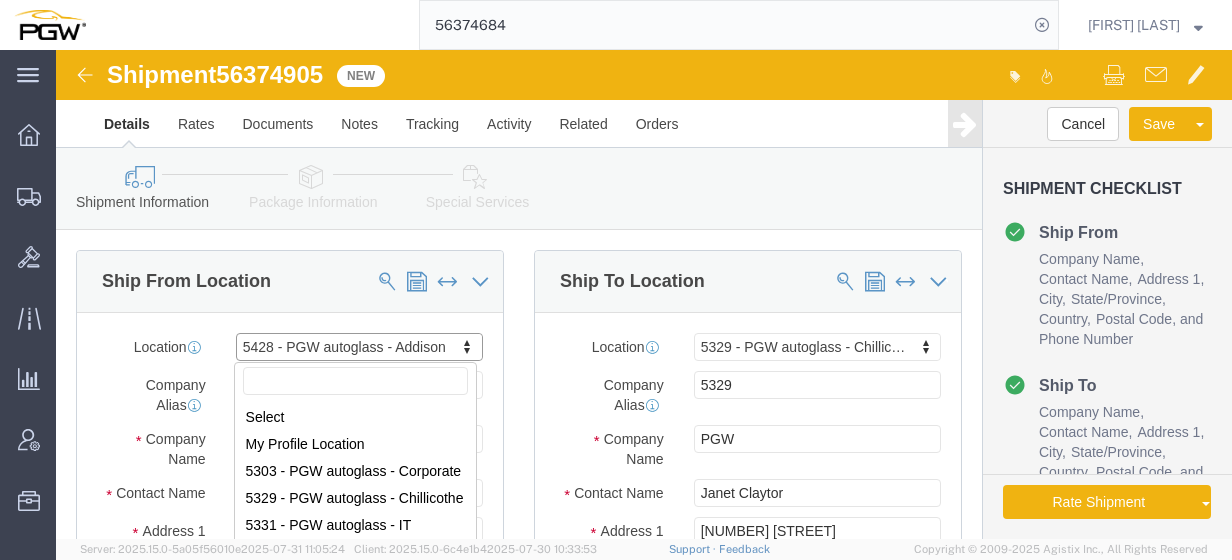 scroll, scrollTop: 365, scrollLeft: 0, axis: vertical 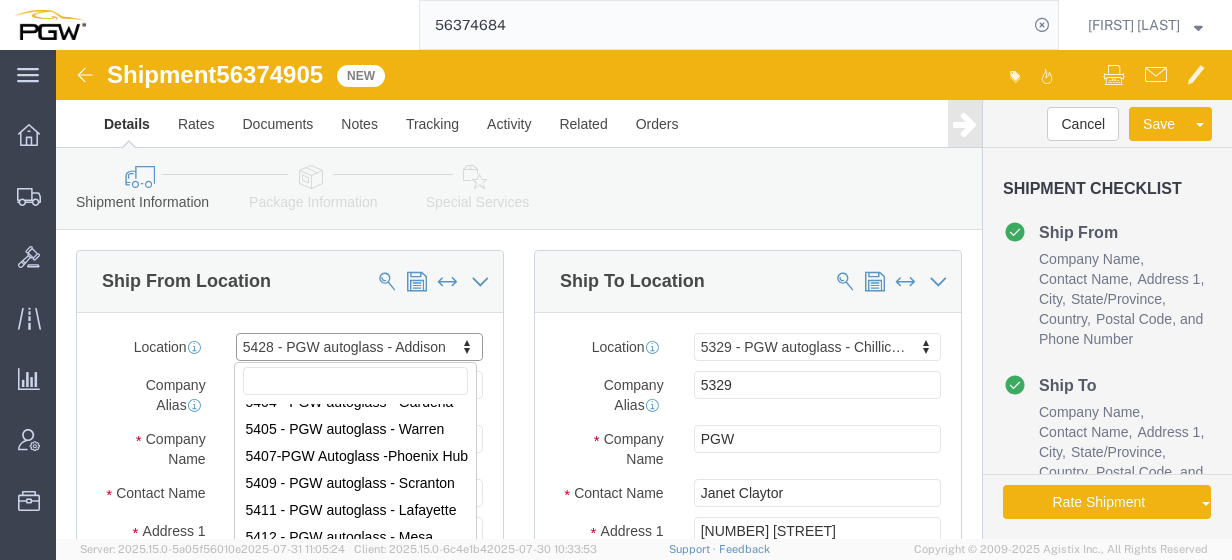 select on "28281" 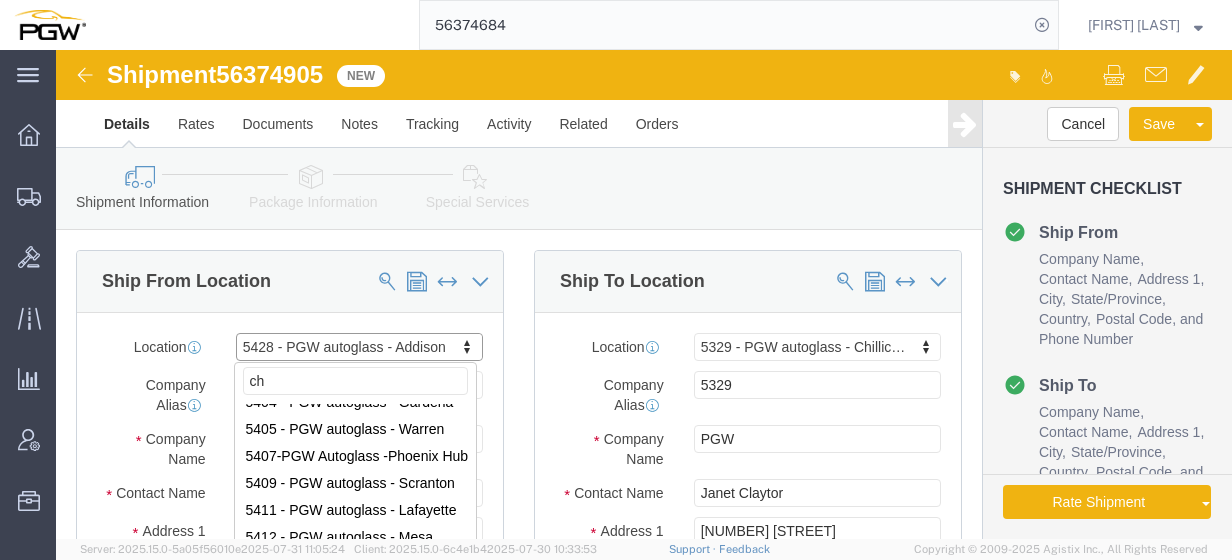 scroll, scrollTop: 0, scrollLeft: 0, axis: both 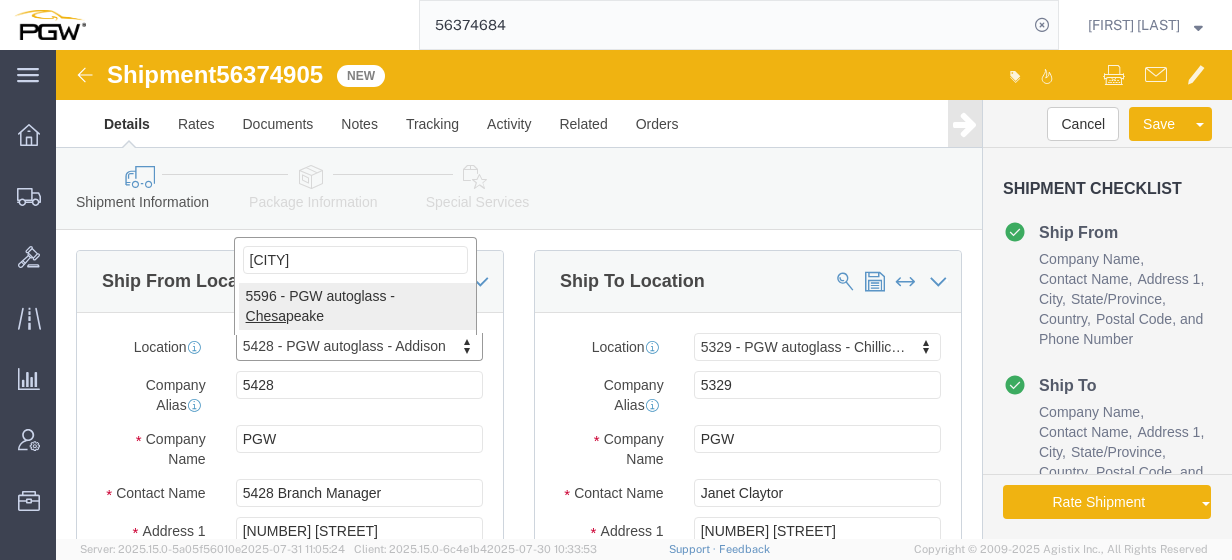 type on "chesa" 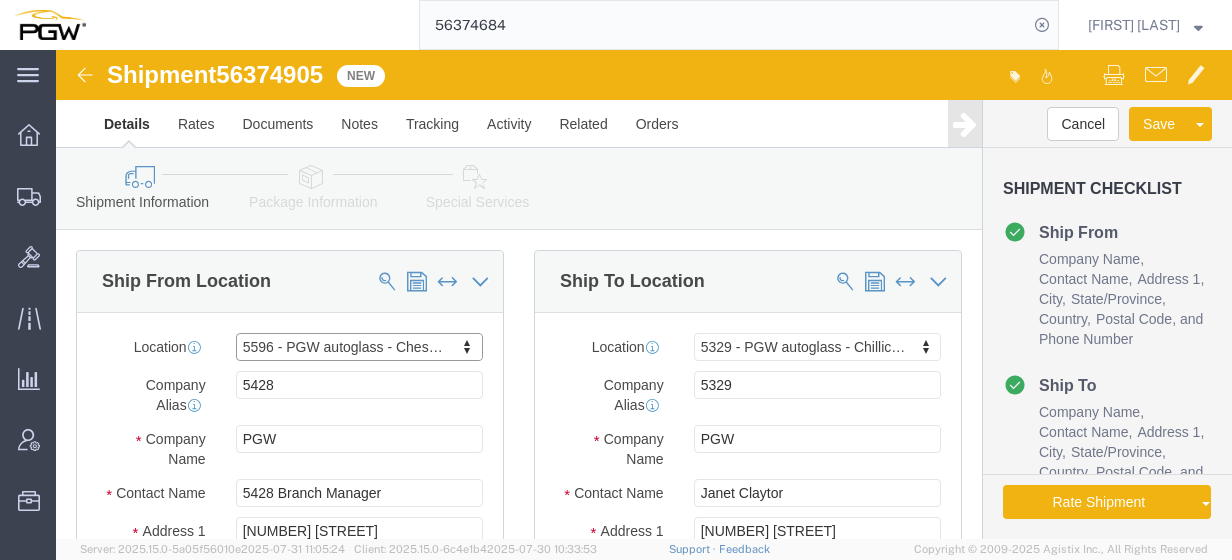 type on "5596" 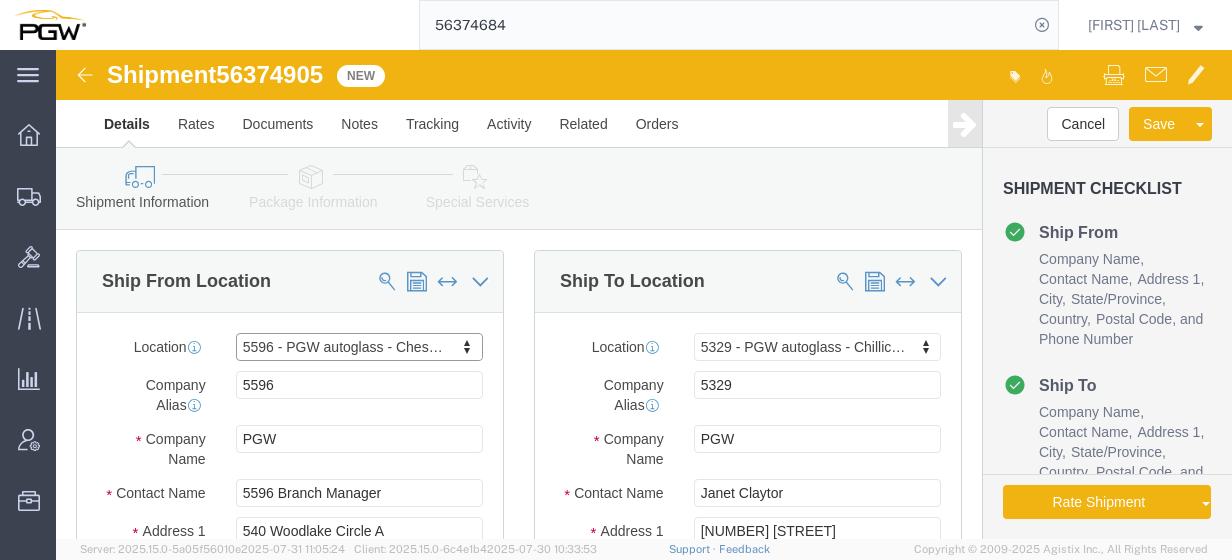 select on "VA" 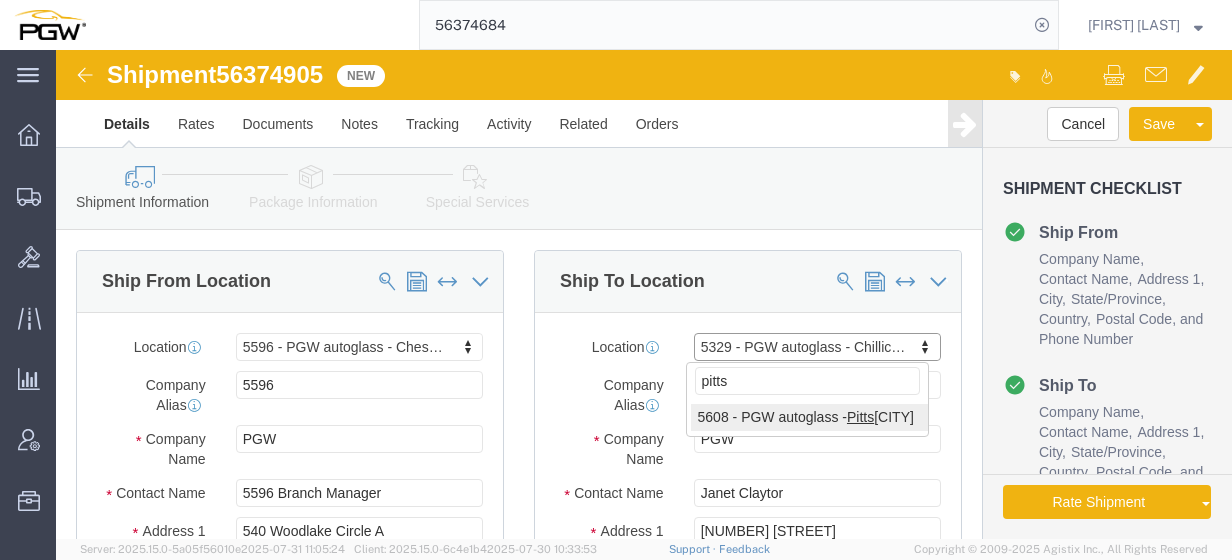 type on "pitts" 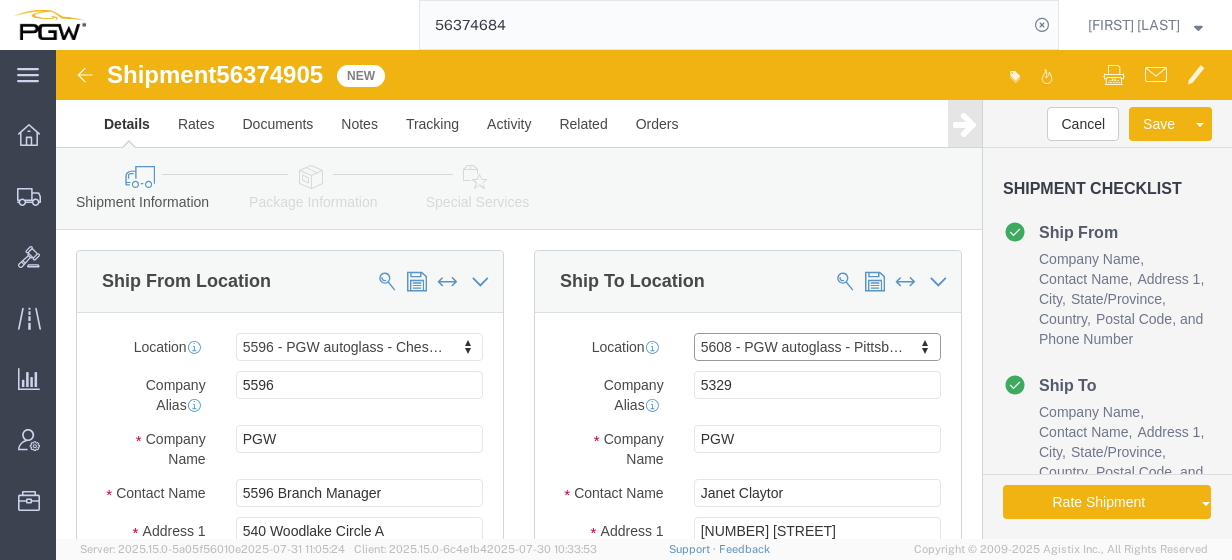 type on "5608" 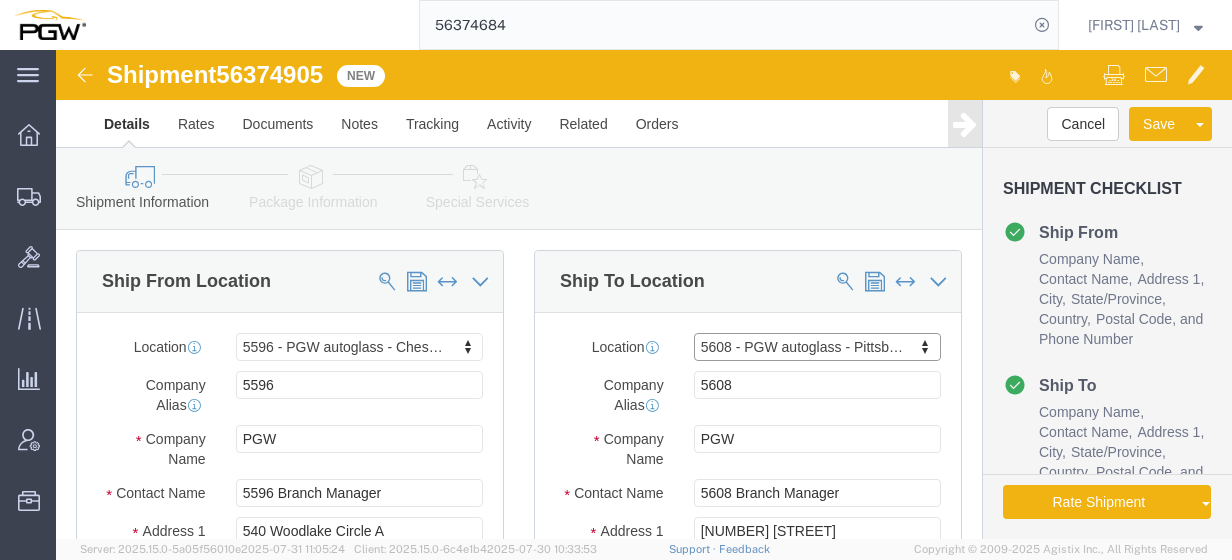 type on "15205" 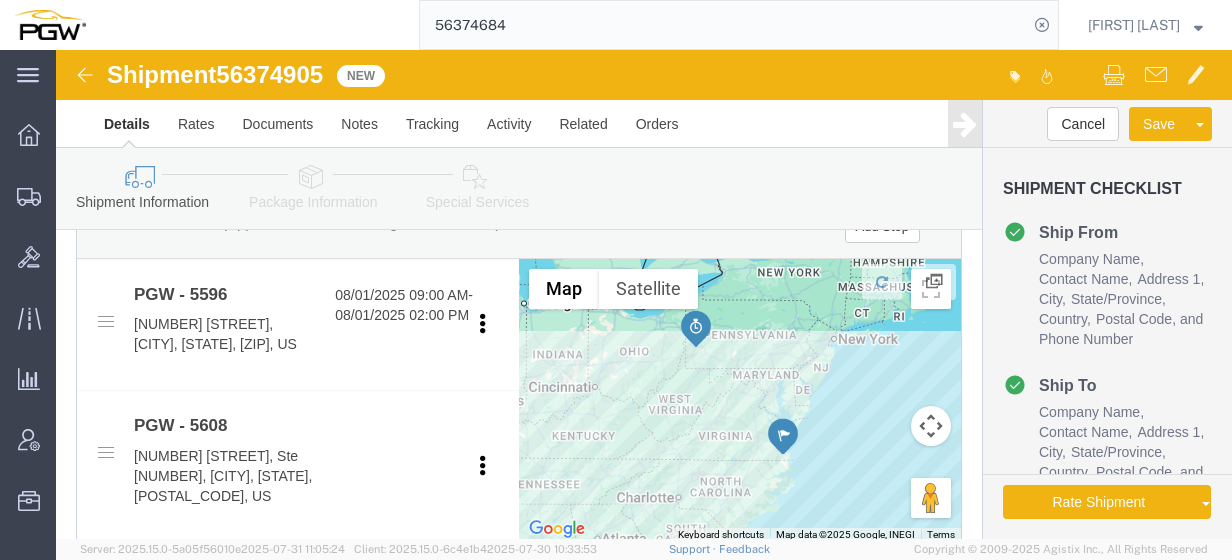 scroll, scrollTop: 770, scrollLeft: 0, axis: vertical 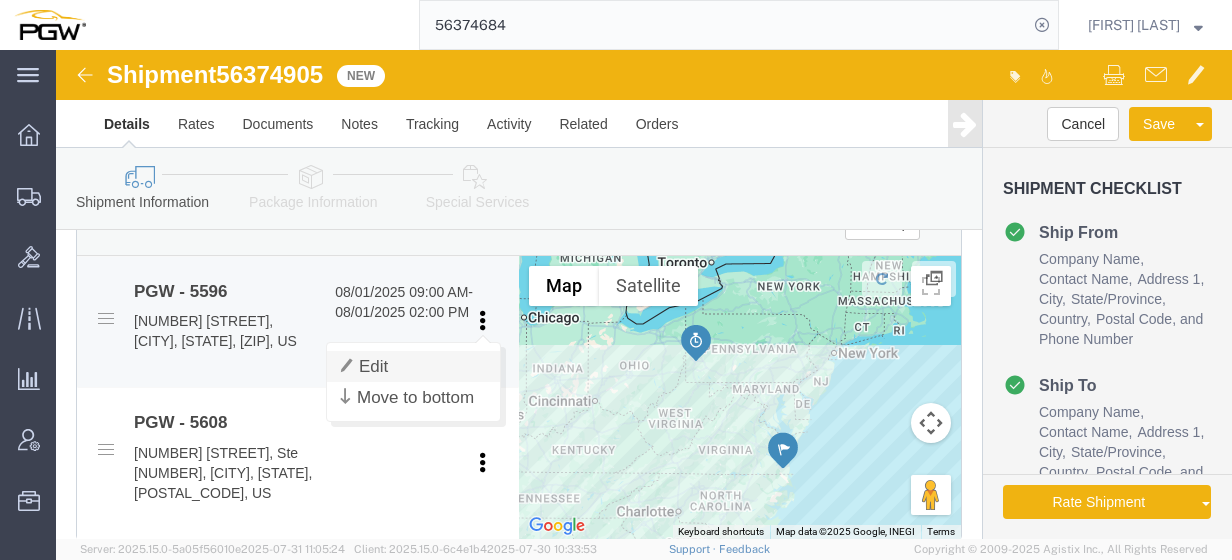 click on "Edit" 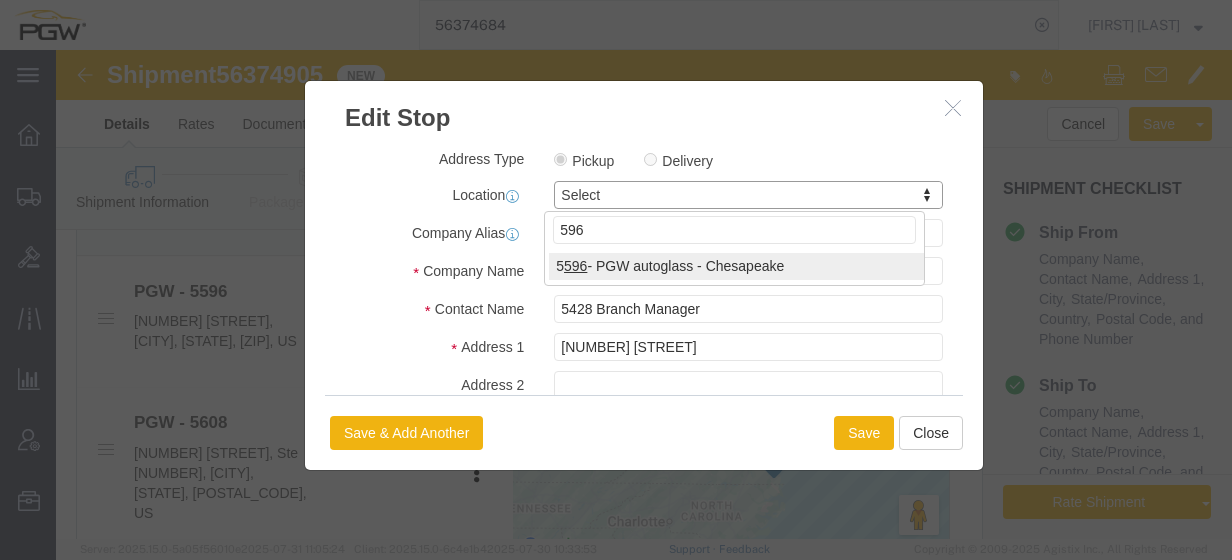 type on "596" 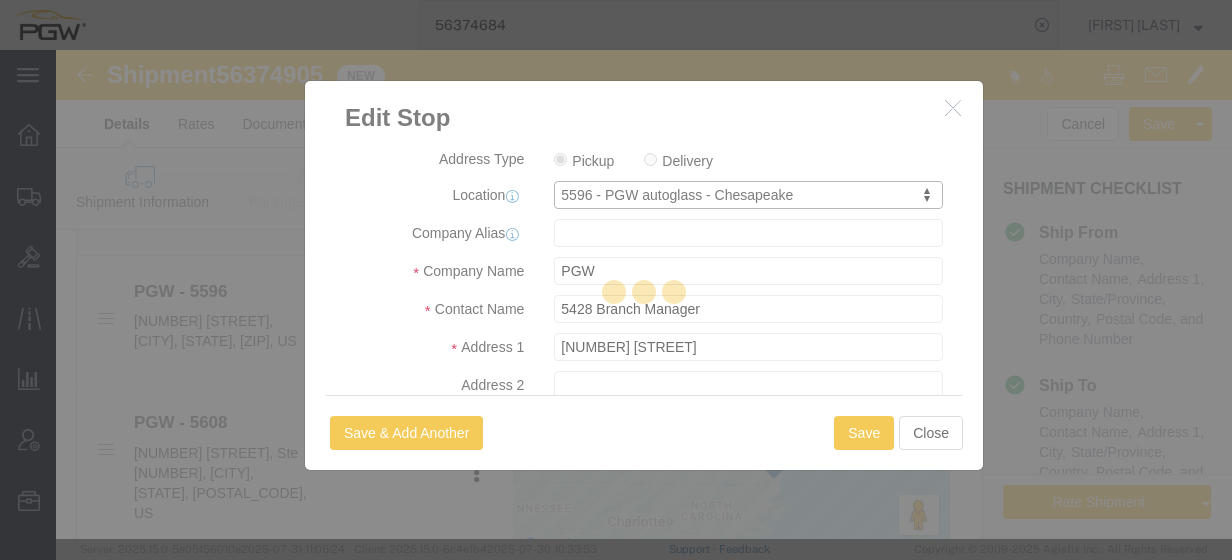 type on "5596" 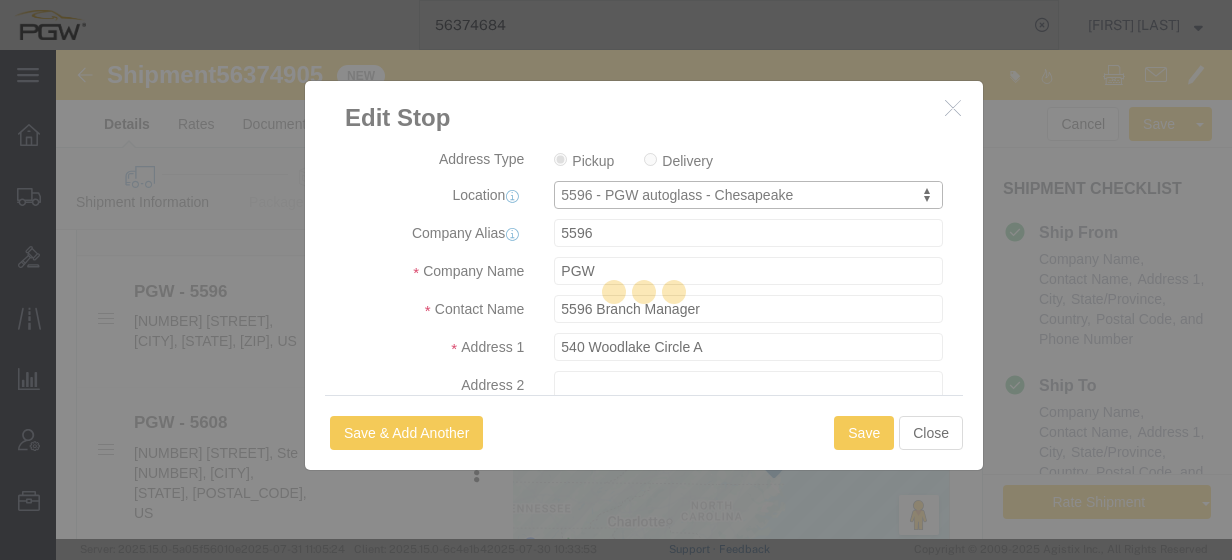 select on "VA" 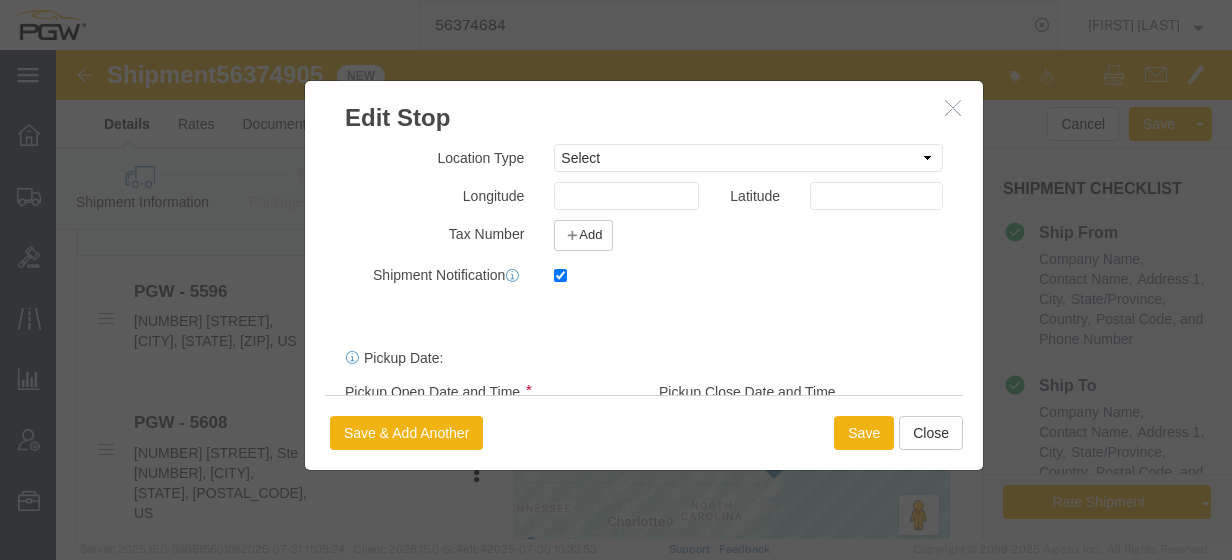 scroll, scrollTop: 572, scrollLeft: 0, axis: vertical 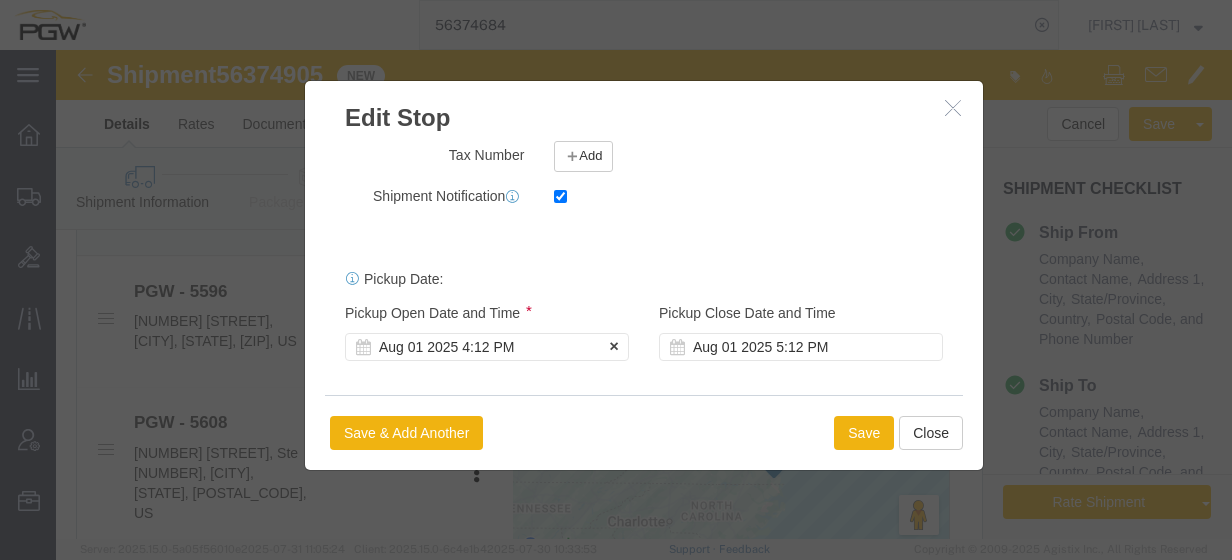 click on "Aug 01 2025 4:12 PM" 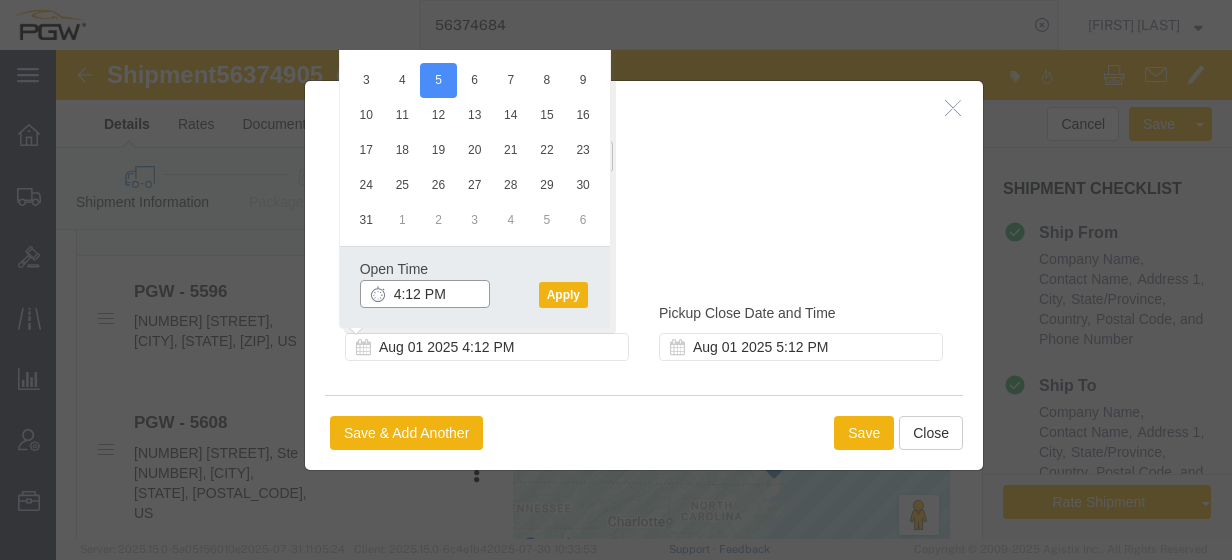 click on "4:12 PM" 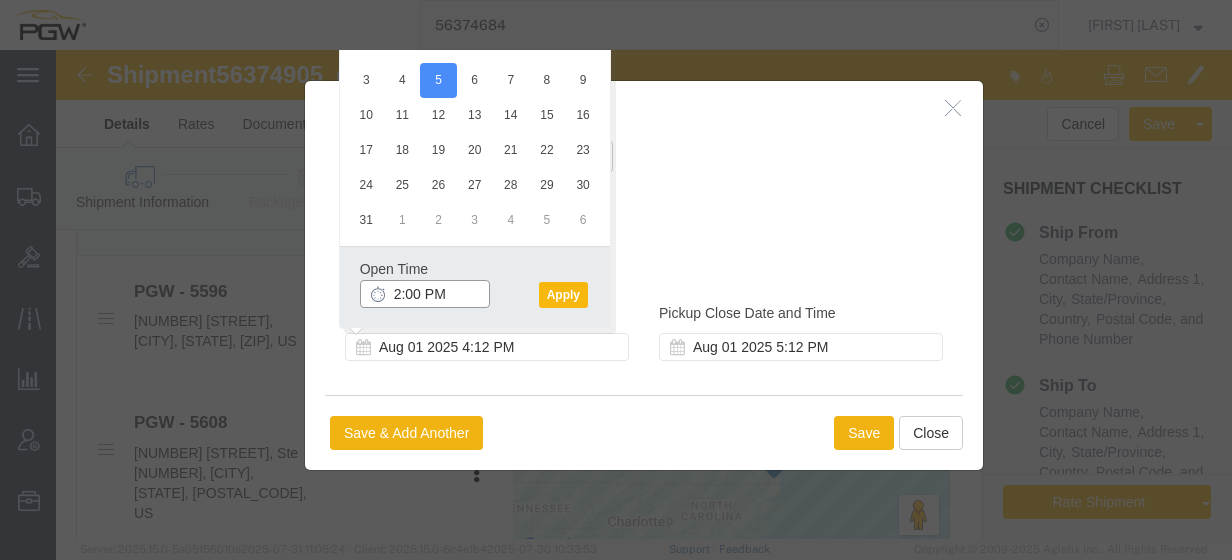 type on "2:00 PM" 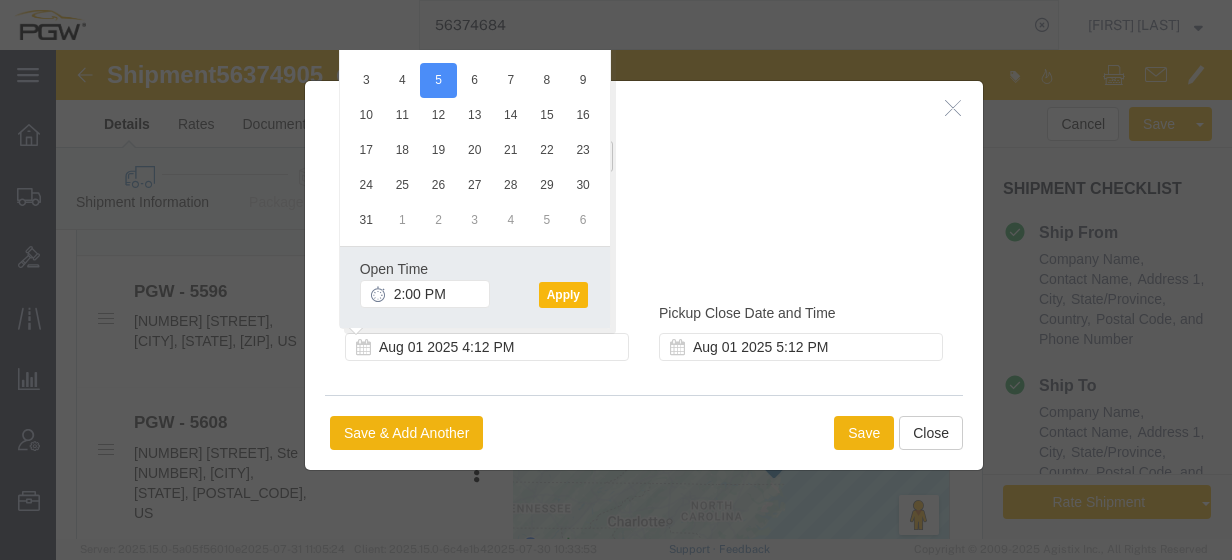 click on "Apply" 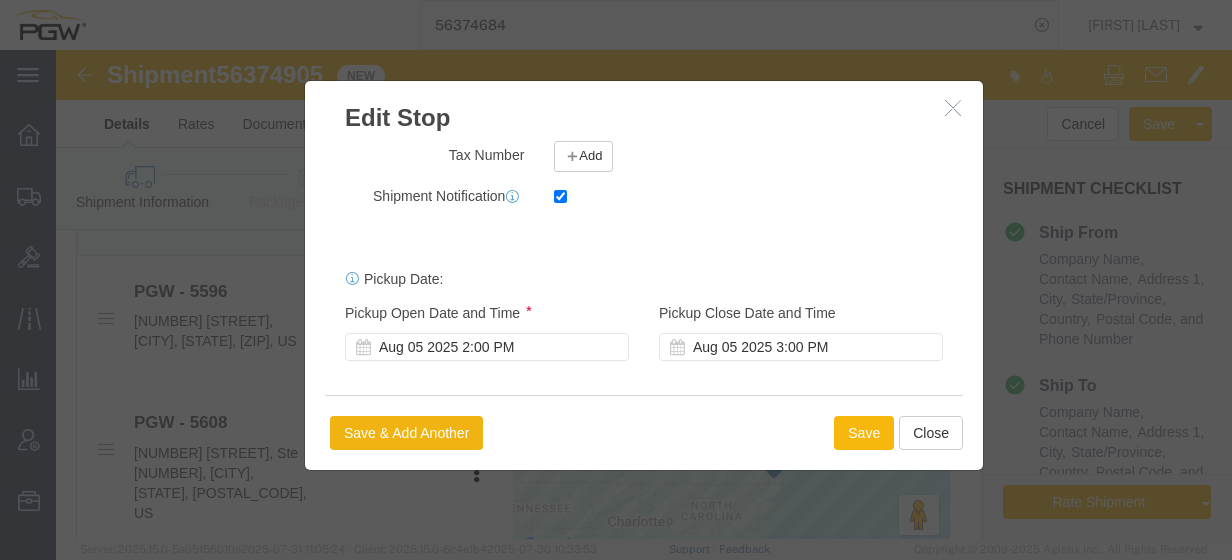 click on "Save" 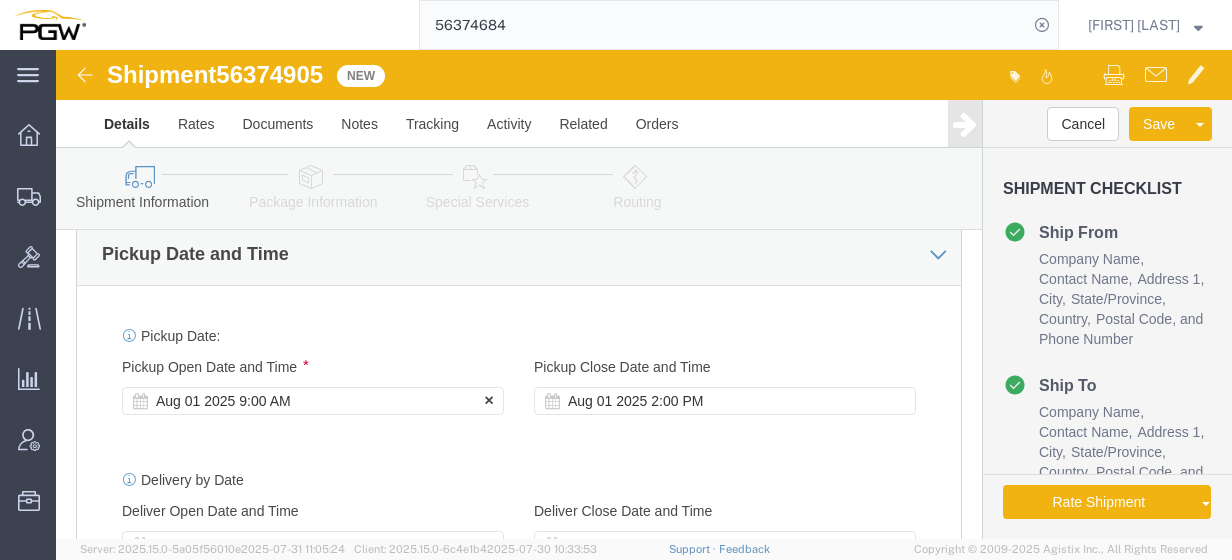 click on "Aug 01 2025 9:00 AM" 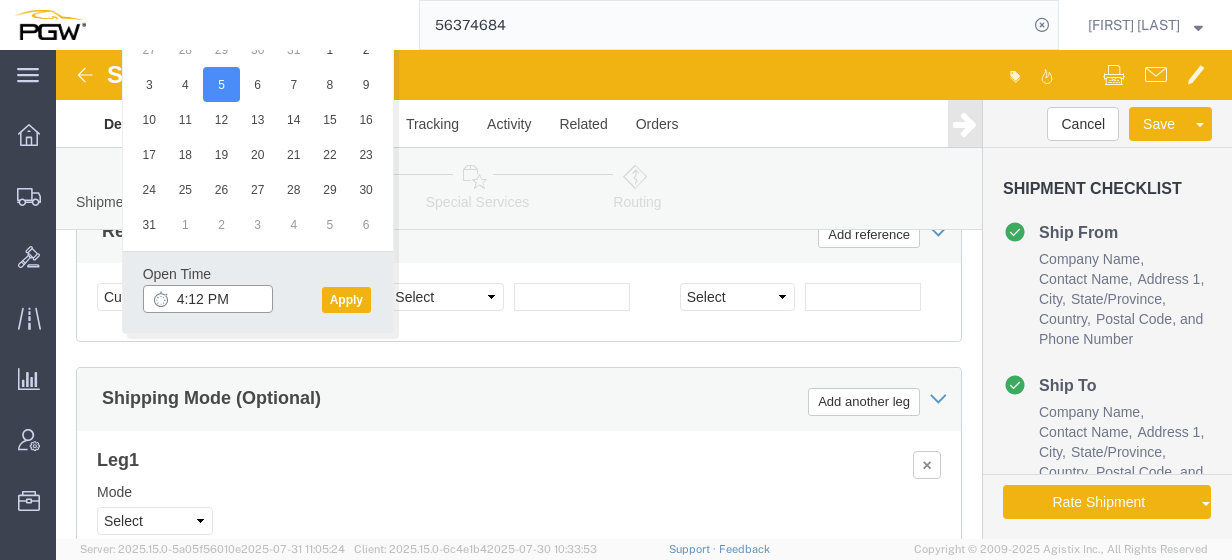 click on "4:12 PM" 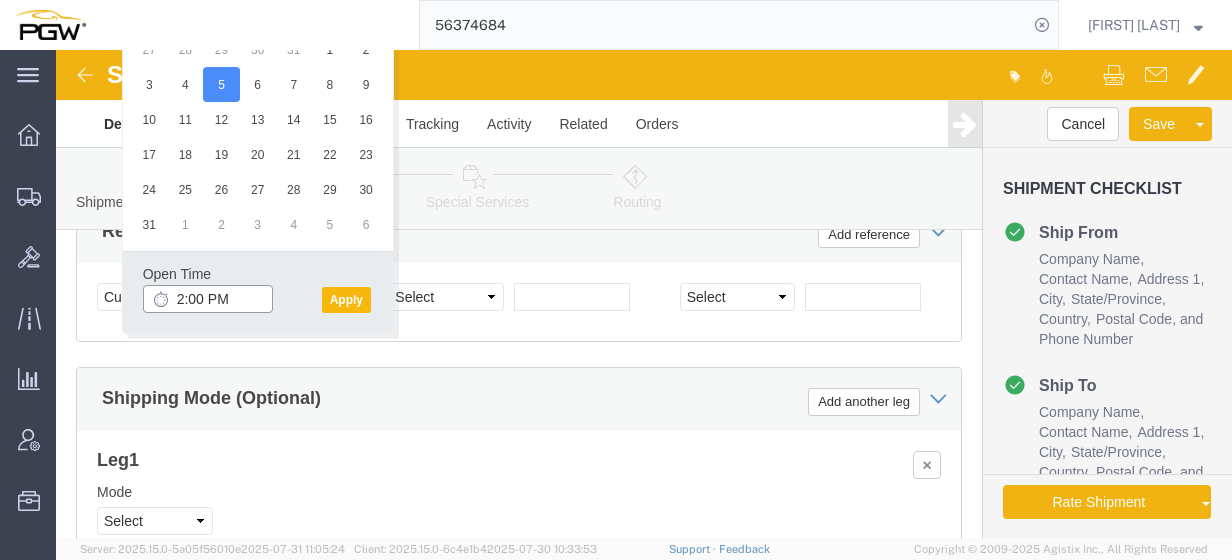 type on "2:00 PM" 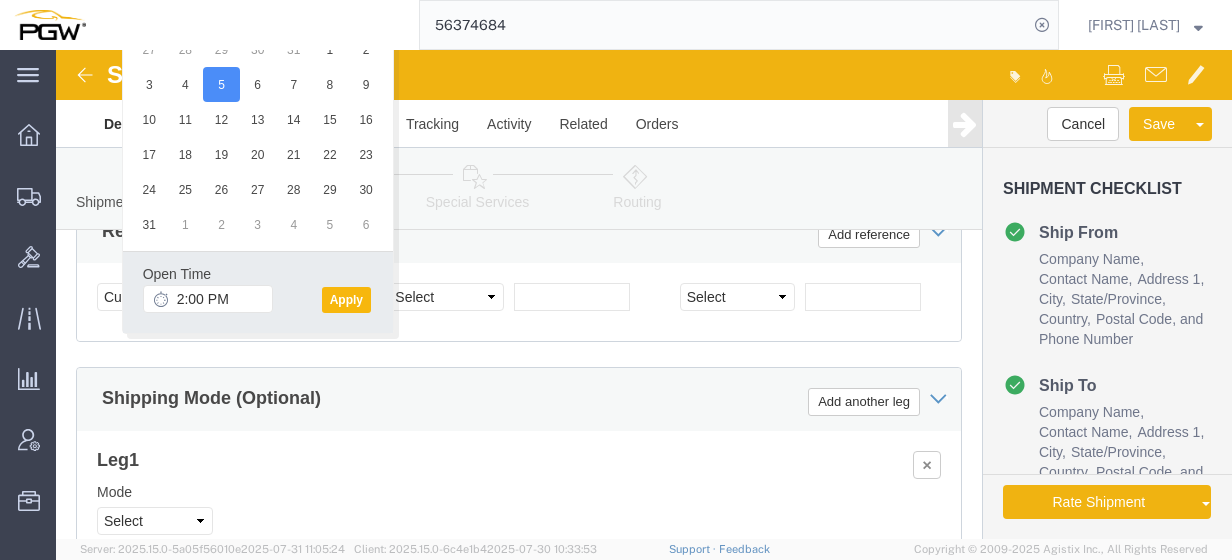 click on "Apply" 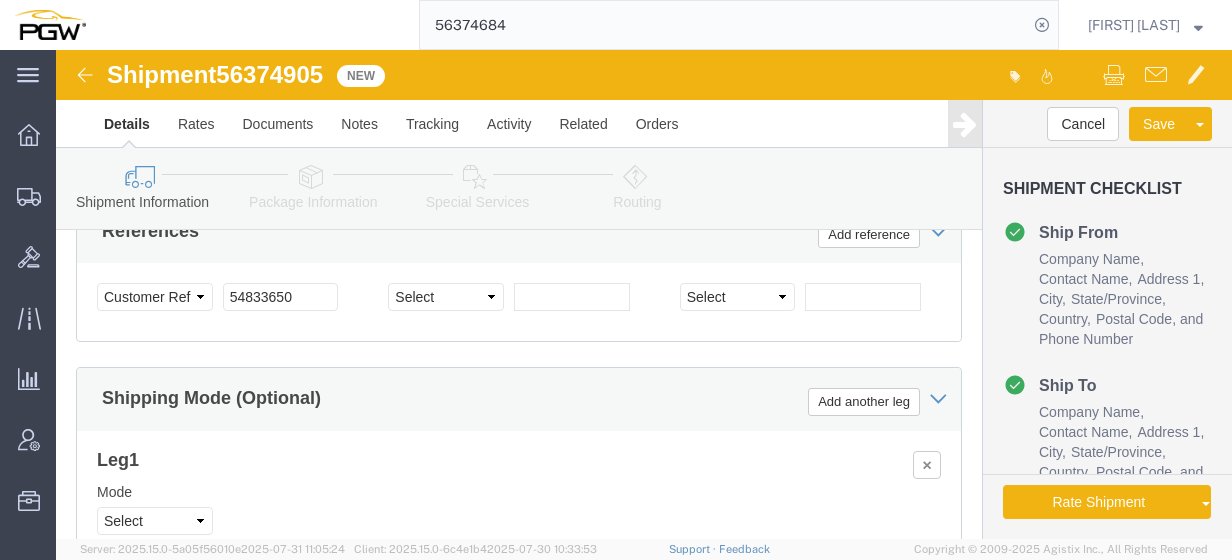 click on "56374905" 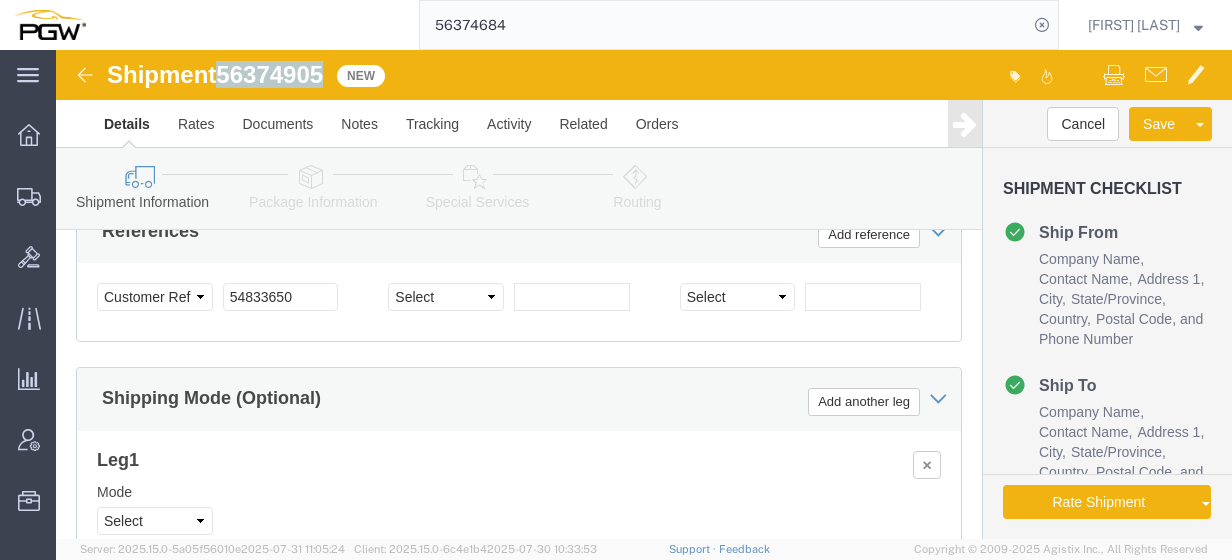 click on "56374905" 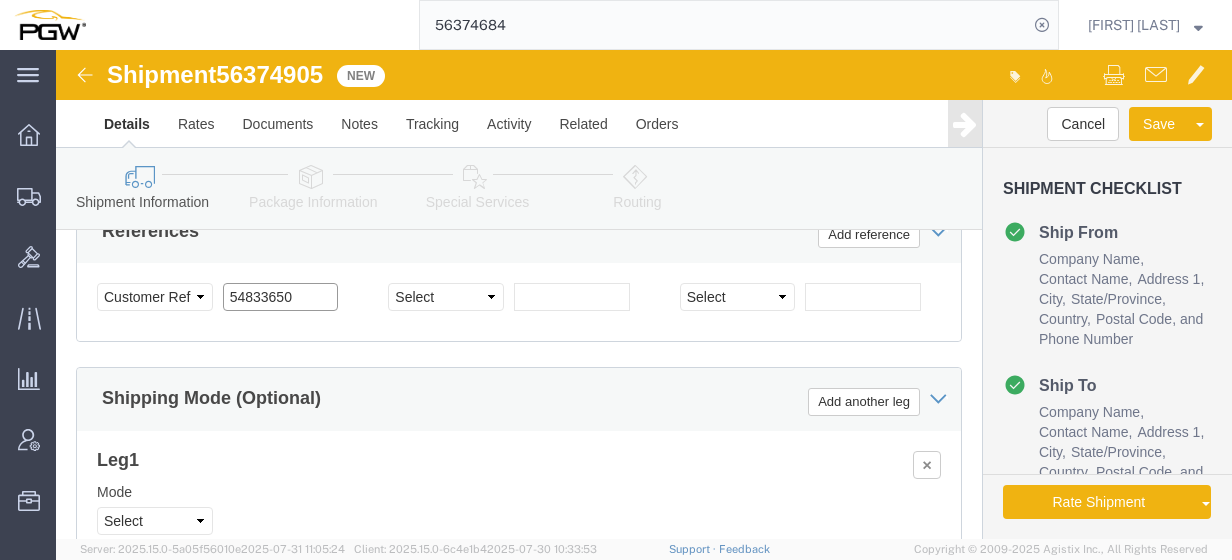 drag, startPoint x: 249, startPoint y: 218, endPoint x: 262, endPoint y: 226, distance: 15.264338 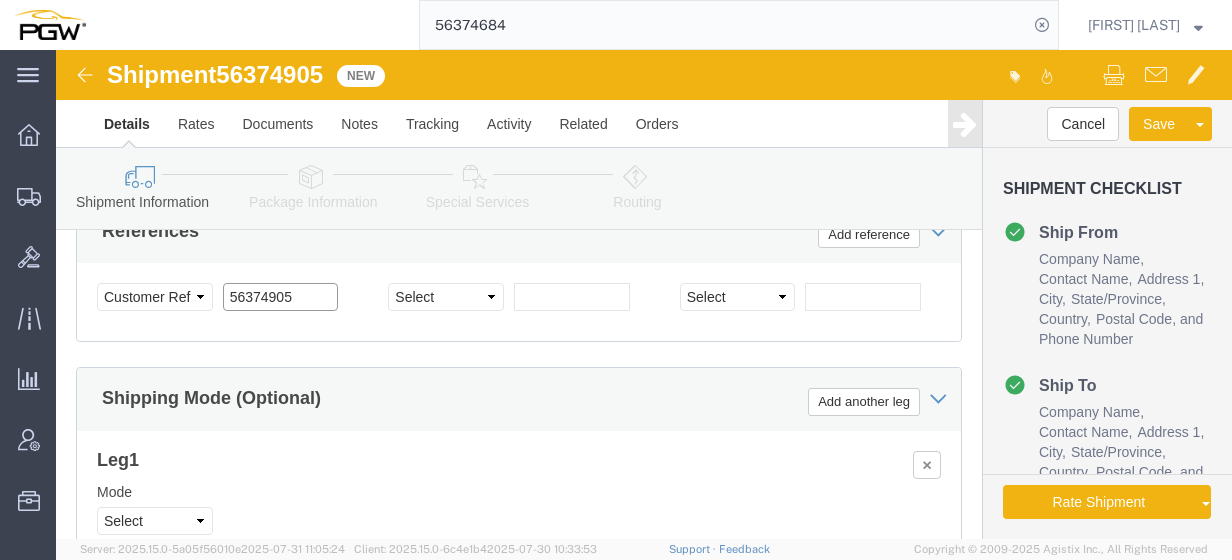 click on "56374905" 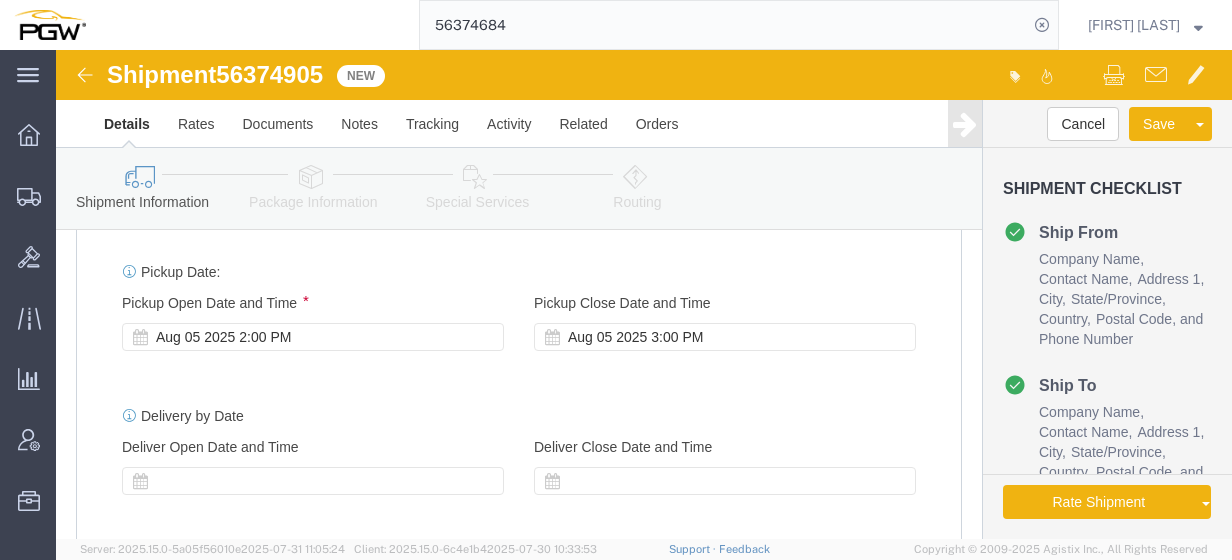 scroll, scrollTop: 1206, scrollLeft: 0, axis: vertical 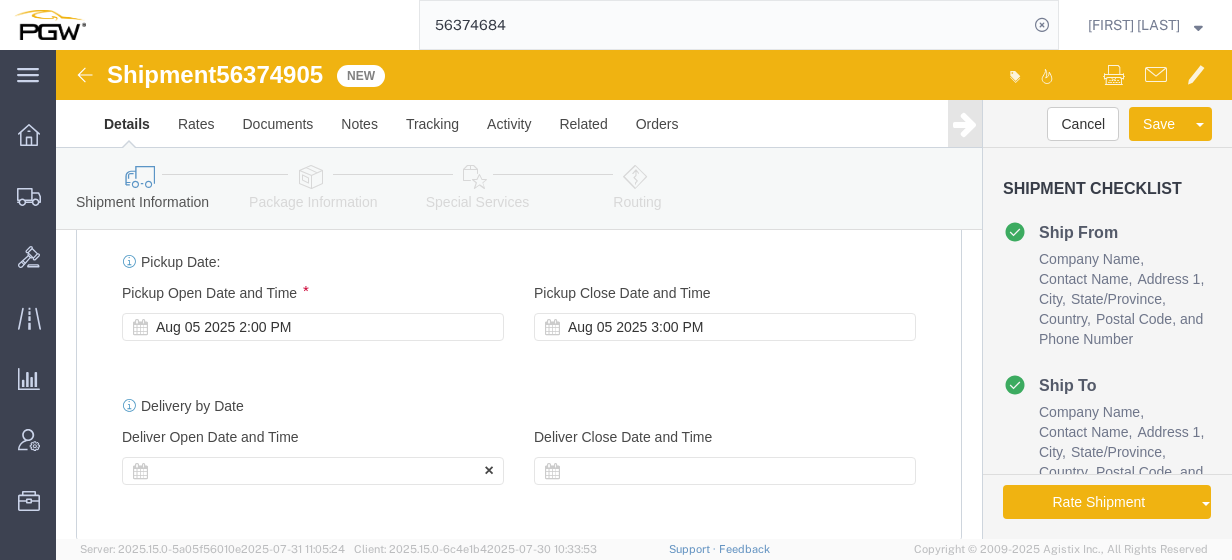 type on "56374905" 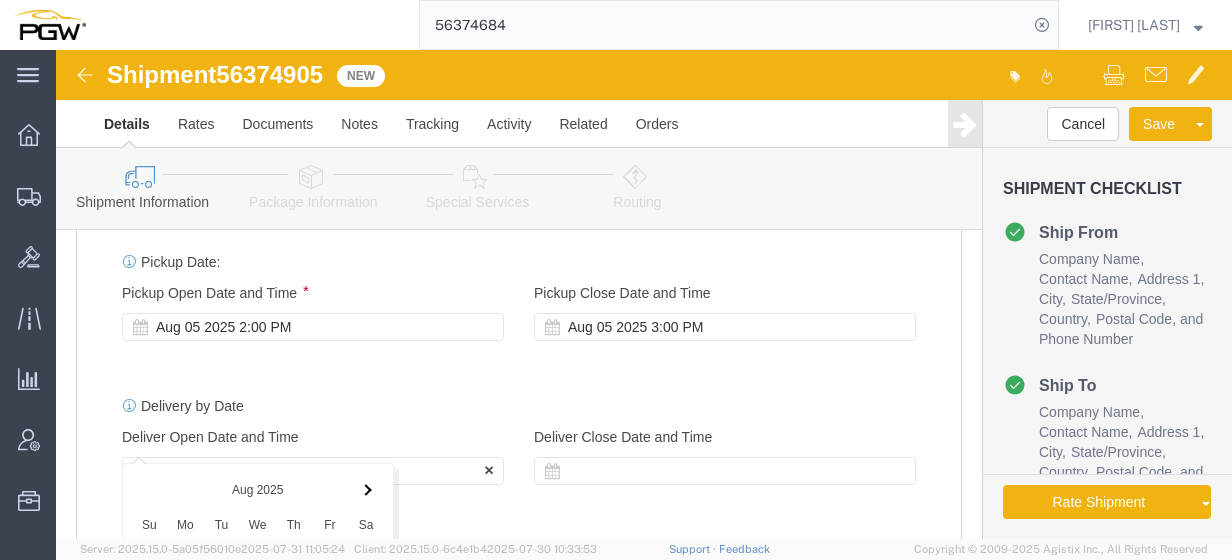 scroll, scrollTop: 1716, scrollLeft: 0, axis: vertical 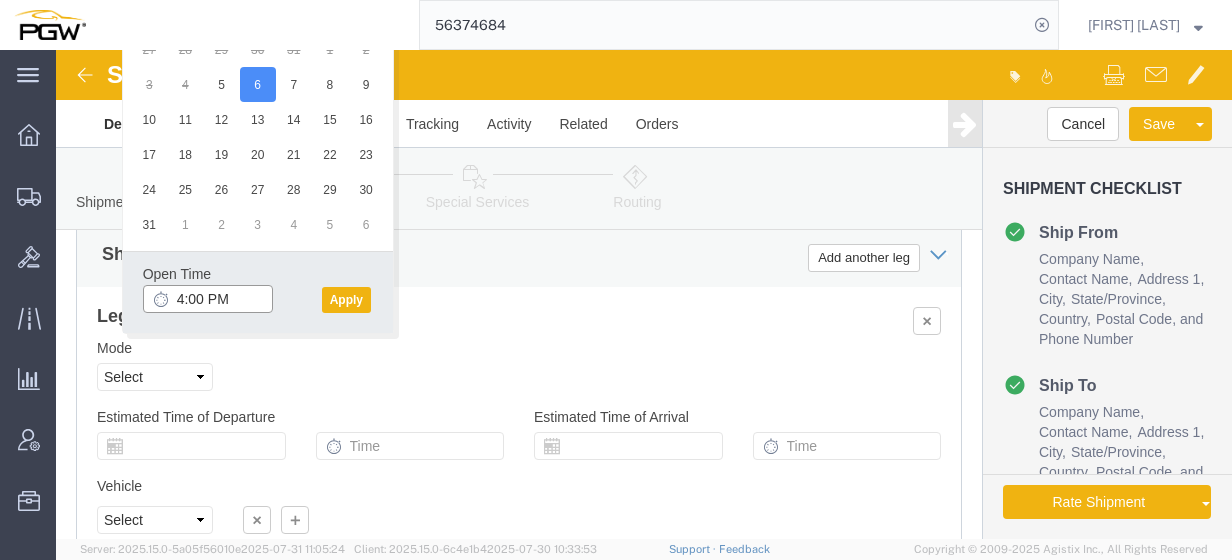 click on "4:00 PM" 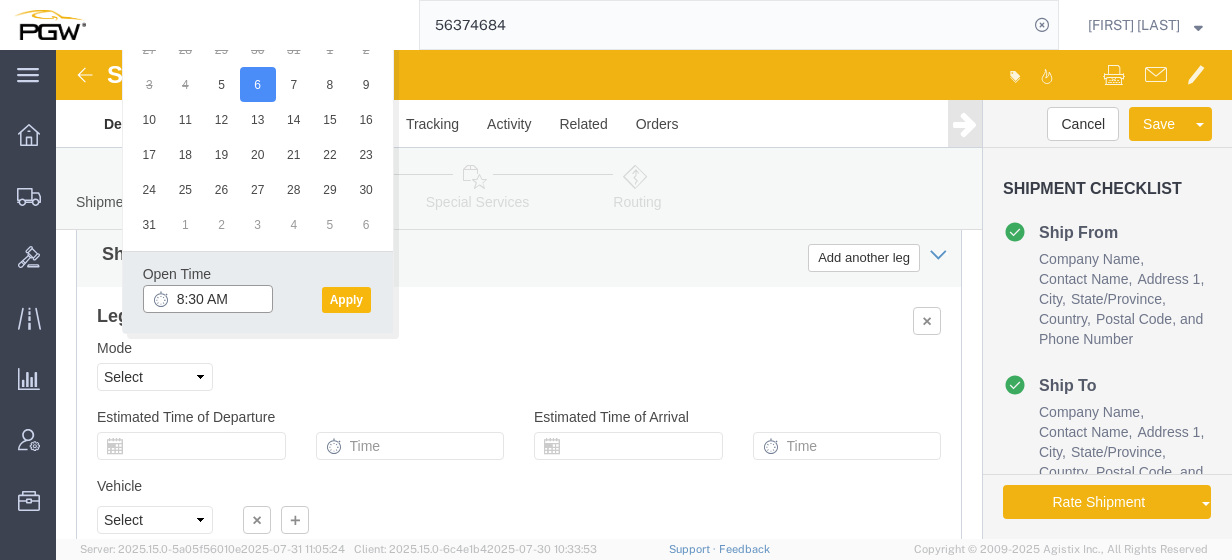 type on "8:30 AM" 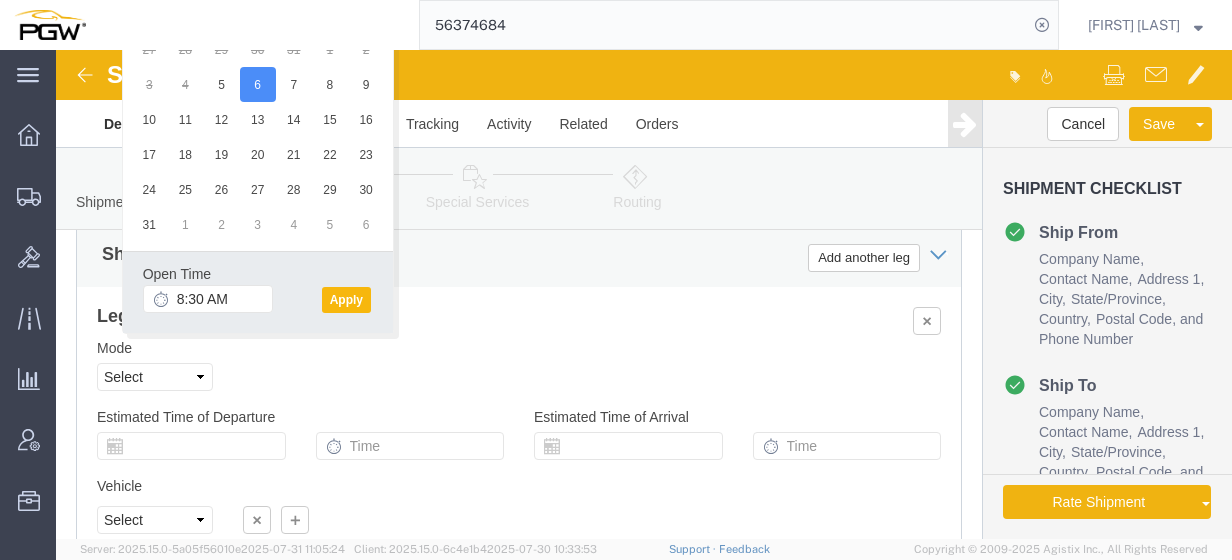 click on "Apply" 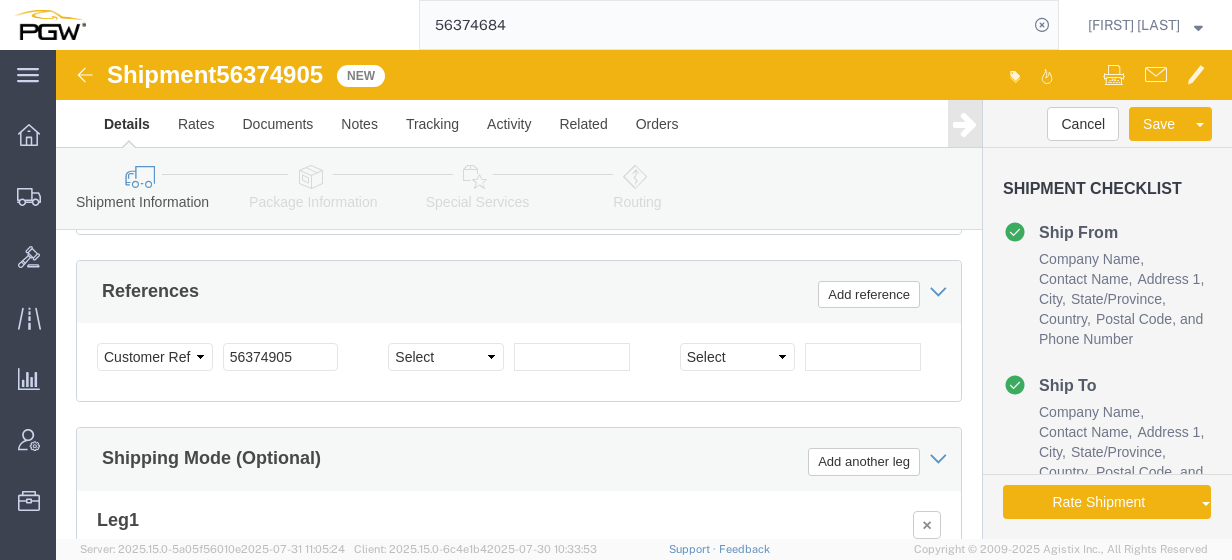 scroll, scrollTop: 1525, scrollLeft: 0, axis: vertical 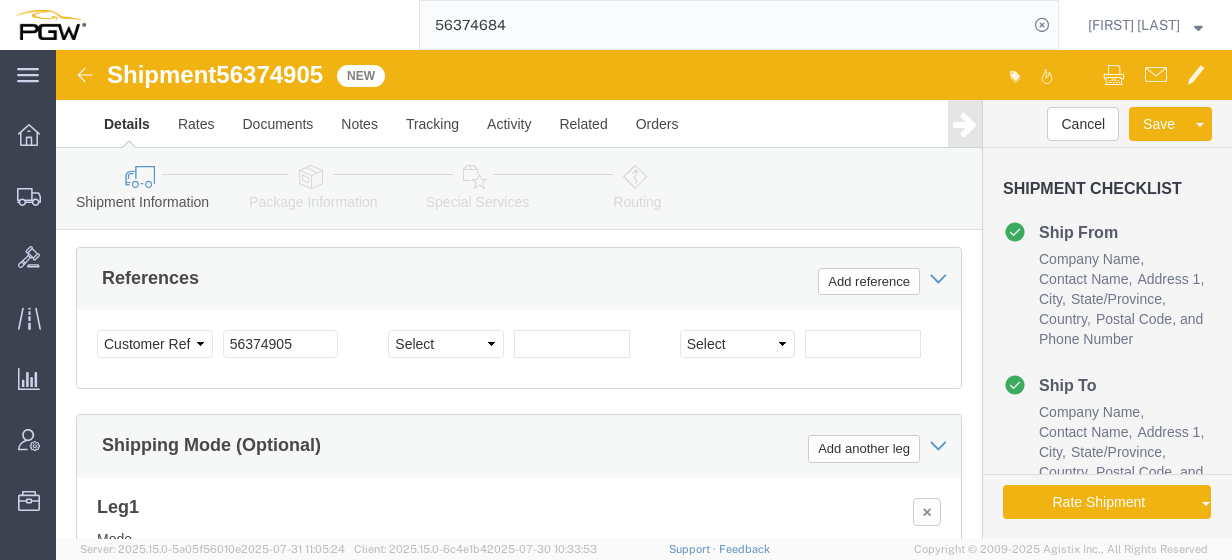 click on "56374905" 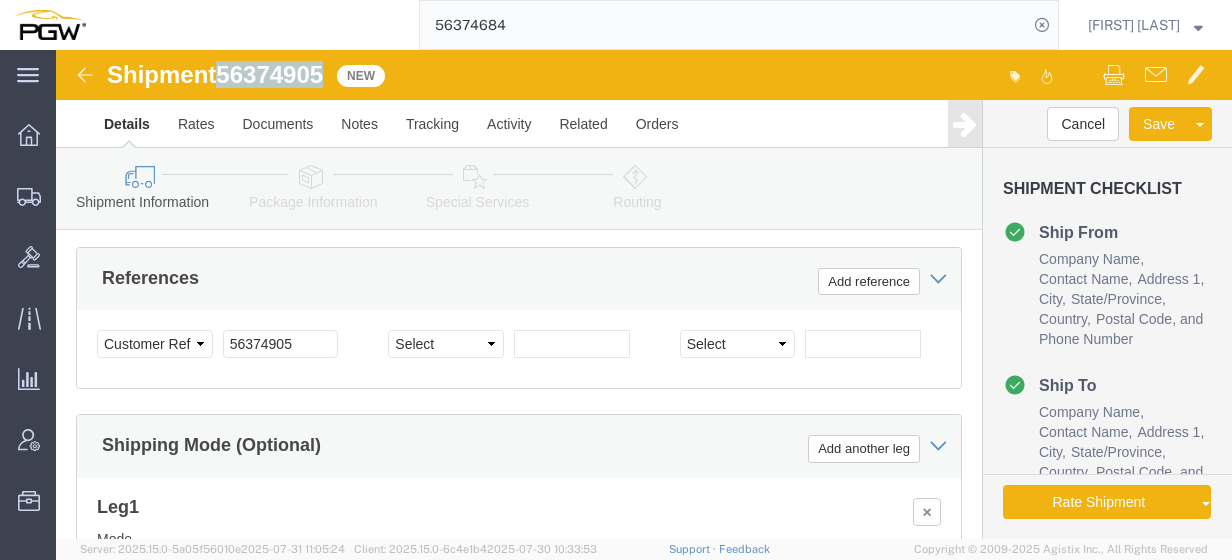 click on "56374905" 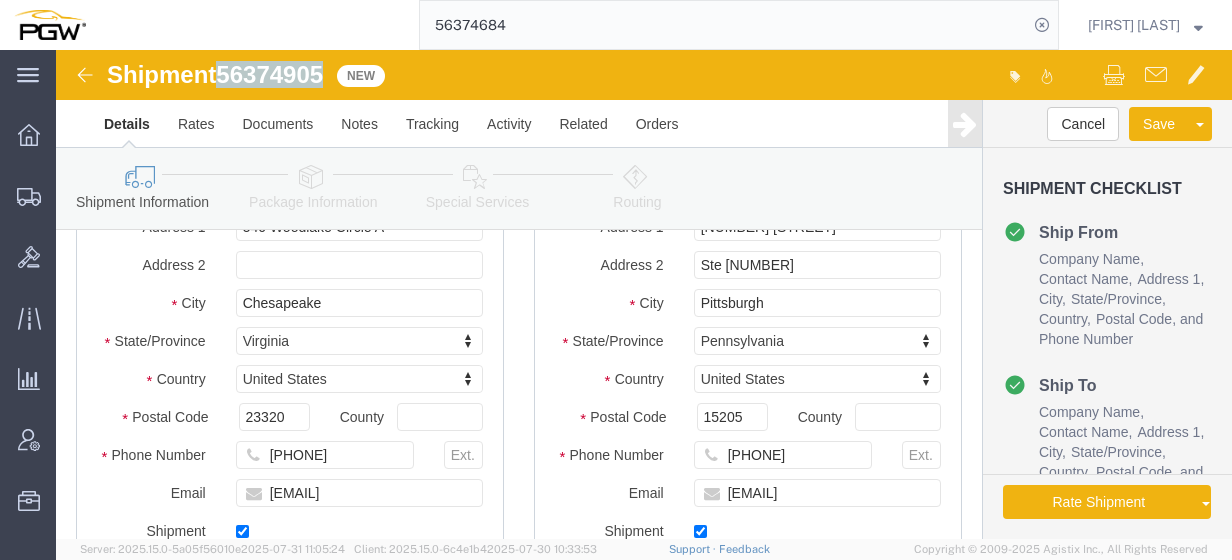 scroll, scrollTop: 227, scrollLeft: 0, axis: vertical 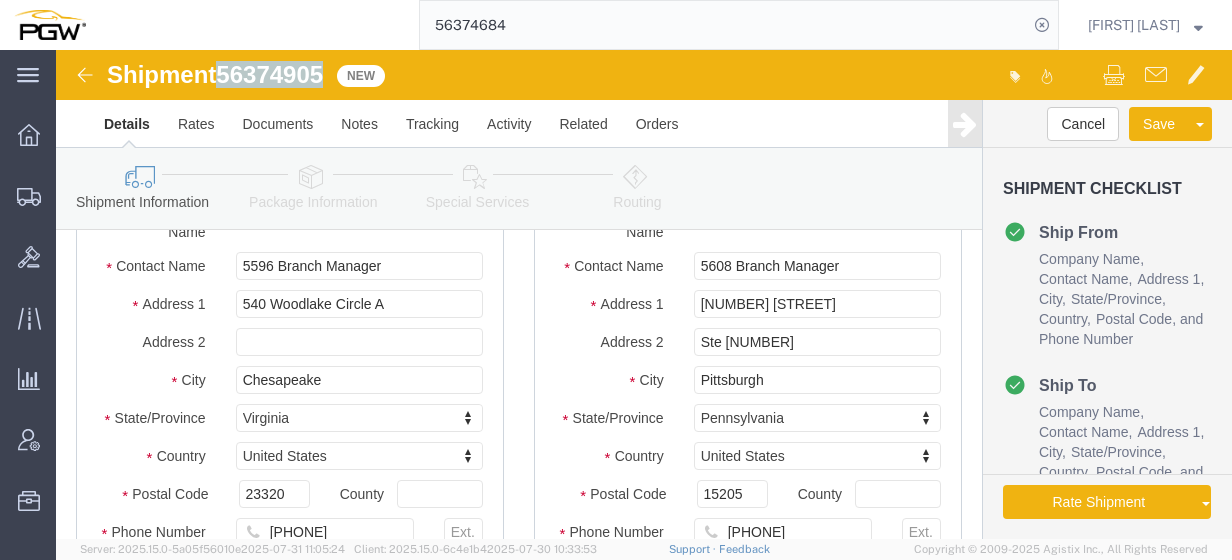 click 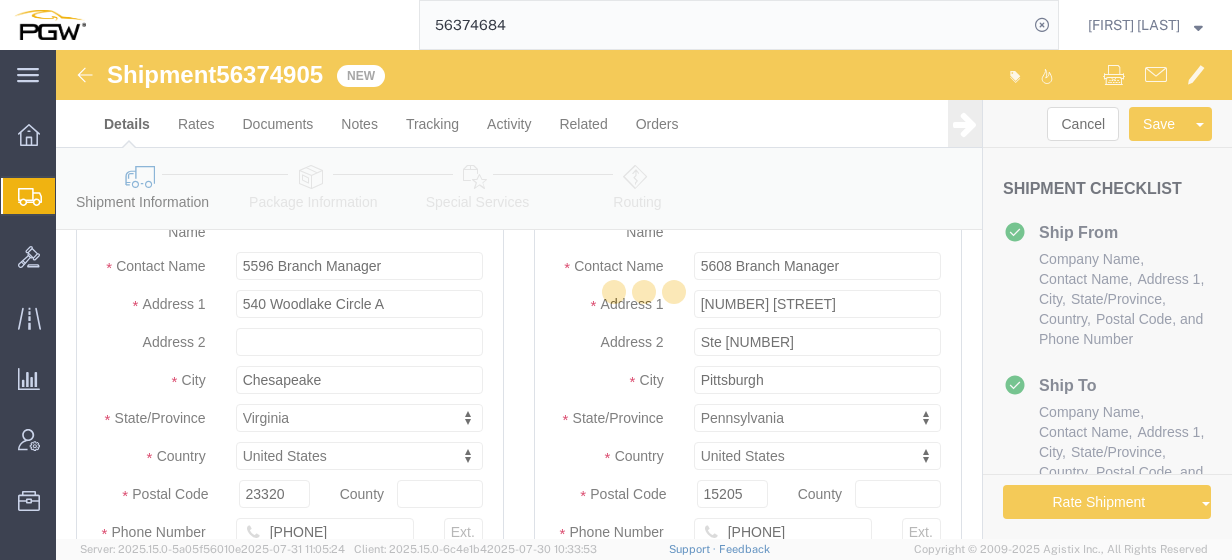 select 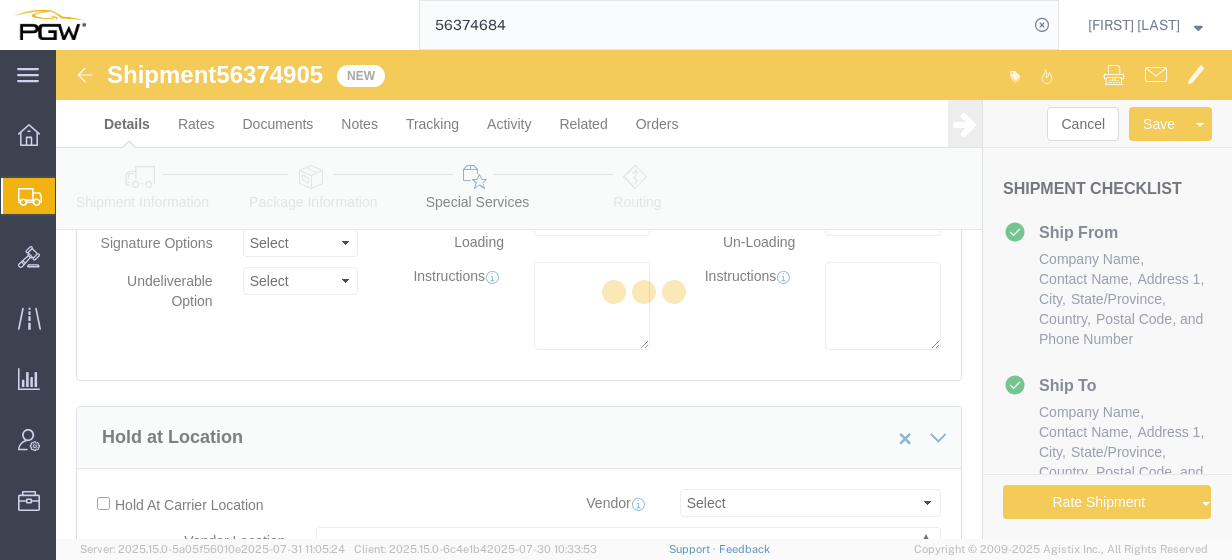 select on "COSTCENTER" 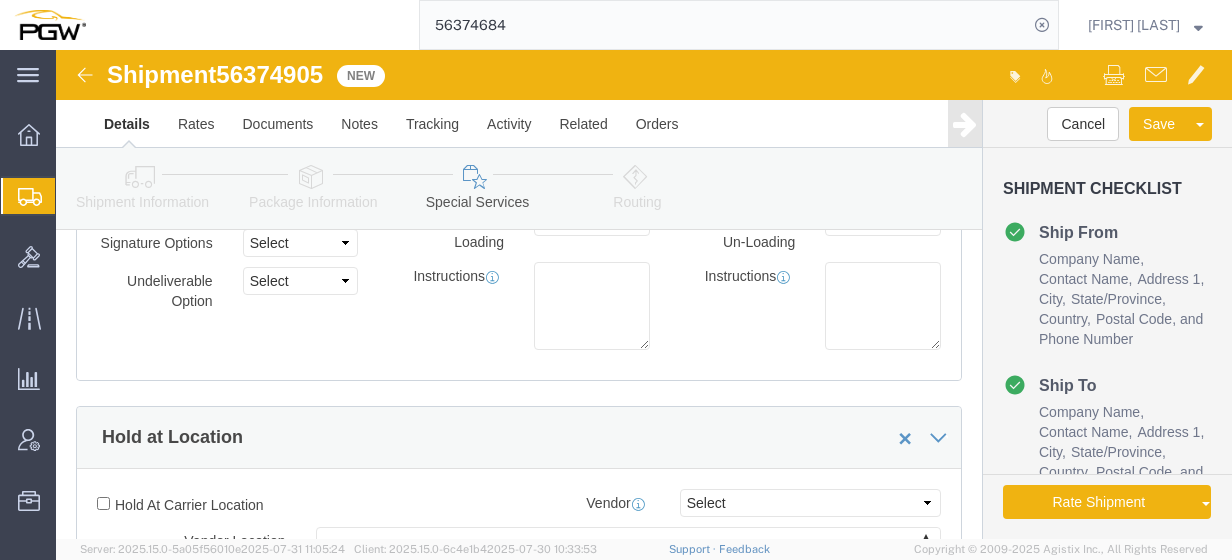 scroll, scrollTop: 176, scrollLeft: 0, axis: vertical 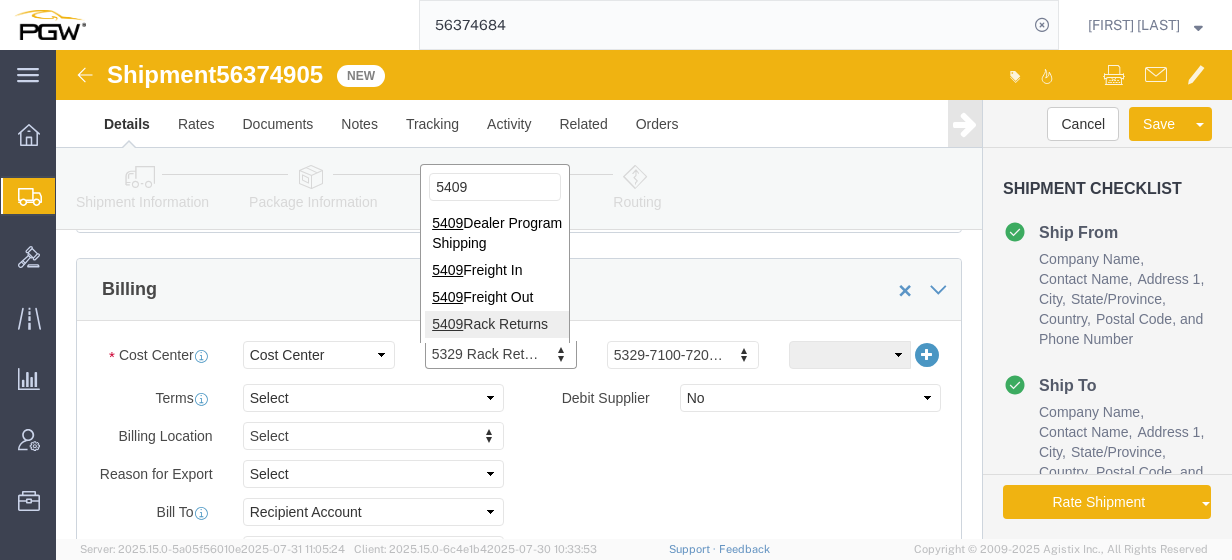 type on "5409" 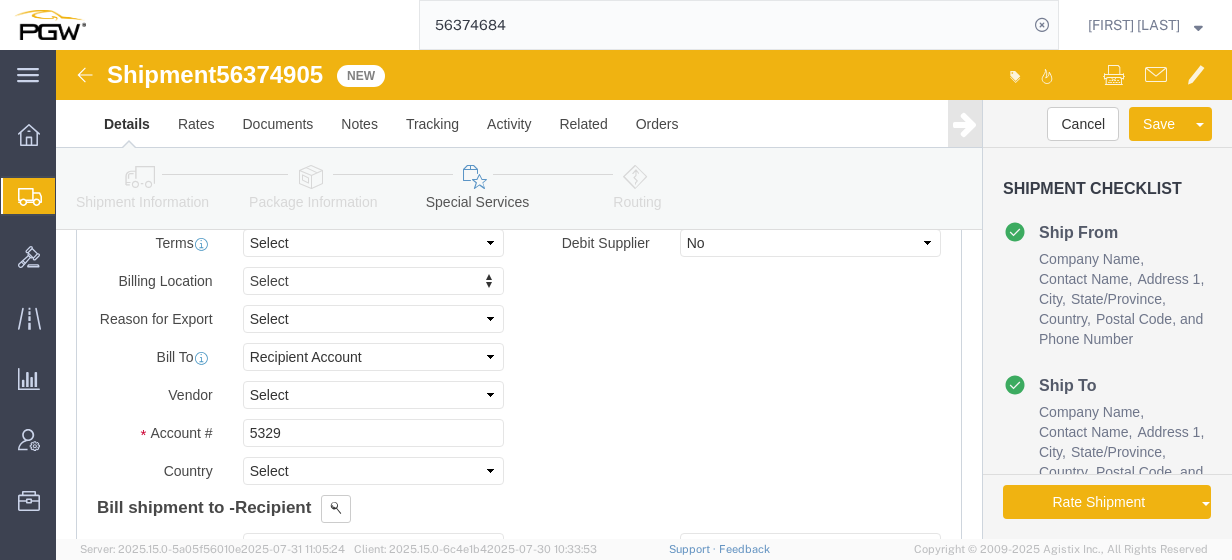 scroll, scrollTop: 1082, scrollLeft: 0, axis: vertical 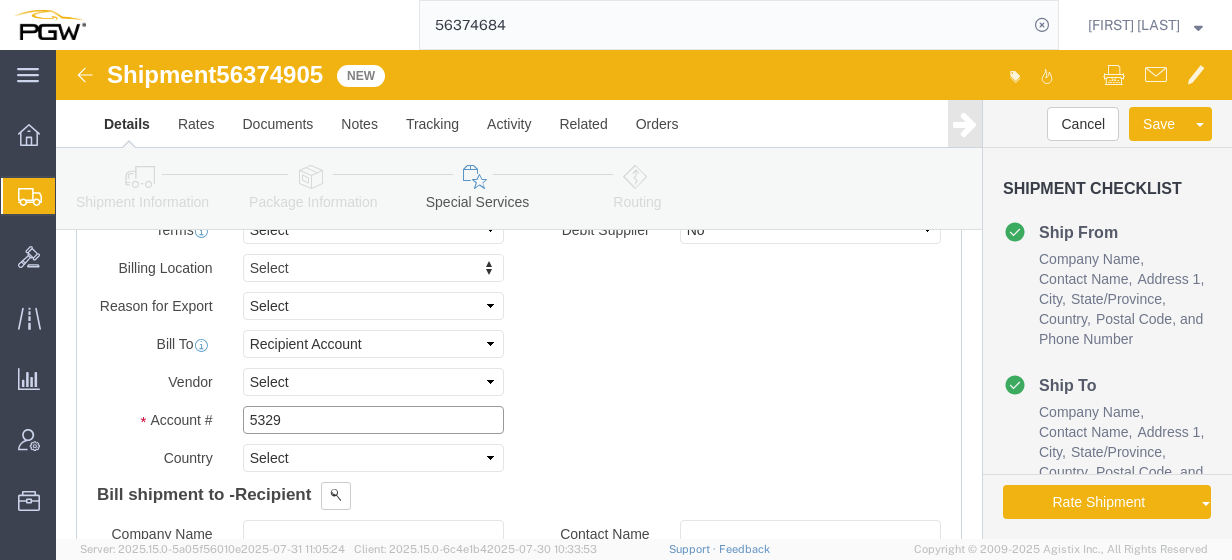 click on "5329" 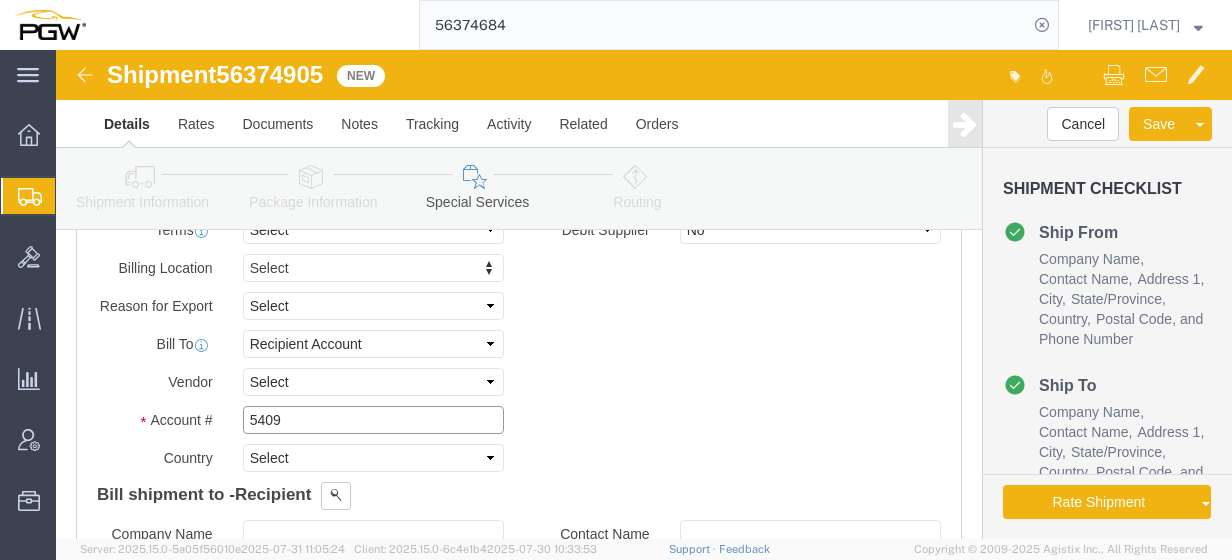 type on "5409" 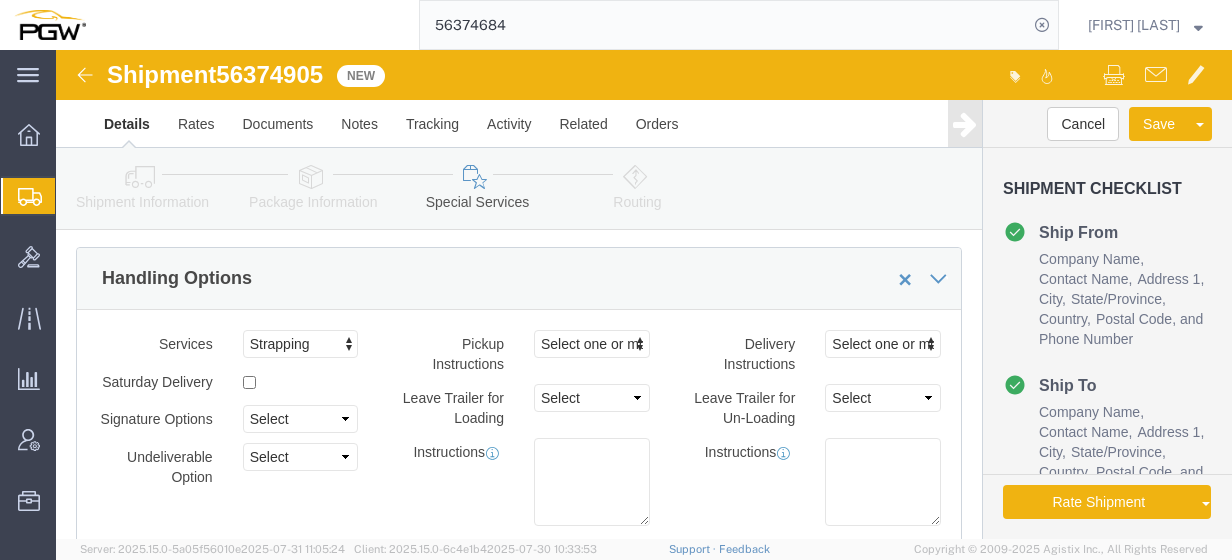 scroll, scrollTop: 0, scrollLeft: 0, axis: both 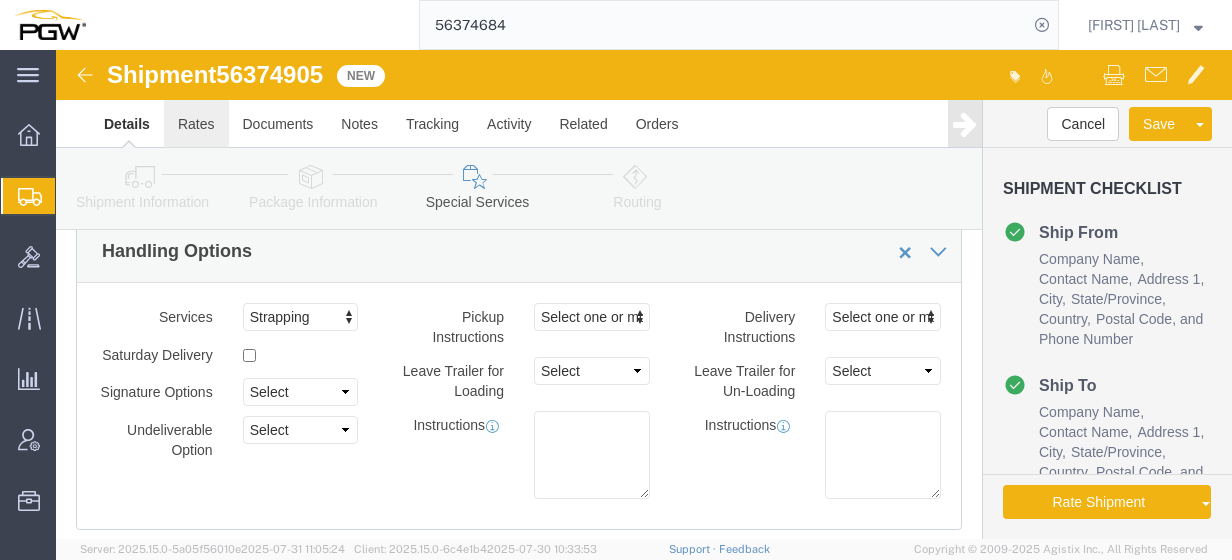click on "Rates" 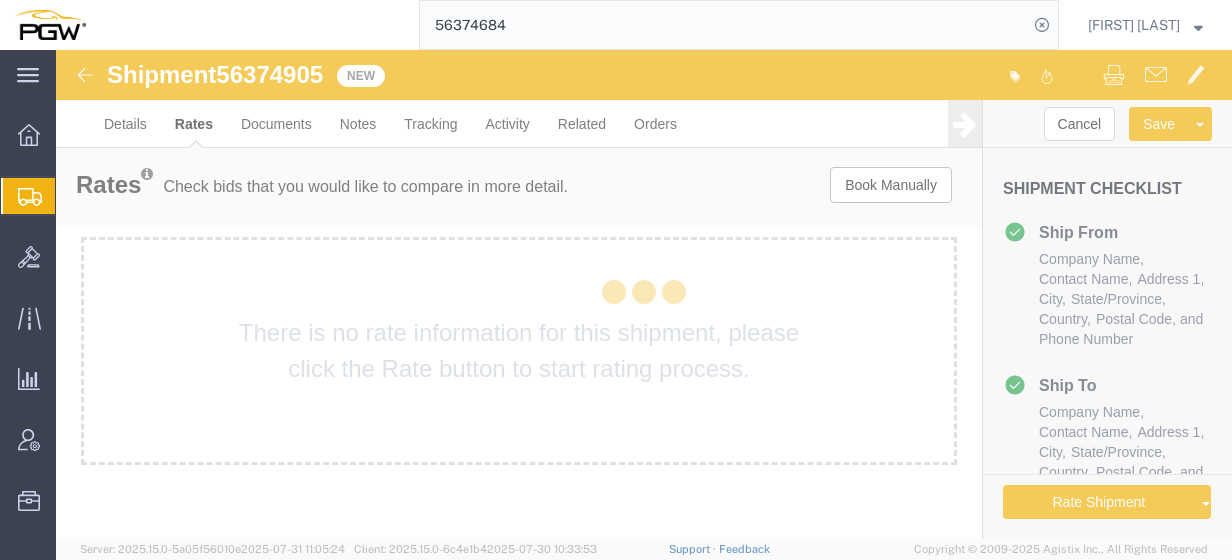 scroll, scrollTop: 0, scrollLeft: 0, axis: both 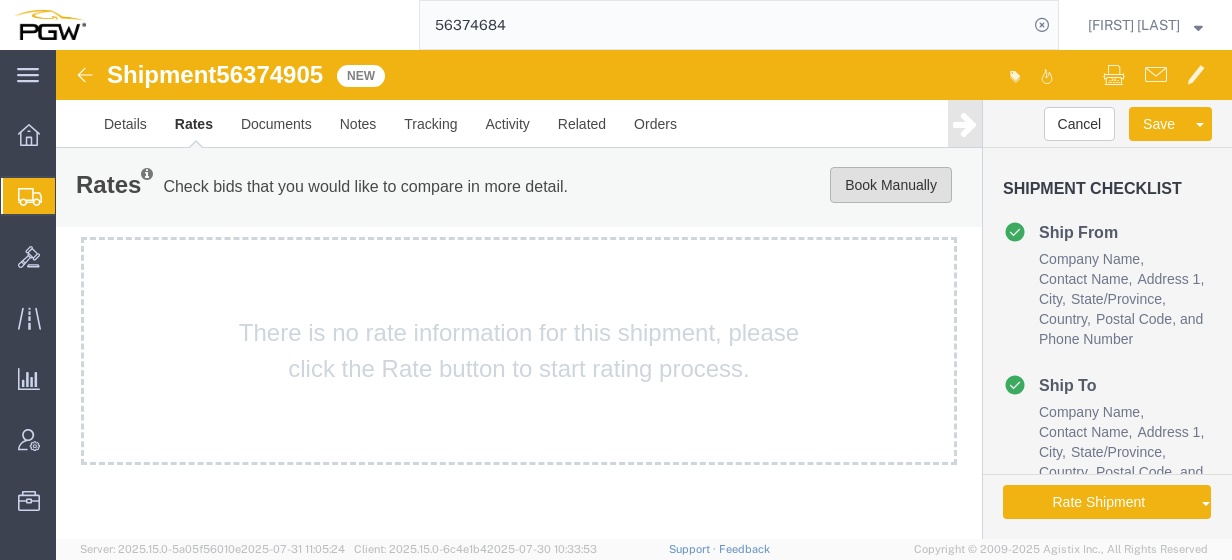 click on "Book Manually" at bounding box center (891, 185) 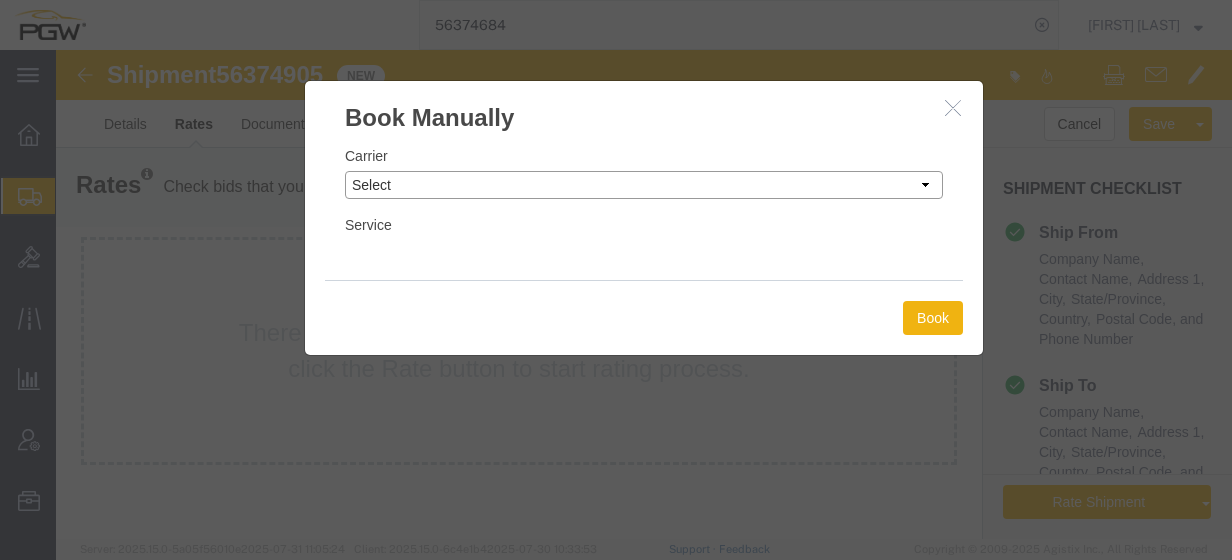 click on "Select Add New Carrier (and default service) A. Duie Pyle Inc ABF Freight System ACME Truck Lines Inc ARL Logistics ATS Logistics Air Land Transport Allen Lund Company Amazon Logistics Arrive Logistics Avenue Logistics Inc Axle Logistics B & R Eckel's Transport LTD Beaver Express Beemac Logistics Bell Logistics Best Dedicated Solutions LLC Boren Brothers Logistics Bridge Logistics Buchanan Hauling & Rigging, Inc. Buck Spot Inc Buddy Moore Trucking C.H. Robinson CRST Canadian Freightways Cathay Logistics LLC Central Freight Lines Inc Central Transport International Challenger Logistics International Inc Chariot Logistics Compass Logistics Cornerstone Systems Coyote Logistics Craig Clark Trucking LLC Cross Country Freight Solutions Crosscountry Courier Inc DDX Transport DVL Daylight Daylight Transport Dedicated Delivery Professionals Inc Diamond Line Delivery Systems Echo Global Logistics Estes Express Lines FedEx Freight East FedEx National Flock Freight Freight Saver General Transportation Globaltranz LME Inc" at bounding box center [644, 185] 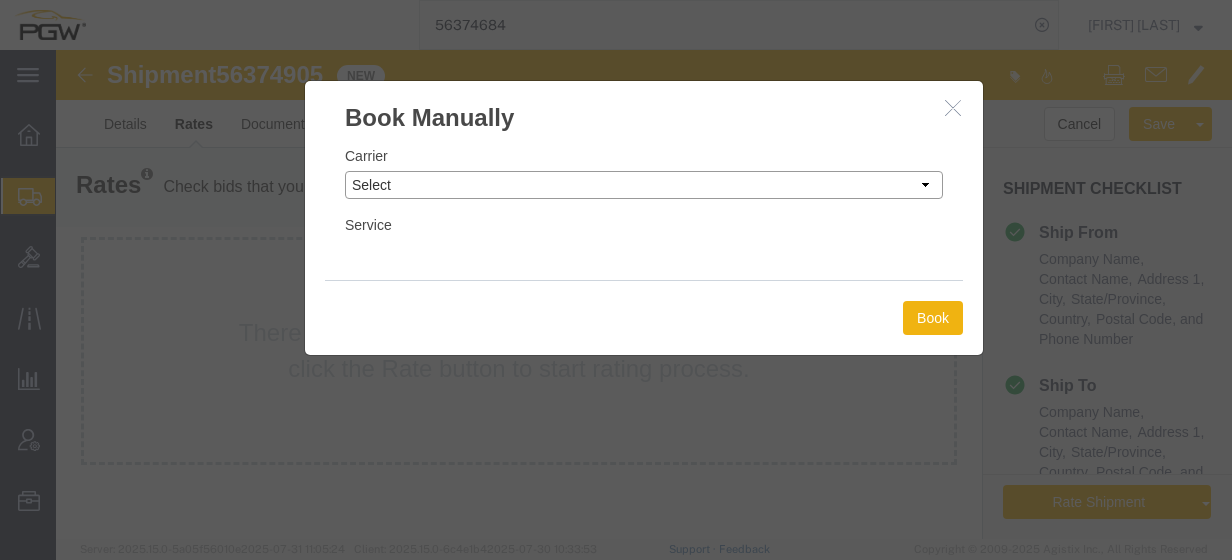 select on "18694" 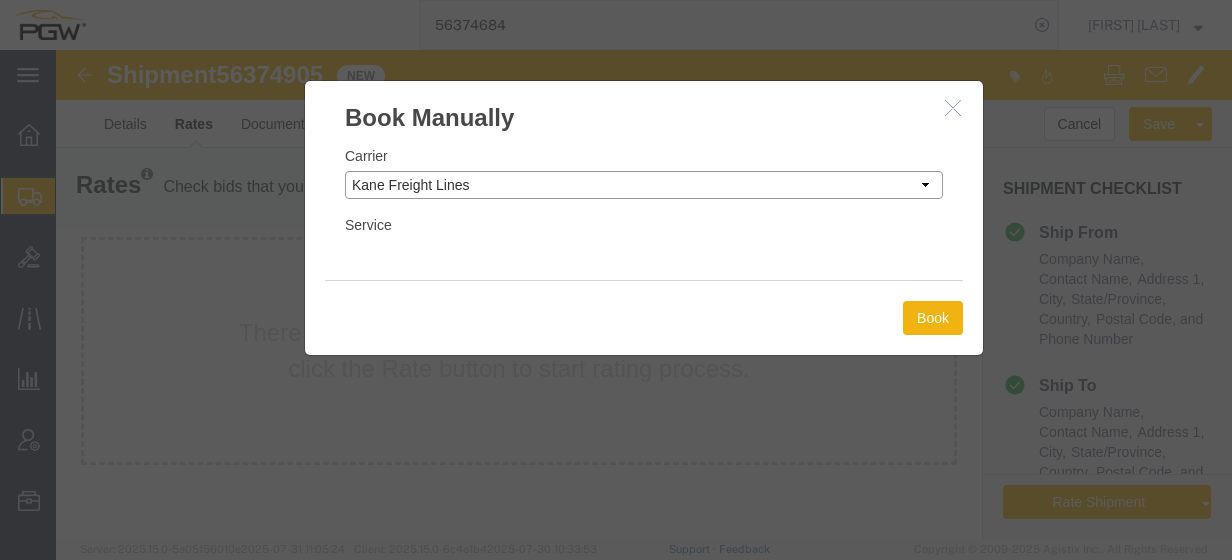 click on "Select Add New Carrier (and default service) A. Duie Pyle Inc ABF Freight System ACME Truck Lines Inc ARL Logistics ATS Logistics Air Land Transport Allen Lund Company Amazon Logistics Arrive Logistics Avenue Logistics Inc Axle Logistics B & R Eckel's Transport LTD Beaver Express Beemac Logistics Bell Logistics Best Dedicated Solutions LLC Boren Brothers Logistics Bridge Logistics Buchanan Hauling & Rigging, Inc. Buck Spot Inc Buddy Moore Trucking C.H. Robinson CRST Canadian Freightways Cathay Logistics LLC Central Freight Lines Inc Central Transport International Challenger Logistics International Inc Chariot Logistics Compass Logistics Cornerstone Systems Coyote Logistics Craig Clark Trucking LLC Cross Country Freight Solutions Crosscountry Courier Inc DDX Transport DVL Daylight Daylight Transport Dedicated Delivery Professionals Inc Diamond Line Delivery Systems Echo Global Logistics Estes Express Lines FedEx Freight East FedEx National Flock Freight Freight Saver General Transportation Globaltranz LME Inc" at bounding box center (644, 185) 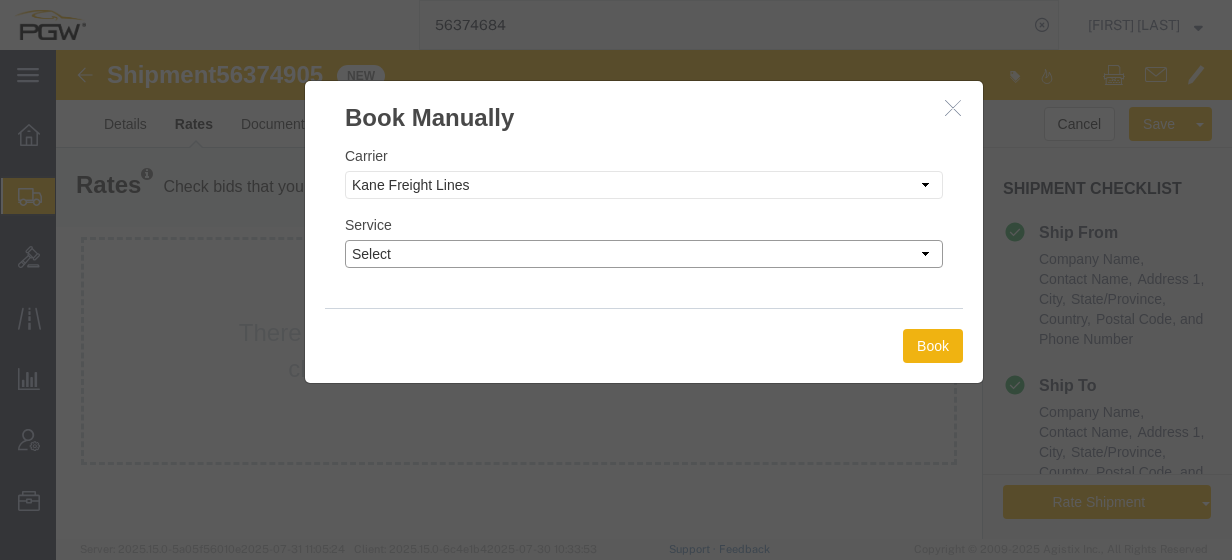 click on "Select TL Standard 3 - 5 Day" at bounding box center (644, 254) 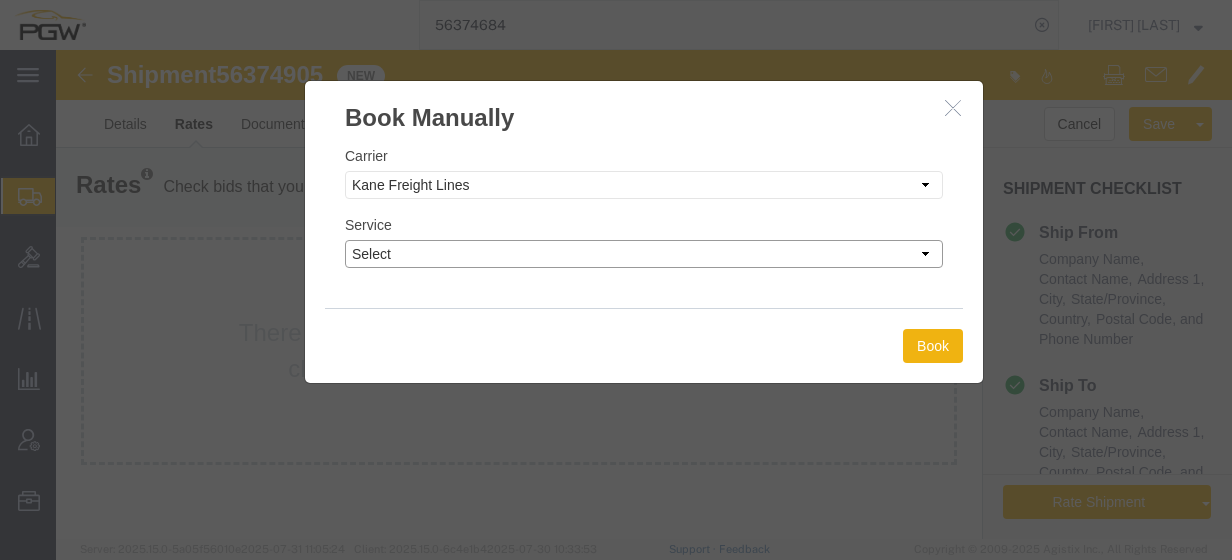 select on "35748" 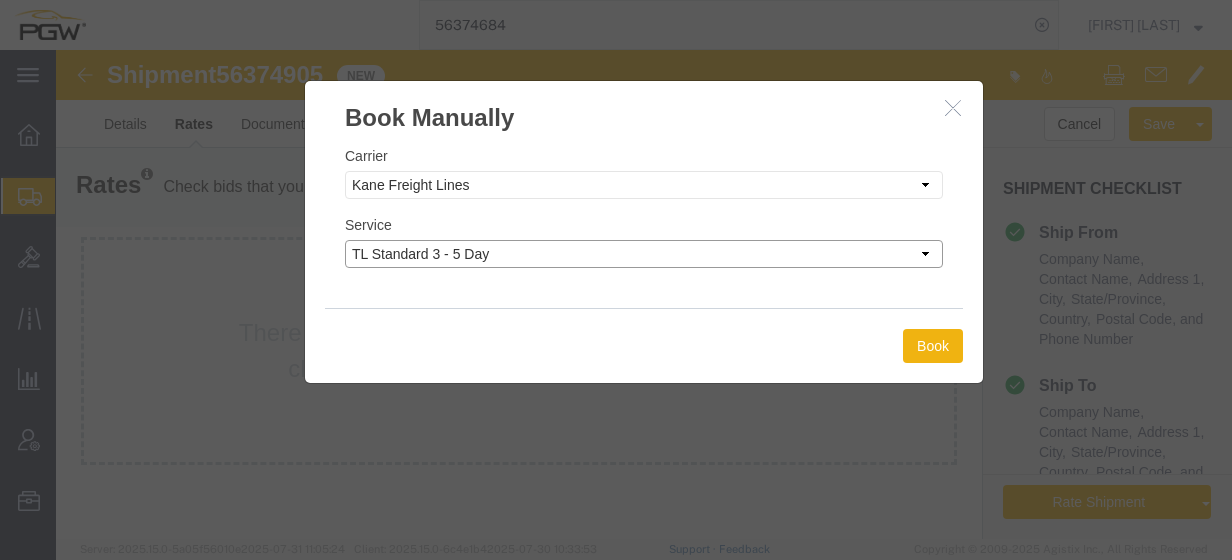 click on "Select TL Standard 3 - 5 Day" at bounding box center (644, 254) 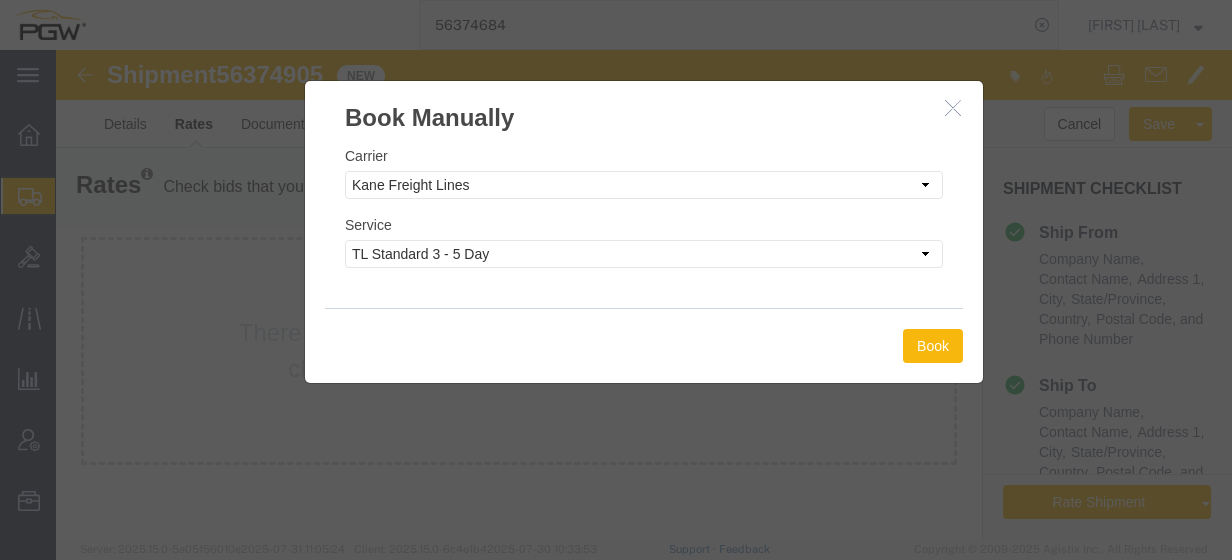click on "Book" at bounding box center (933, 346) 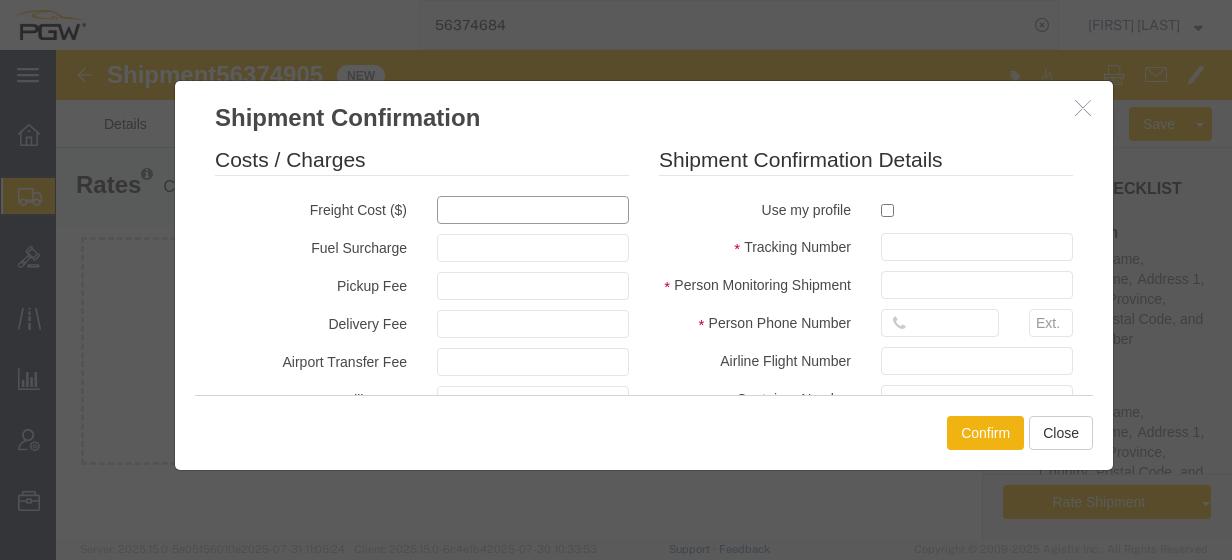 click at bounding box center (533, 210) 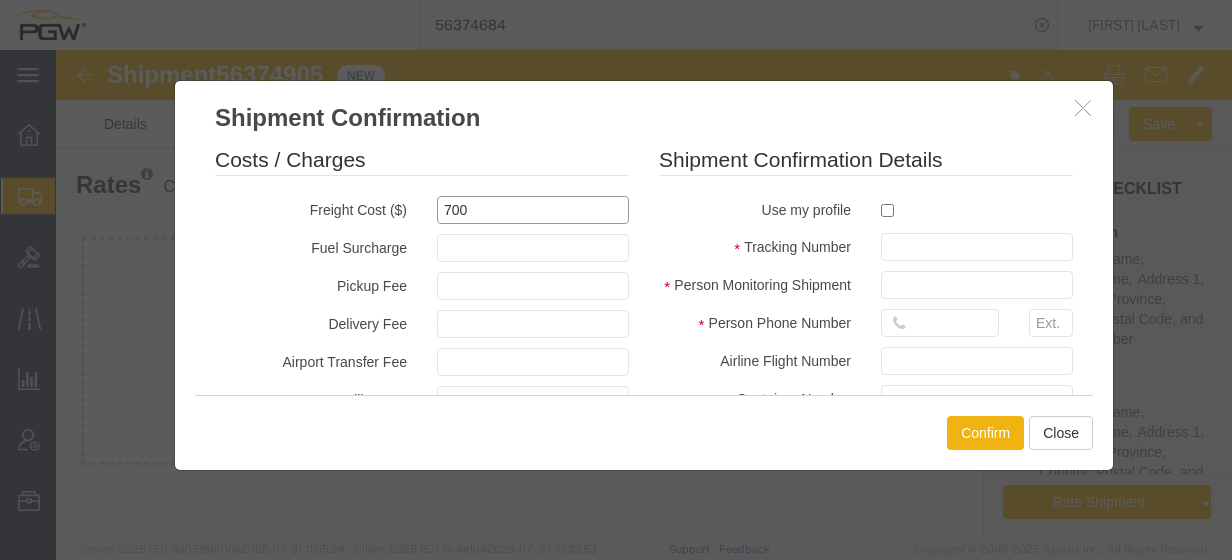 type on "700" 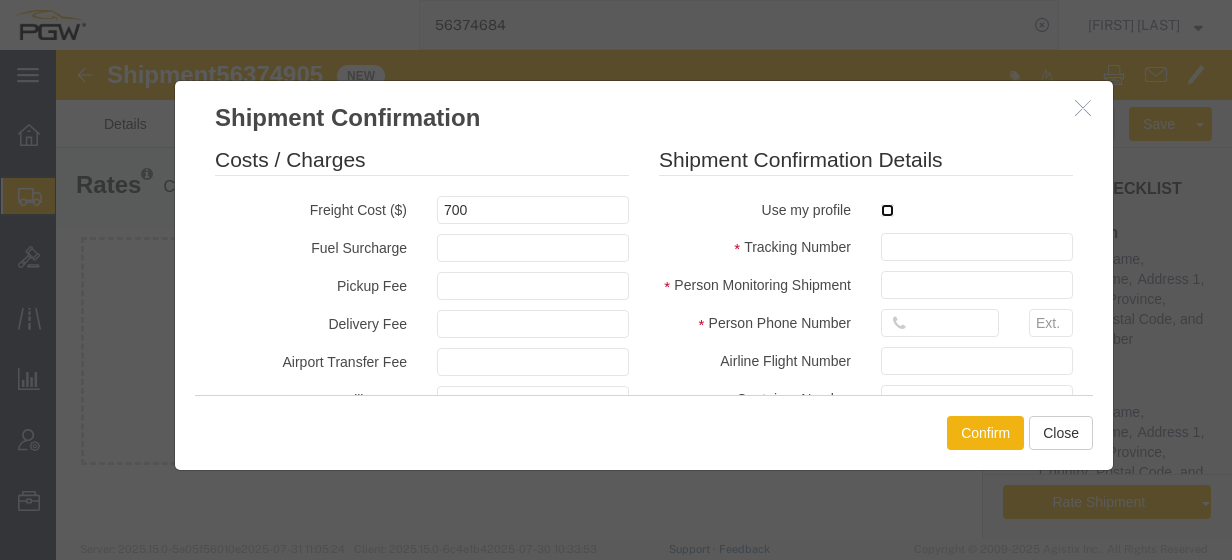 type on "700.00" 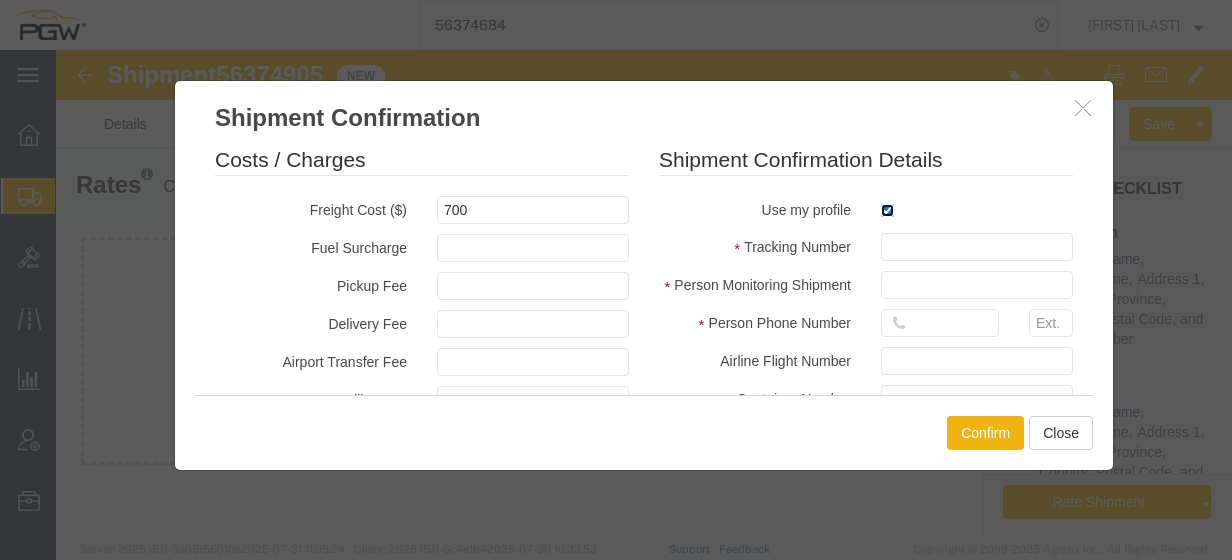 type on "[FIRST] [LAST]" 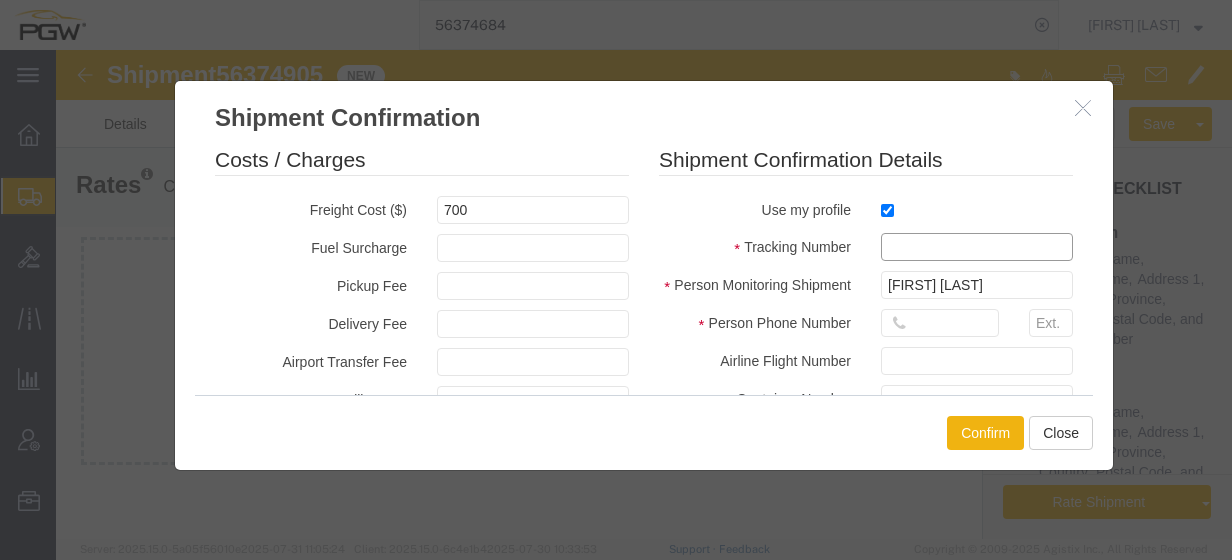 click at bounding box center (977, 247) 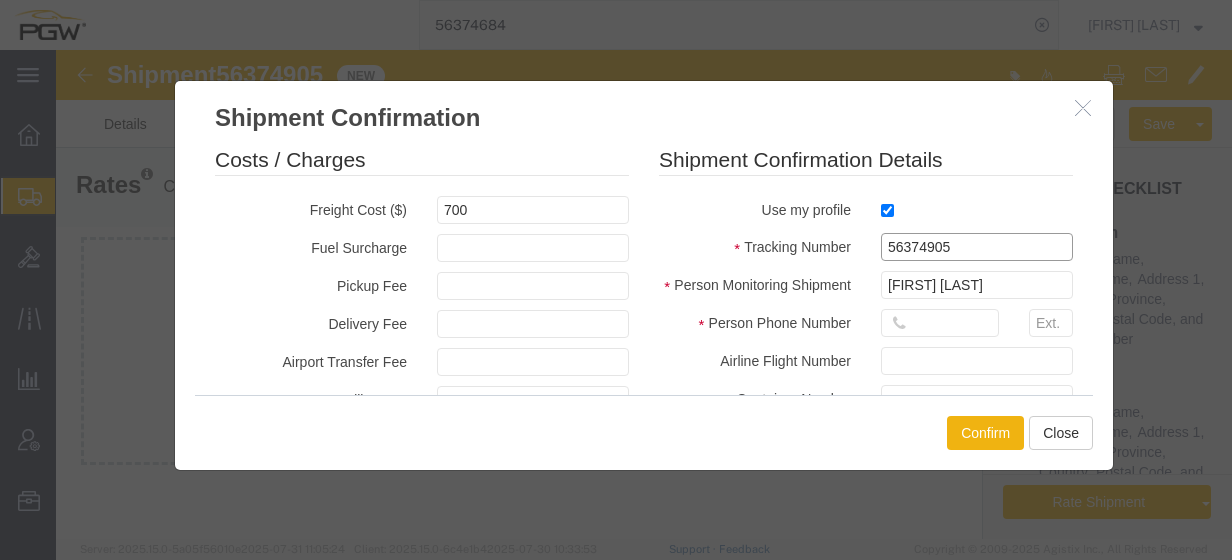 scroll, scrollTop: 82, scrollLeft: 0, axis: vertical 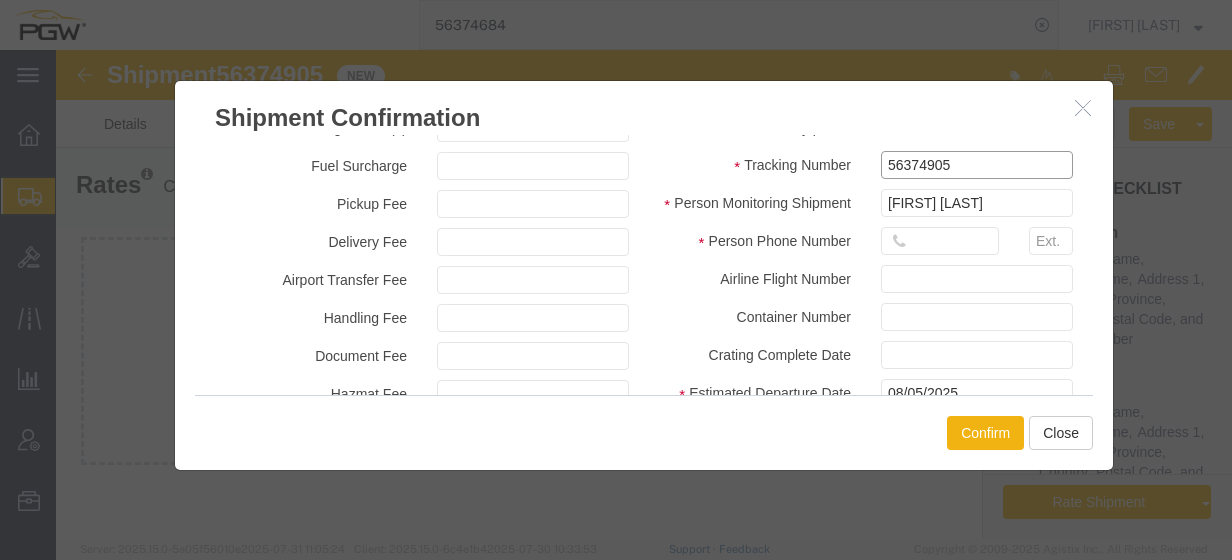 type on "56374905" 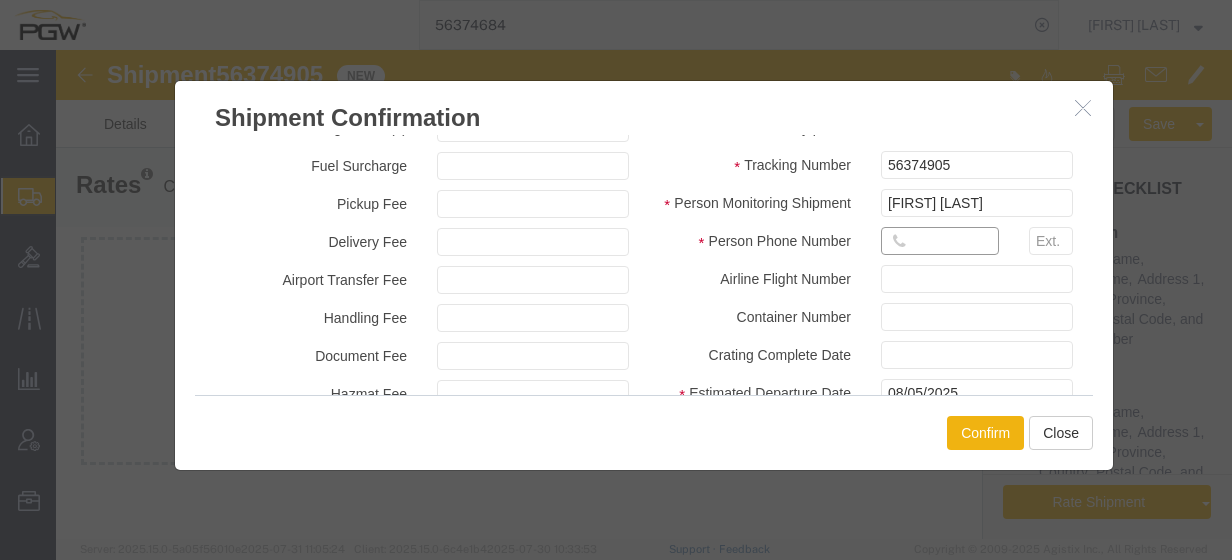 click at bounding box center (940, 241) 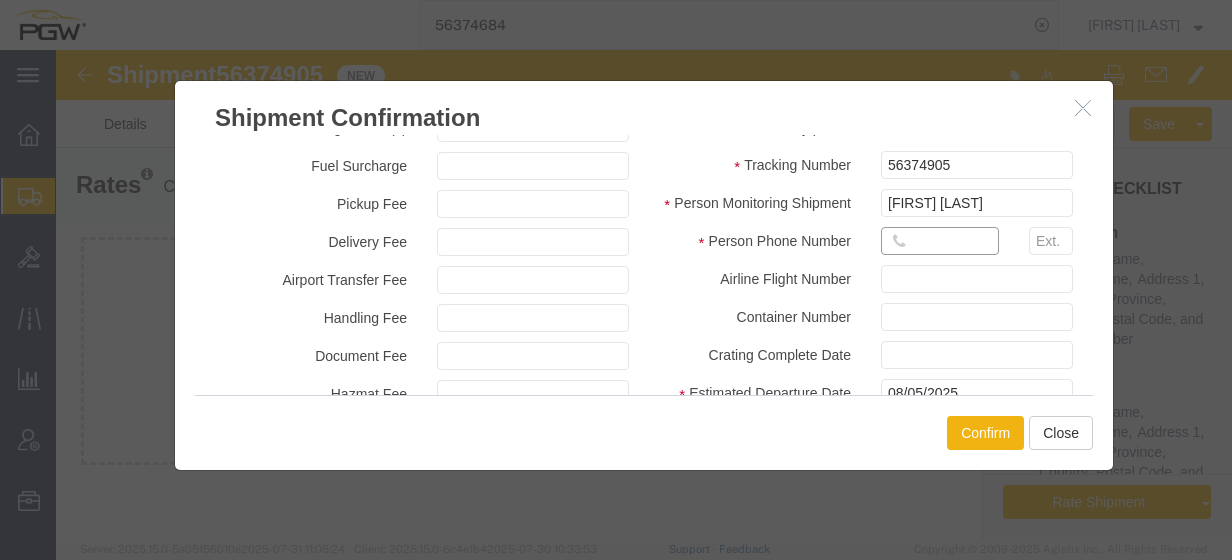 type on "7402538648" 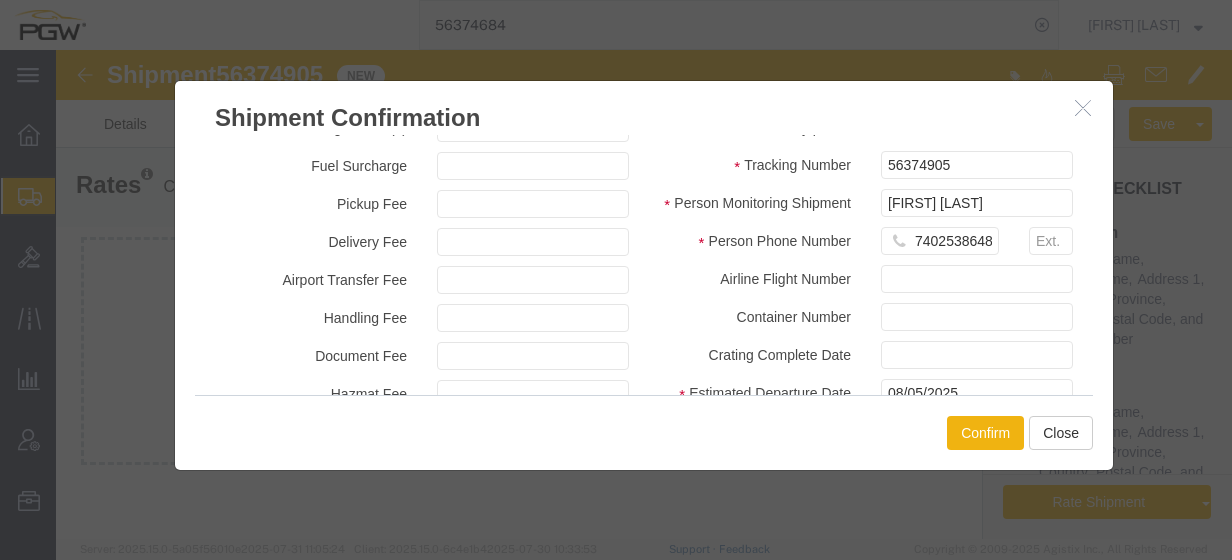 type on "08/06/2025" 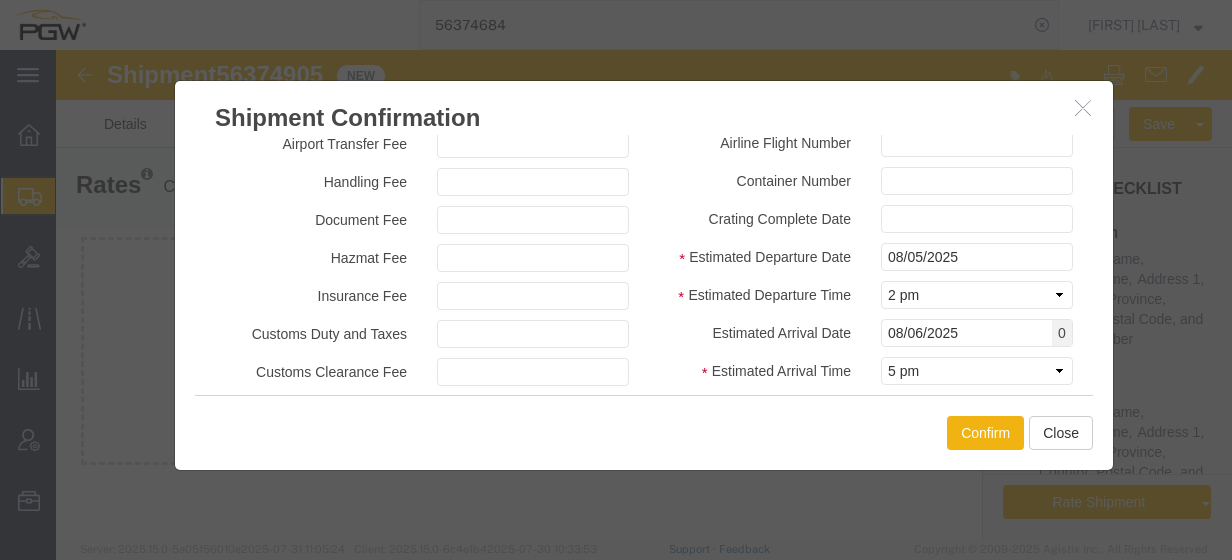 scroll, scrollTop: 284, scrollLeft: 0, axis: vertical 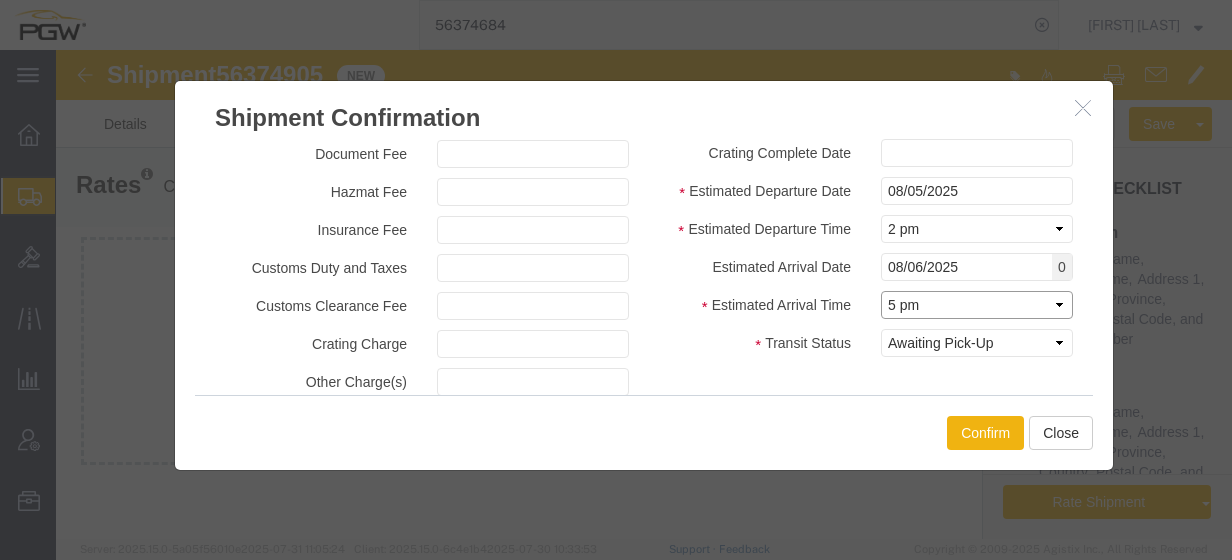 click on "Select Midnight 1 am 2 am 3 am 4 am 5 am 6 am 7 am 8 am 9 am 10 am 11 am 12 Noon 1 pm 2 pm 3 pm 4 pm 5 pm 6 pm 7 pm 8 pm 9 pm 10 pm 11 pm Midnight" at bounding box center [977, 305] 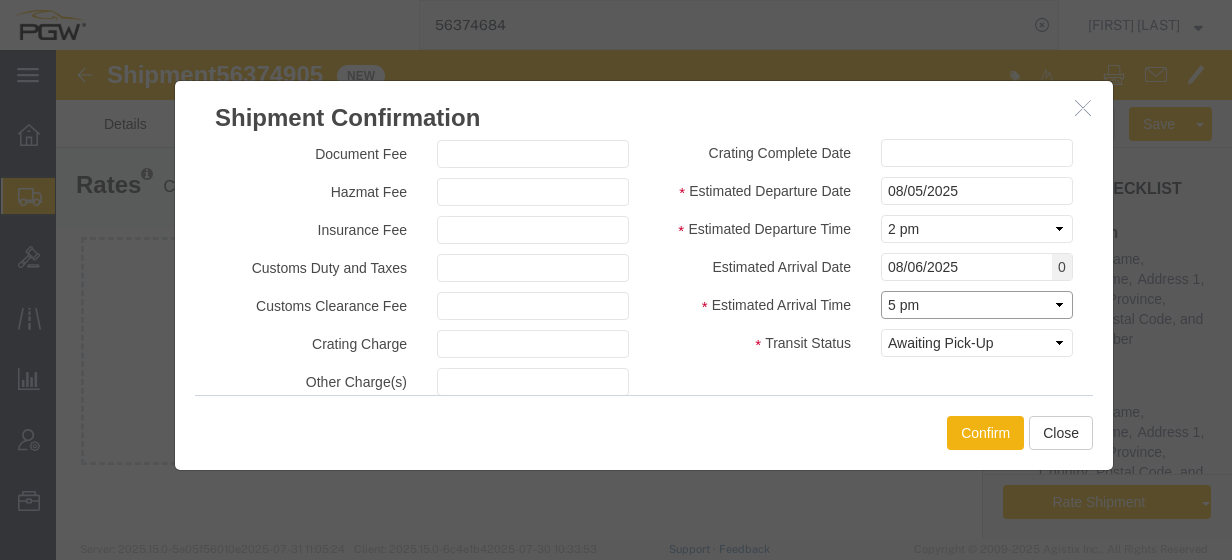 select on "0800" 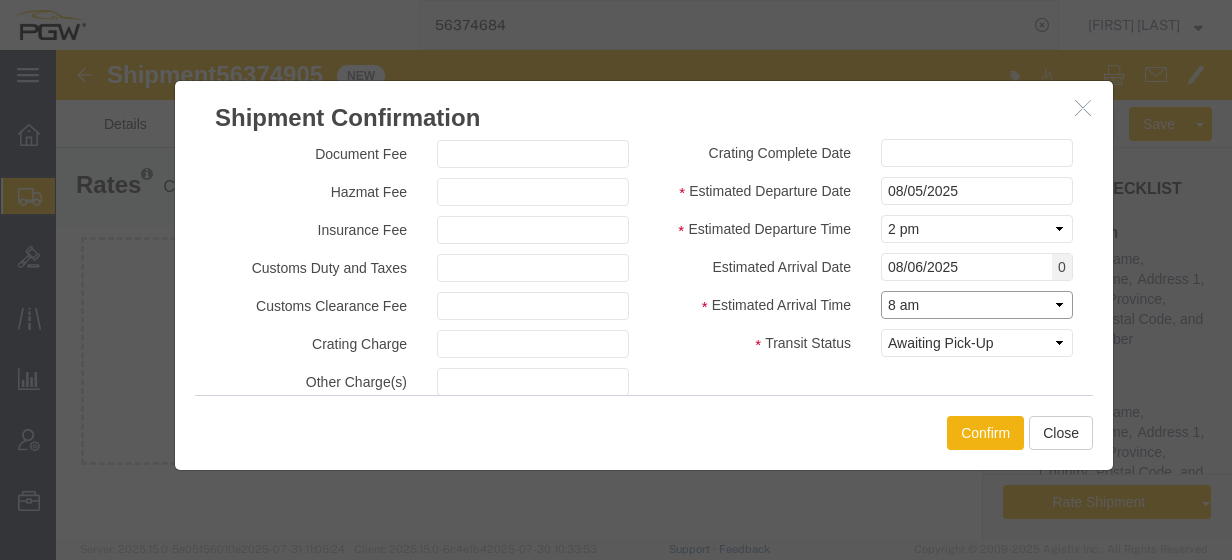 click on "Select Midnight 1 am 2 am 3 am 4 am 5 am 6 am 7 am 8 am 9 am 10 am 11 am 12 Noon 1 pm 2 pm 3 pm 4 pm 5 pm 6 pm 7 pm 8 pm 9 pm 10 pm 11 pm Midnight" at bounding box center [977, 305] 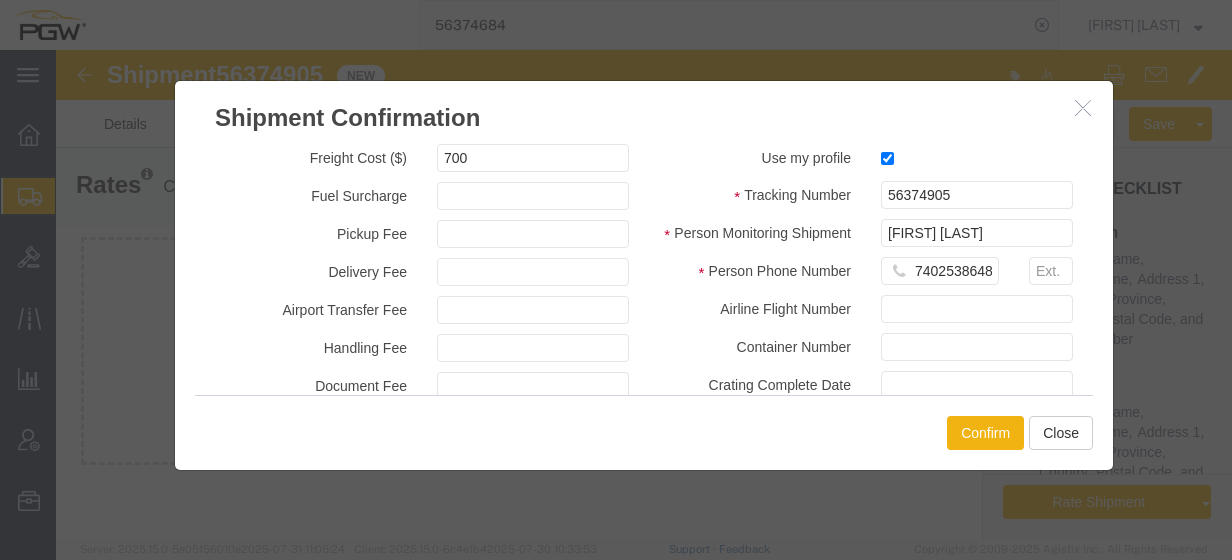 scroll, scrollTop: 0, scrollLeft: 0, axis: both 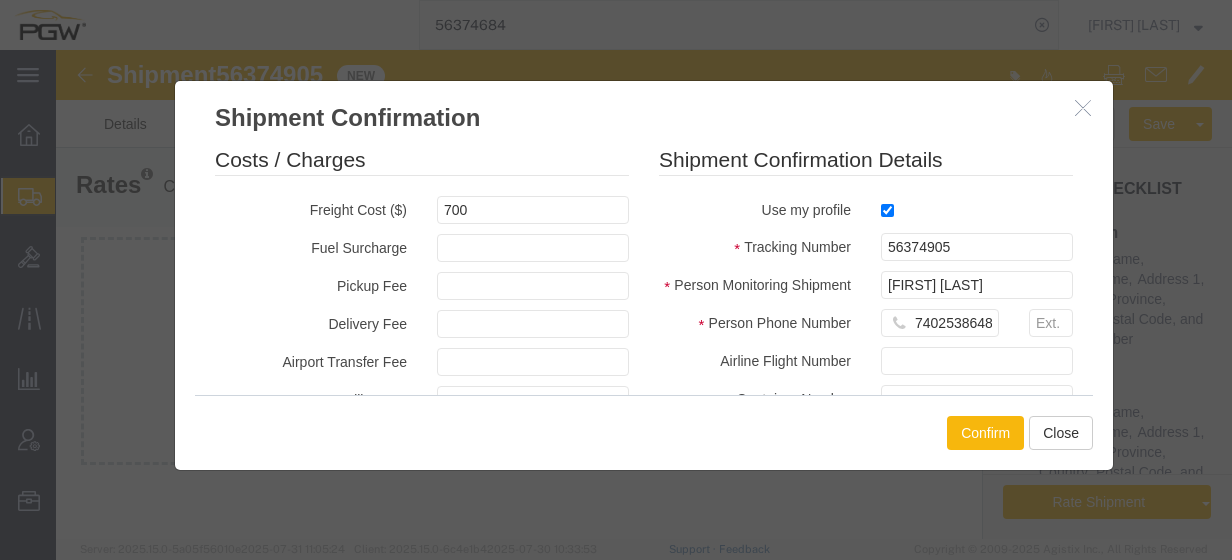 click on "Confirm" at bounding box center (985, 433) 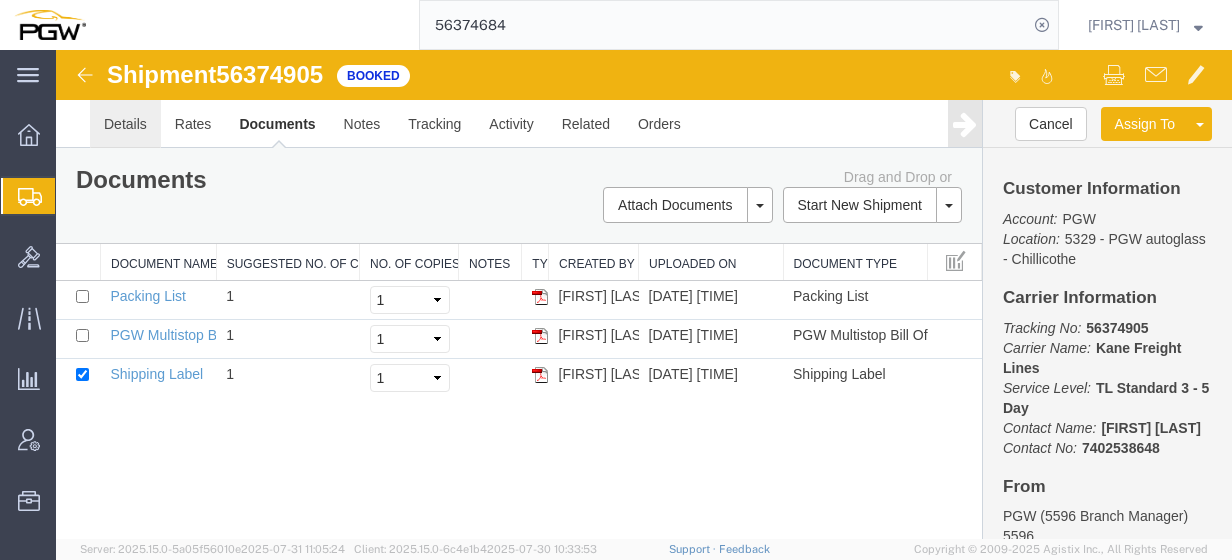 click on "Details" at bounding box center (125, 124) 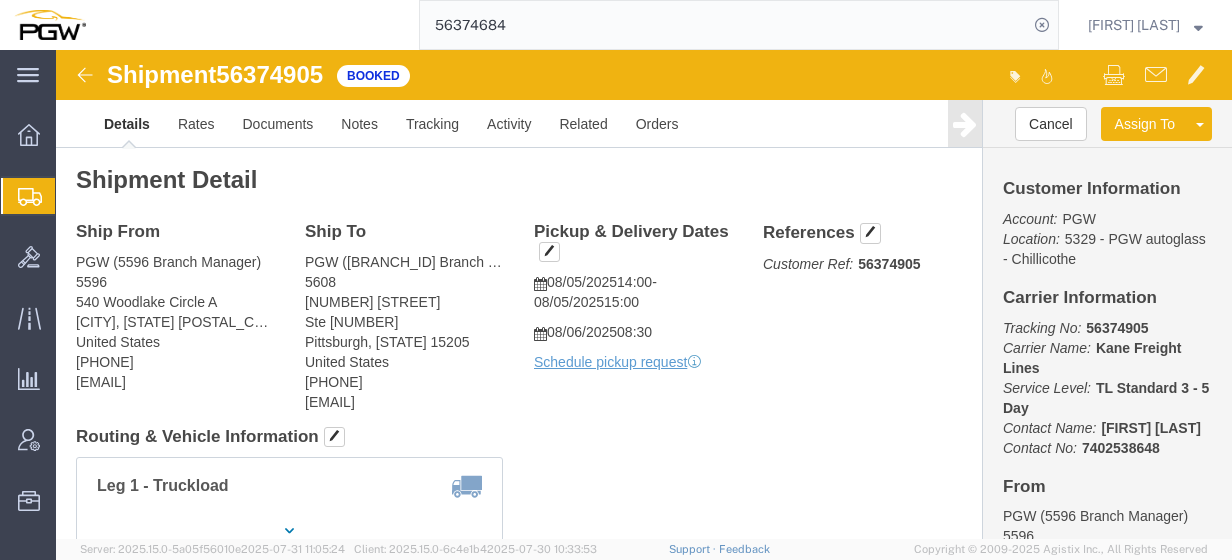 drag, startPoint x: 321, startPoint y: 245, endPoint x: 339, endPoint y: 246, distance: 18.027756 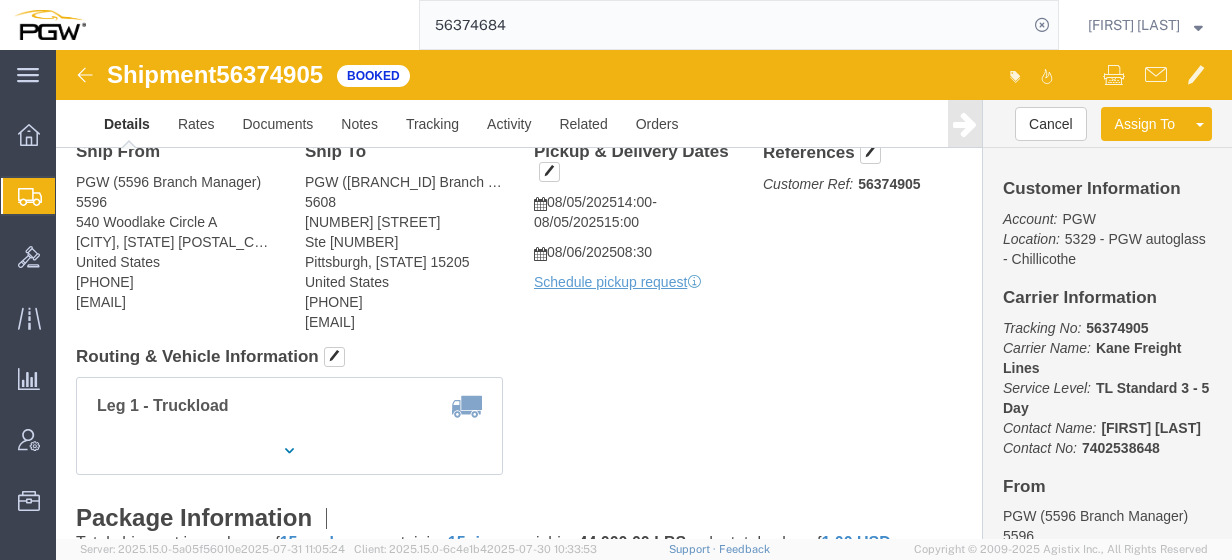 scroll, scrollTop: 84, scrollLeft: 0, axis: vertical 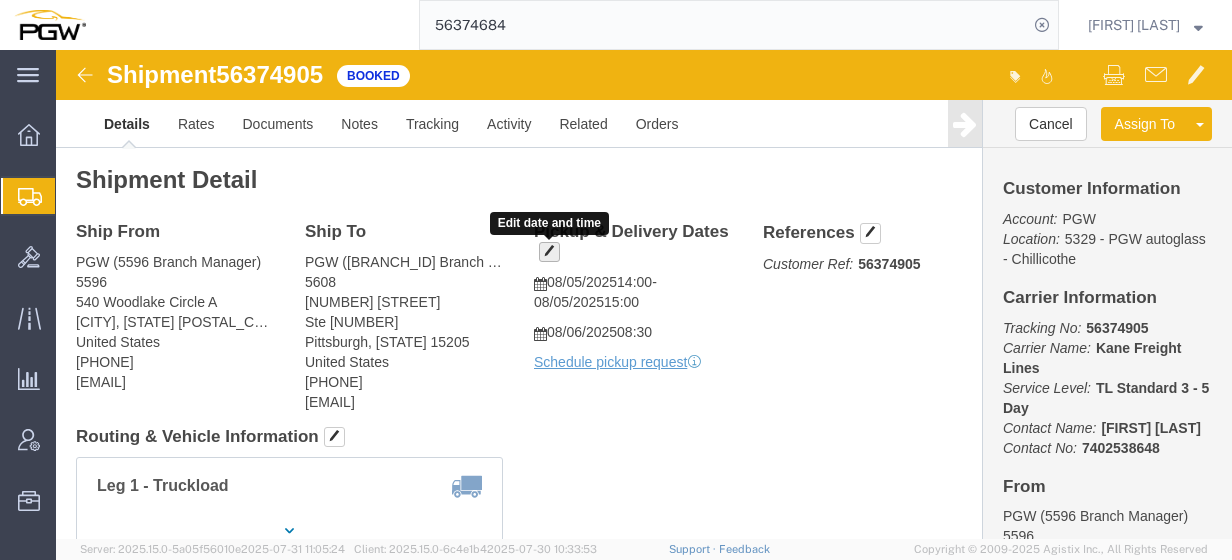 click 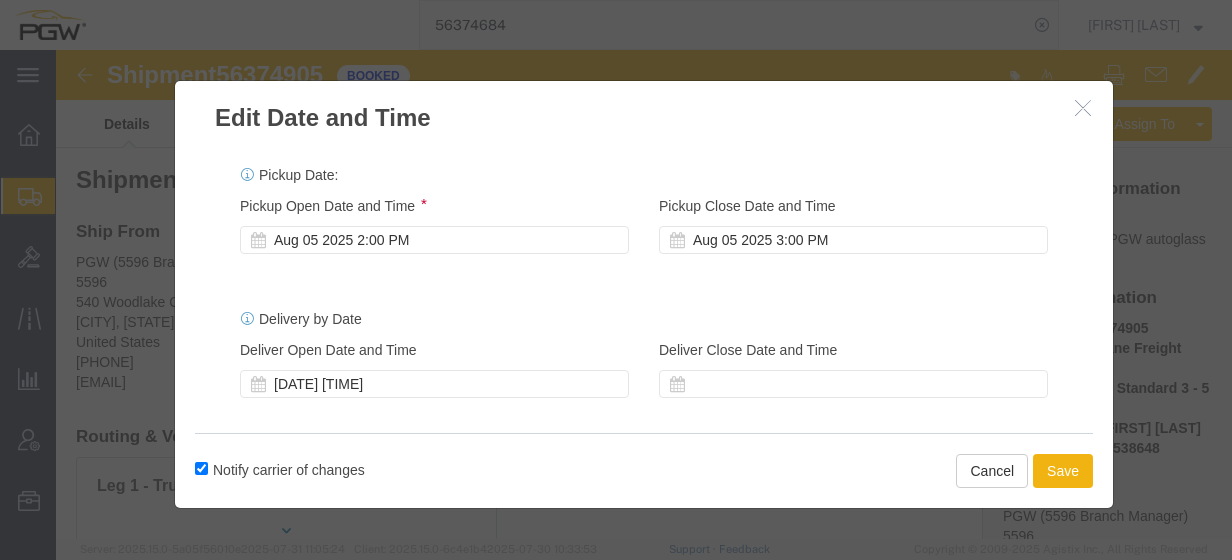click 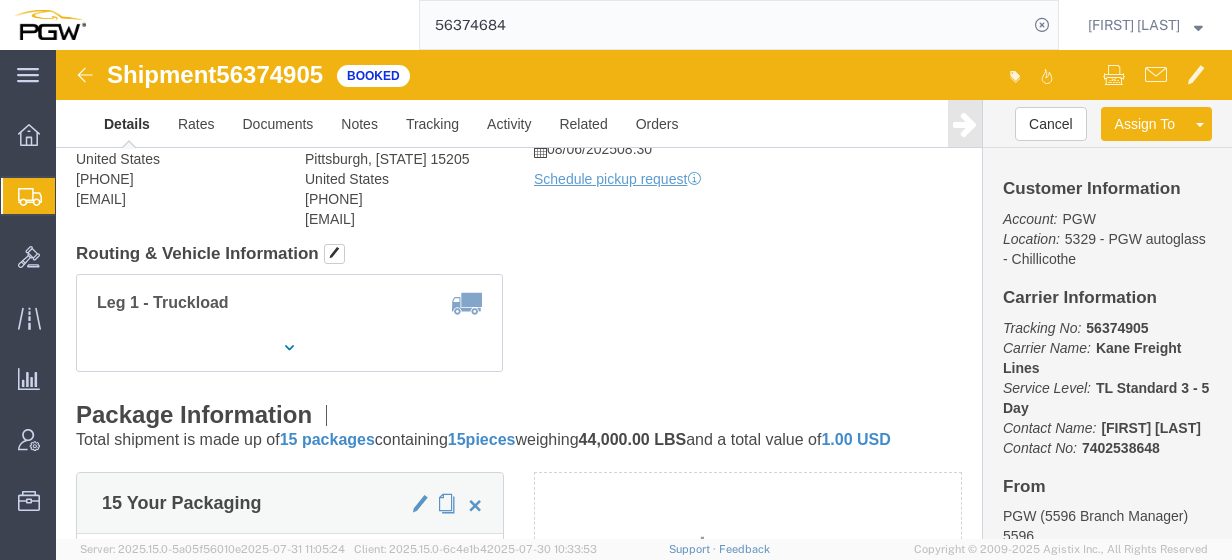 scroll, scrollTop: 196, scrollLeft: 0, axis: vertical 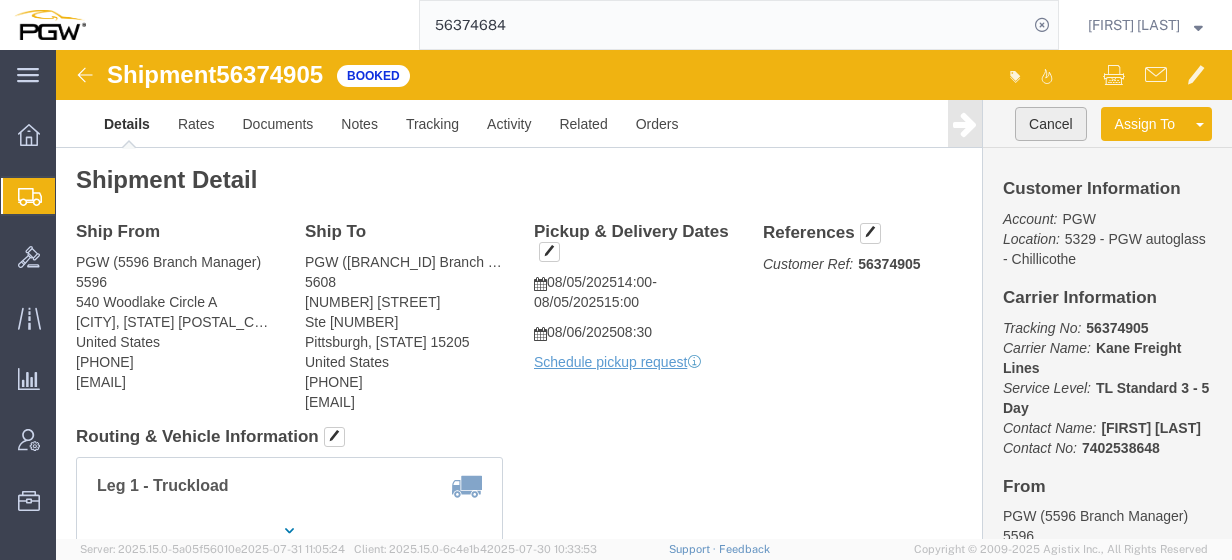 click on "Cancel" 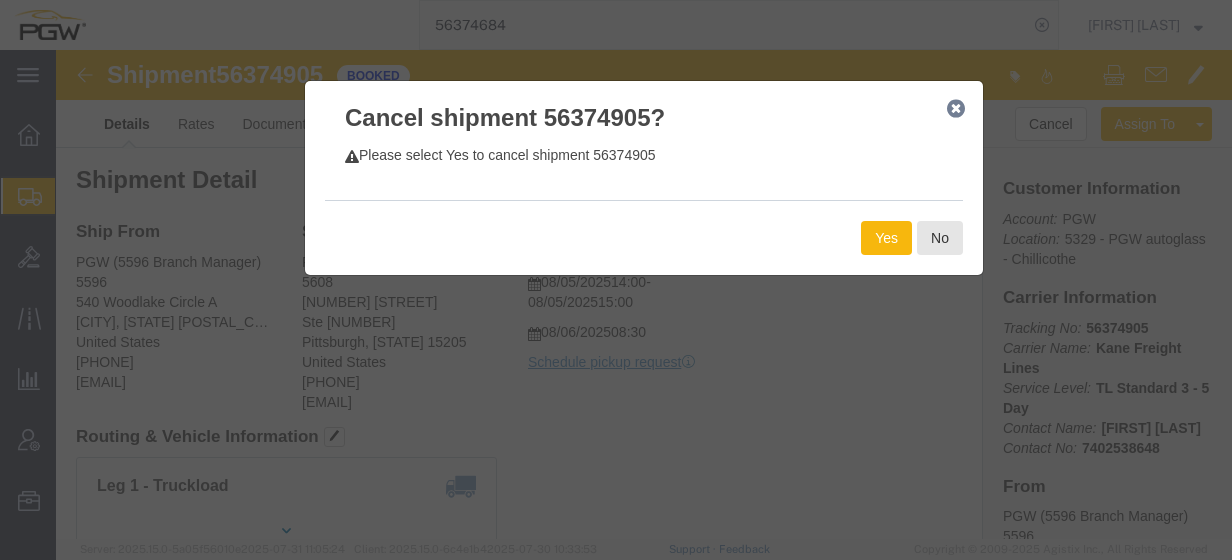 click on "Yes" 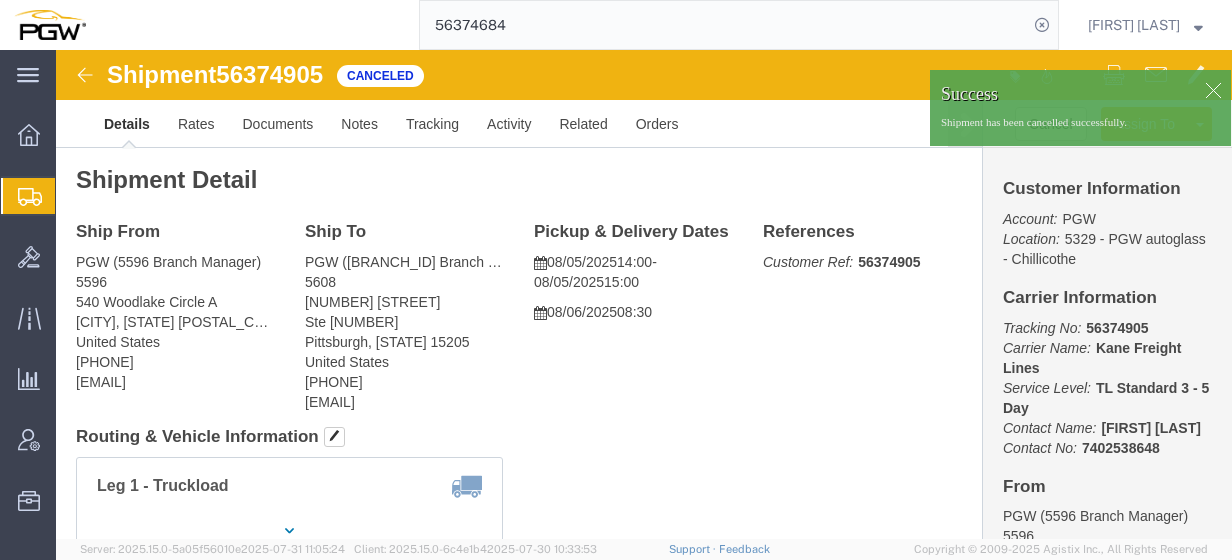 click 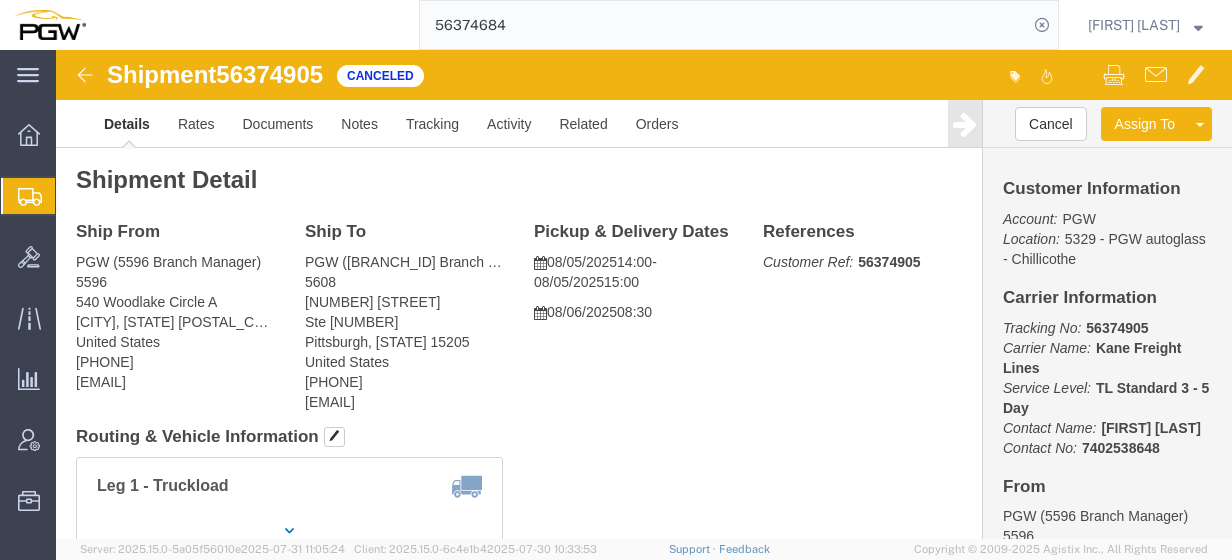 click on "Create from Template" 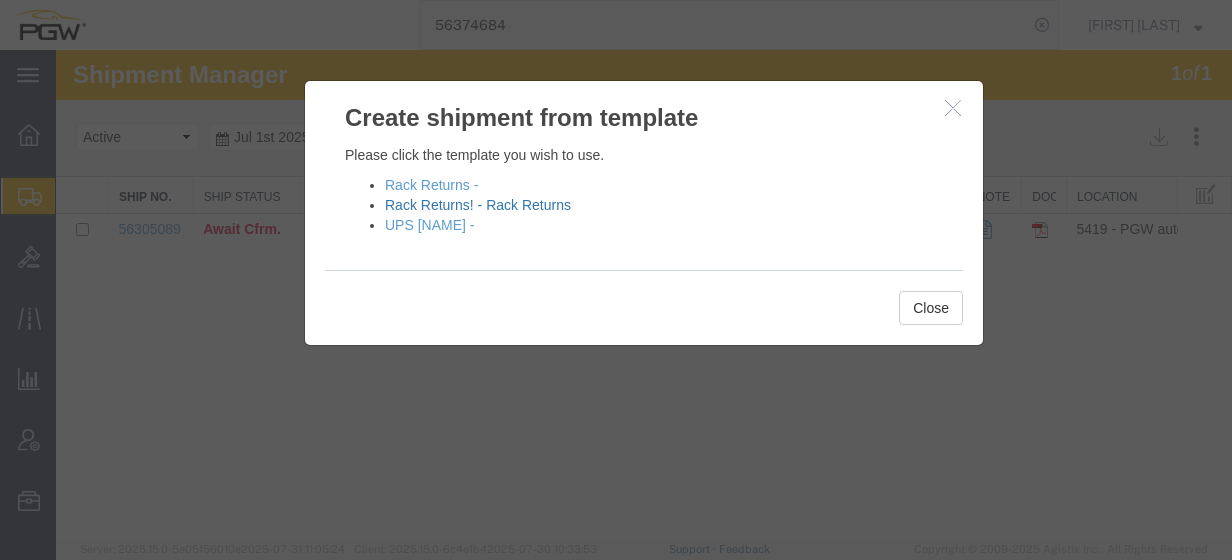 click on "Rack Returns! - Rack Returns" at bounding box center (478, 205) 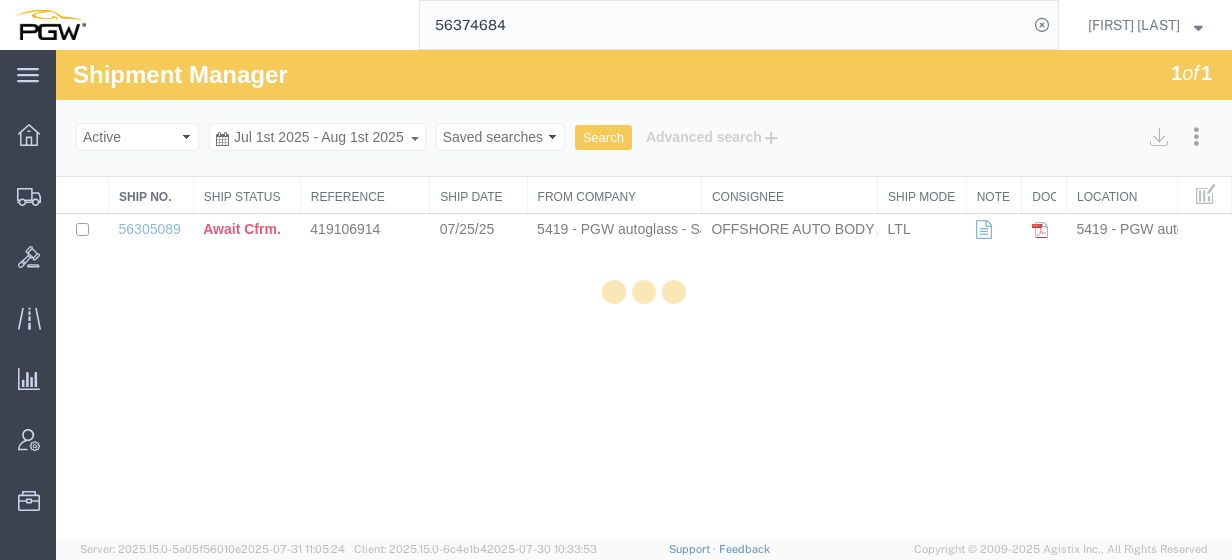 select on "28281" 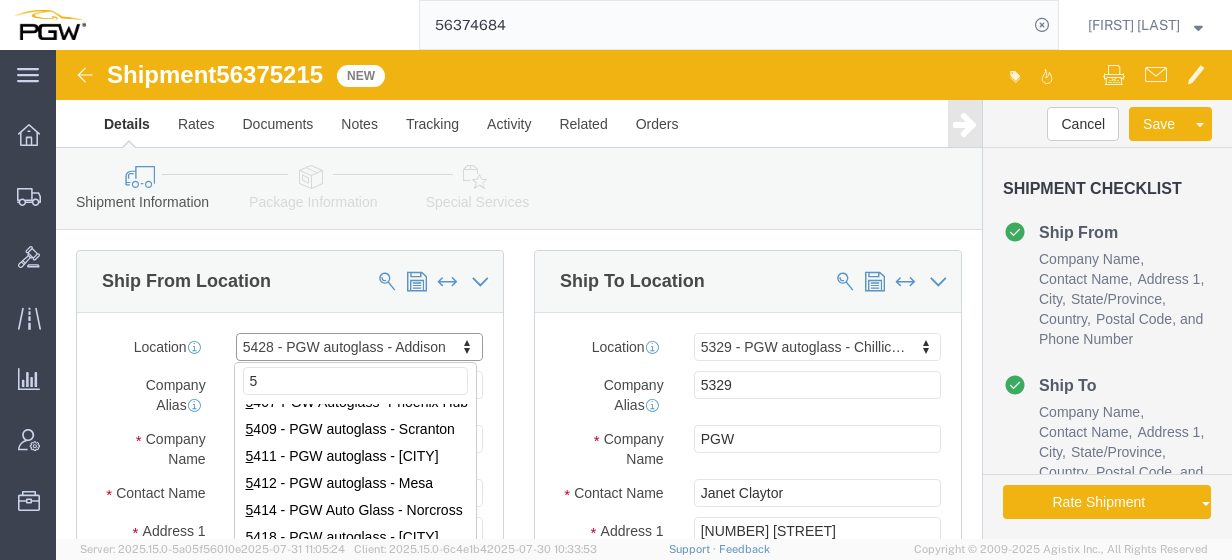 scroll, scrollTop: 0, scrollLeft: 0, axis: both 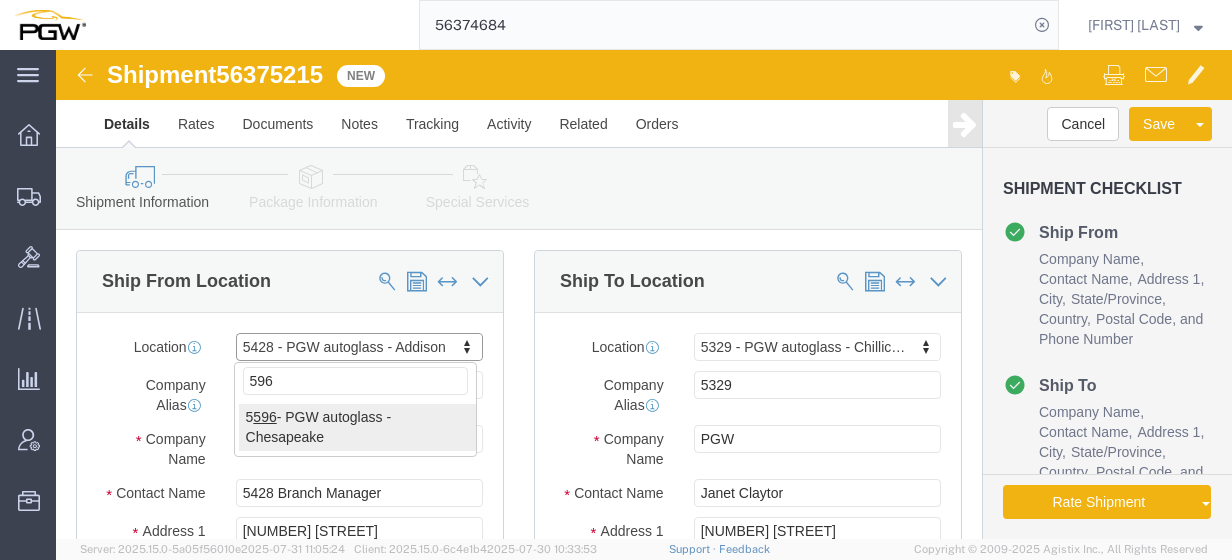 type on "596" 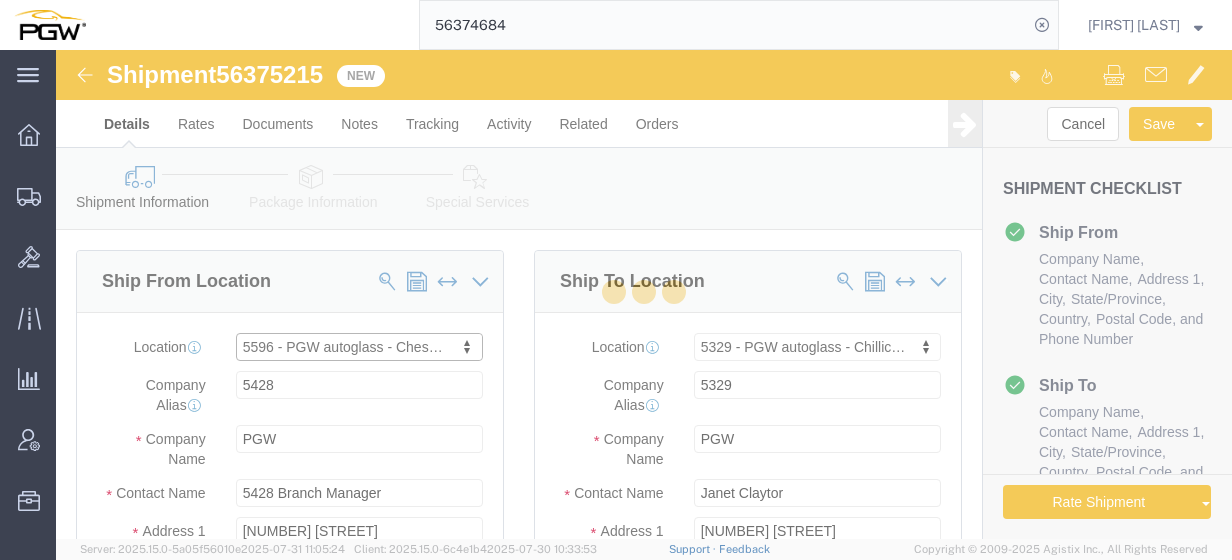type on "5596" 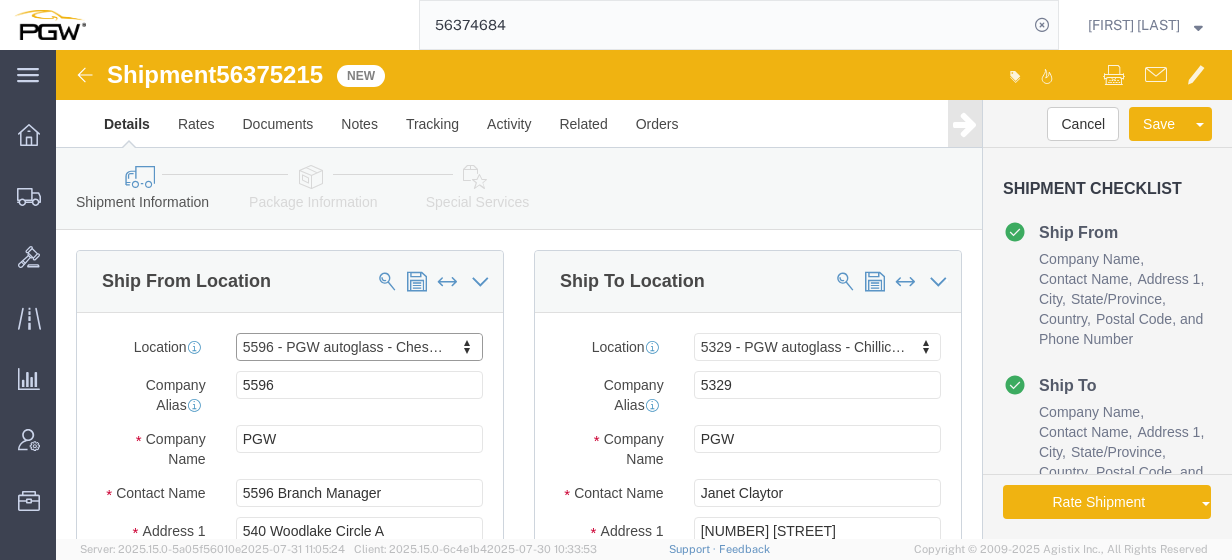 select on "VA" 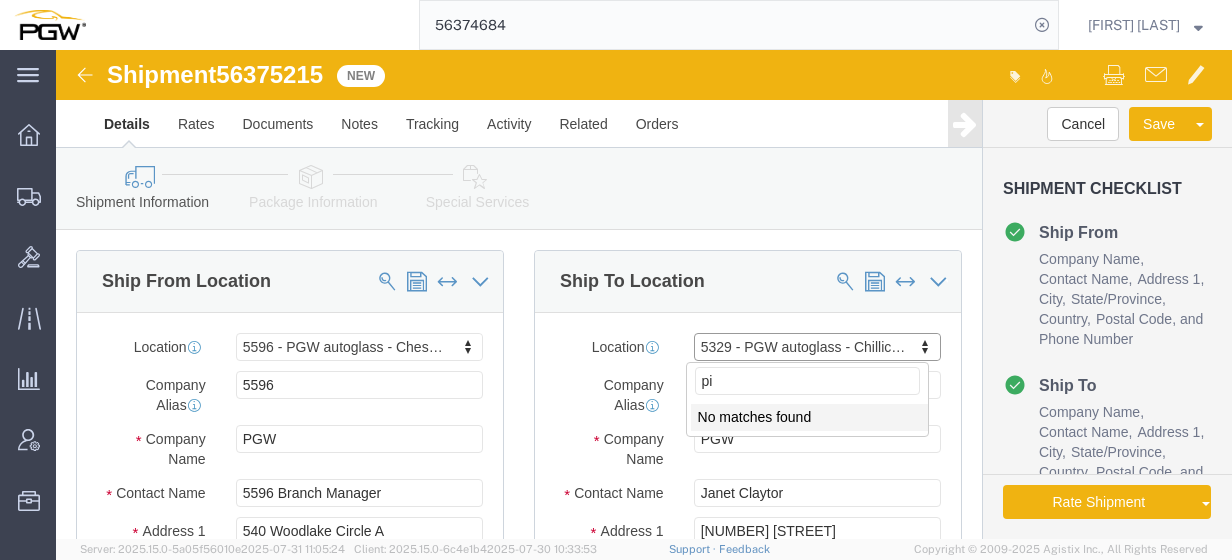type on "p" 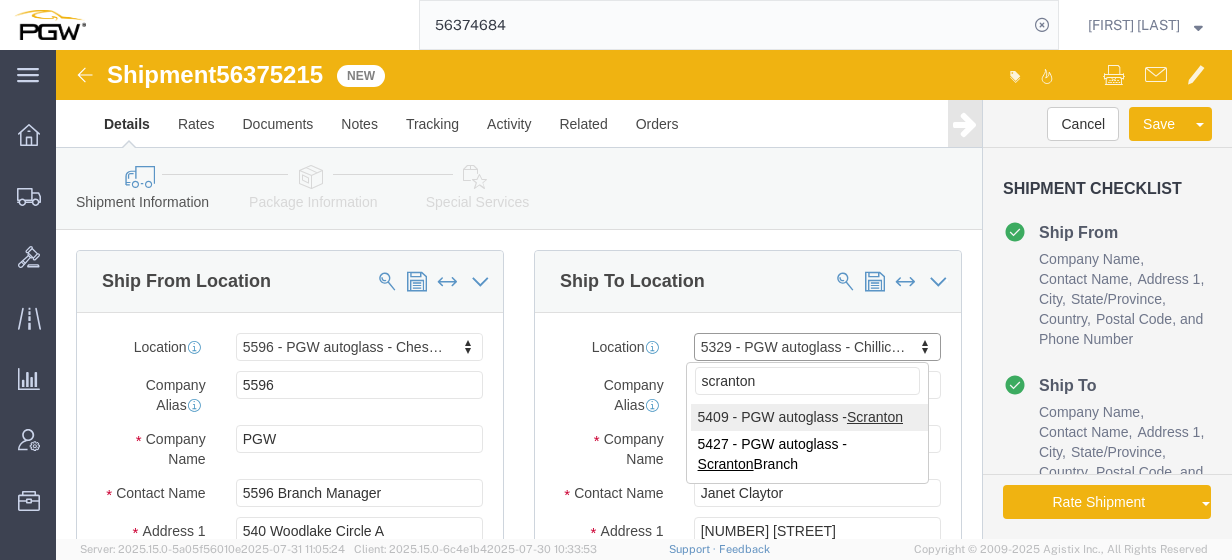 type on "scranton" 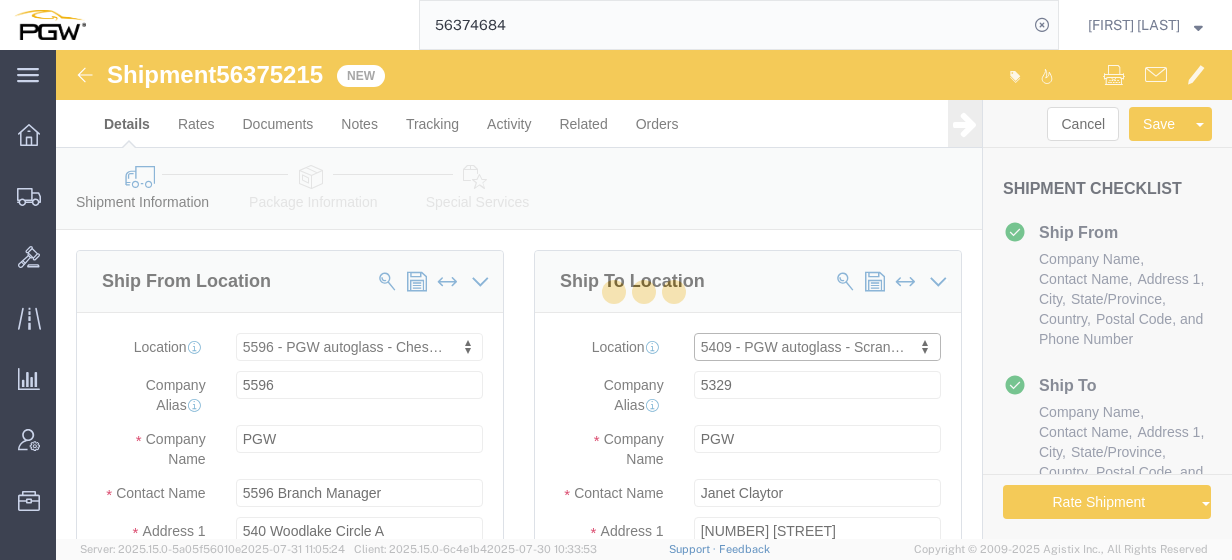 type on "5409" 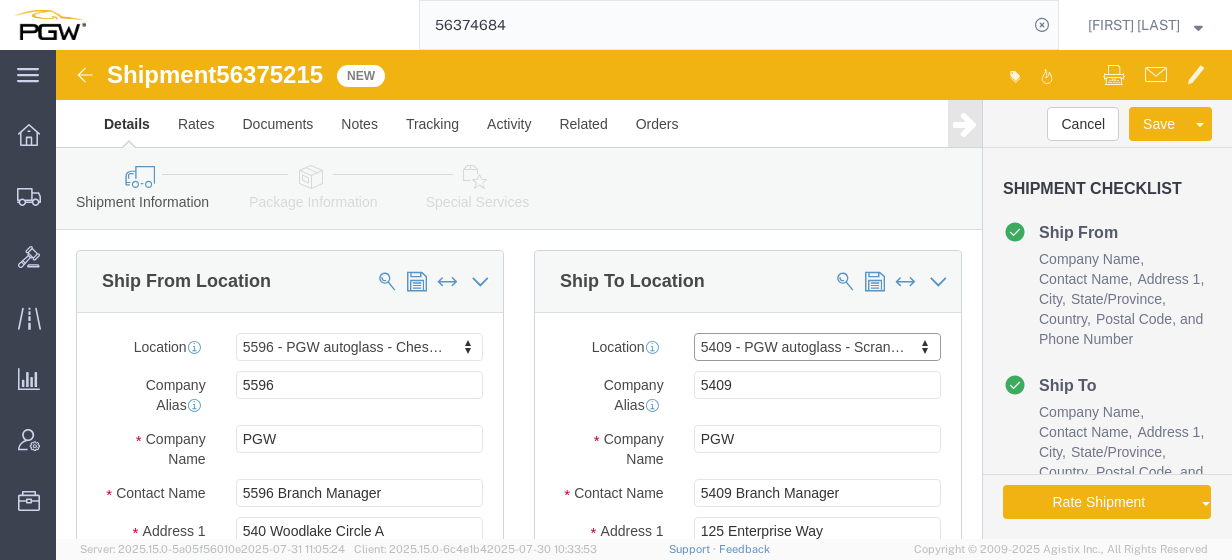 select on "PA" 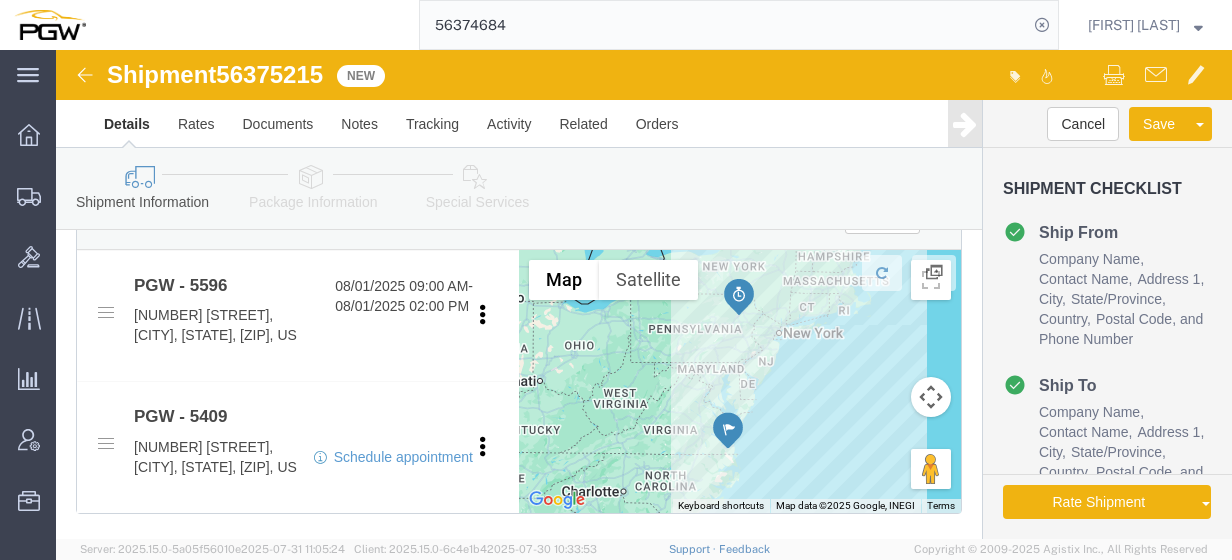 scroll, scrollTop: 780, scrollLeft: 0, axis: vertical 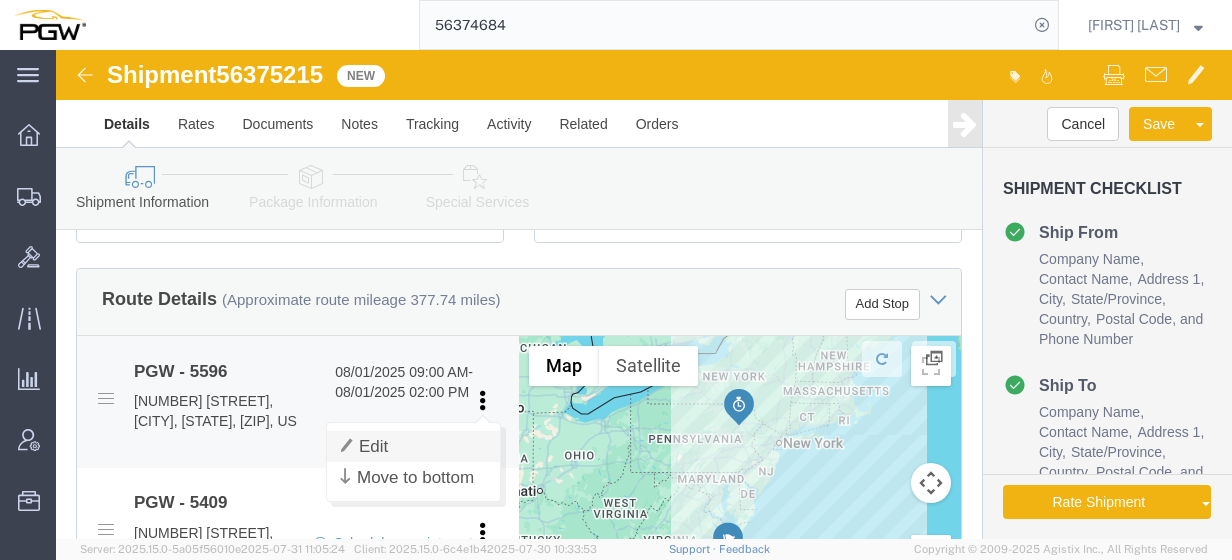 click on "Edit" 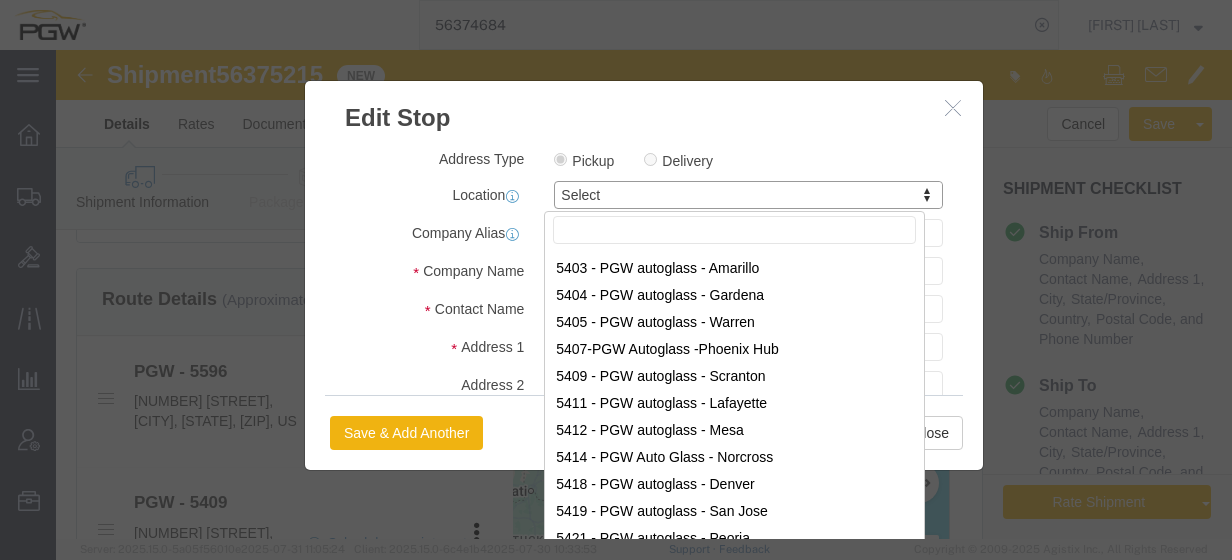 scroll, scrollTop: 0, scrollLeft: 0, axis: both 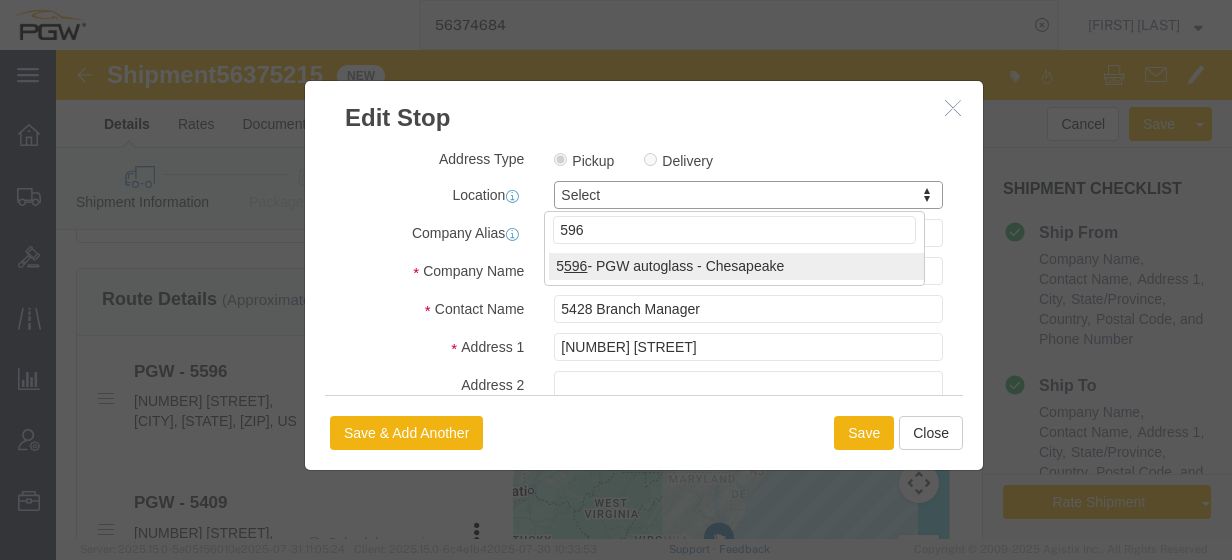 type on "596" 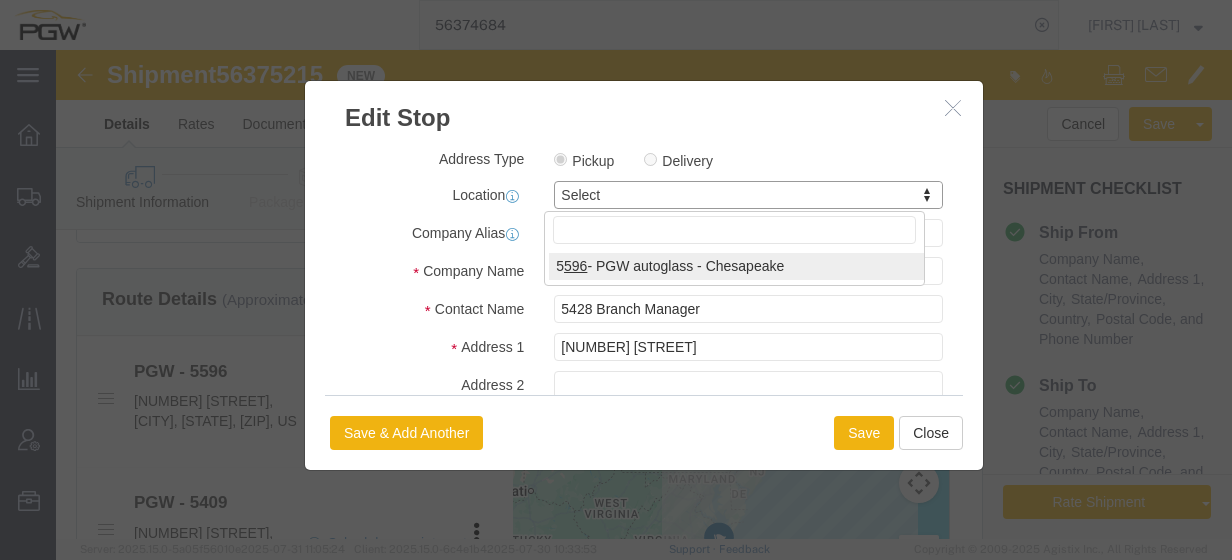 type on "5596" 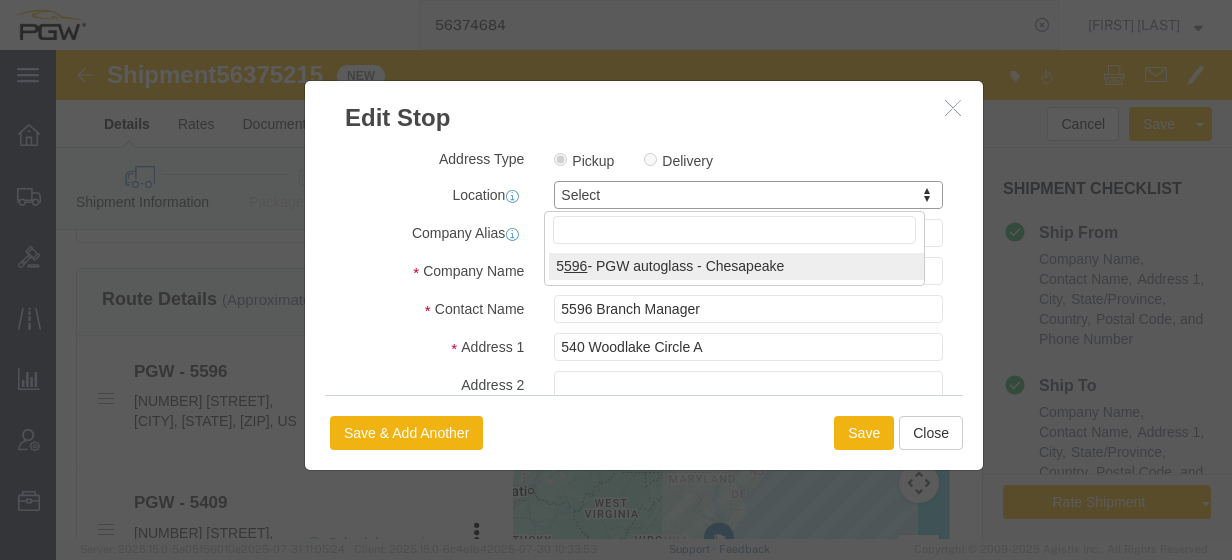 select on "VA" 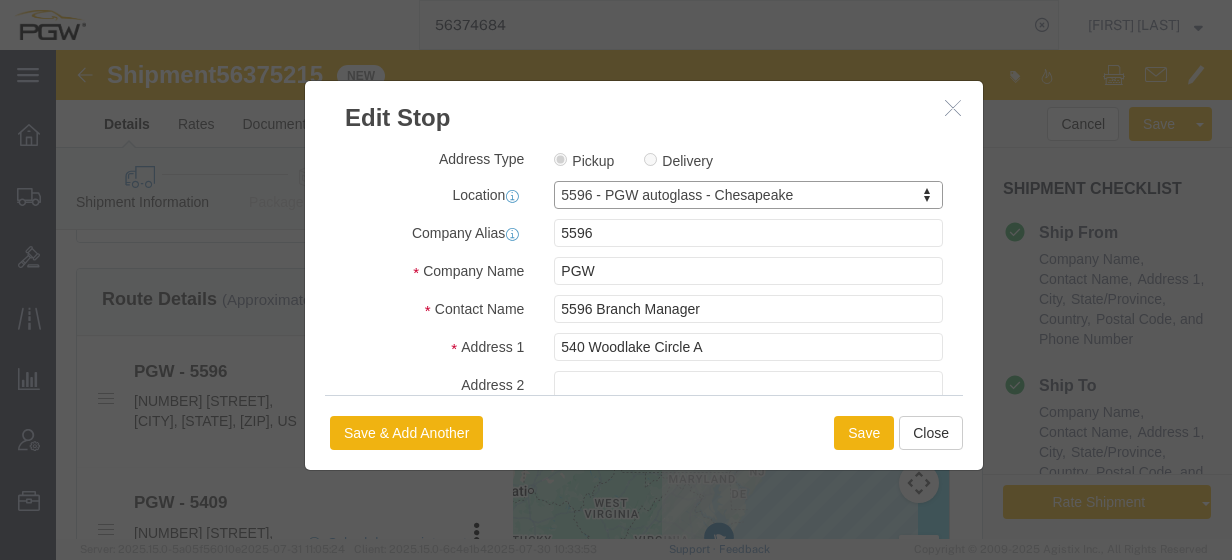 scroll, scrollTop: 572, scrollLeft: 0, axis: vertical 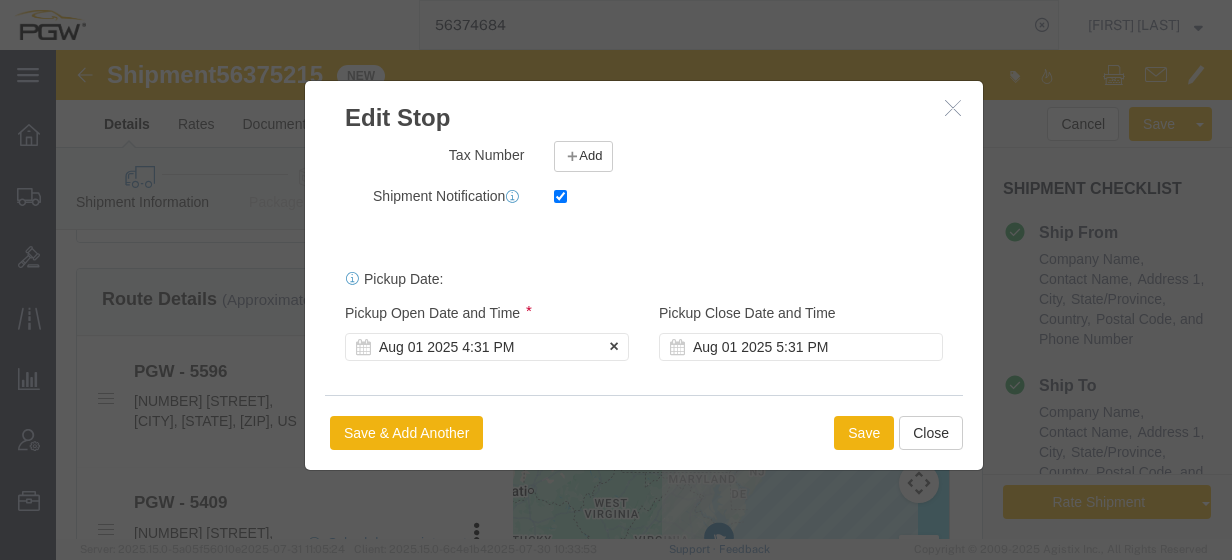click on "Aug 01 2025 4:31 PM" 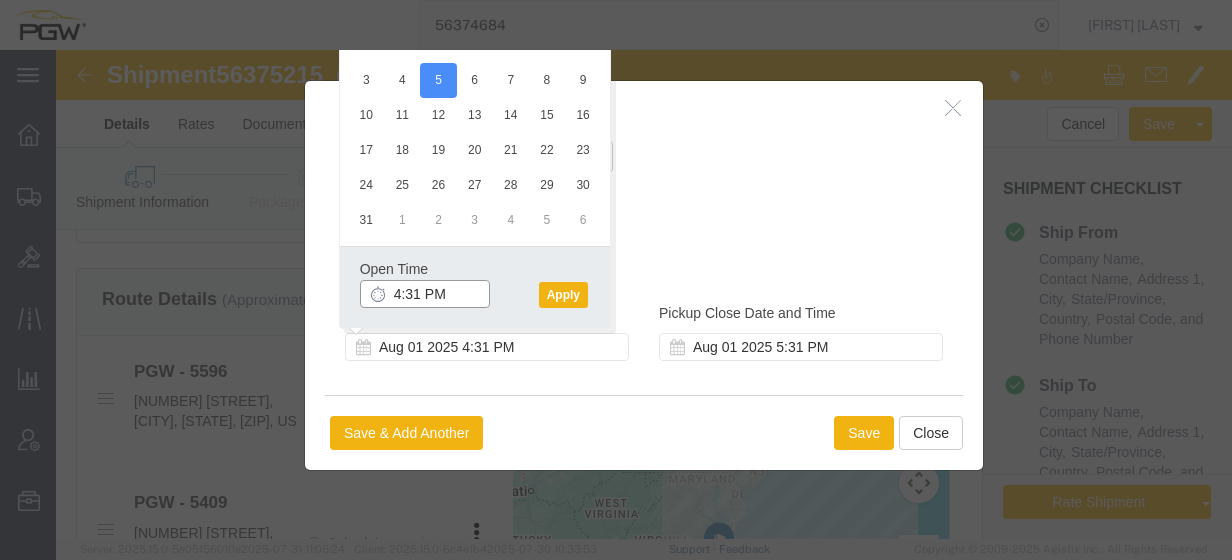 click on "4:31 PM" 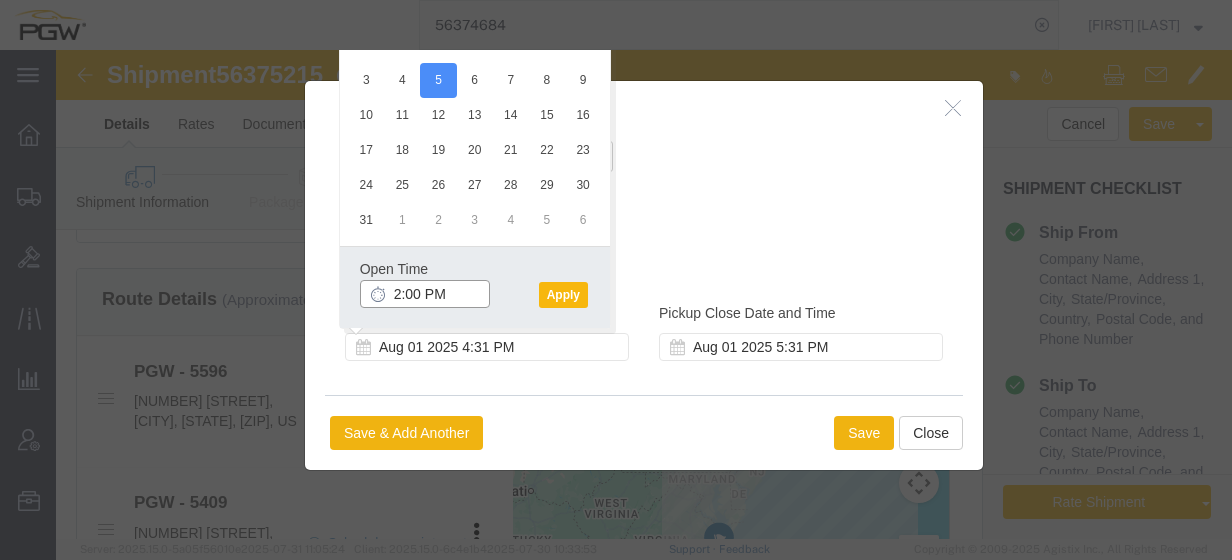 type on "2:00 PM" 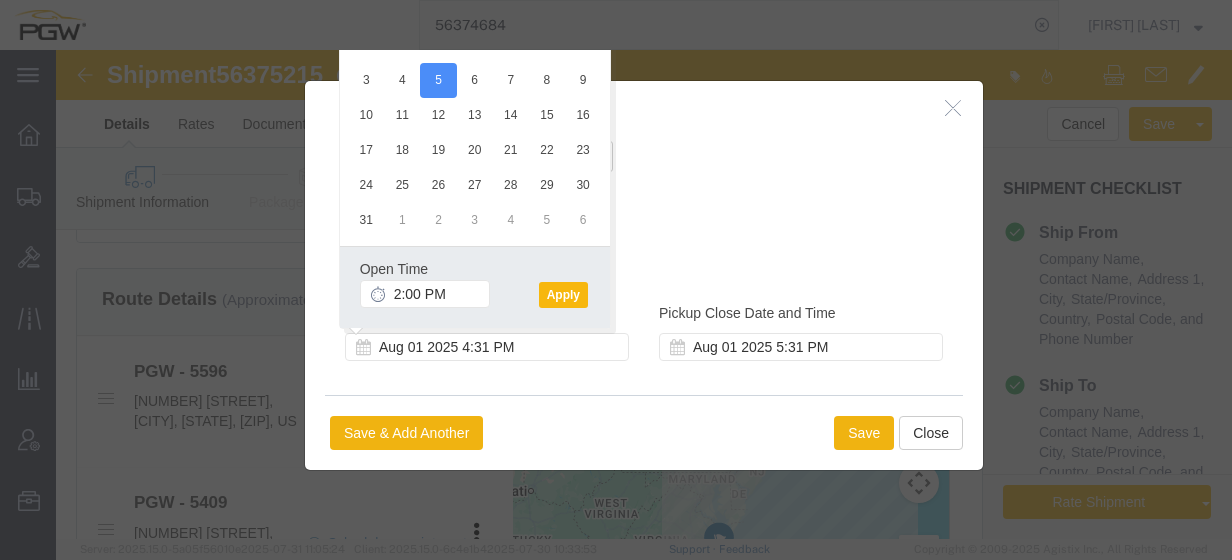 click on "Apply" 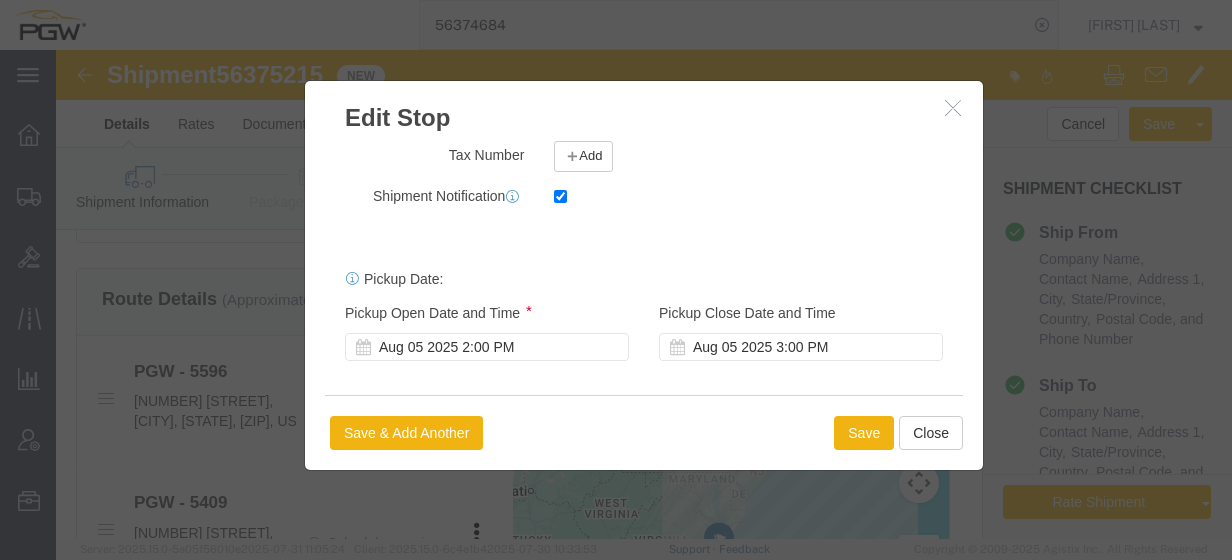drag, startPoint x: 922, startPoint y: 298, endPoint x: 928, endPoint y: 195, distance: 103.17461 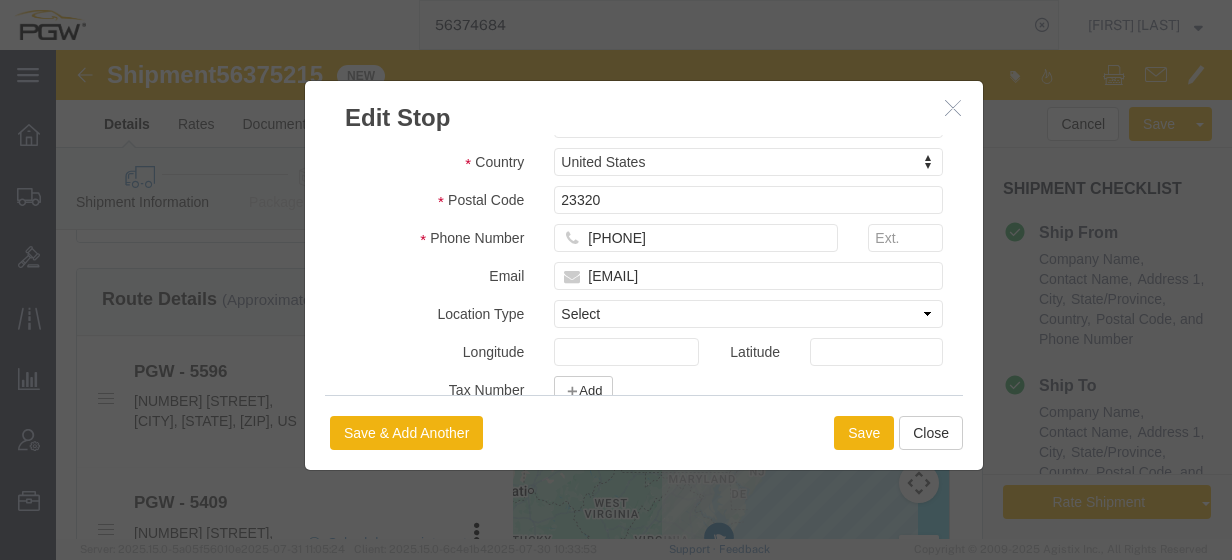 scroll, scrollTop: 572, scrollLeft: 0, axis: vertical 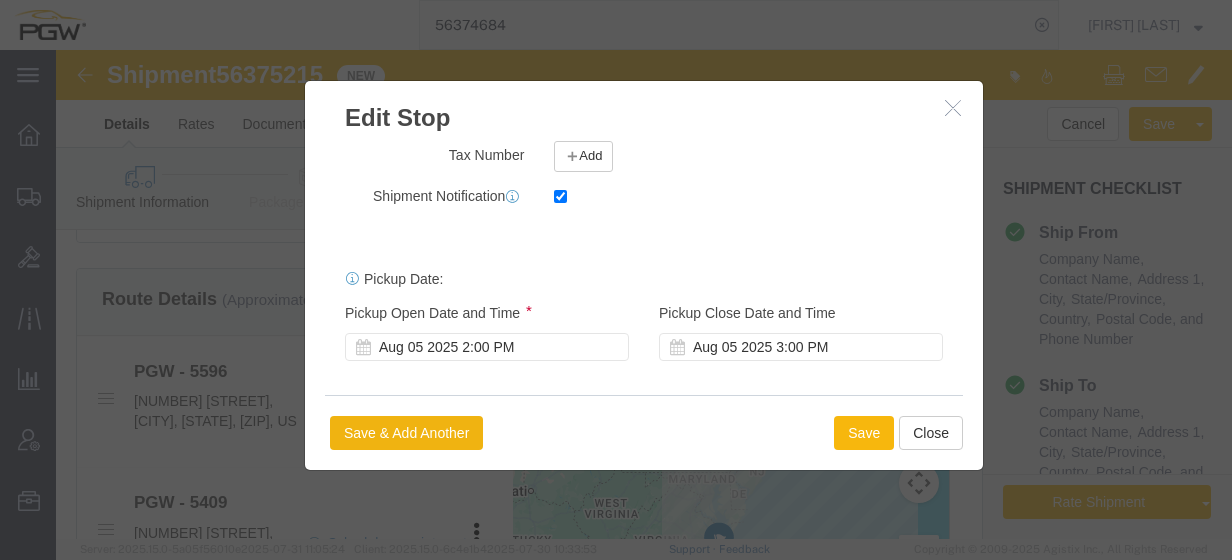 click on "Save" 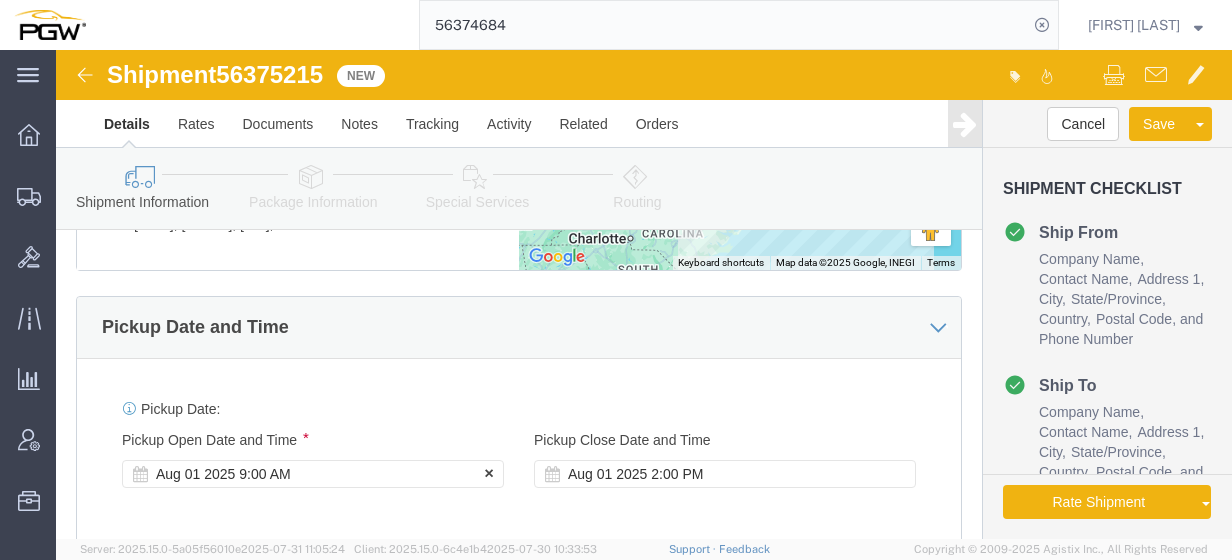 click on "Aug 01 2025 9:00 AM" 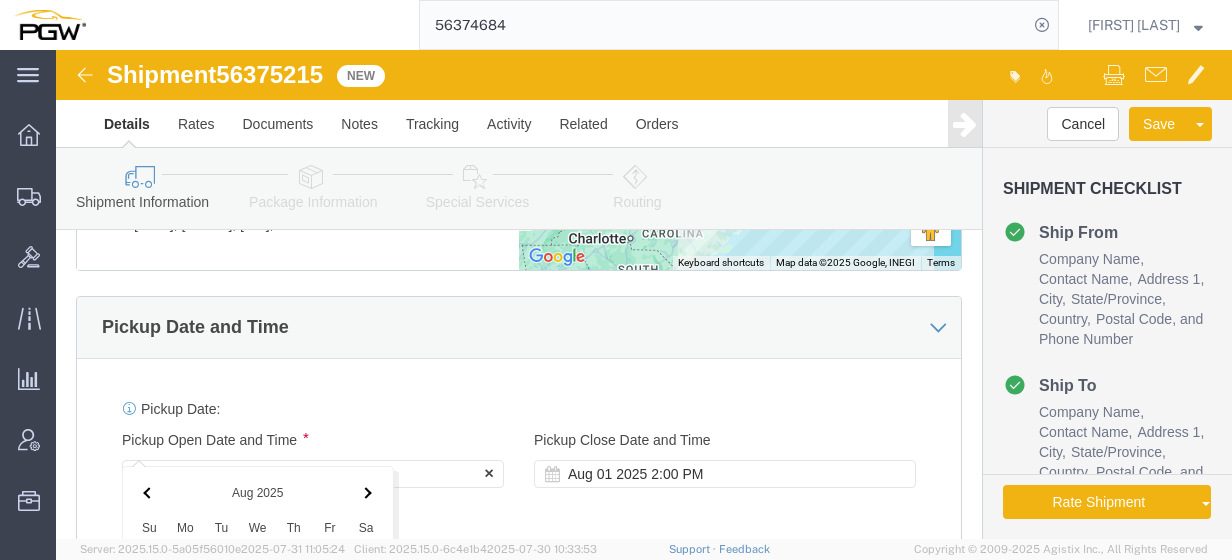 scroll, scrollTop: 1552, scrollLeft: 0, axis: vertical 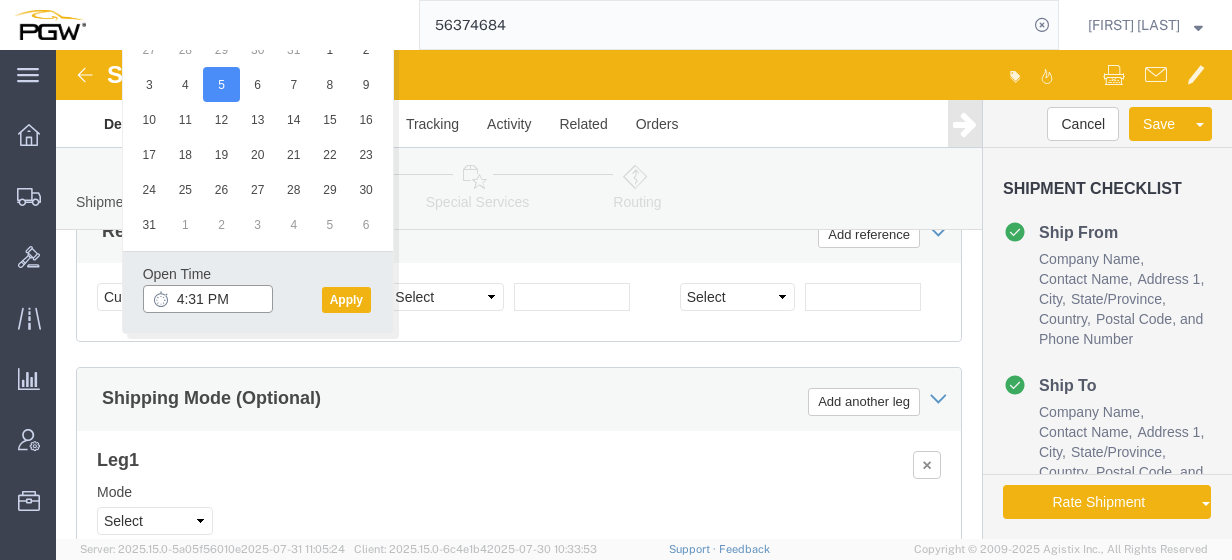 click on "4:31 PM" 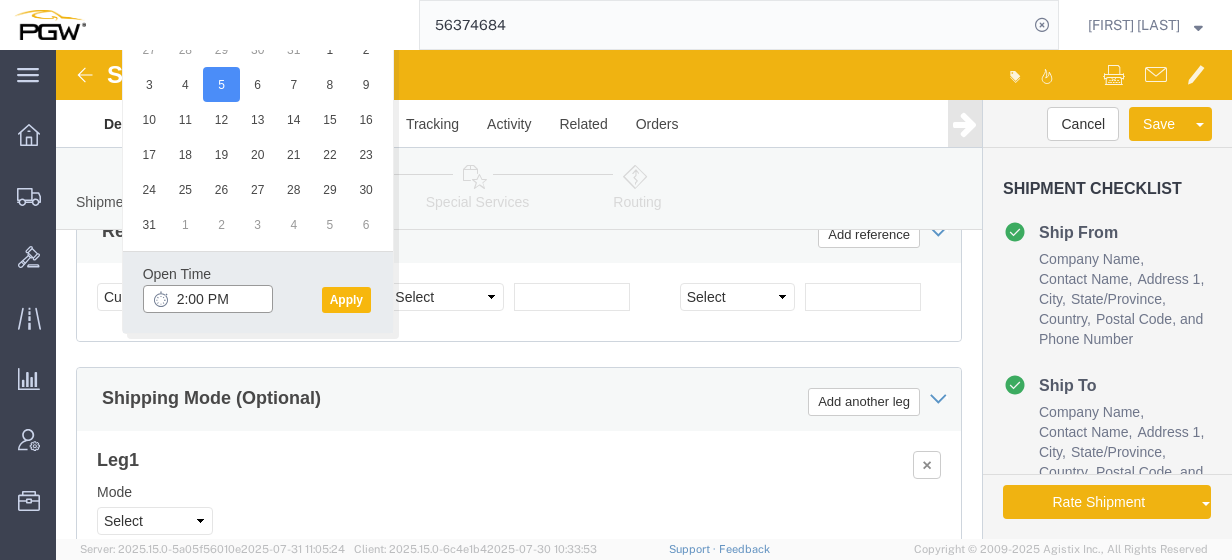 type on "2:00 PM" 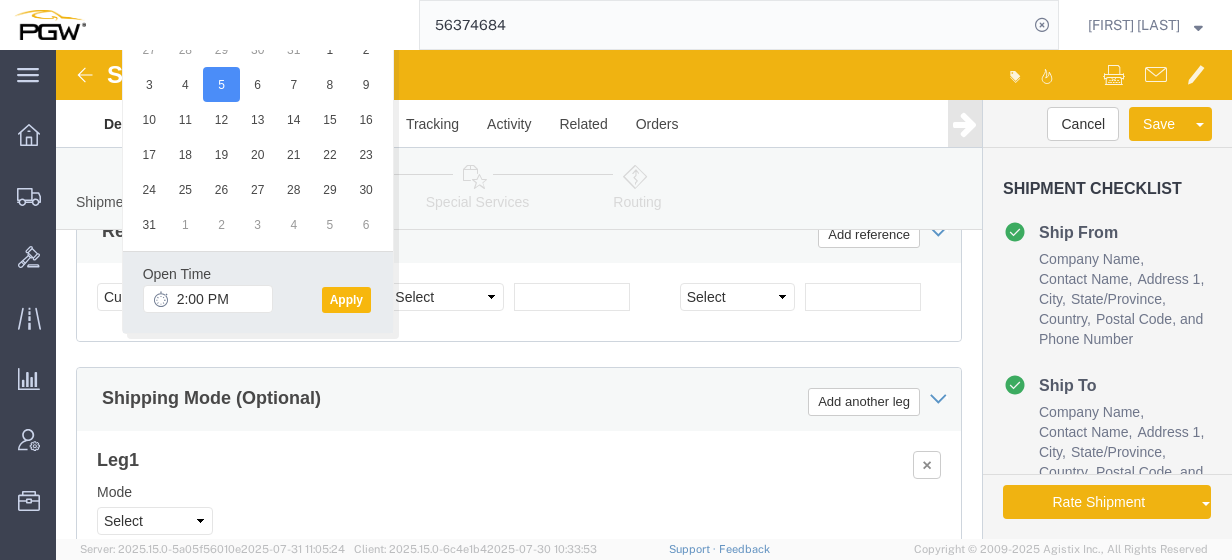 click on "Apply" 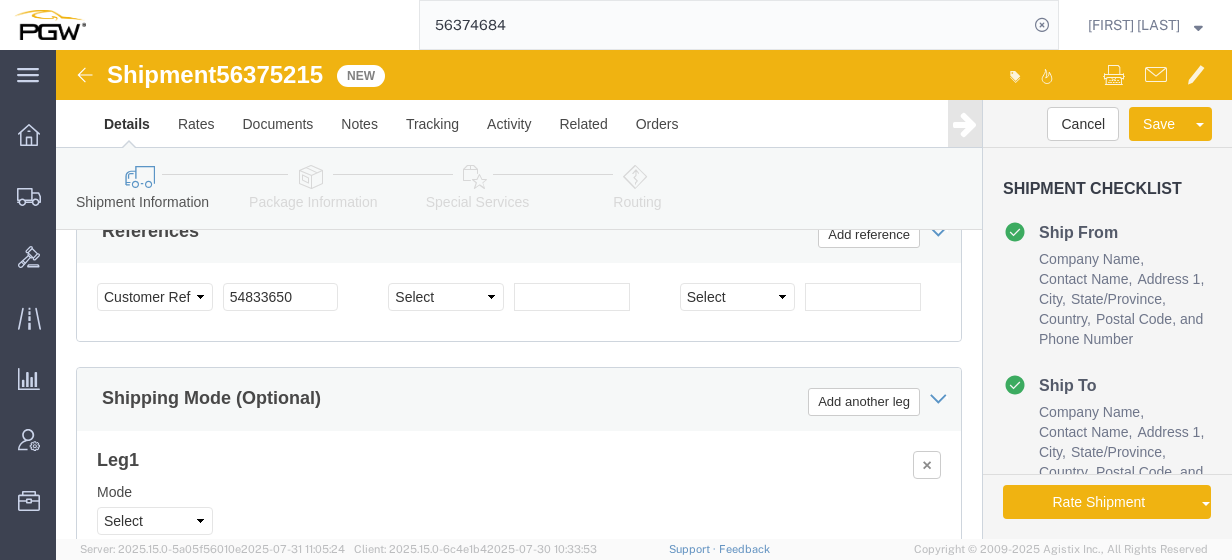click on "56375215" 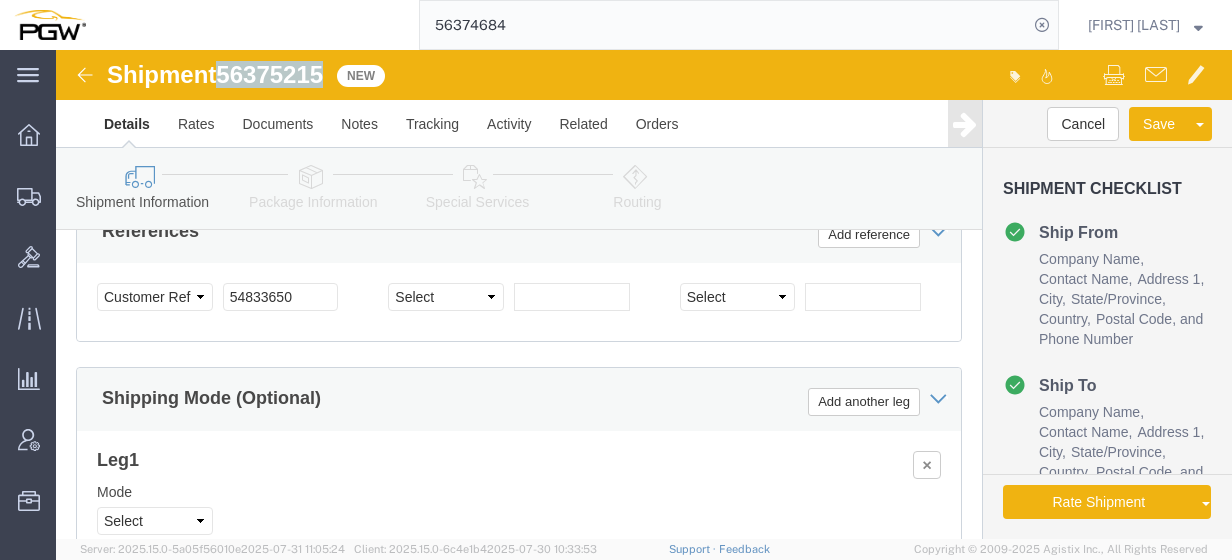 click on "56375215" 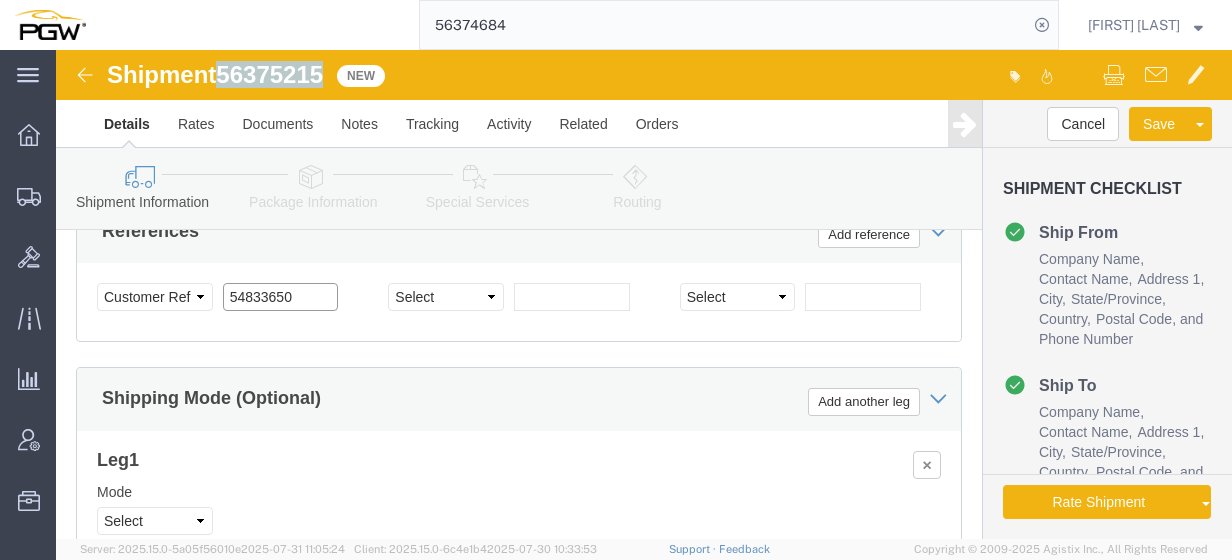 drag, startPoint x: 252, startPoint y: 219, endPoint x: 265, endPoint y: 220, distance: 13.038404 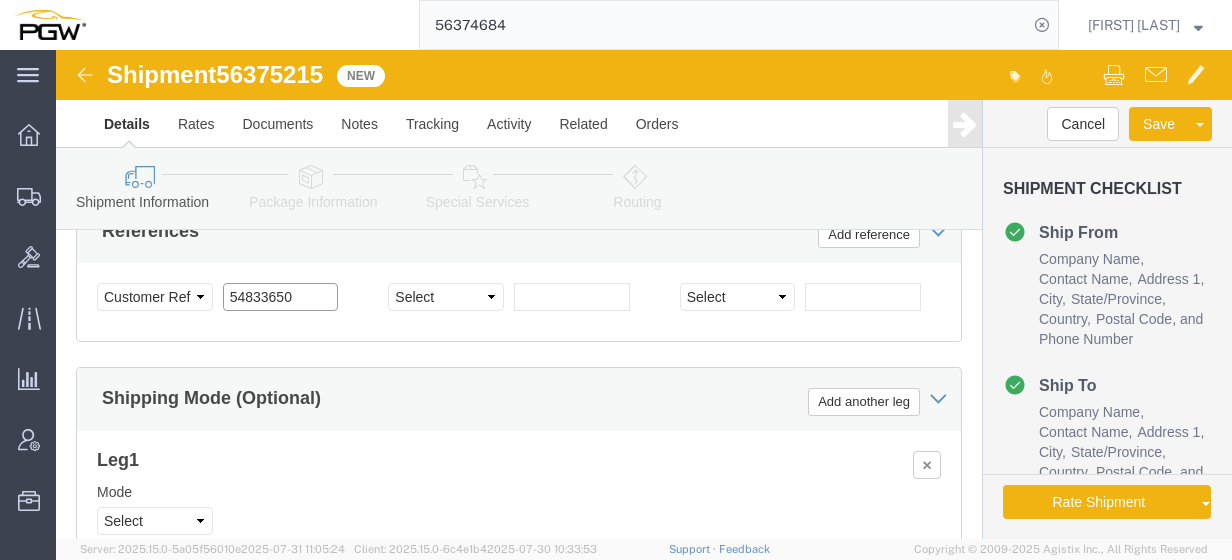 drag, startPoint x: 267, startPoint y: 220, endPoint x: 145, endPoint y: 221, distance: 122.0041 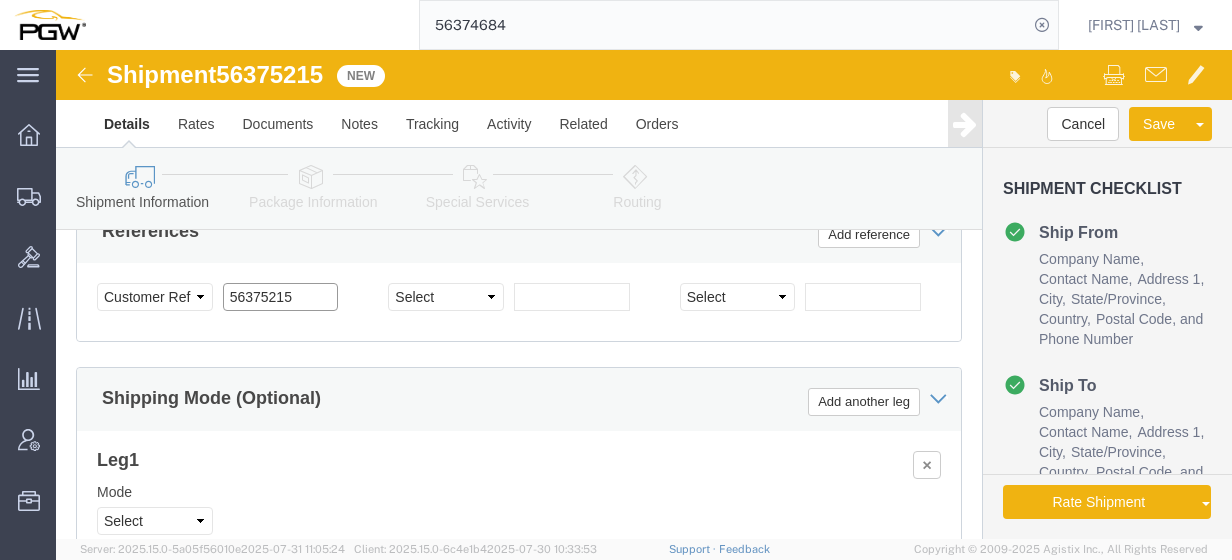click on "56375215" 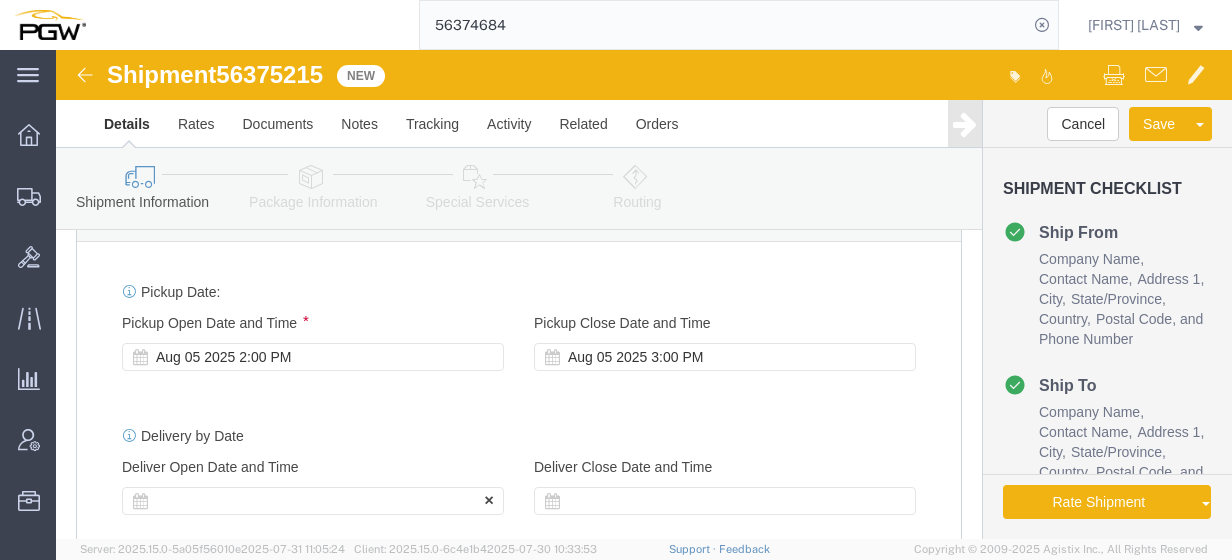 type on "56375215" 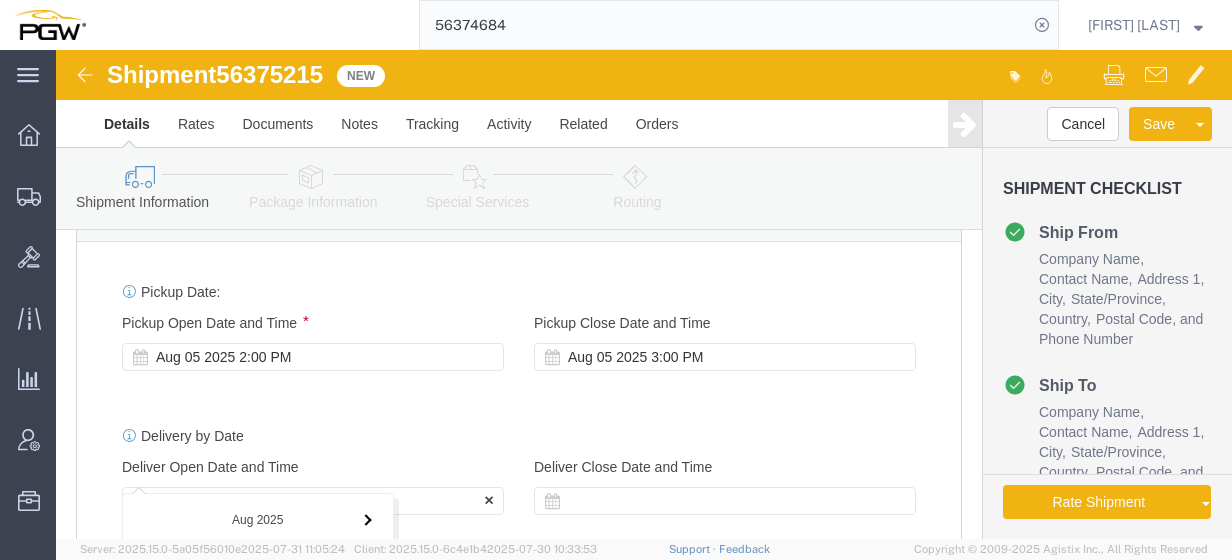 scroll, scrollTop: 1696, scrollLeft: 0, axis: vertical 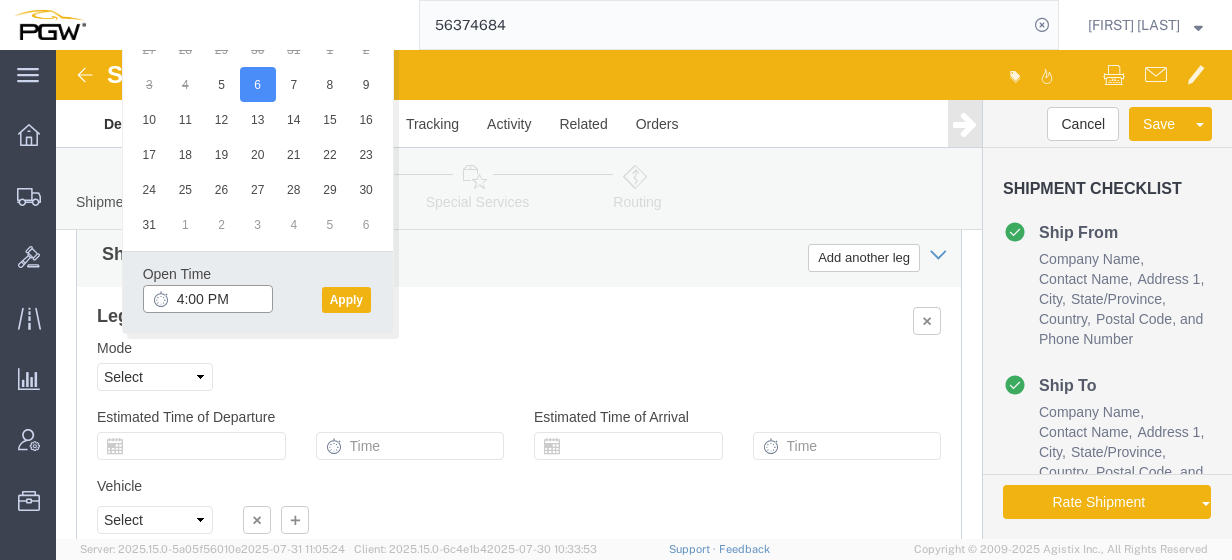 click on "4:00 PM" 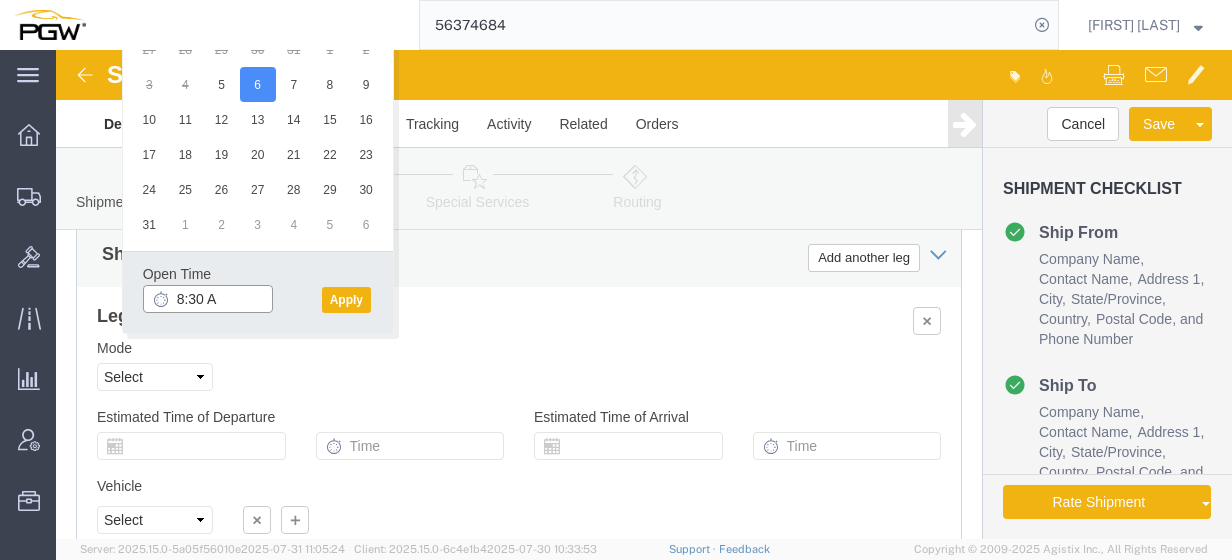 type on "8:30 AM" 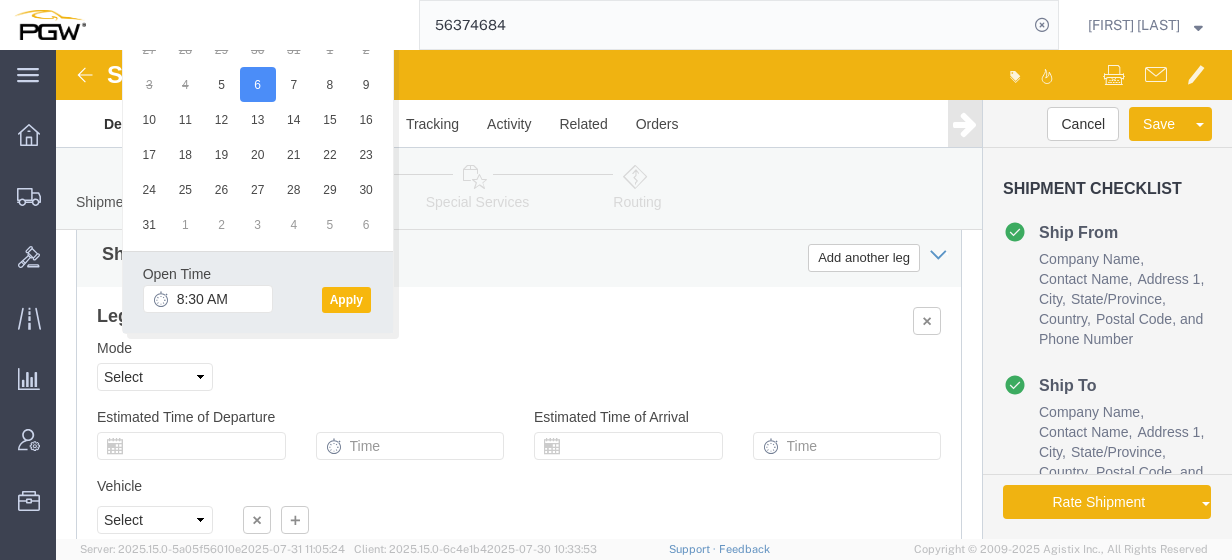 click on "Apply" 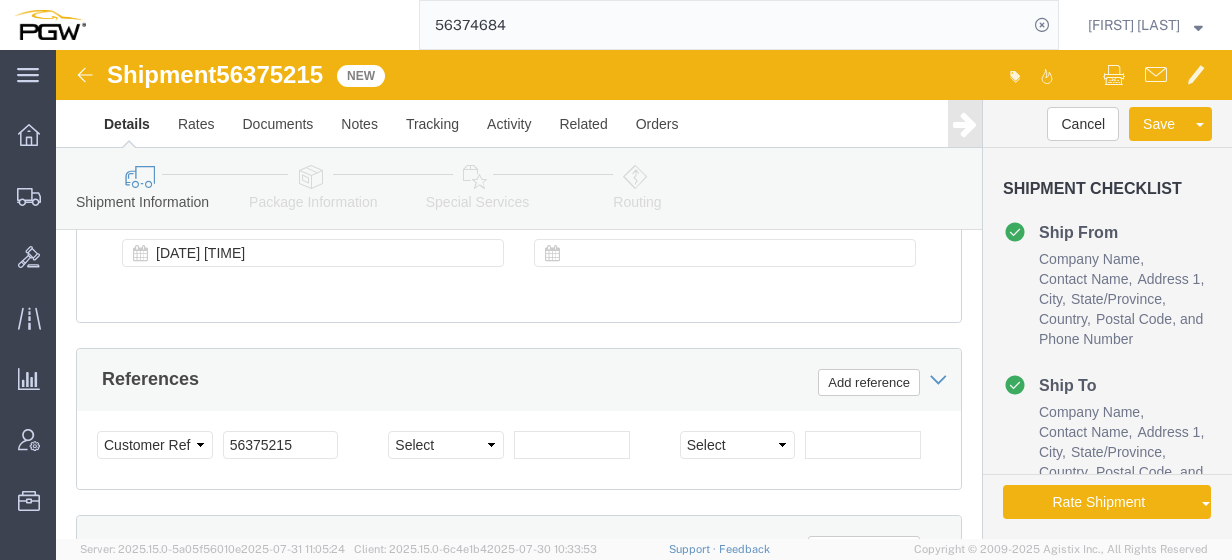 scroll, scrollTop: 1552, scrollLeft: 0, axis: vertical 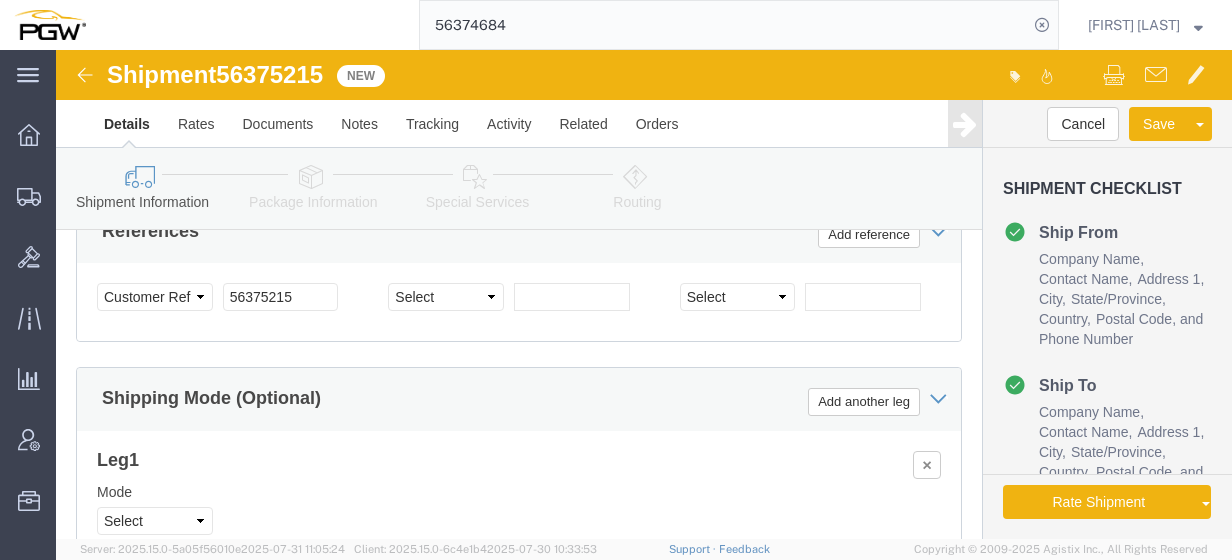 click 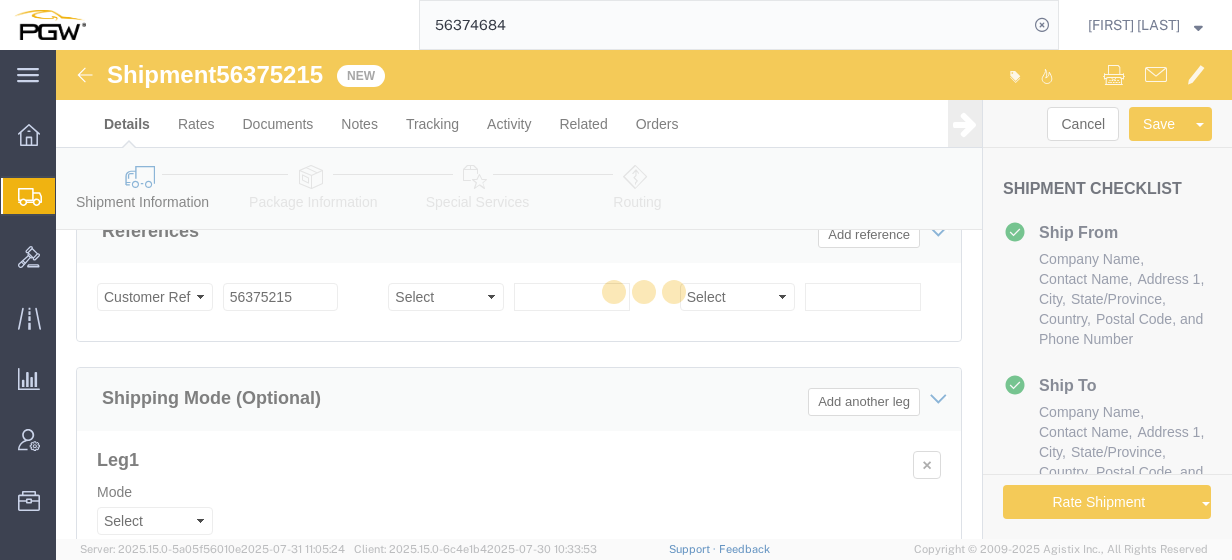 select 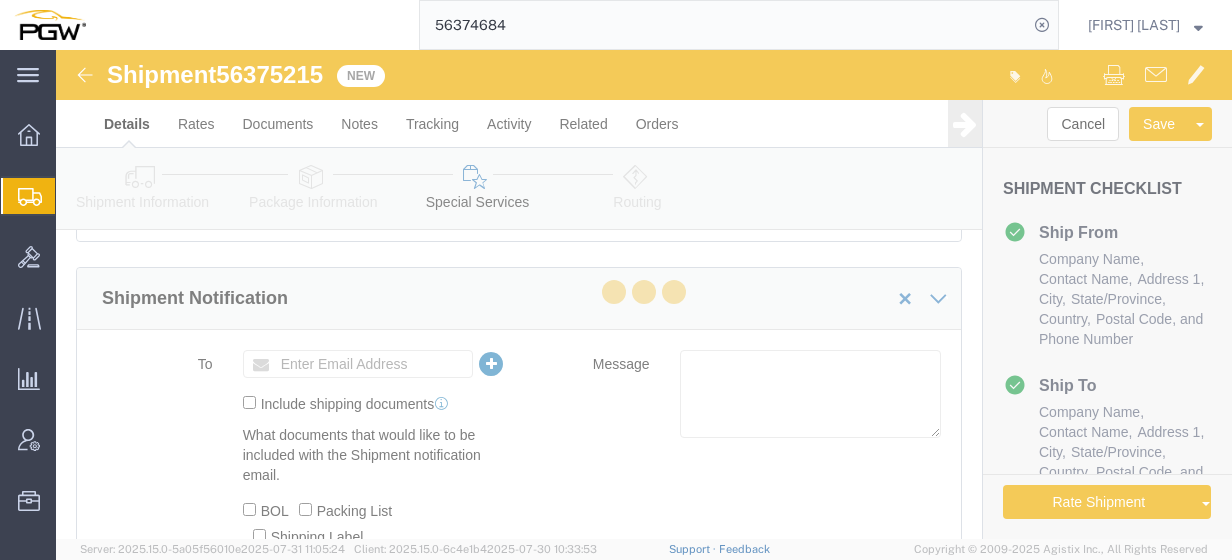 select on "COSTCENTER" 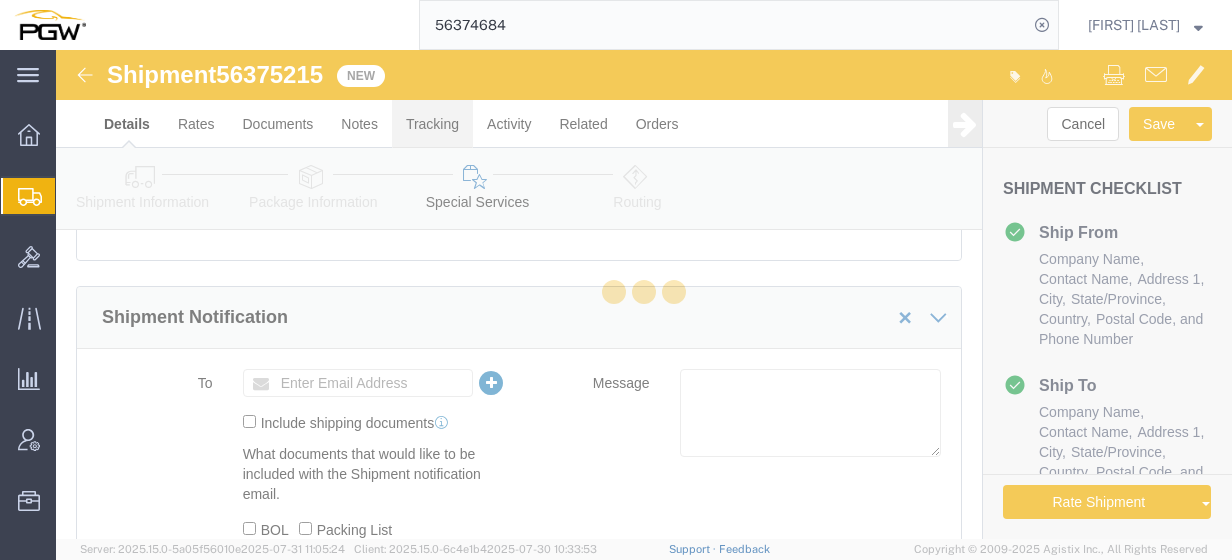 scroll, scrollTop: 1571, scrollLeft: 0, axis: vertical 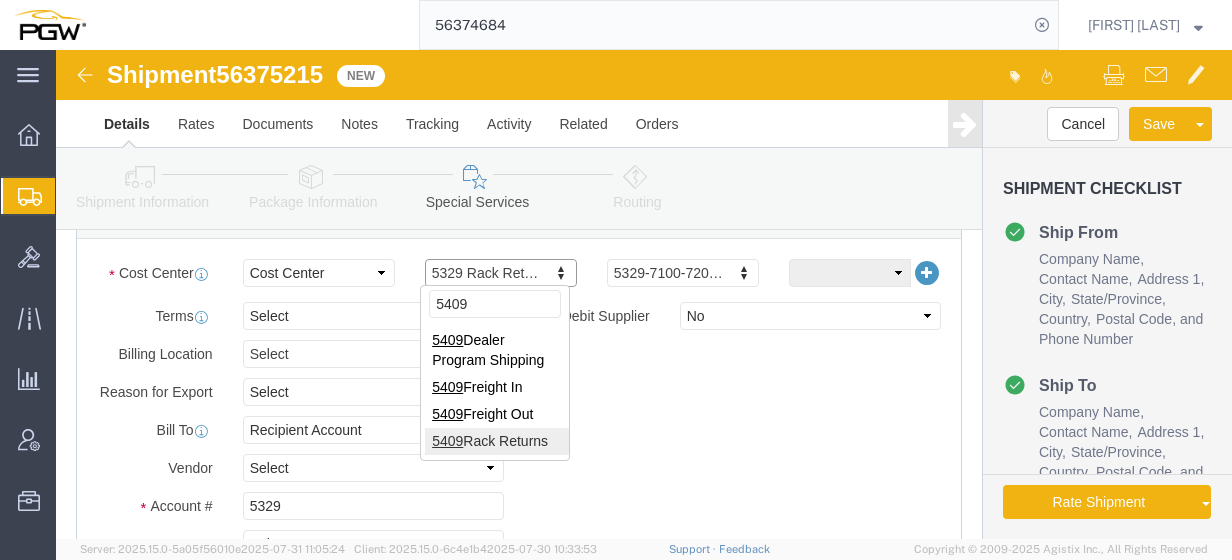 type on "5409" 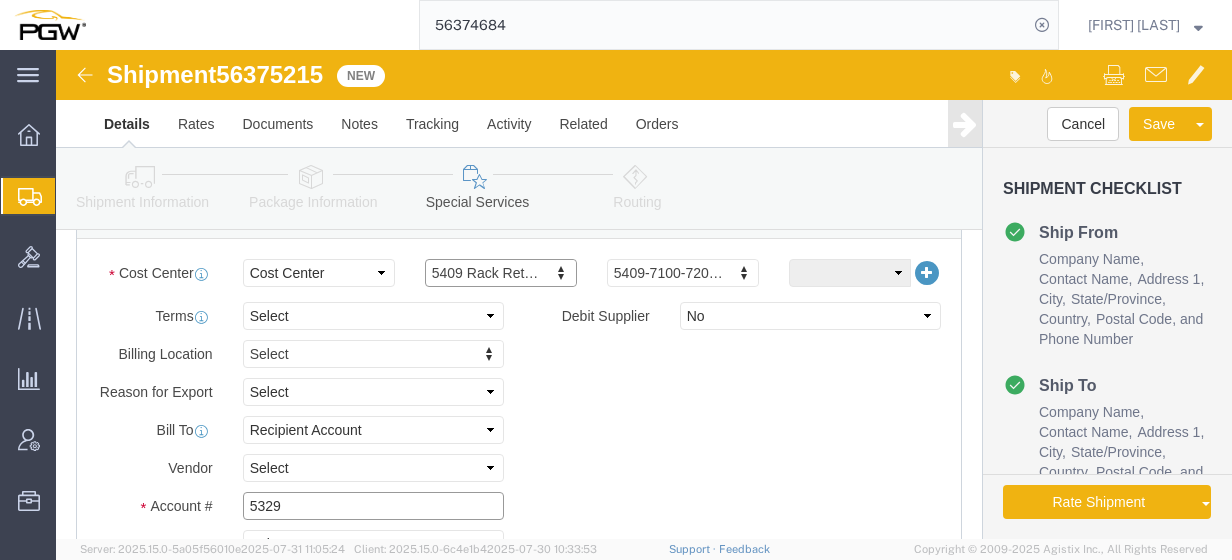click on "5329" 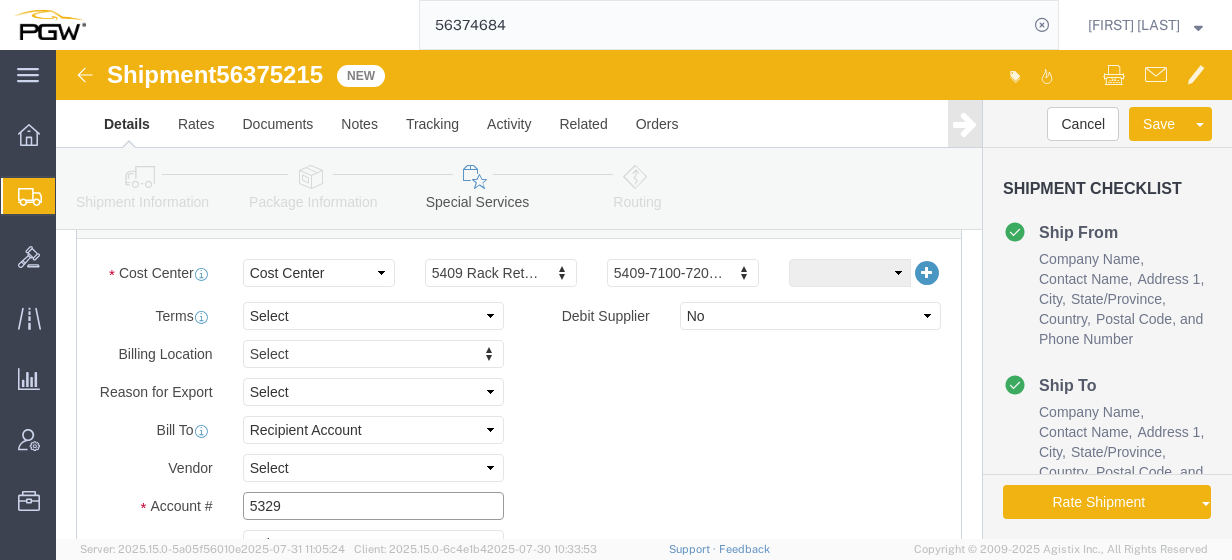 drag, startPoint x: 173, startPoint y: 445, endPoint x: 162, endPoint y: 443, distance: 11.18034 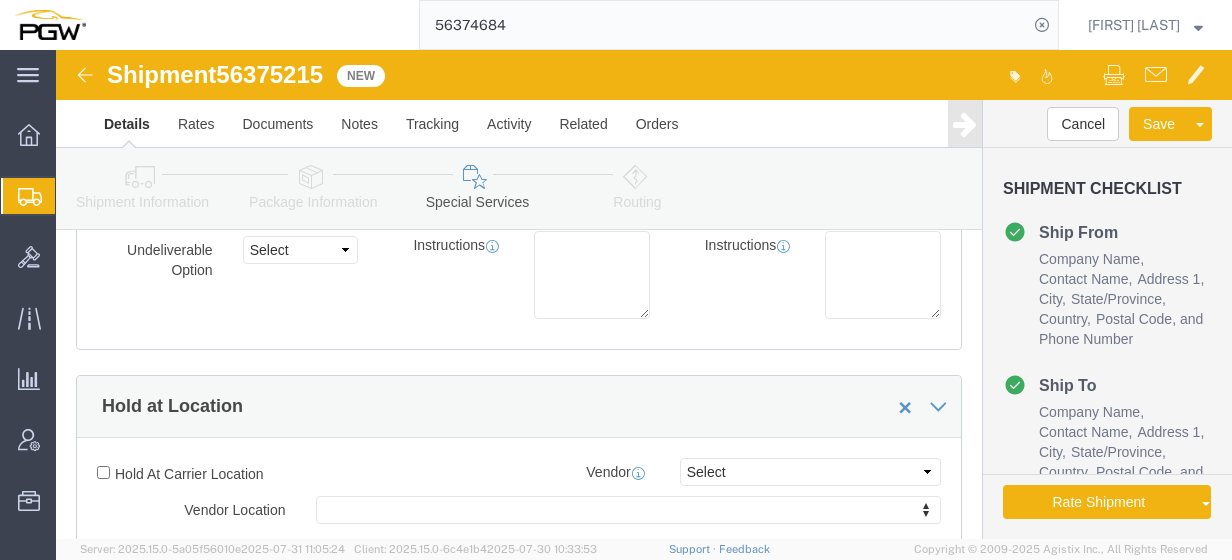 scroll, scrollTop: 0, scrollLeft: 0, axis: both 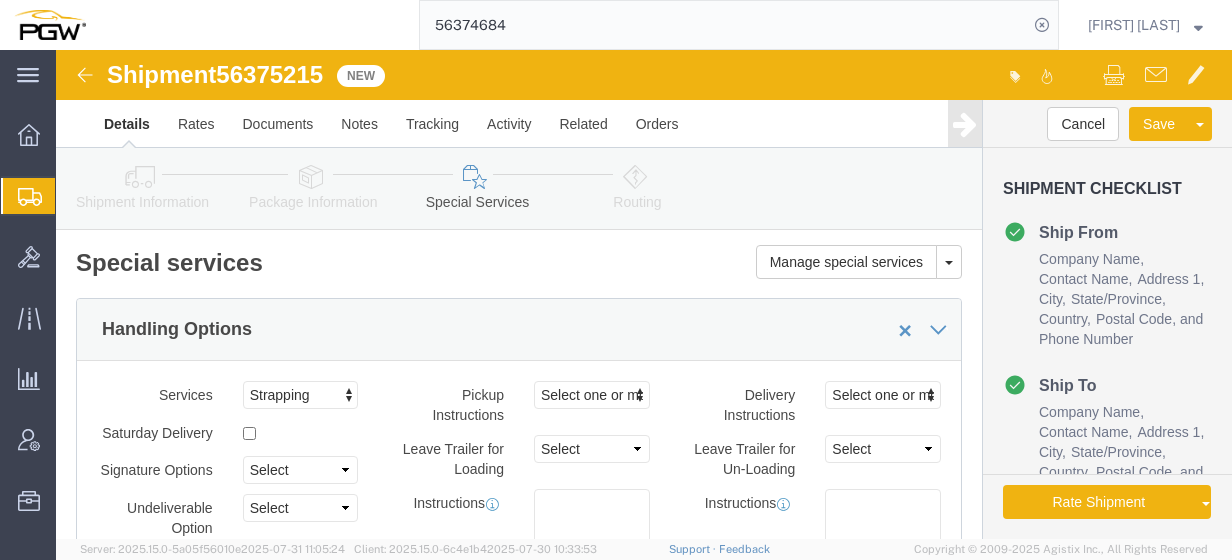 type on "5409" 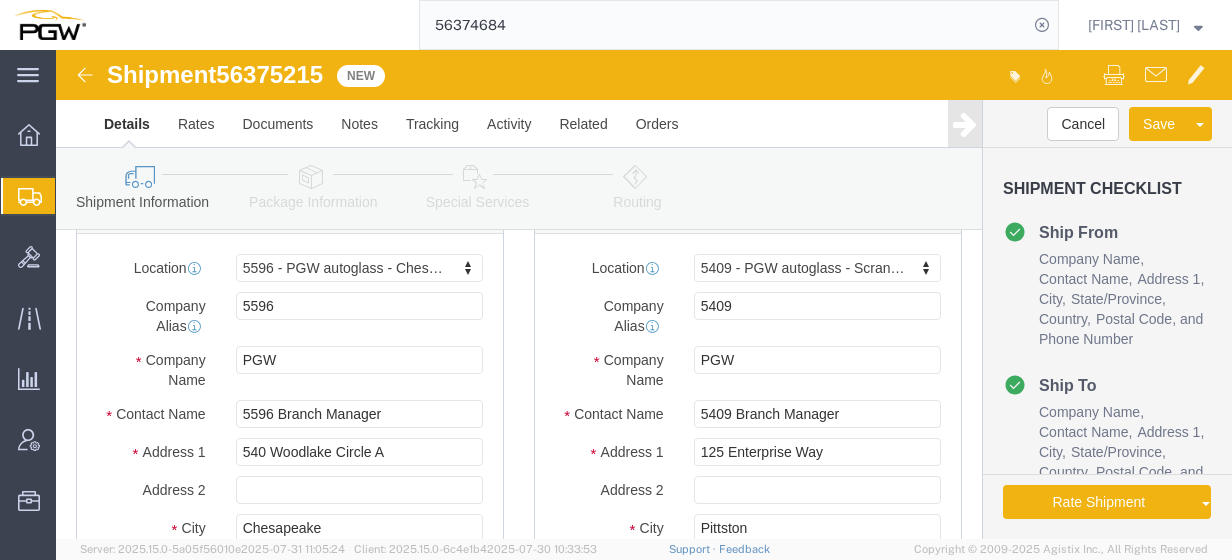 scroll, scrollTop: 85, scrollLeft: 0, axis: vertical 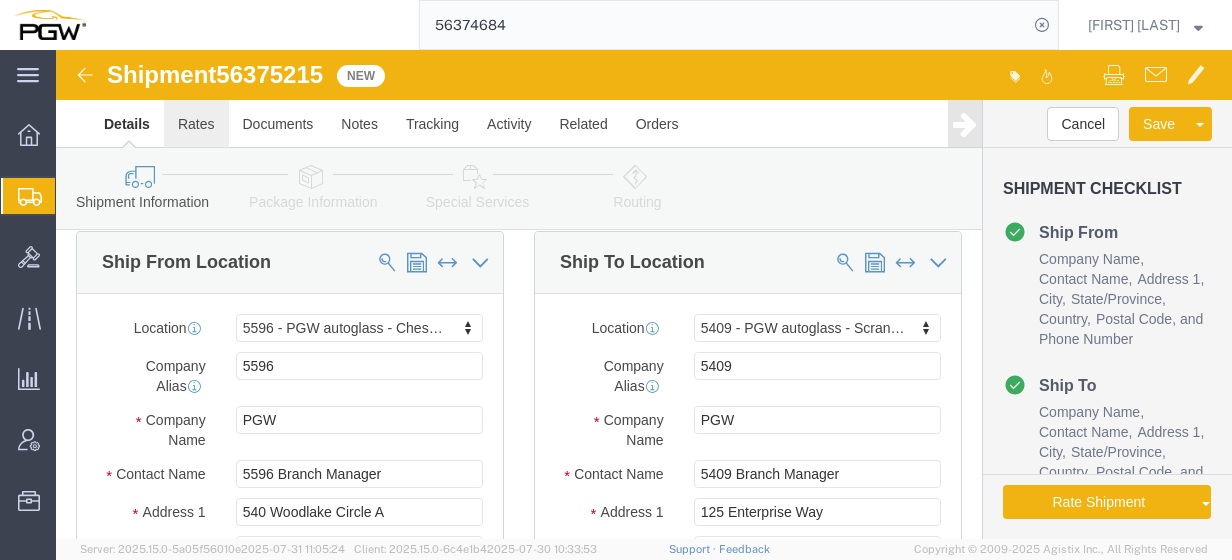 click on "Rates" 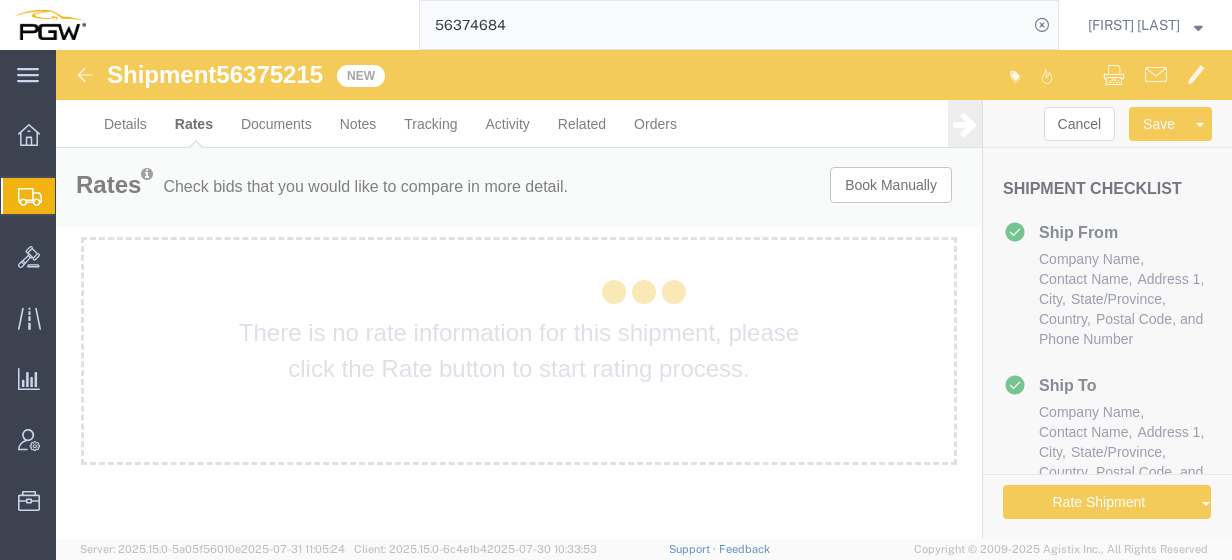 scroll, scrollTop: 0, scrollLeft: 0, axis: both 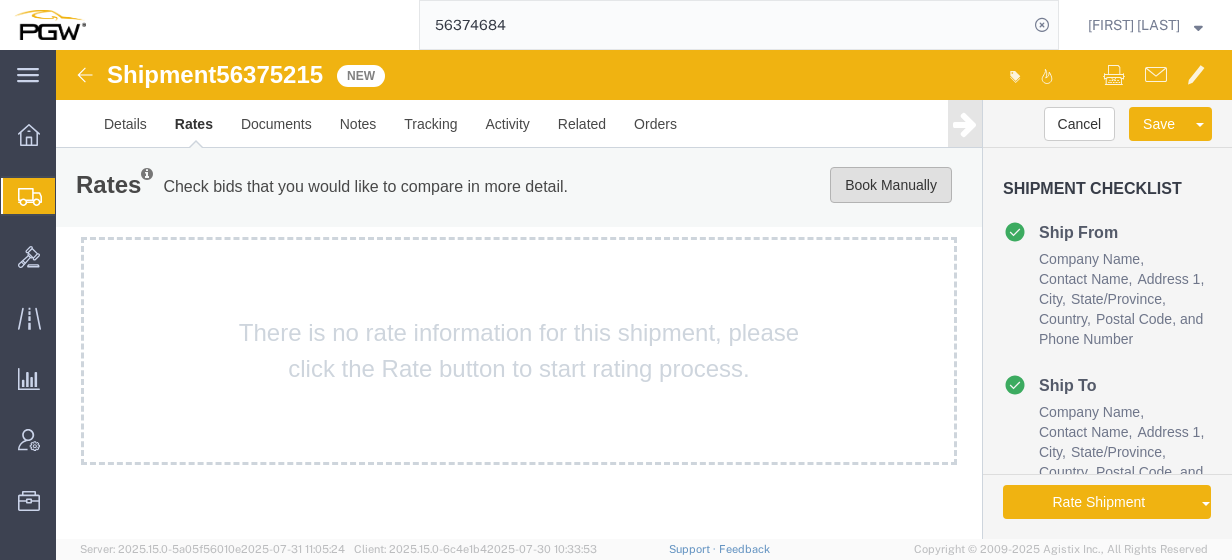 click on "Book Manually" at bounding box center (891, 185) 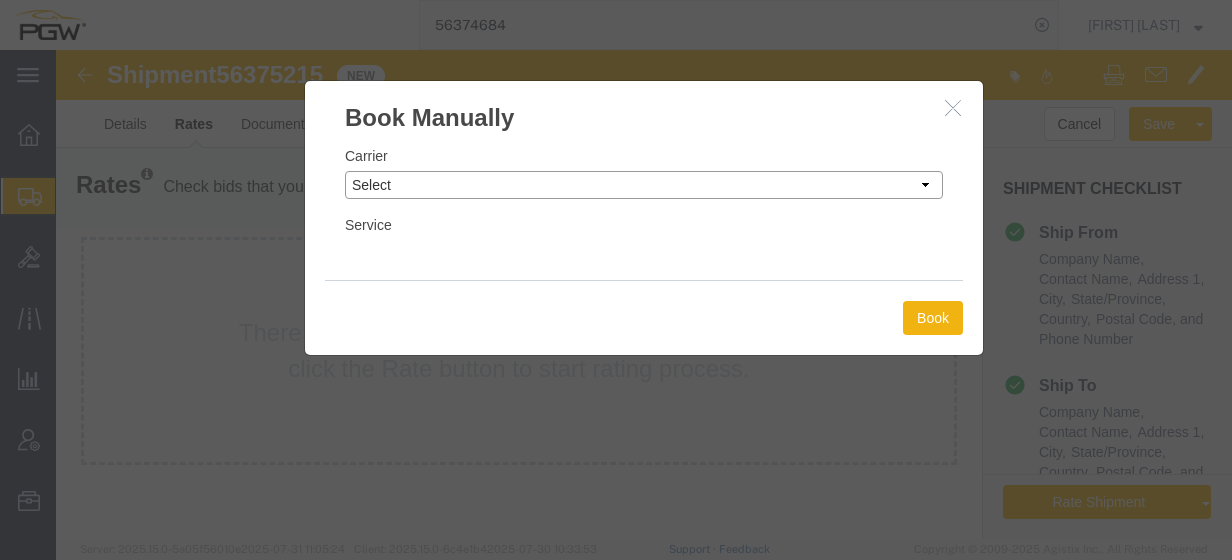 click on "Select Add New Carrier (and default service) A. Duie Pyle Inc ABF Freight System ACME Truck Lines Inc ARL Logistics ATS Logistics Air Land Transport Allen Lund Company Amazon Logistics Arrive Logistics Avenue Logistics Inc Axle Logistics B & R Eckel's Transport LTD Beaver Express Beemac Logistics Bell Logistics Best Dedicated Solutions LLC Boren Brothers Logistics Bridge Logistics Buchanan Hauling & Rigging, Inc. Buck Spot Inc Buddy Moore Trucking C.H. Robinson CRST Canadian Freightways Cathay Logistics LLC Central Freight Lines Inc Central Transport International Challenger Logistics International Inc Chariot Logistics Compass Logistics Cornerstone Systems Coyote Logistics Craig Clark Trucking LLC Cross Country Freight Solutions Crosscountry Courier Inc DDX Transport DVL Daylight Daylight Transport Dedicated Delivery Professionals Inc Diamond Line Delivery Systems Echo Global Logistics Estes Express Lines FedEx Freight East FedEx National Flock Freight Freight Saver General Transportation Globaltranz LME Inc" at bounding box center [644, 185] 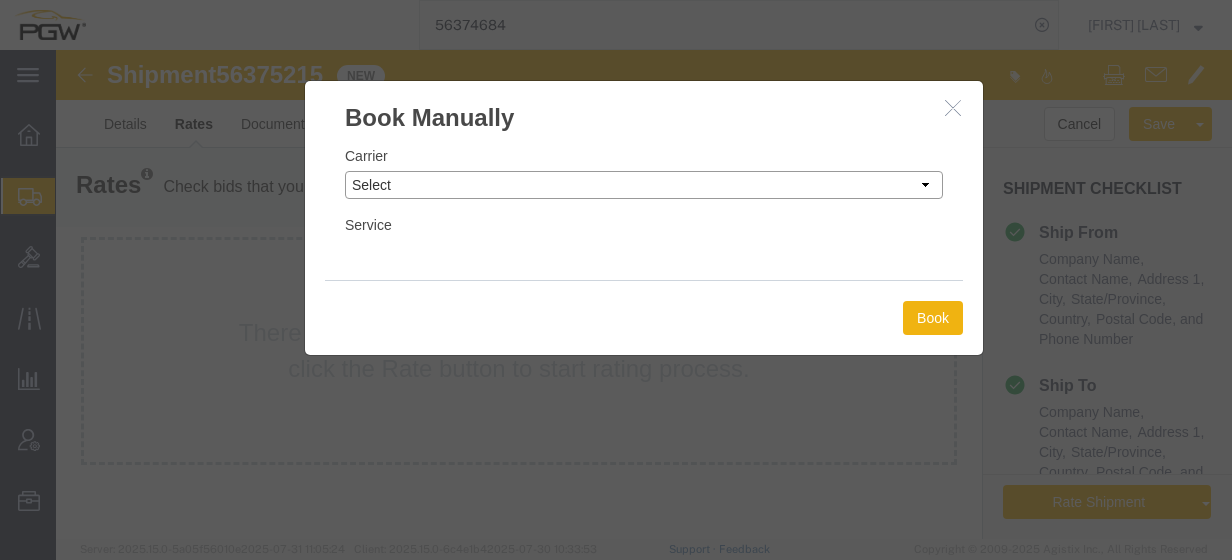 select on "18694" 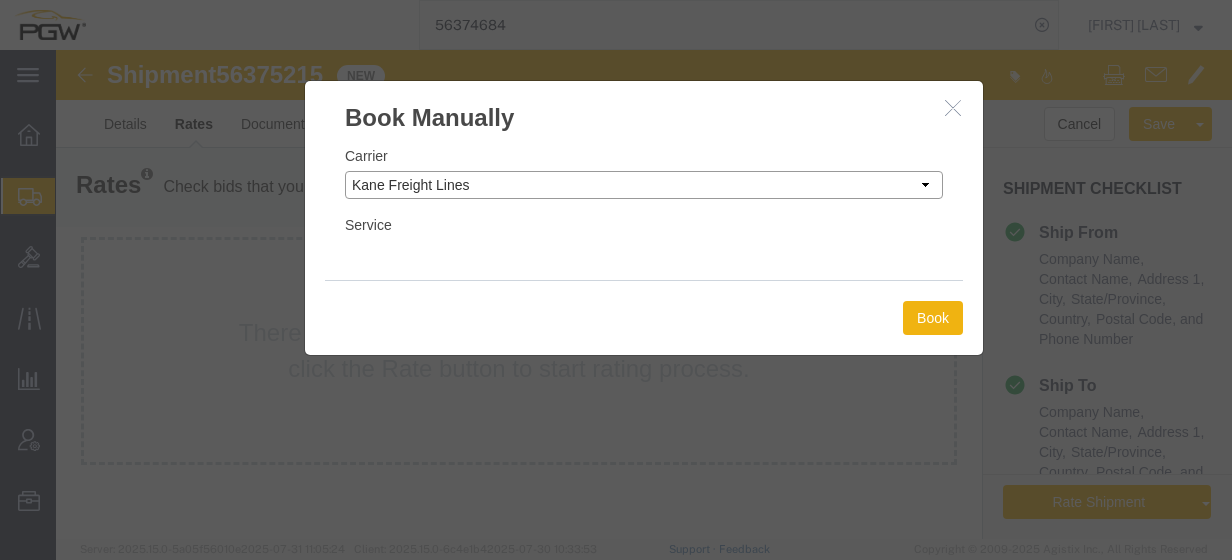 click on "Select Add New Carrier (and default service) A. Duie Pyle Inc ABF Freight System ACME Truck Lines Inc ARL Logistics ATS Logistics Air Land Transport Allen Lund Company Amazon Logistics Arrive Logistics Avenue Logistics Inc Axle Logistics B & R Eckel's Transport LTD Beaver Express Beemac Logistics Bell Logistics Best Dedicated Solutions LLC Boren Brothers Logistics Bridge Logistics Buchanan Hauling & Rigging, Inc. Buck Spot Inc Buddy Moore Trucking C.H. Robinson CRST Canadian Freightways Cathay Logistics LLC Central Freight Lines Inc Central Transport International Challenger Logistics International Inc Chariot Logistics Compass Logistics Cornerstone Systems Coyote Logistics Craig Clark Trucking LLC Cross Country Freight Solutions Crosscountry Courier Inc DDX Transport DVL Daylight Daylight Transport Dedicated Delivery Professionals Inc Diamond Line Delivery Systems Echo Global Logistics Estes Express Lines FedEx Freight East FedEx National Flock Freight Freight Saver General Transportation Globaltranz LME Inc" at bounding box center [644, 185] 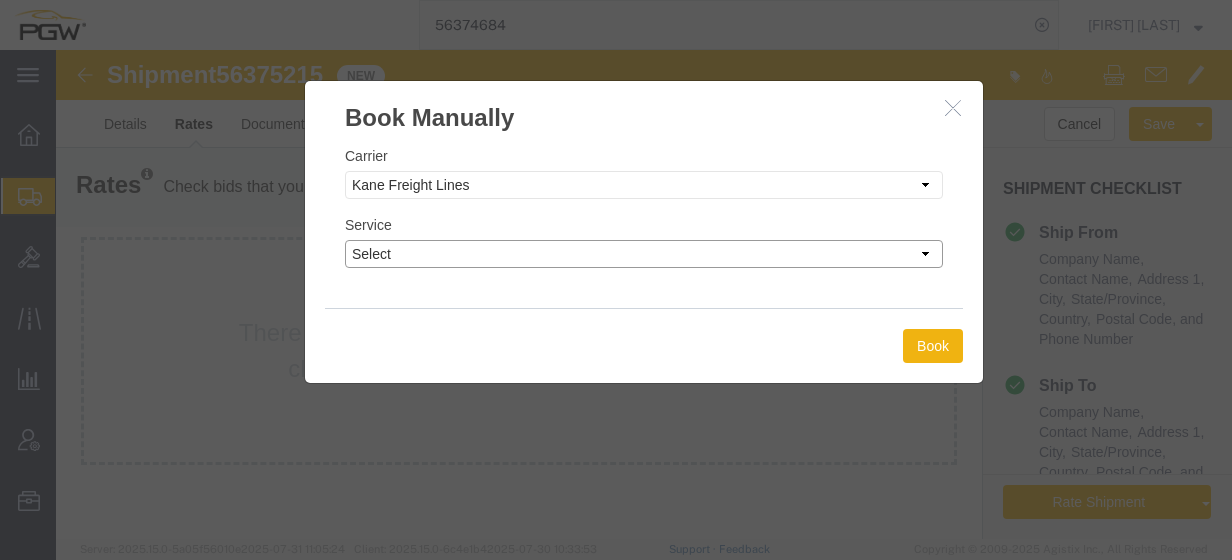 click on "Select TL Standard 3 - 5 Day" at bounding box center [644, 254] 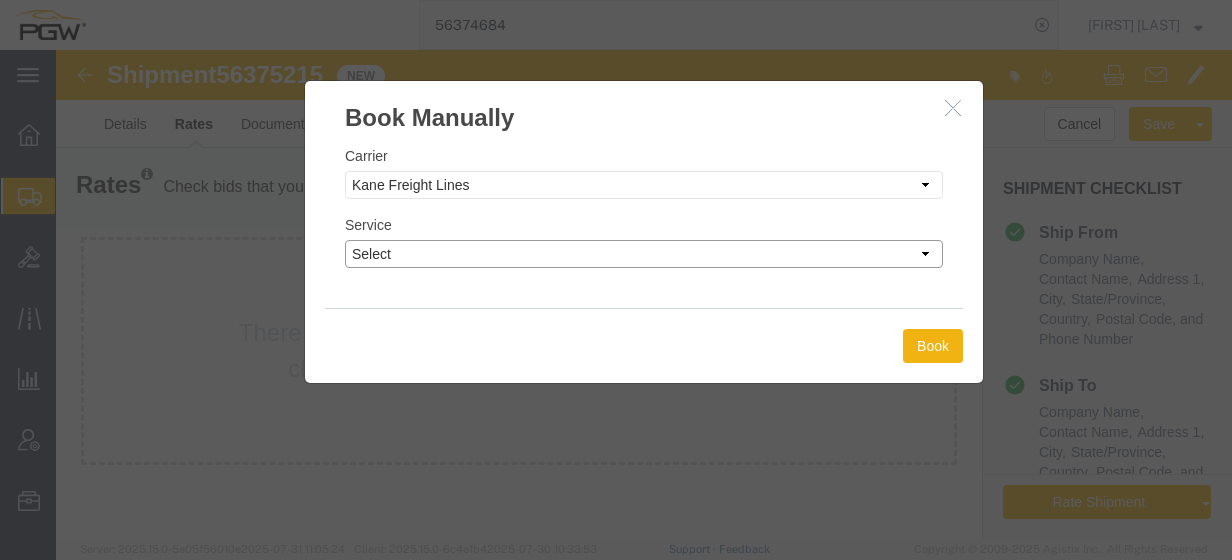 select on "35748" 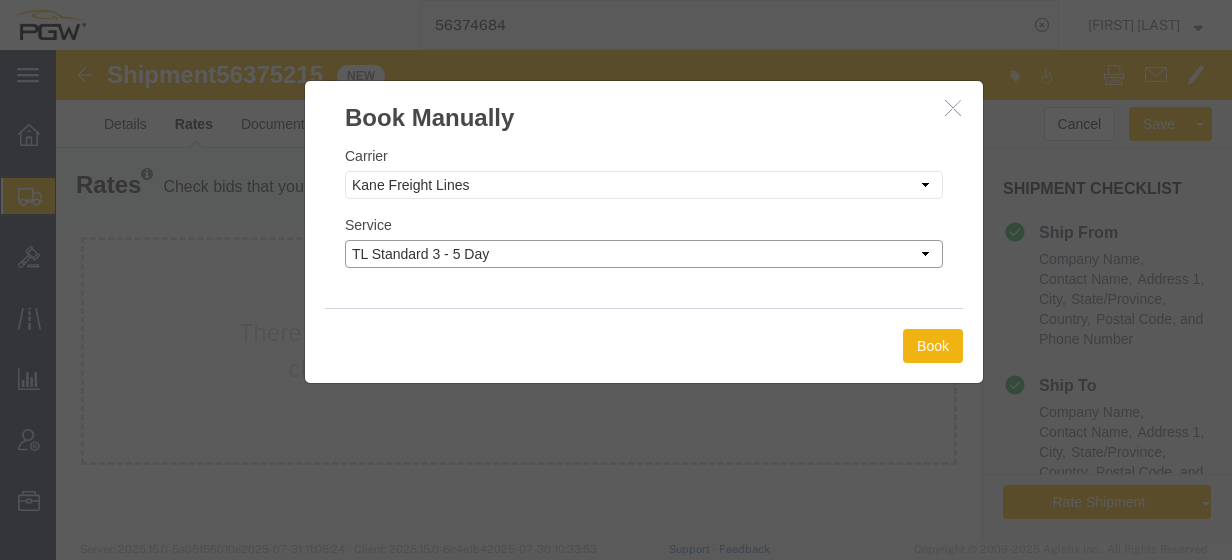 click on "Select TL Standard 3 - 5 Day" at bounding box center [644, 254] 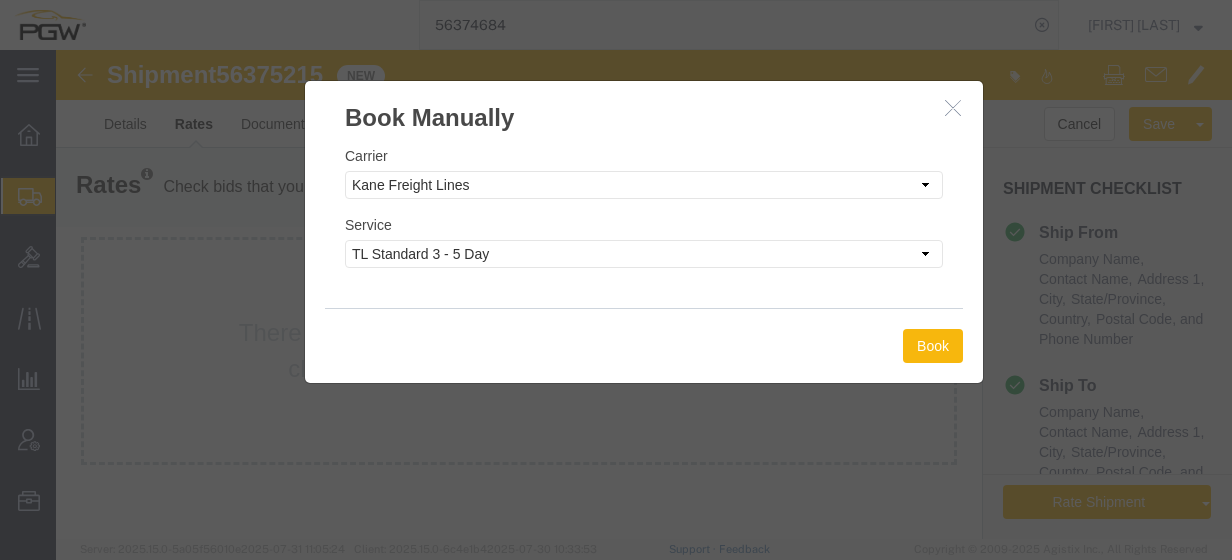 click on "Book" at bounding box center [933, 346] 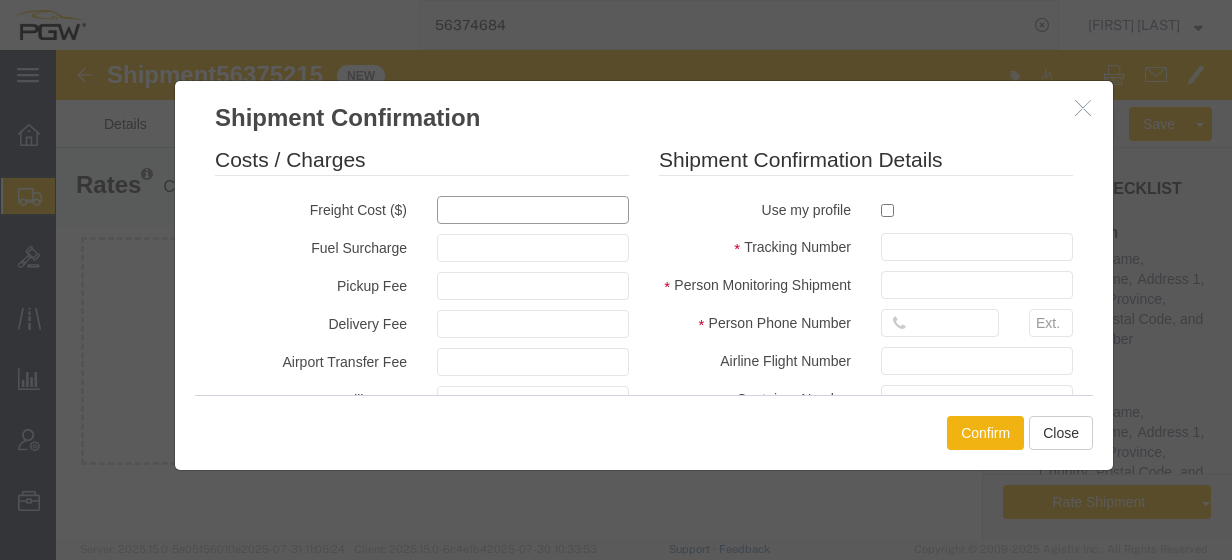 click at bounding box center [533, 210] 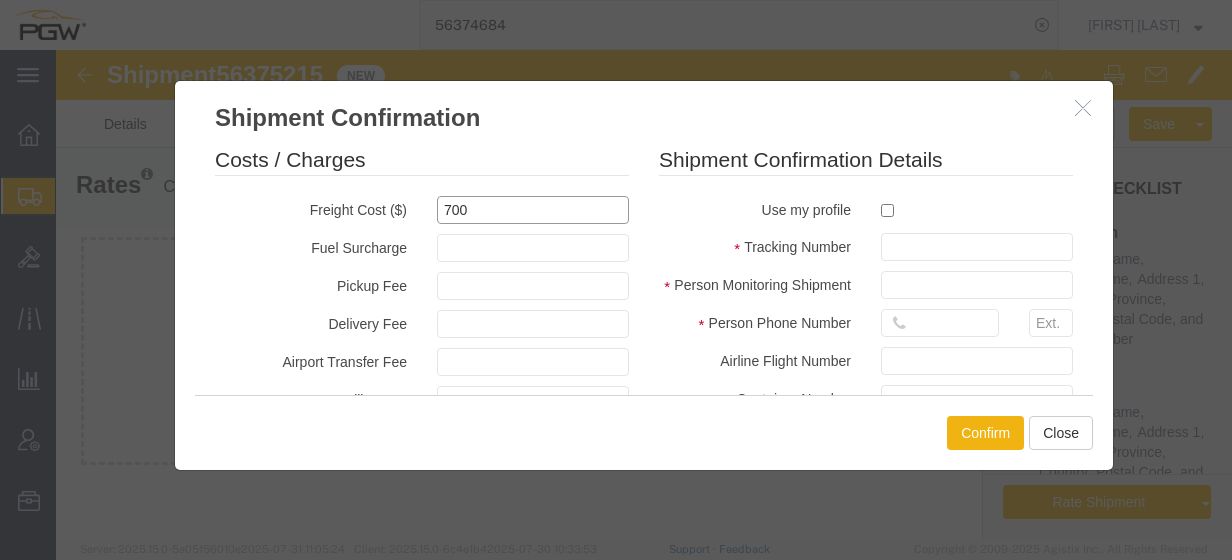 type on "700" 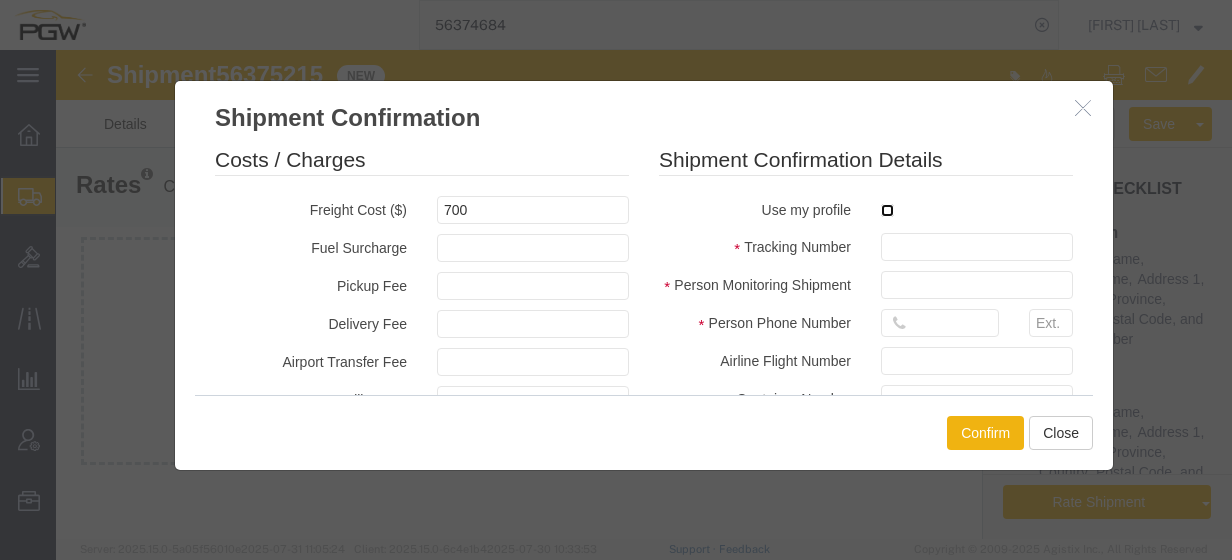 type on "700.00" 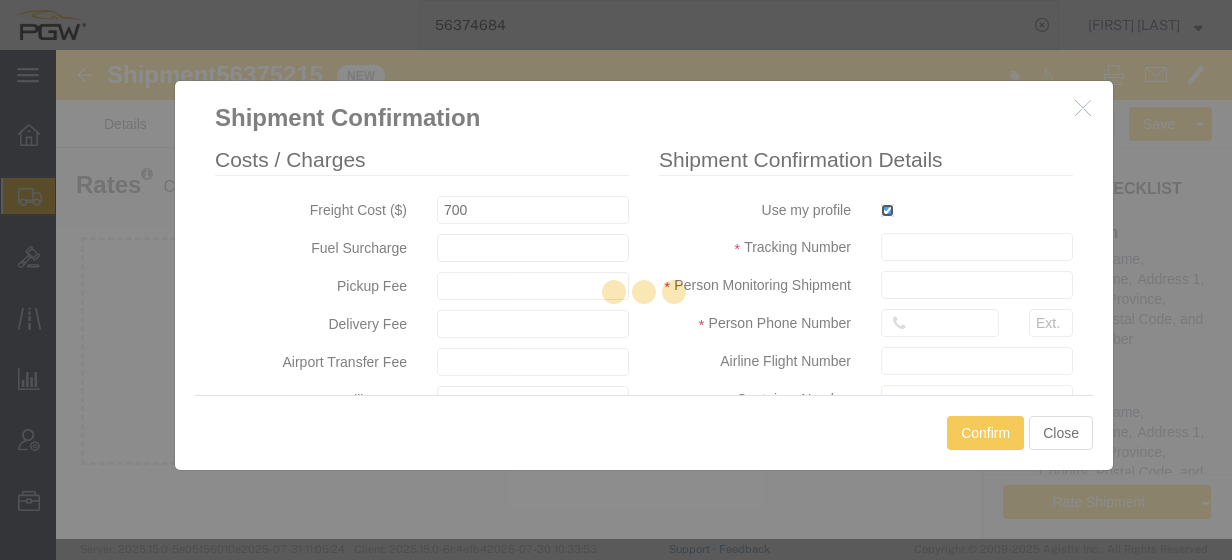 type on "[FIRST] [LAST]" 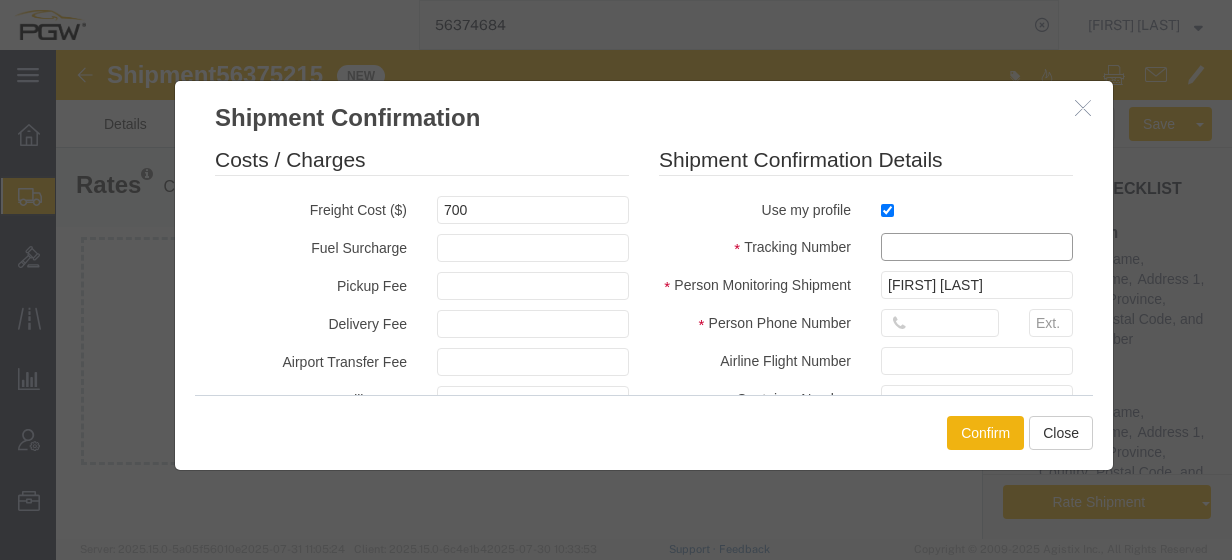 click at bounding box center [977, 247] 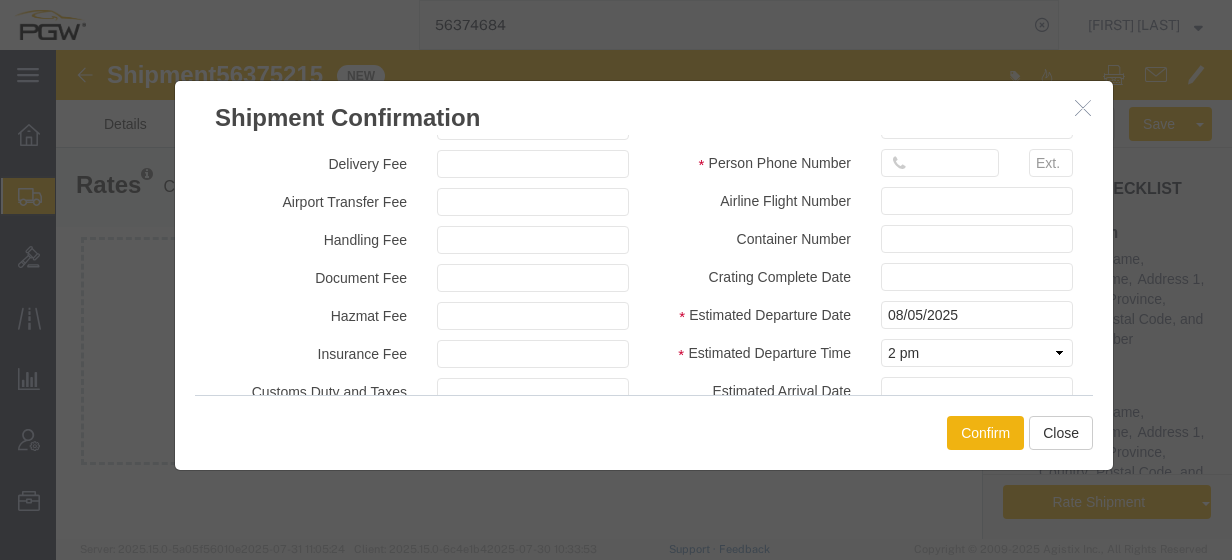 scroll, scrollTop: 153, scrollLeft: 0, axis: vertical 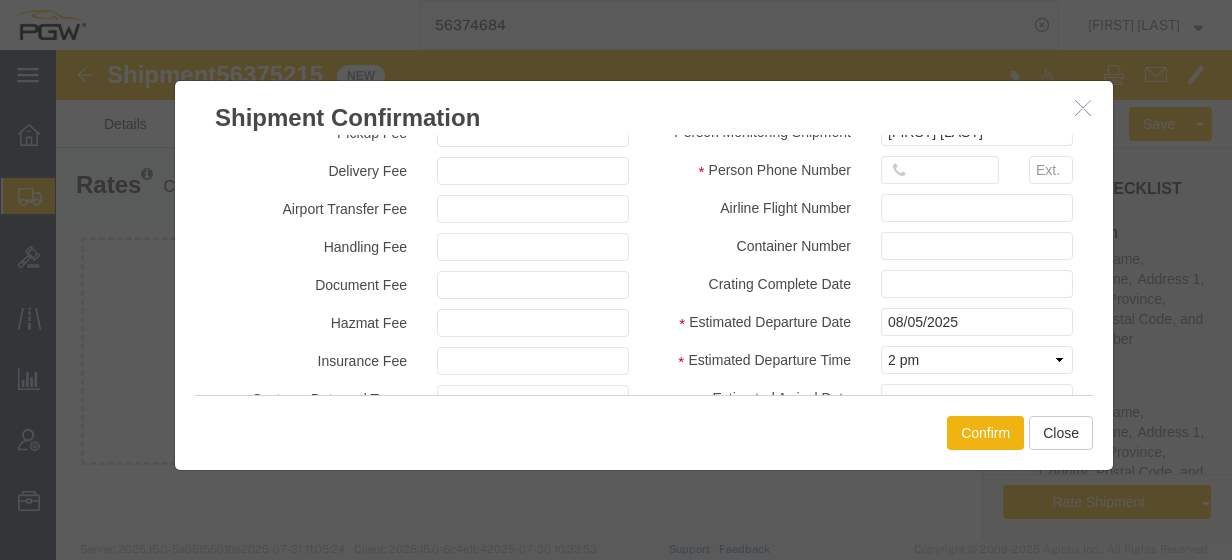 type on "56375215" 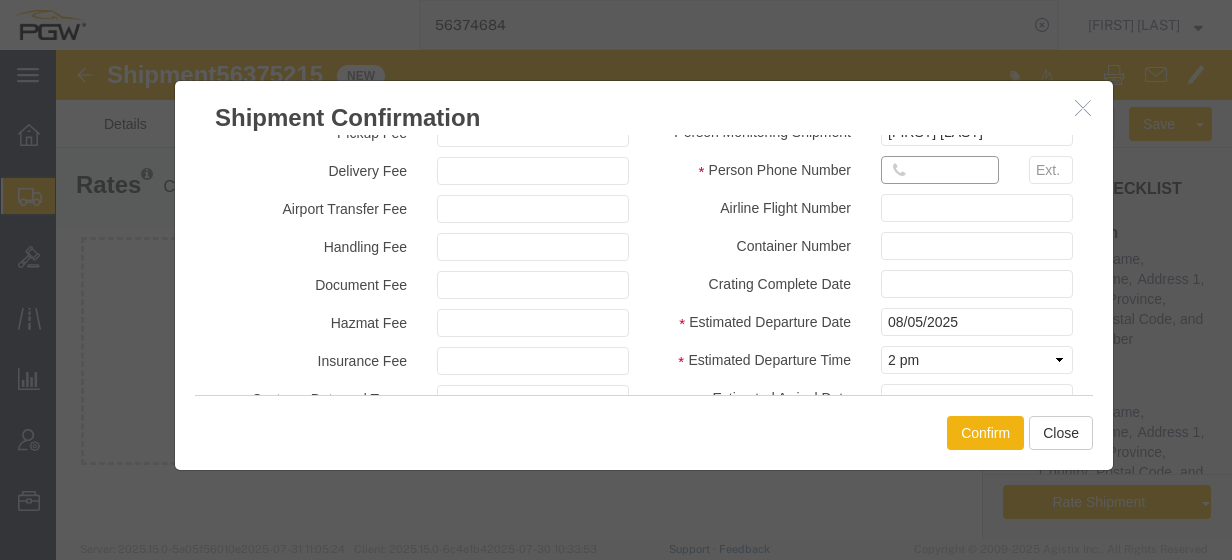 click at bounding box center (940, 170) 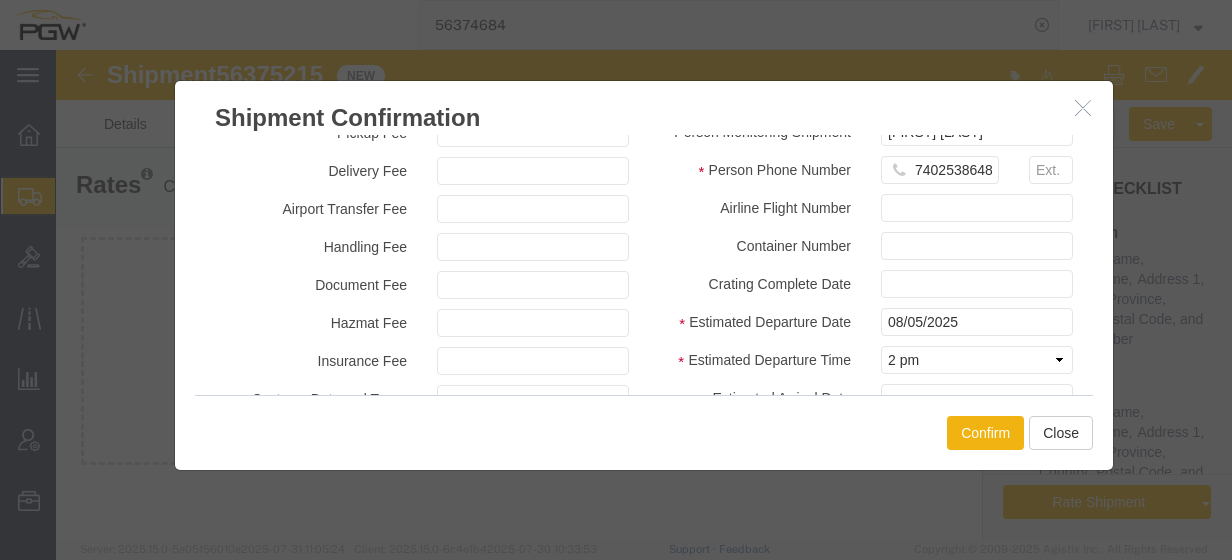 drag, startPoint x: 1100, startPoint y: 230, endPoint x: 1100, endPoint y: 242, distance: 12 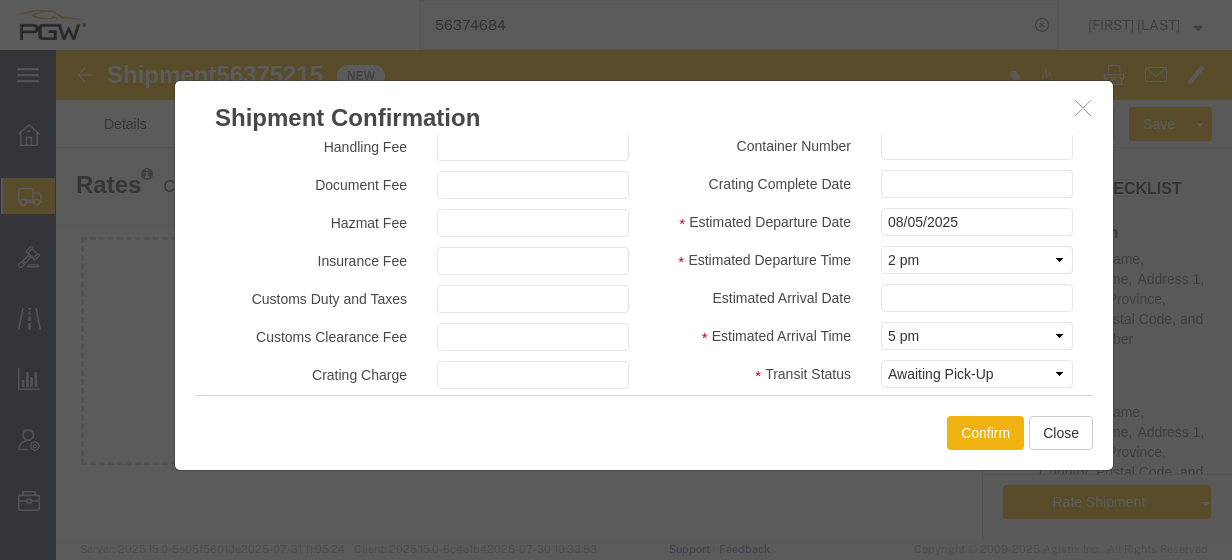 scroll, scrollTop: 254, scrollLeft: 0, axis: vertical 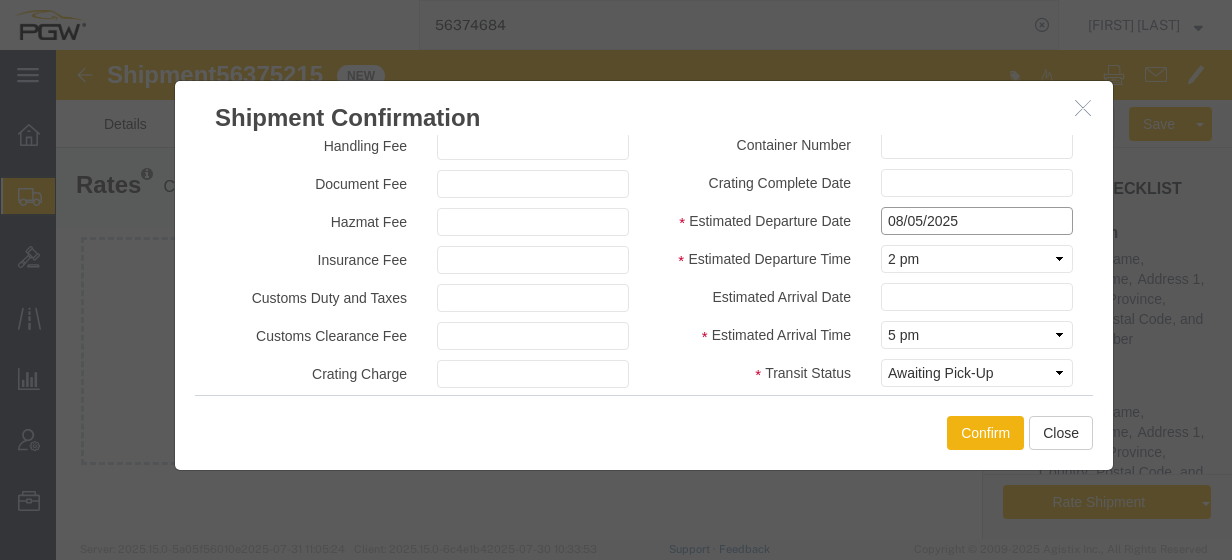 click on "08/05/2025" at bounding box center [977, 221] 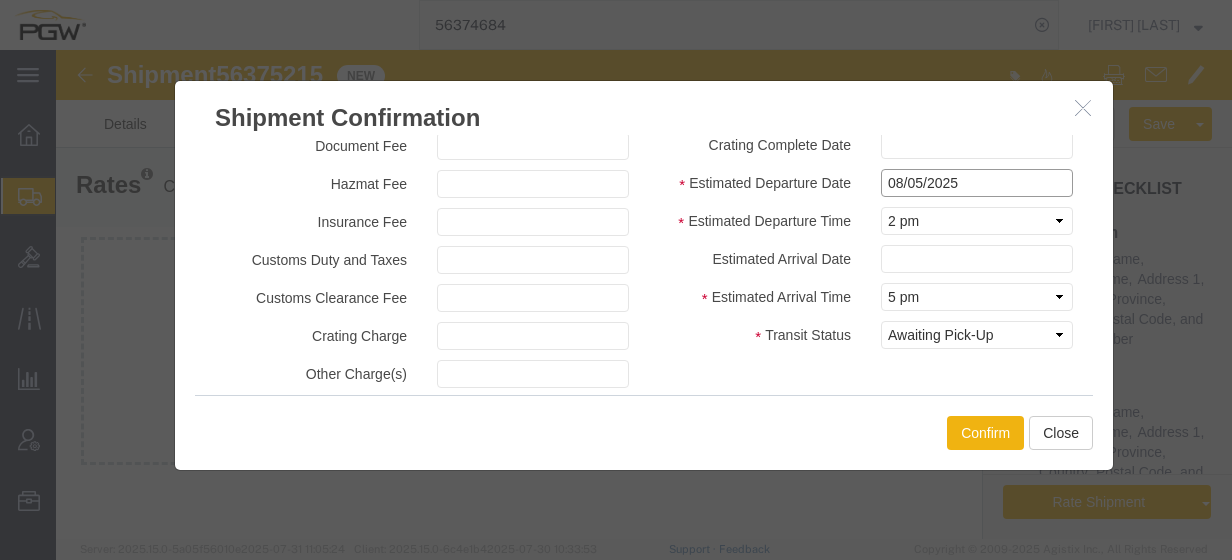 scroll, scrollTop: 294, scrollLeft: 0, axis: vertical 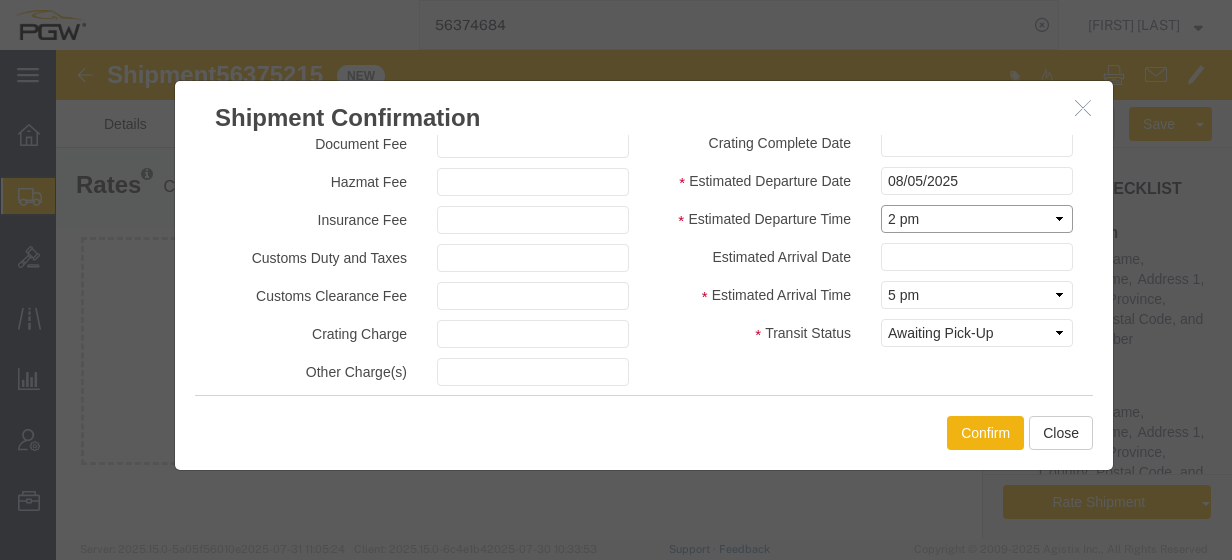 click on "Select Midnight 1 am 2 am 3 am 4 am 5 am 6 am 7 am 8 am 9 am 10 am 11 am 12 Noon 1 pm 2 pm 3 pm 4 pm 5 pm 6 pm 7 pm 8 pm 9 pm 10 pm 11 pm Midnight" at bounding box center (977, 219) 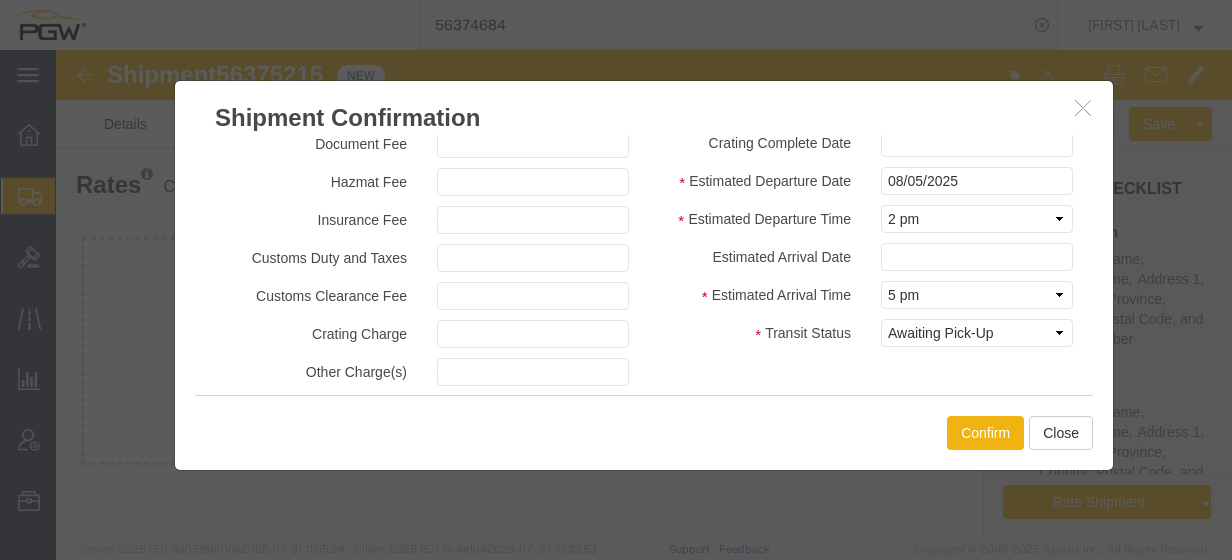 click on "Costs / Charges
Freight Cost ($)
700
Fuel Surcharge
Pickup Fee
Delivery Fee
Airport Transfer Fee
Handling Fee
Document Fee
Hazmat Fee
Insurance Fee
Customs Duty and Taxes
Customs Clearance Fee
Crating Charge
Other Charge(s)
Shipment Charges
700.00
Shipment Confirmation Details
Use my profile
Tracking Number
56375215
Person Monitoring Shipment
Jesse Dawson
Person Phone Number
7402538648
Airline Flight Number
Container Number
Crating Complete Date
Estimated Departure Date
08/05/2025
Estimated Departure Time
Select Midnight 1 am 2 am 3 am 4 am 5 am 6 am 7 am 8 am 9 am 10 am 11 am 12 Noon 1 pm 2 pm 3 pm 4 pm 5 pm 6 pm 7 pm 8 pm 9 pm 10 pm 11 pm Midnight
Estimated Arrival Date
Select 1 am" at bounding box center [644, 265] 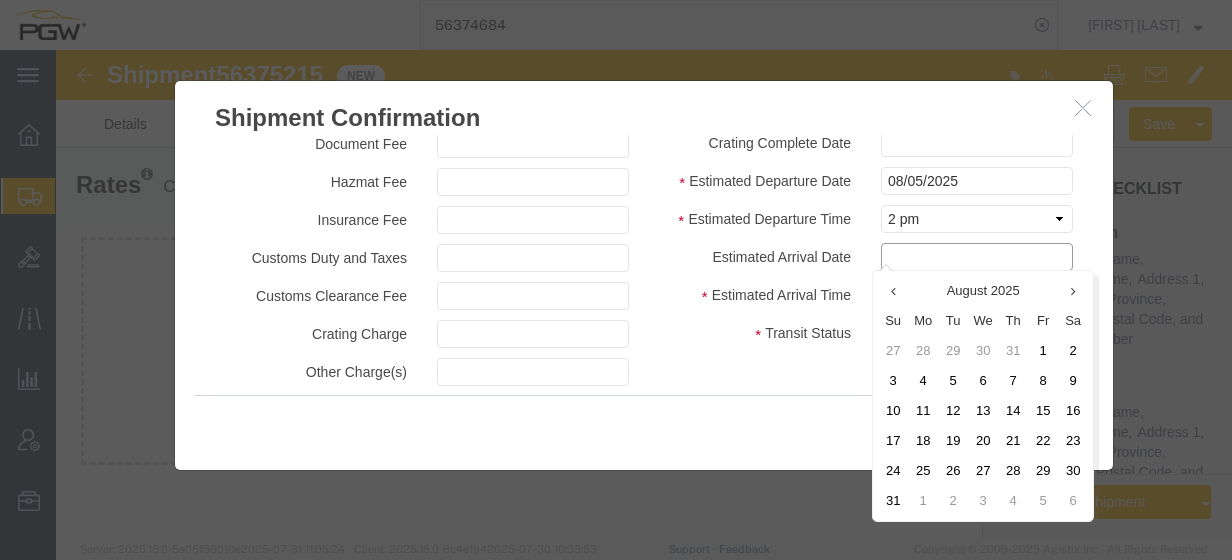 click at bounding box center (977, 257) 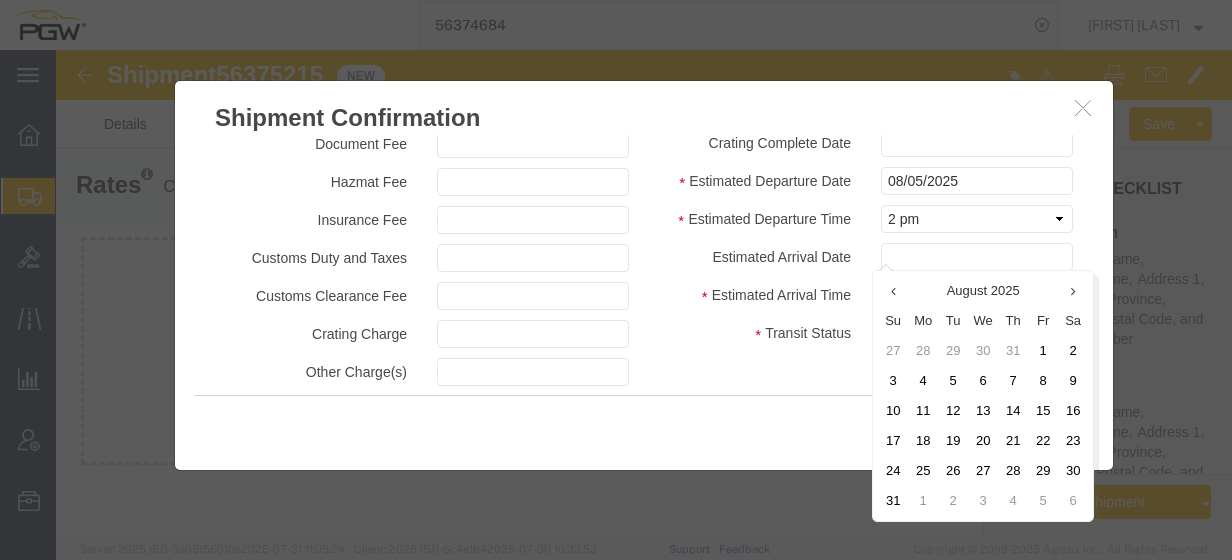 click on "10" at bounding box center [893, 411] 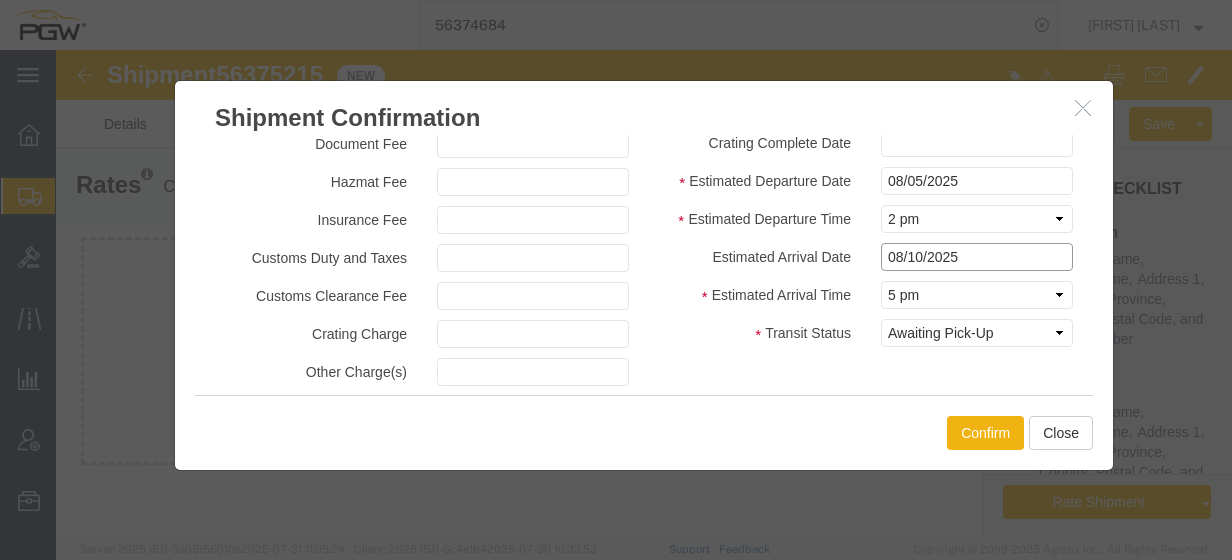 click on "08/10/2025" at bounding box center [977, 257] 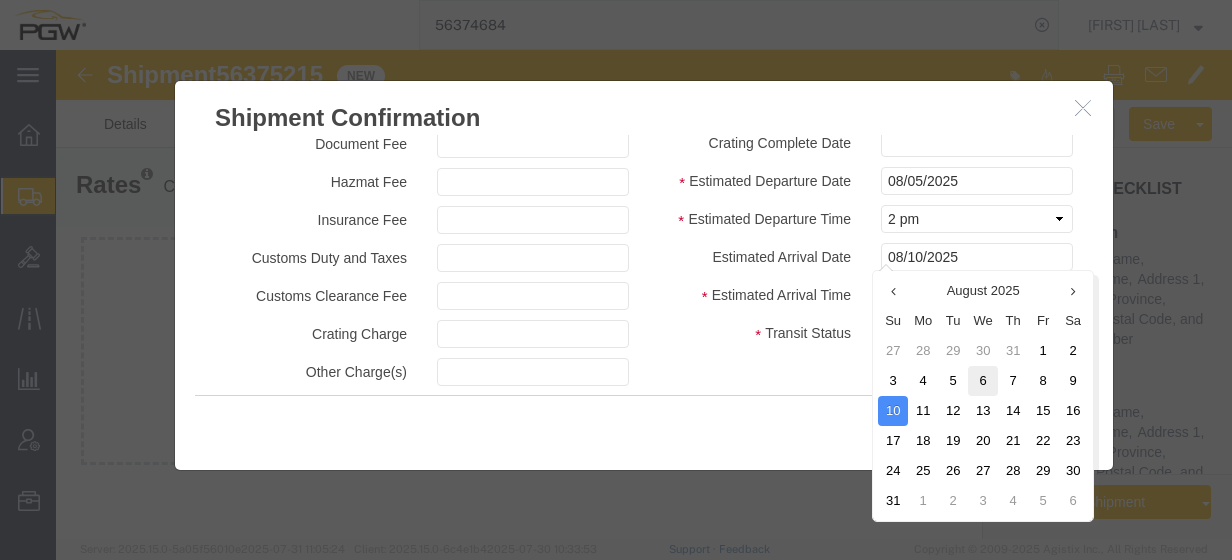click on "6" at bounding box center [983, 381] 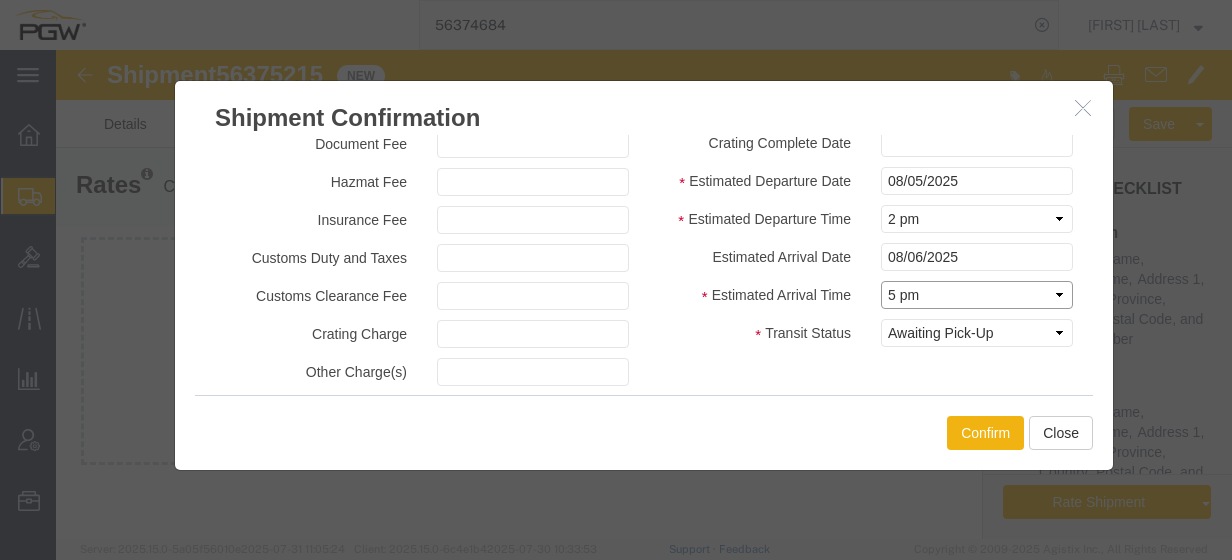 click on "Select Midnight 1 am 2 am 3 am 4 am 5 am 6 am 7 am 8 am 9 am 10 am 11 am 12 Noon 1 pm 2 pm 3 pm 4 pm 5 pm 6 pm 7 pm 8 pm 9 pm 10 pm 11 pm Midnight" at bounding box center [977, 295] 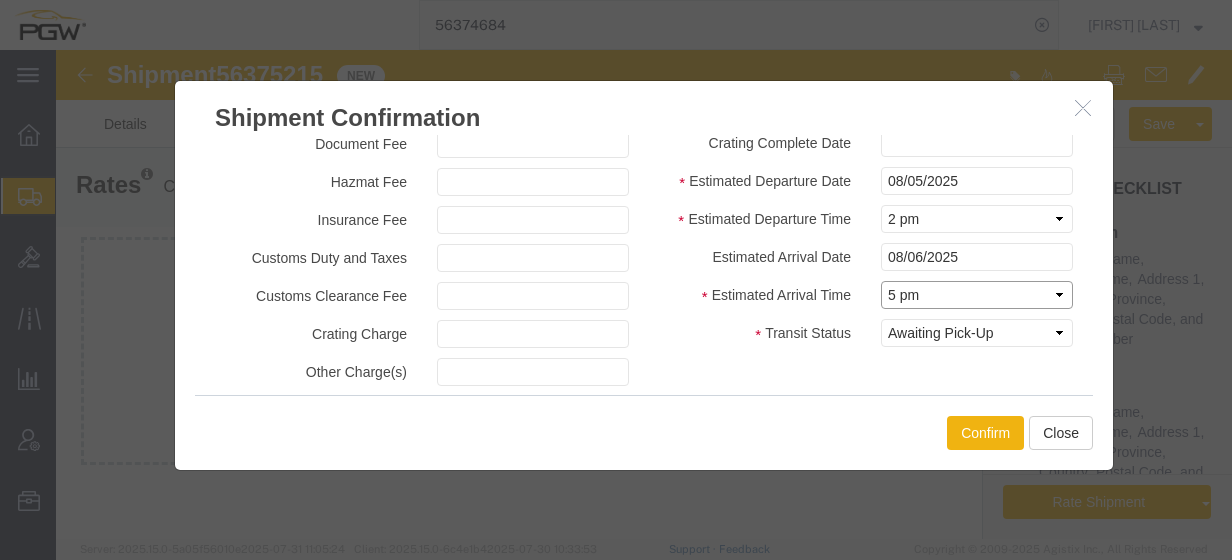select on "0800" 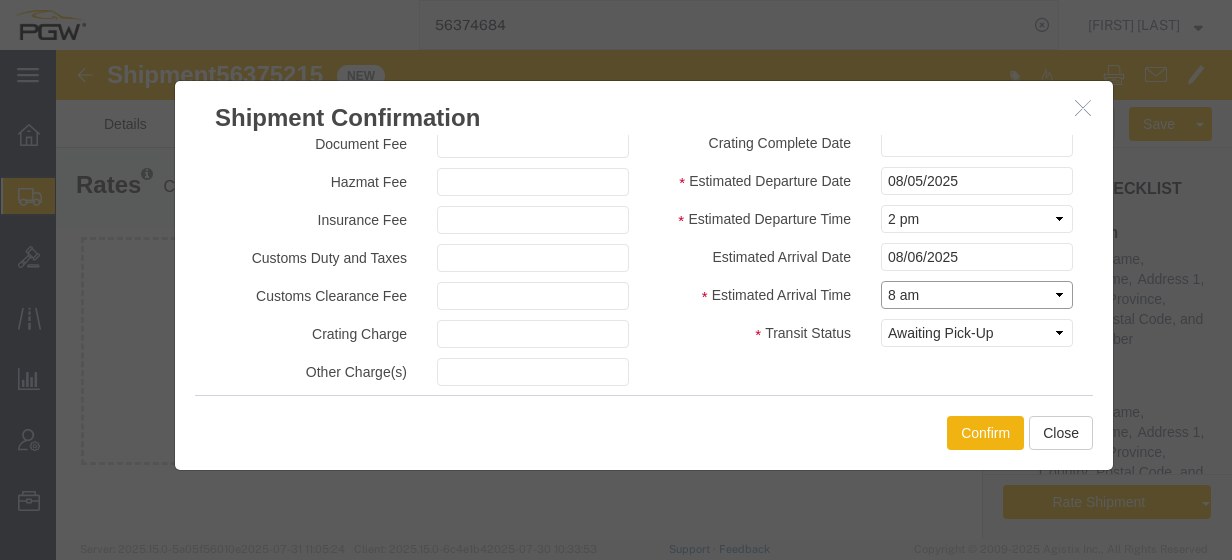 click on "Select Midnight 1 am 2 am 3 am 4 am 5 am 6 am 7 am 8 am 9 am 10 am 11 am 12 Noon 1 pm 2 pm 3 pm 4 pm 5 pm 6 pm 7 pm 8 pm 9 pm 10 pm 11 pm Midnight" at bounding box center (977, 295) 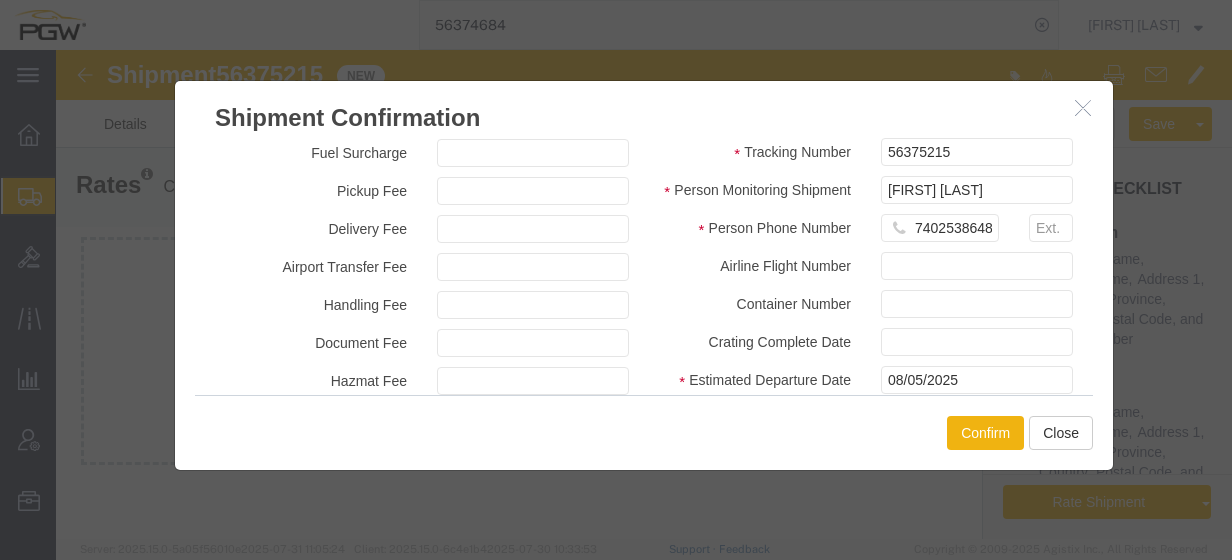 scroll, scrollTop: 0, scrollLeft: 0, axis: both 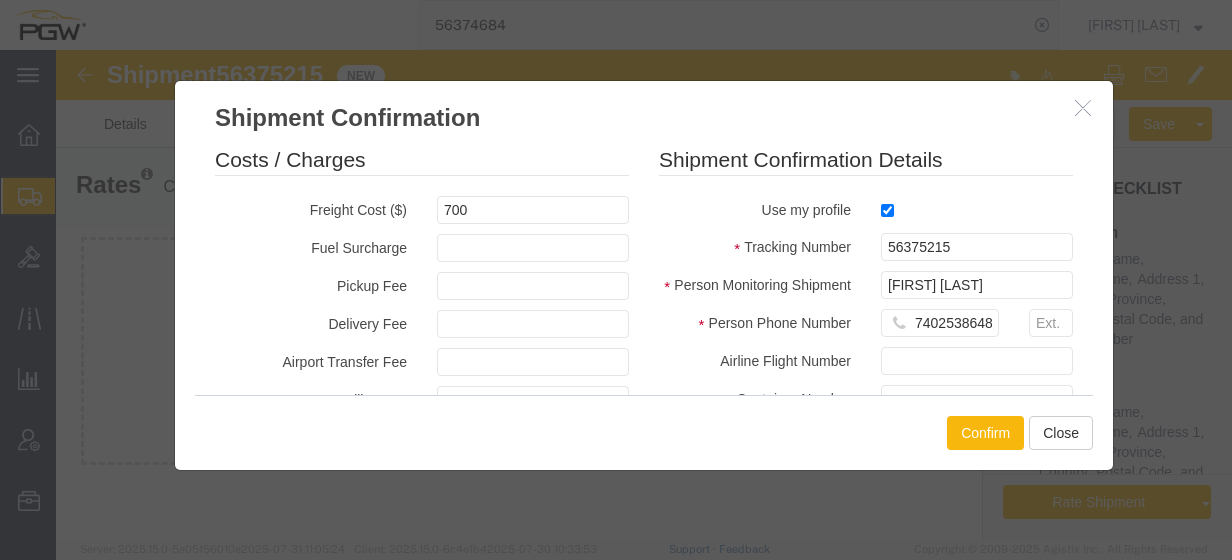 click on "Confirm" at bounding box center [985, 433] 